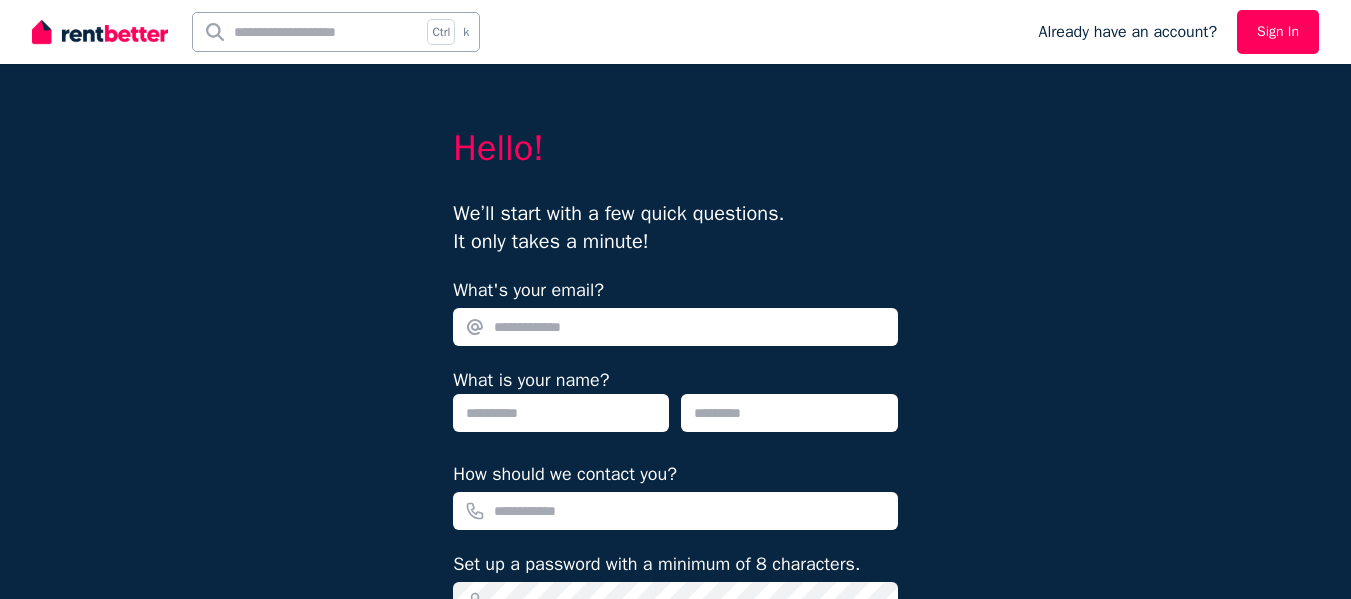 scroll, scrollTop: 0, scrollLeft: 0, axis: both 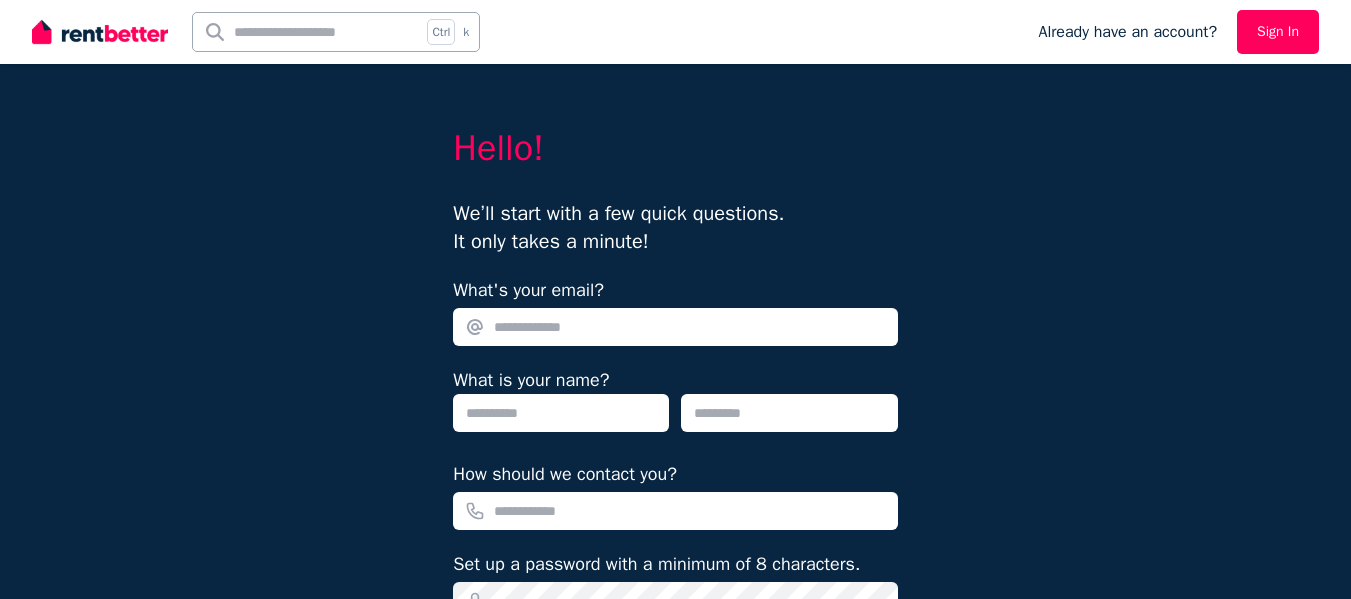 type on "*" 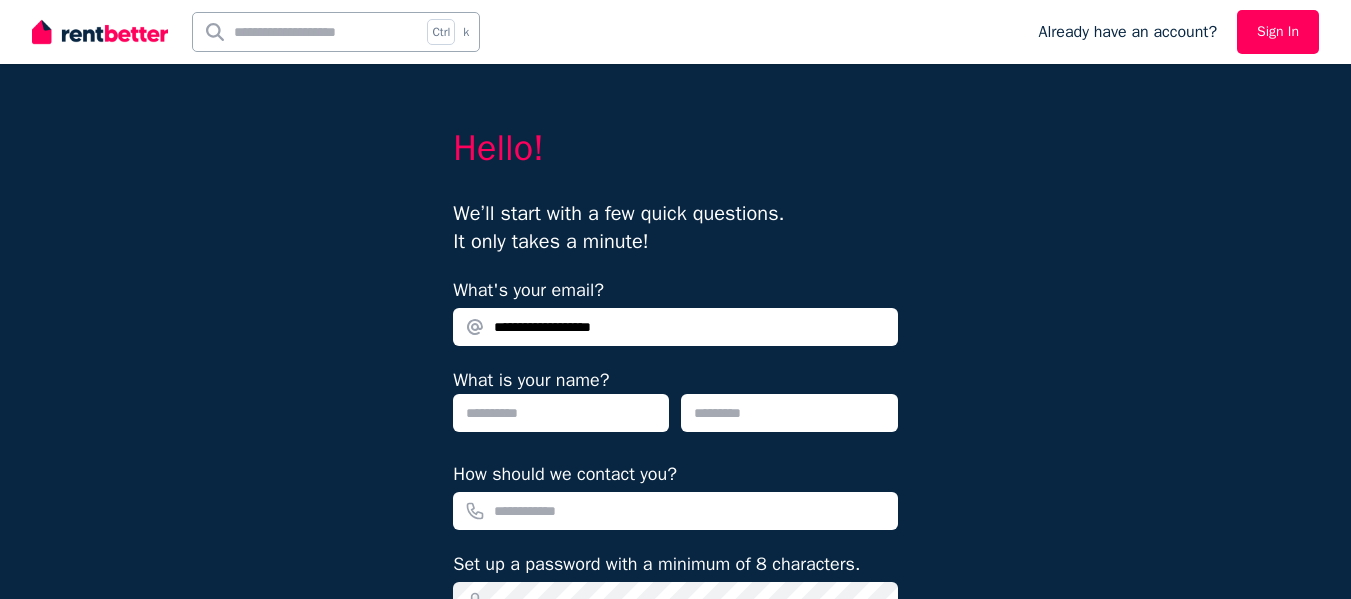 type on "**********" 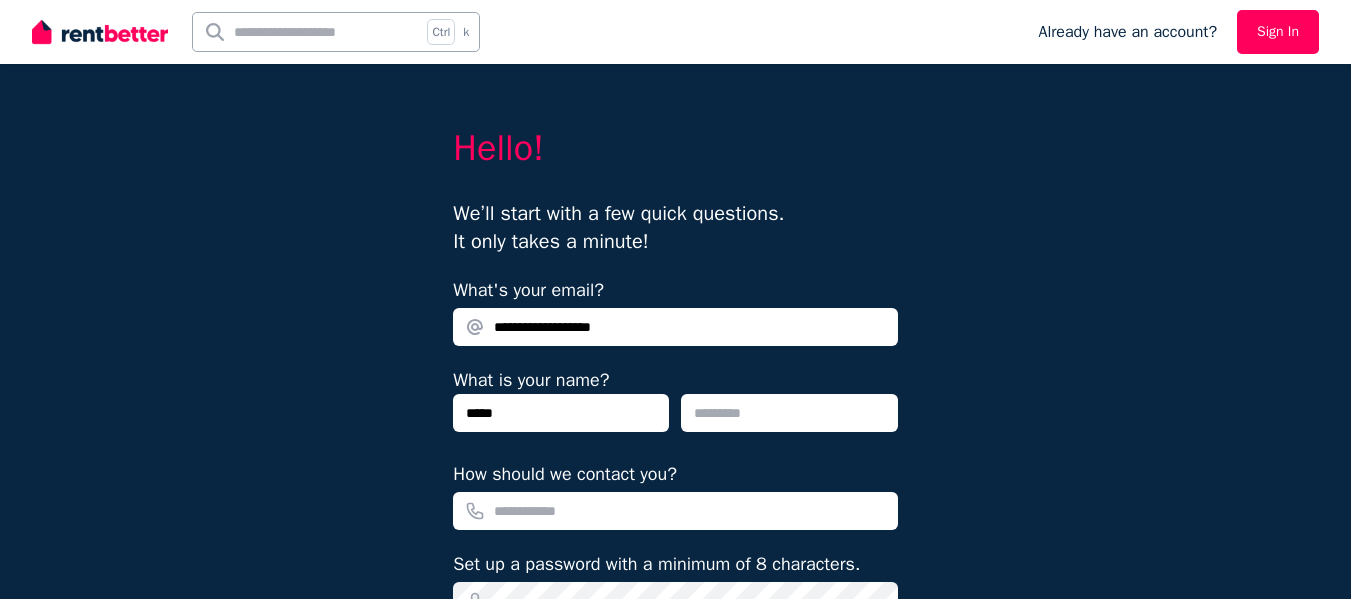 type on "*****" 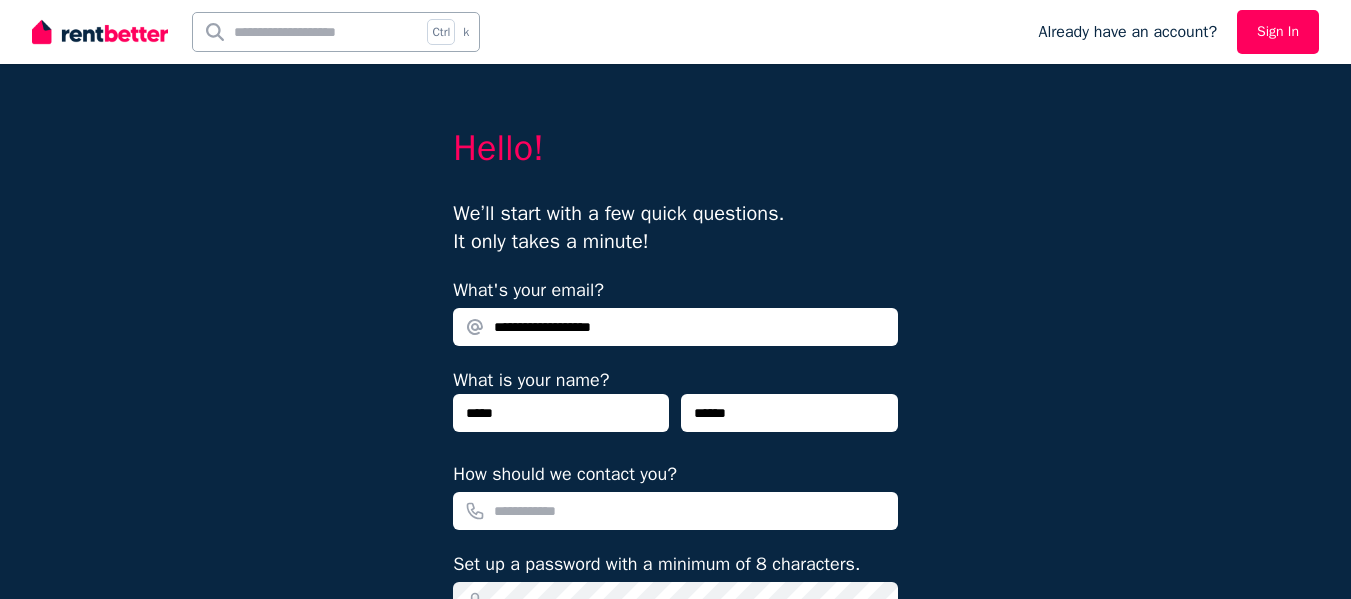 type on "******" 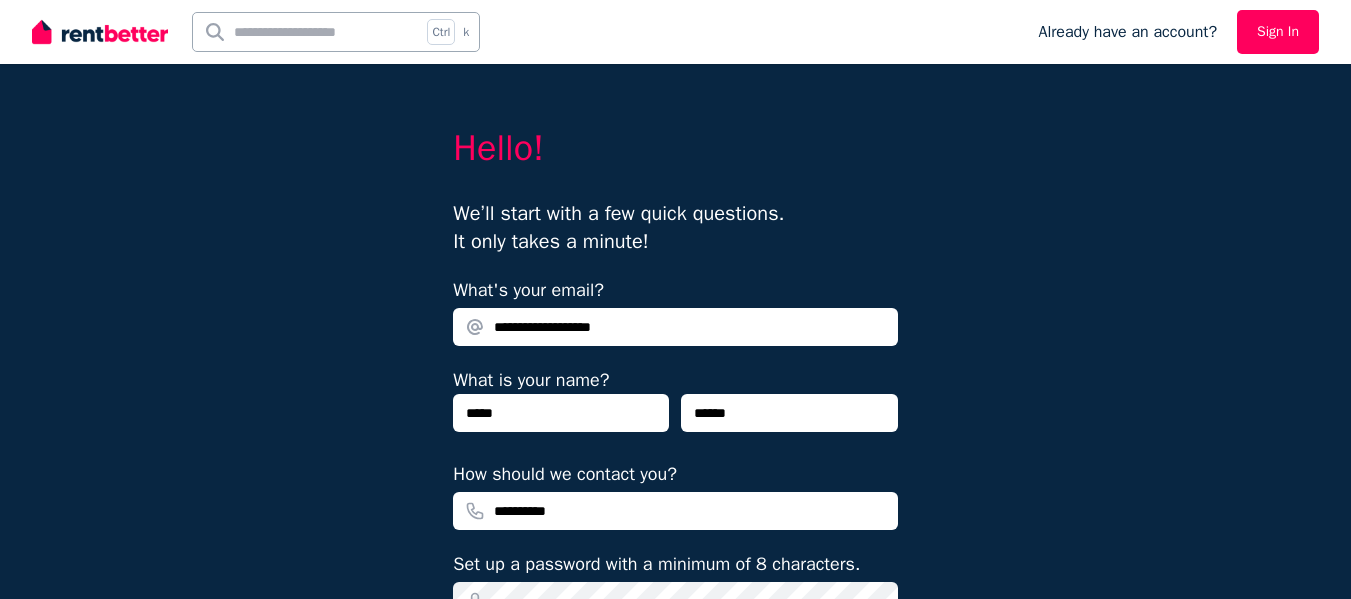 type on "**********" 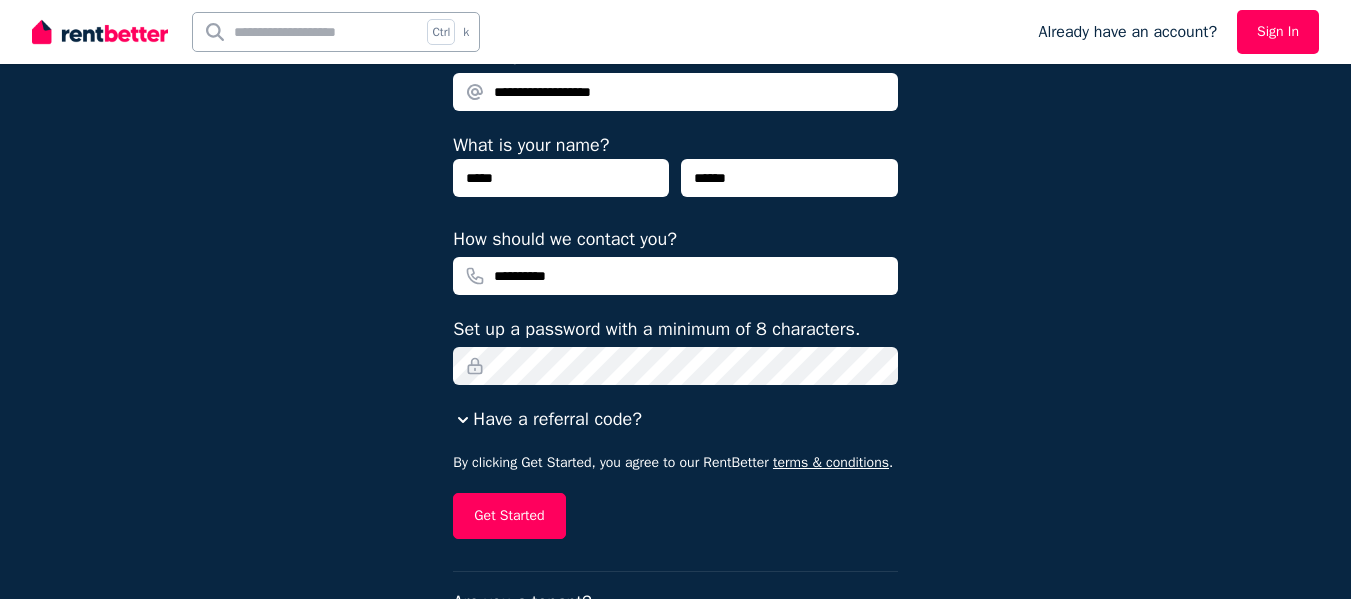 scroll, scrollTop: 200, scrollLeft: 0, axis: vertical 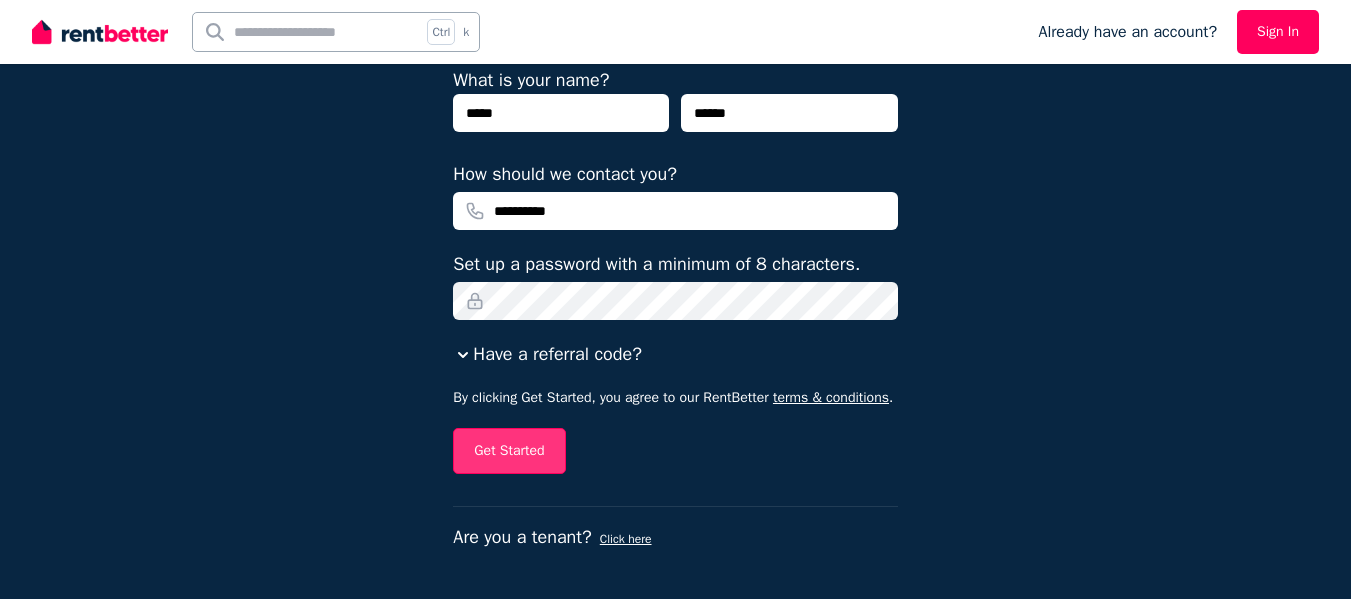 click on "Get Started" at bounding box center (509, 451) 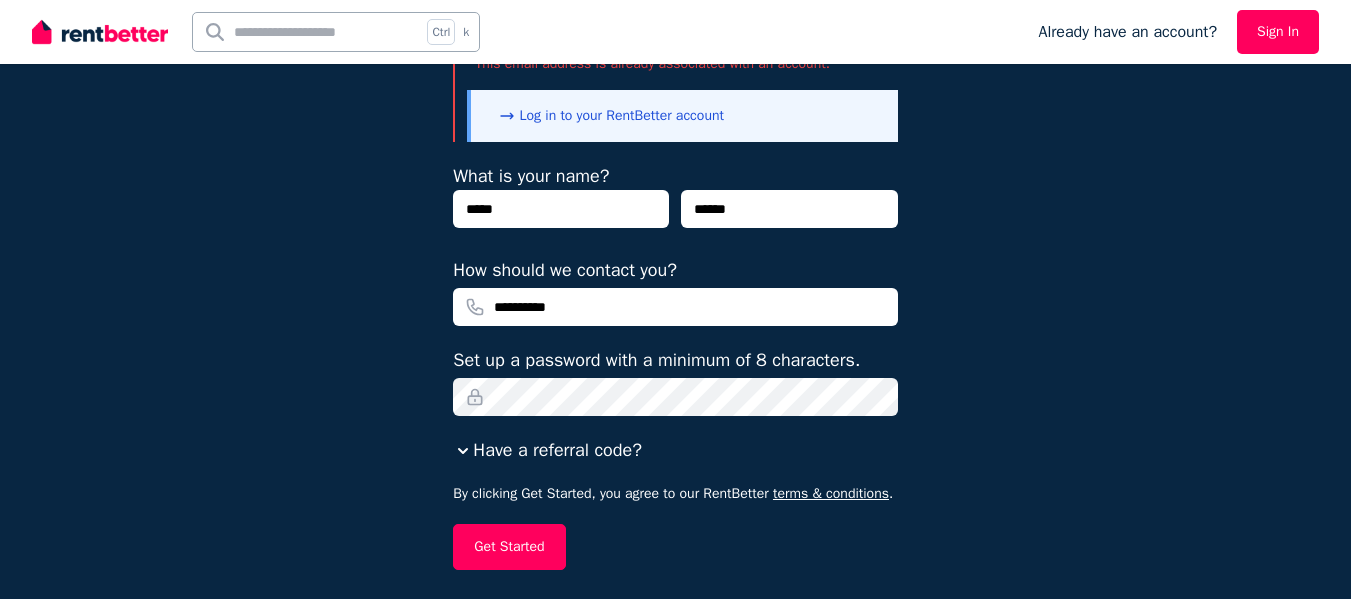 scroll, scrollTop: 396, scrollLeft: 0, axis: vertical 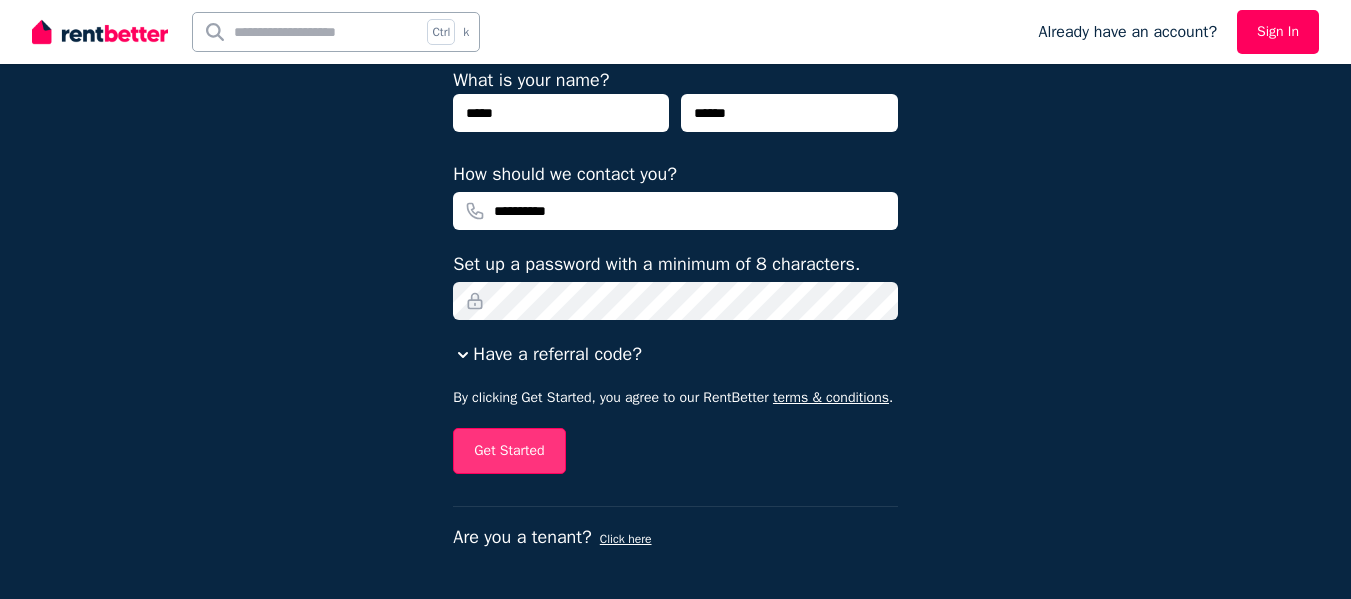 click on "Get Started" at bounding box center (509, 451) 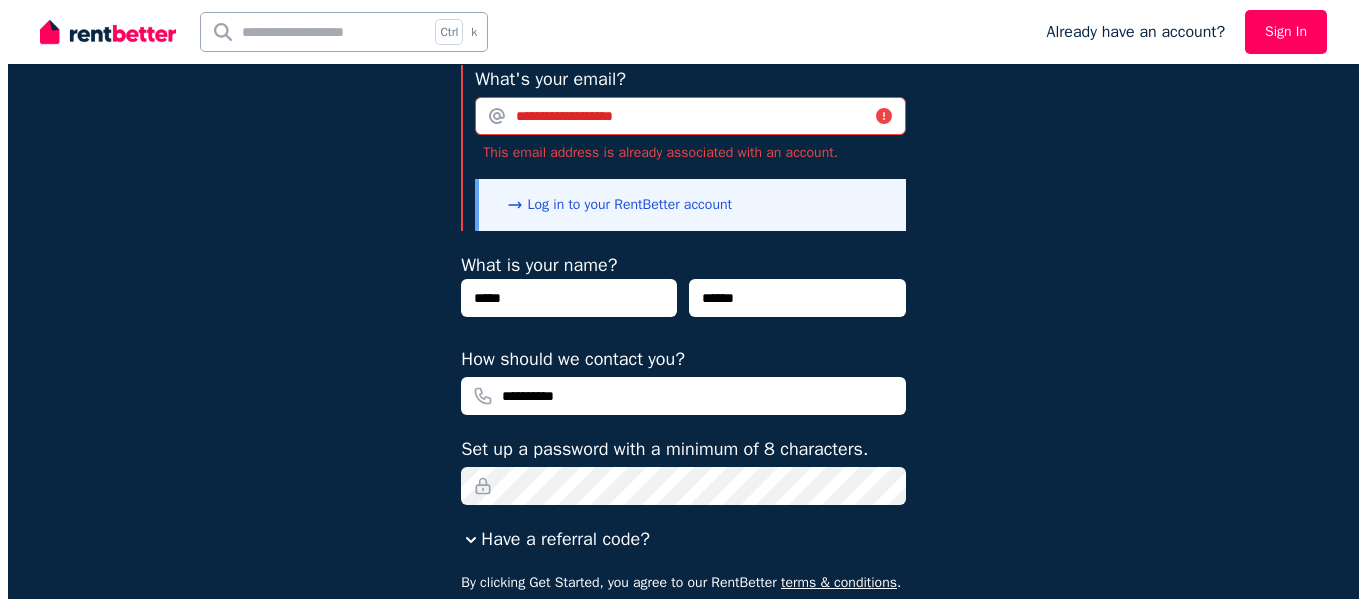 scroll, scrollTop: 0, scrollLeft: 0, axis: both 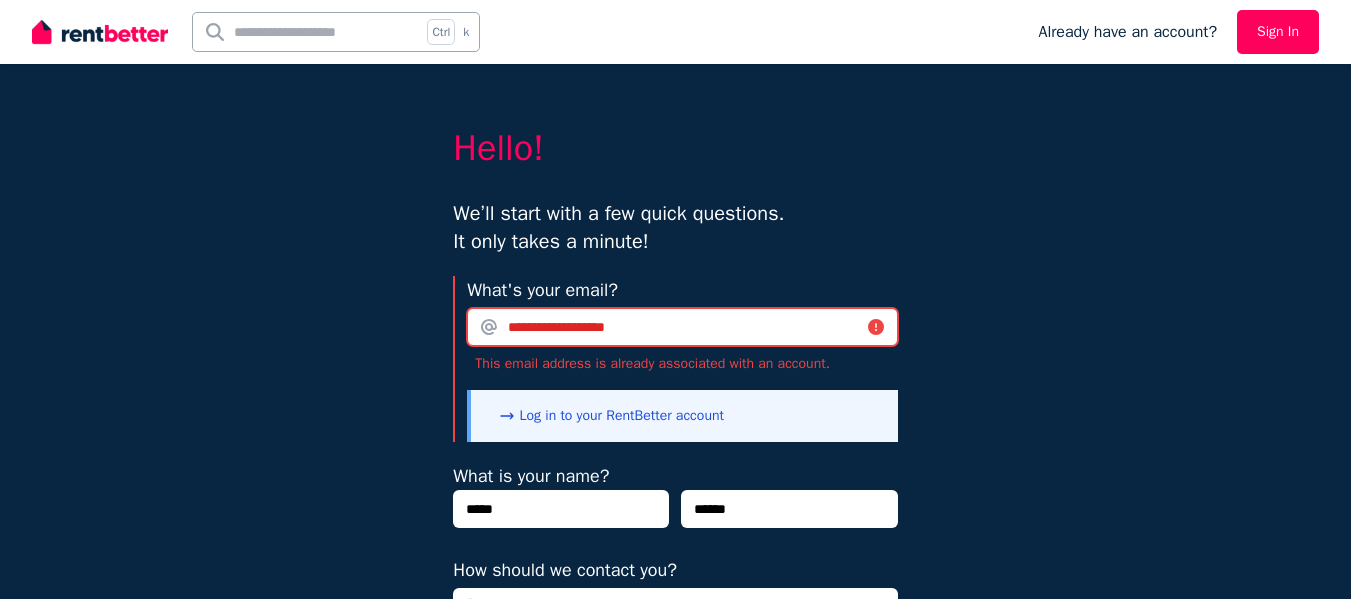 click on "**********" at bounding box center [682, 327] 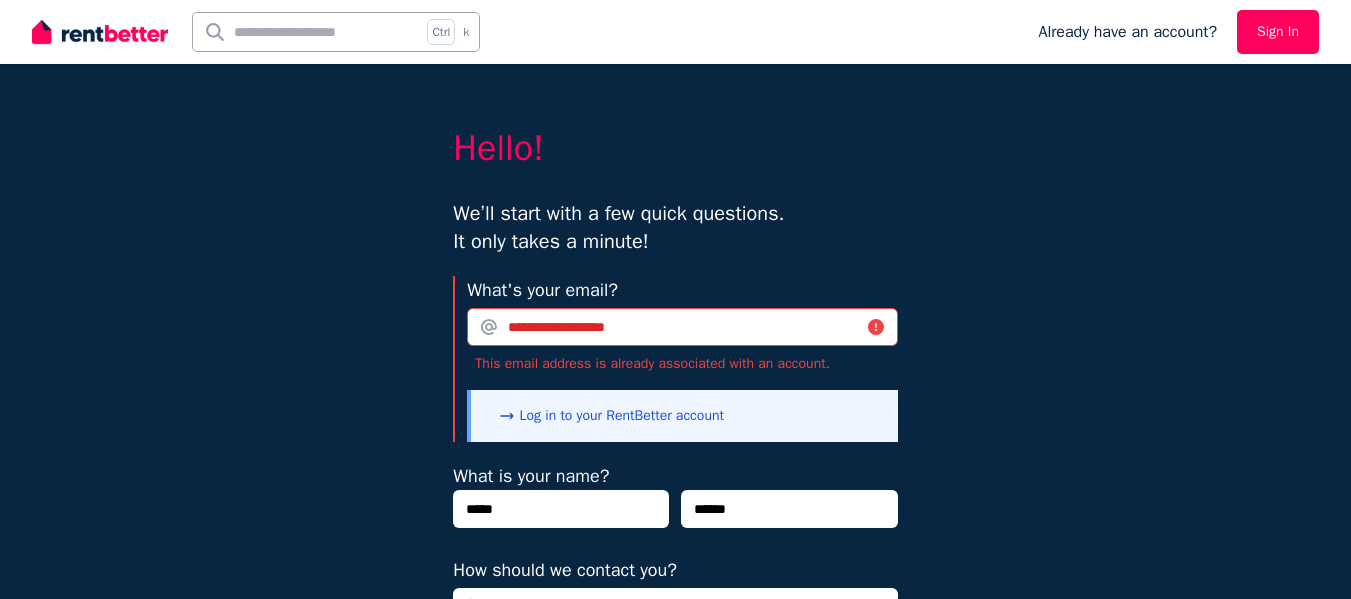 click on "Sign In" at bounding box center [1278, 32] 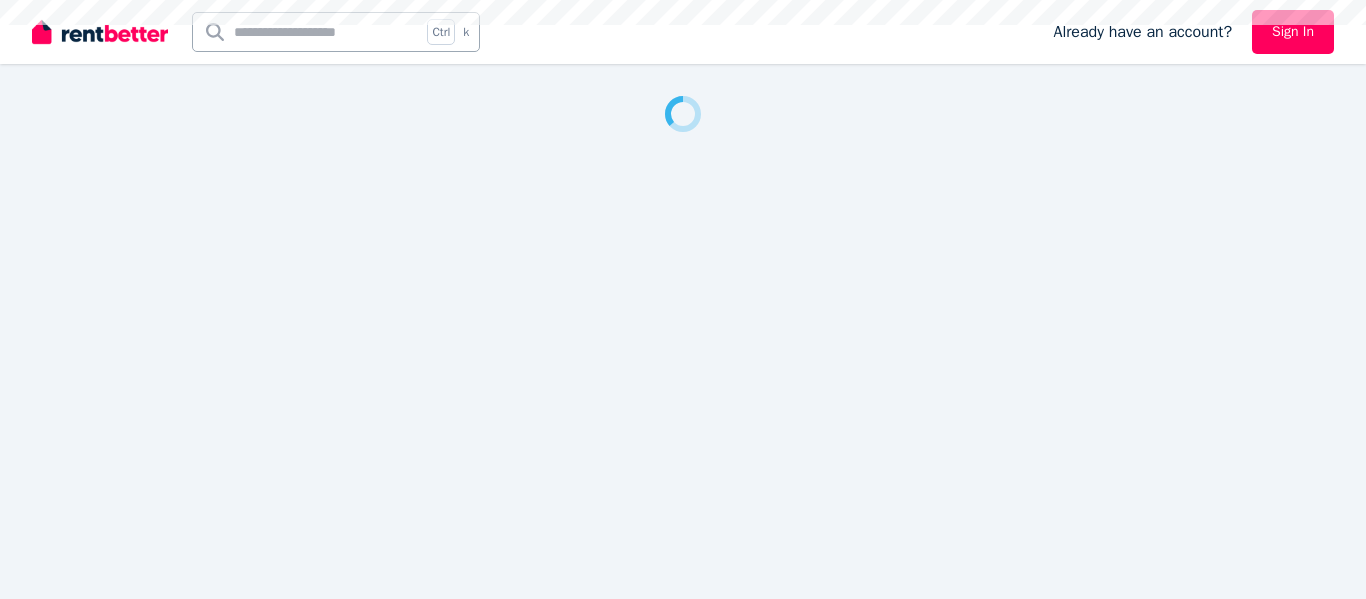 scroll, scrollTop: 0, scrollLeft: 0, axis: both 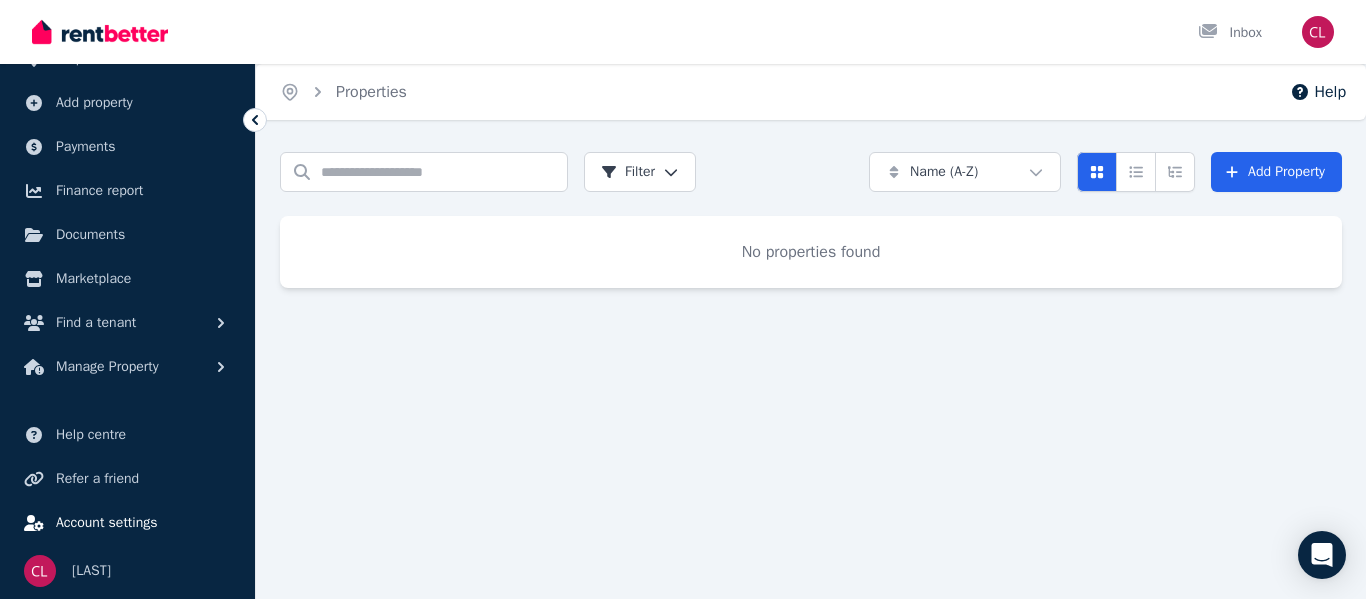 click on "Account settings" at bounding box center (107, 523) 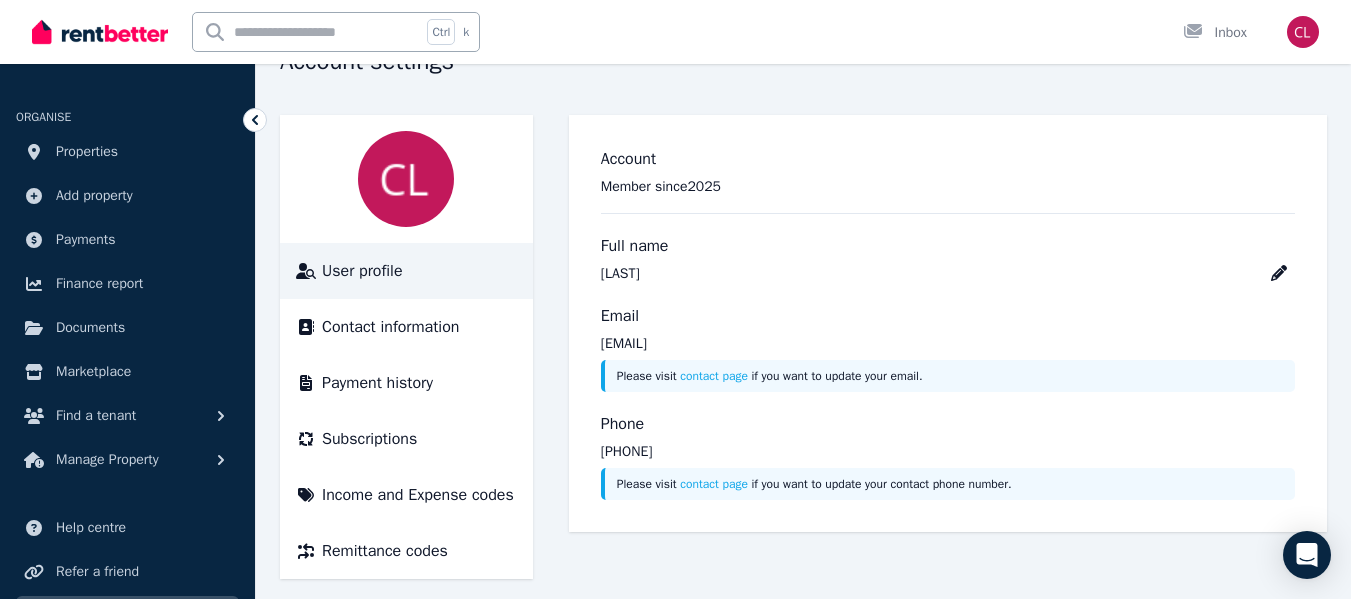 scroll, scrollTop: 123, scrollLeft: 0, axis: vertical 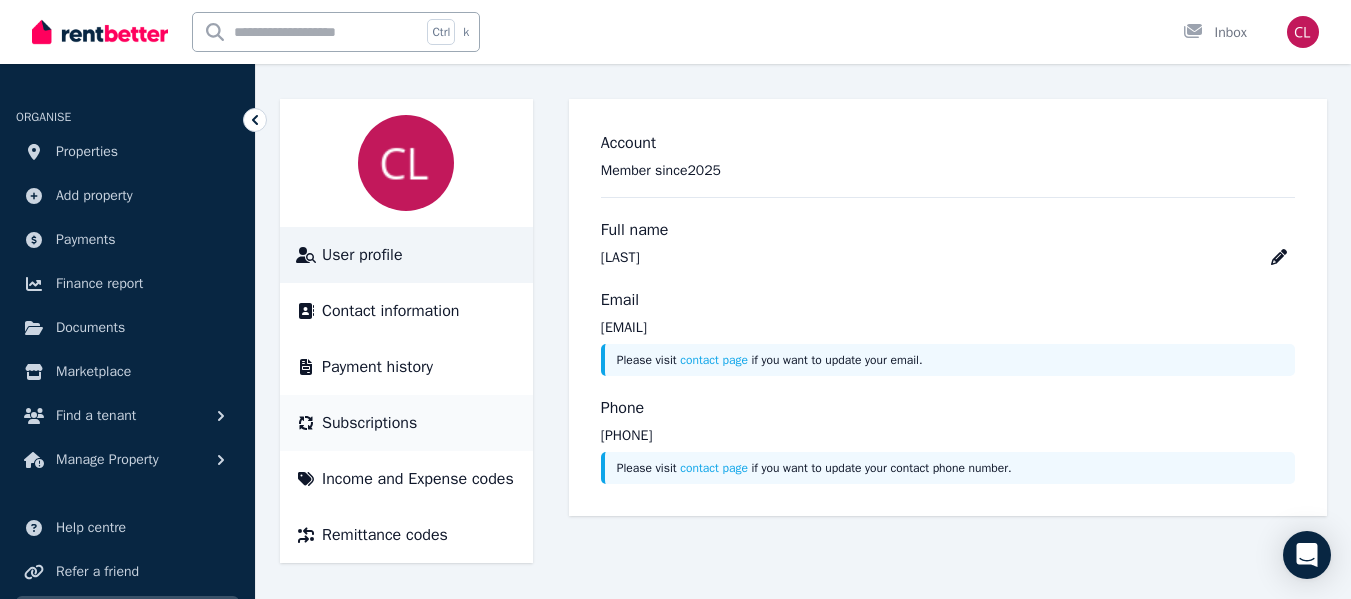 click on "Subscriptions" at bounding box center [369, 423] 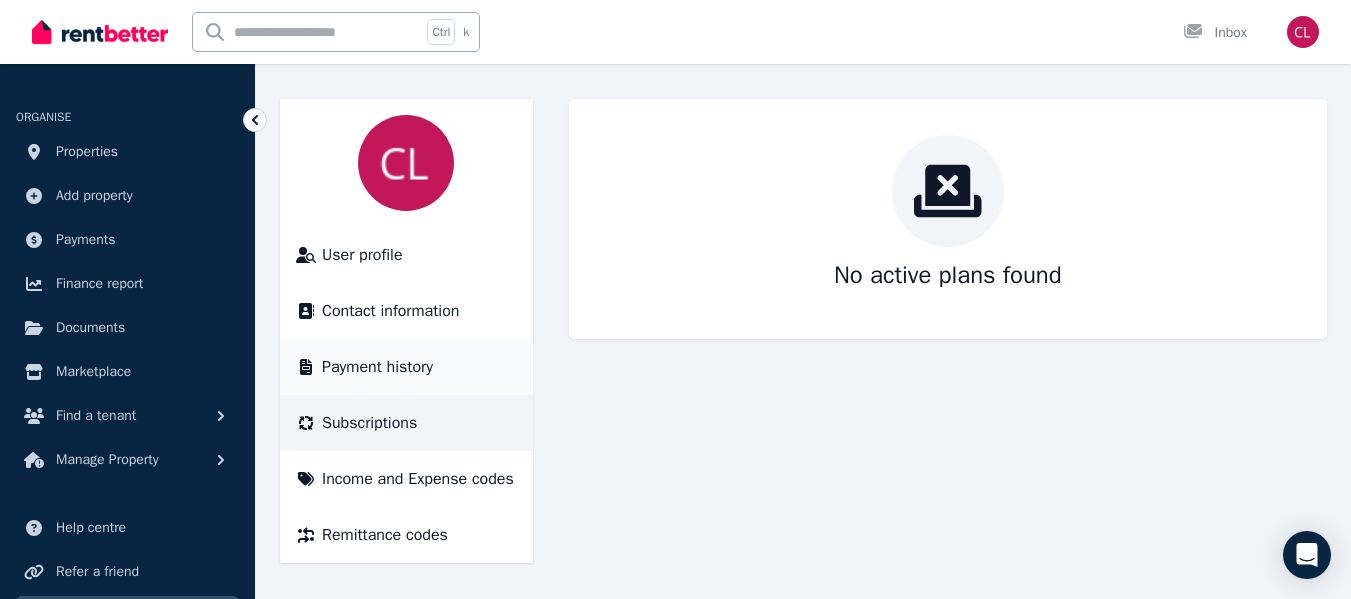 scroll, scrollTop: 0, scrollLeft: 0, axis: both 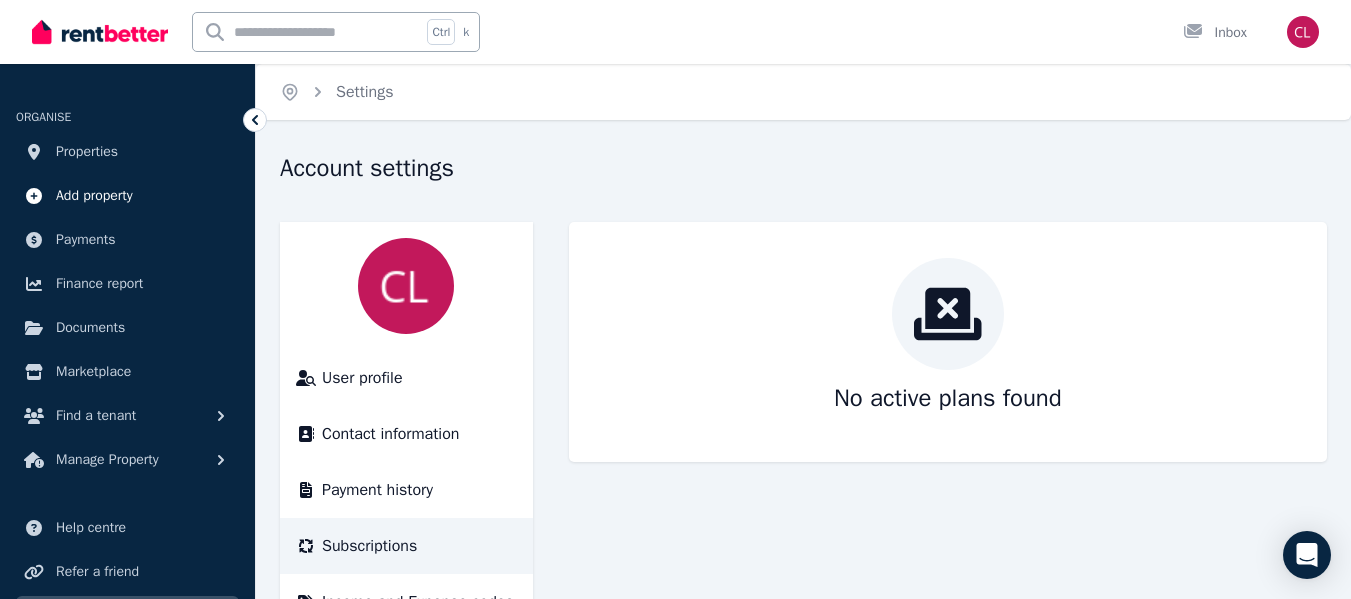 click on "Add property" at bounding box center (94, 196) 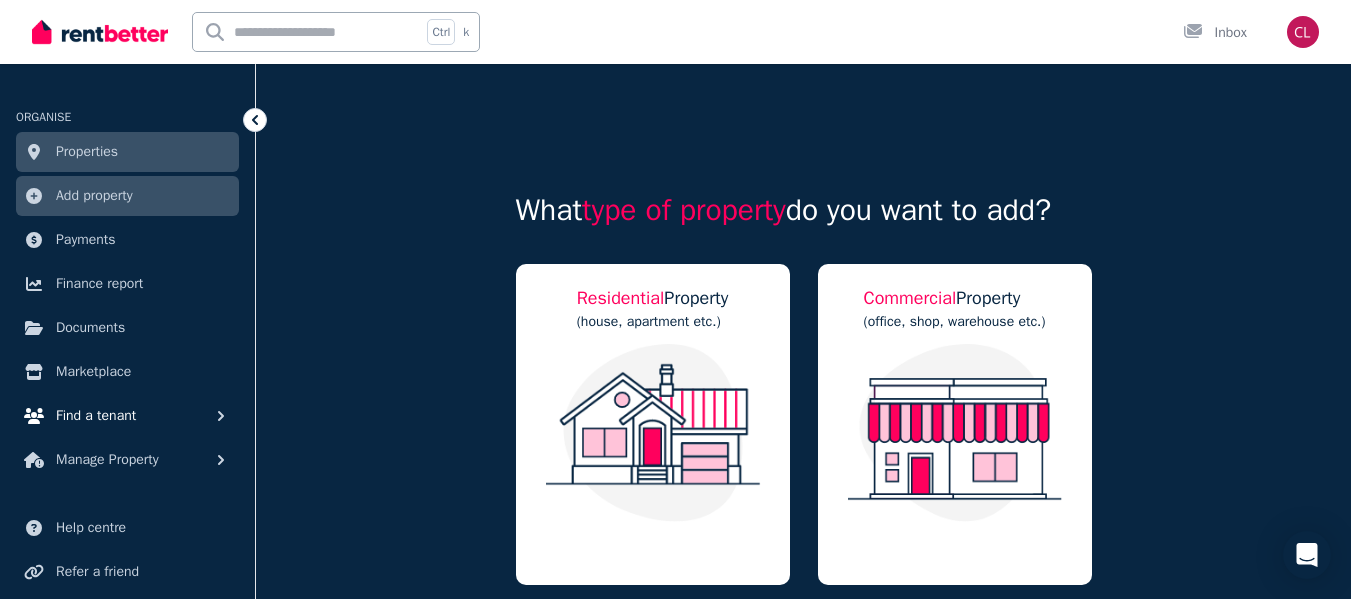 click on "Find a tenant" at bounding box center [96, 416] 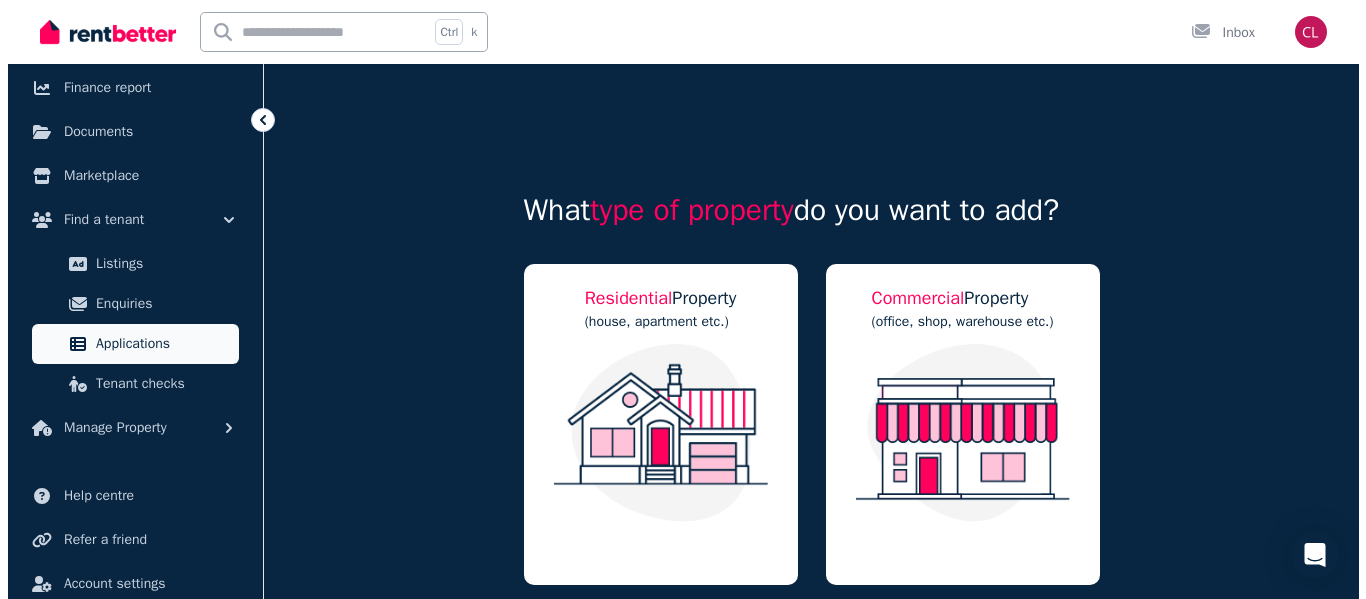 scroll, scrollTop: 200, scrollLeft: 0, axis: vertical 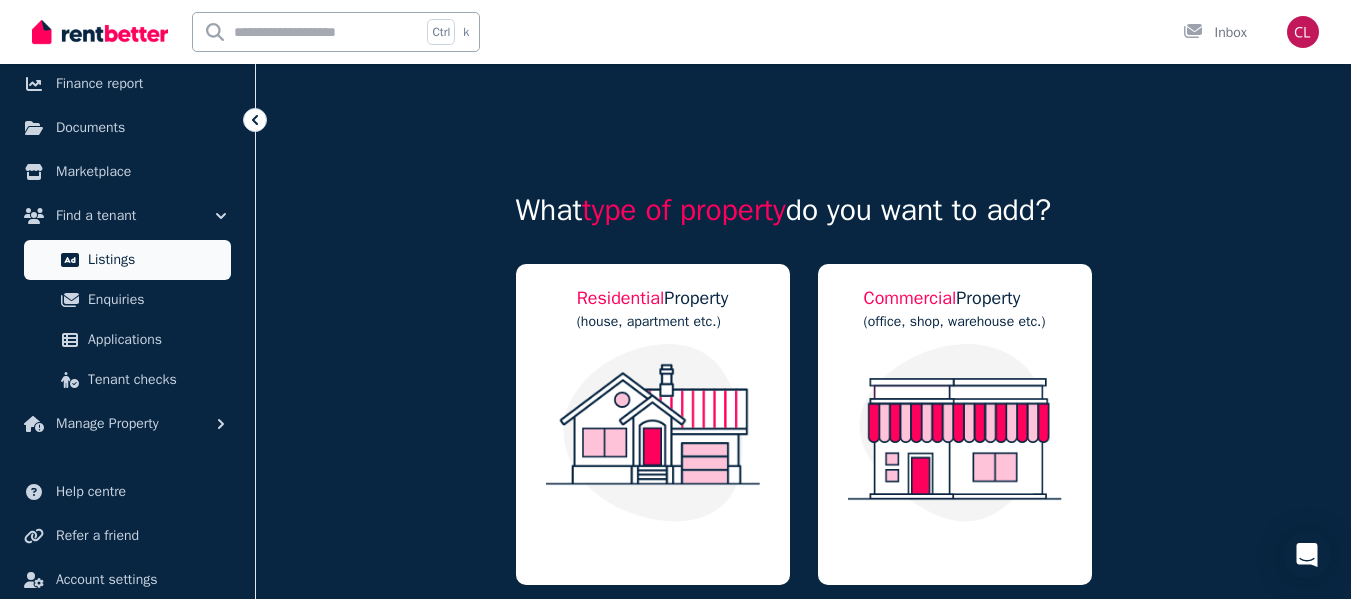 click on "Listings" at bounding box center (155, 260) 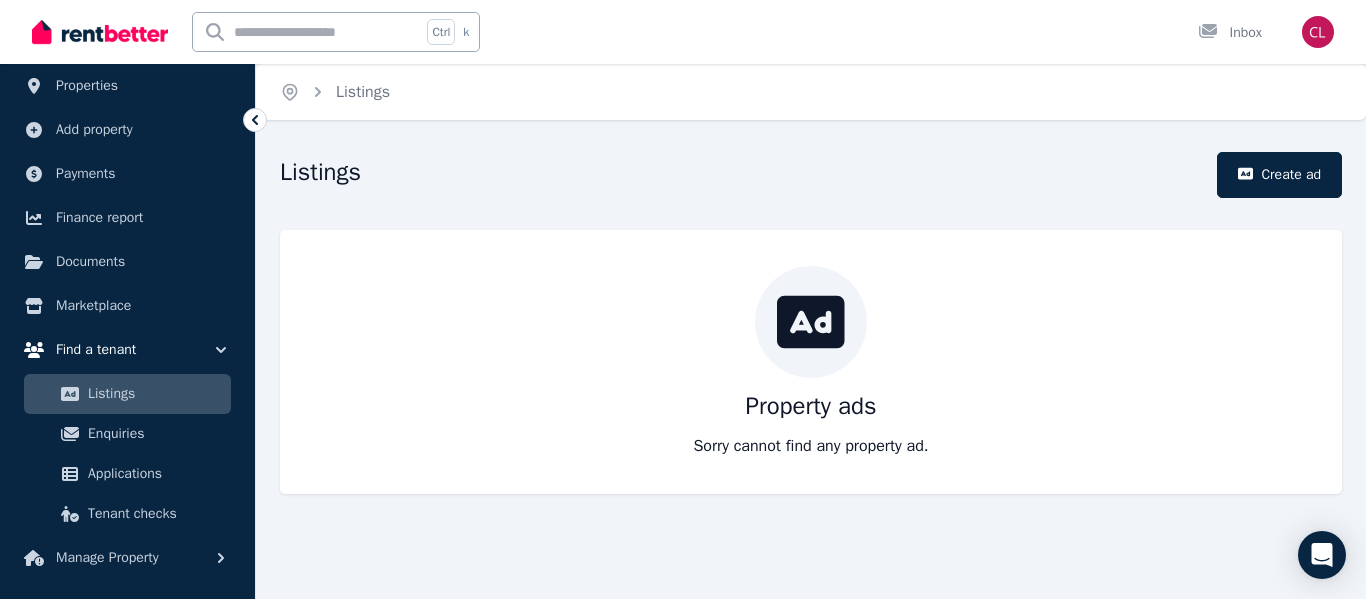 scroll, scrollTop: 100, scrollLeft: 0, axis: vertical 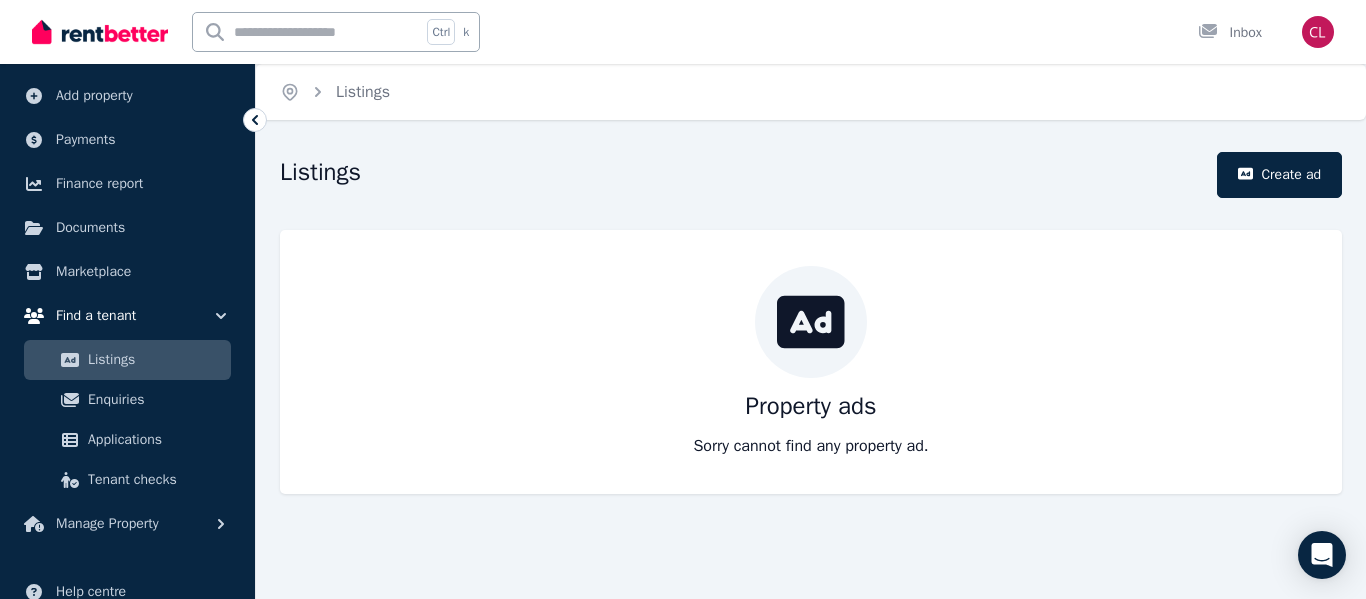 click 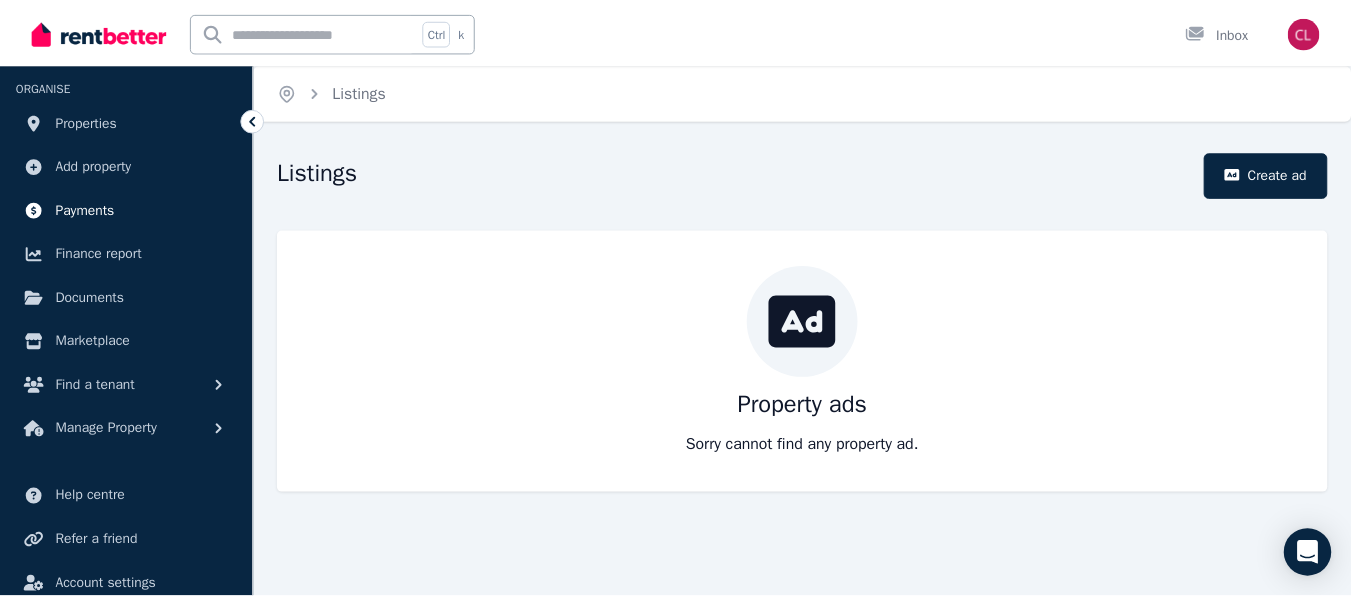 scroll, scrollTop: 0, scrollLeft: 0, axis: both 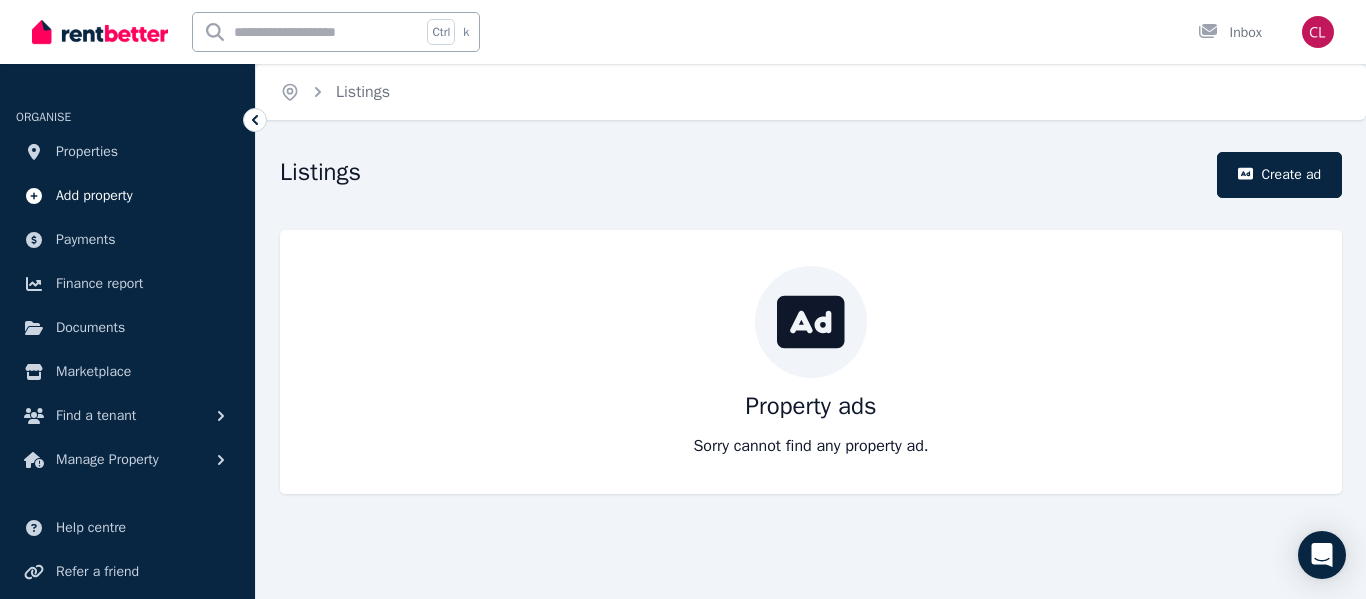 click on "Add property" at bounding box center [94, 196] 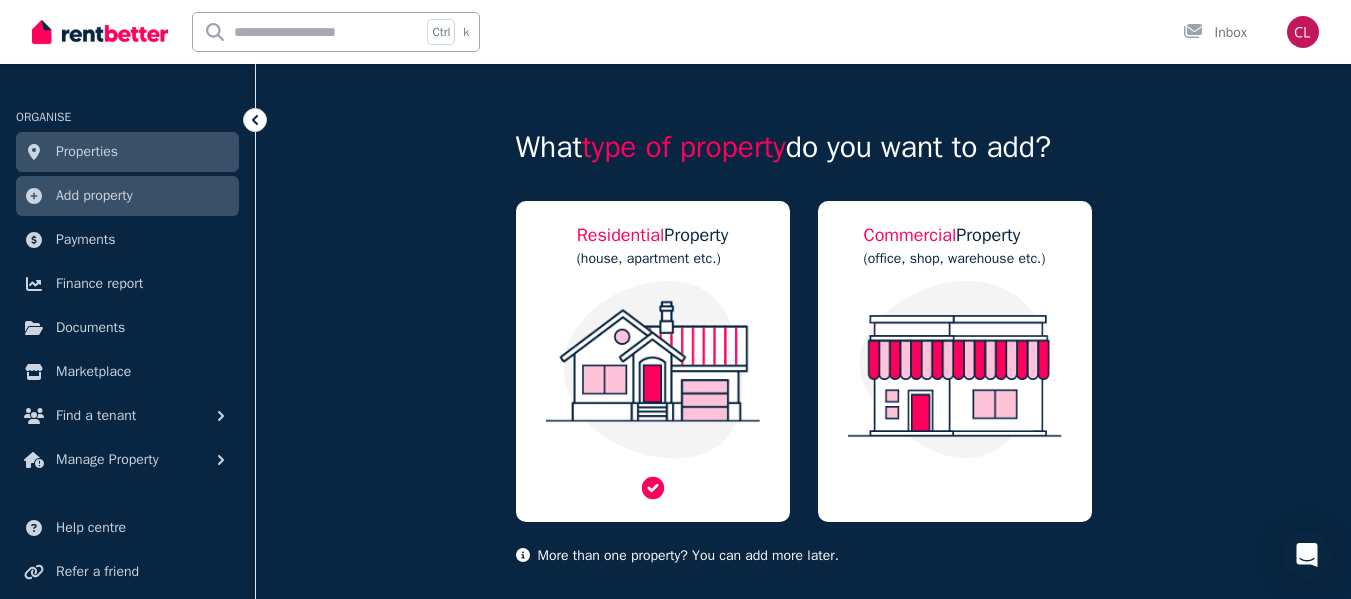 scroll, scrollTop: 129, scrollLeft: 0, axis: vertical 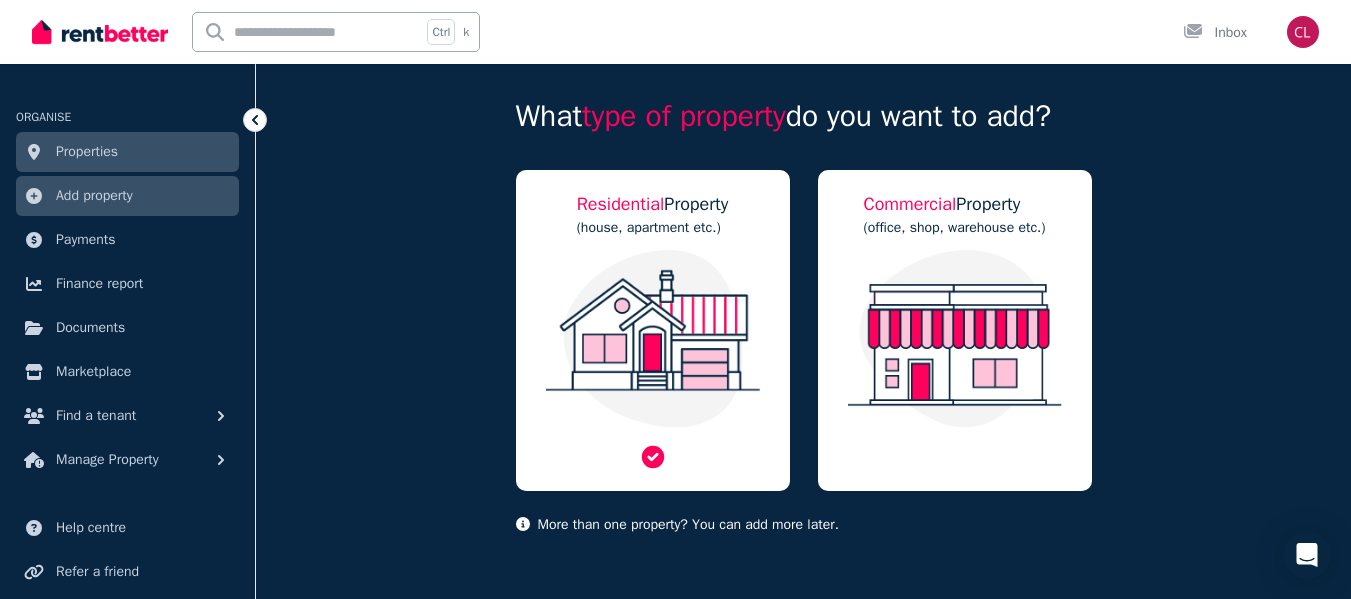 click at bounding box center (653, 339) 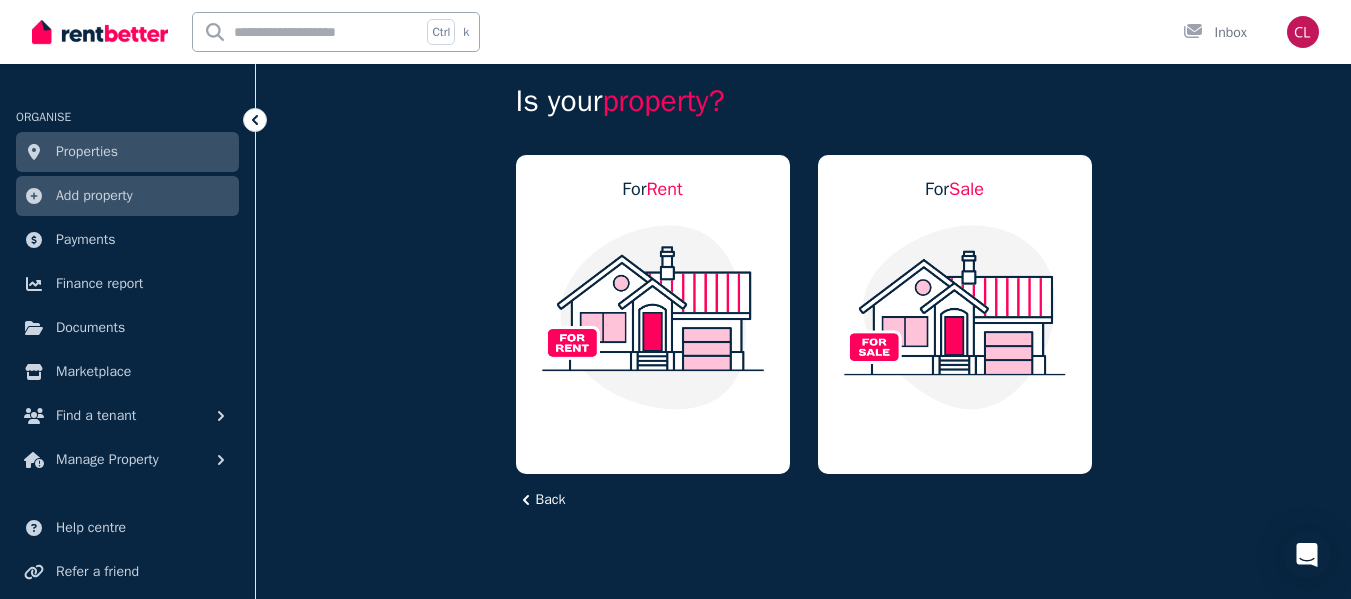 scroll, scrollTop: 0, scrollLeft: 0, axis: both 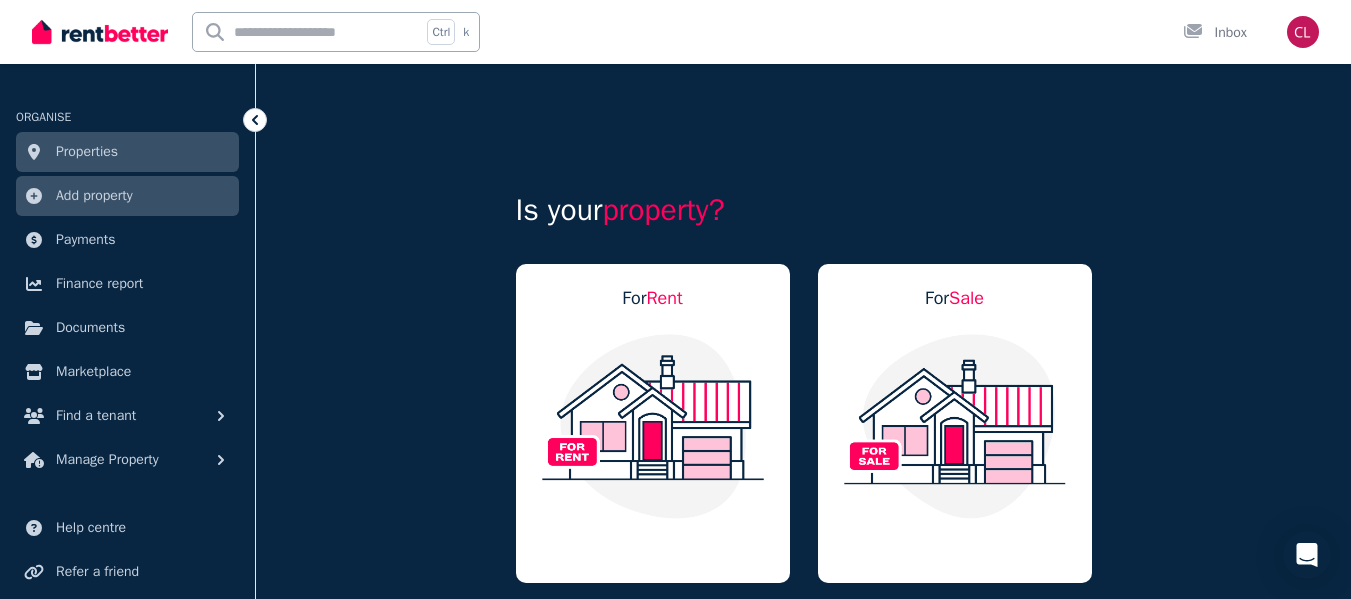 click at bounding box center (653, 426) 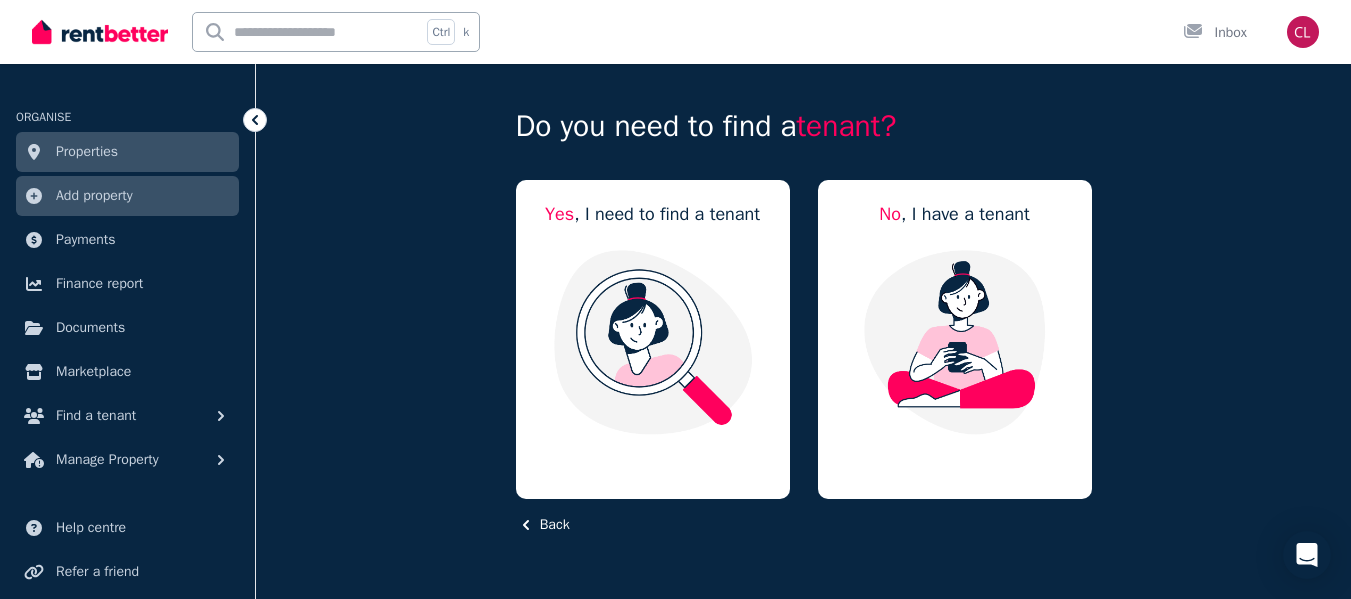 click at bounding box center [653, 342] 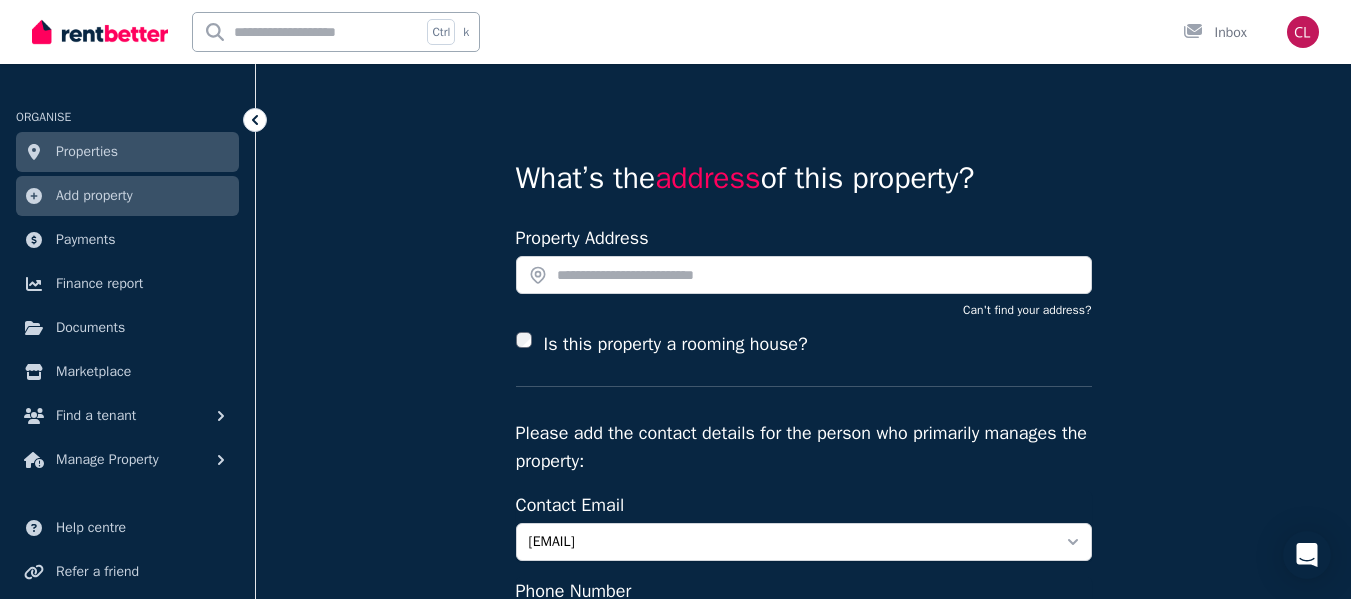 scroll, scrollTop: 0, scrollLeft: 0, axis: both 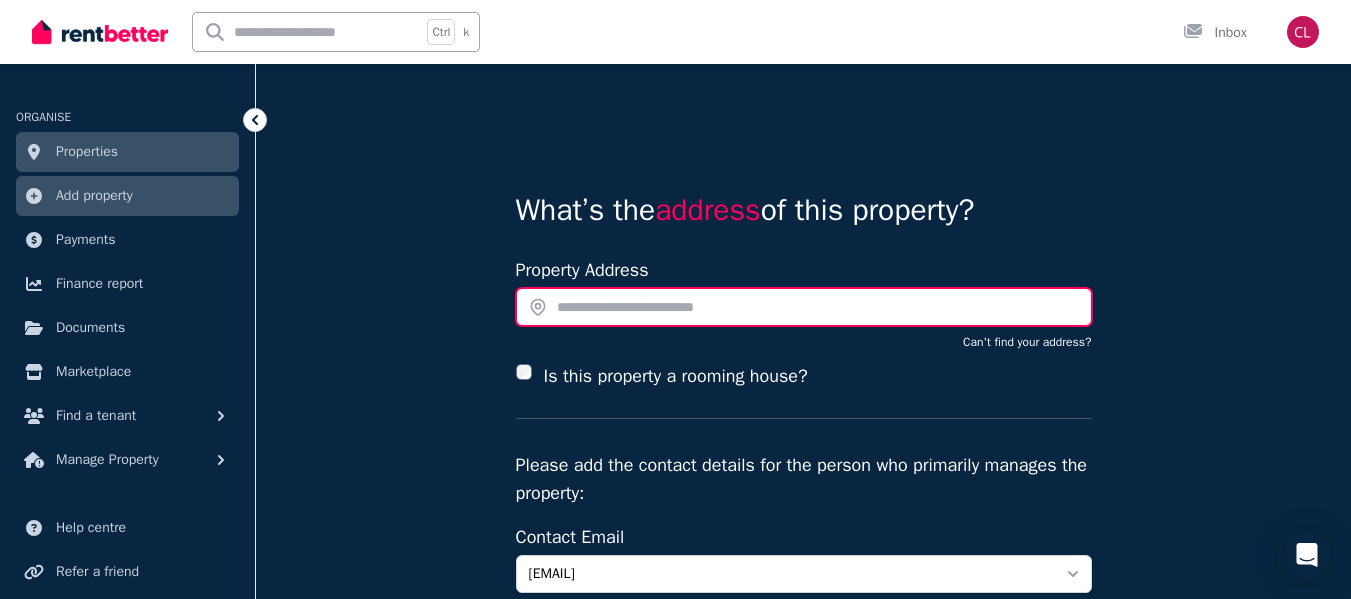click at bounding box center [804, 307] 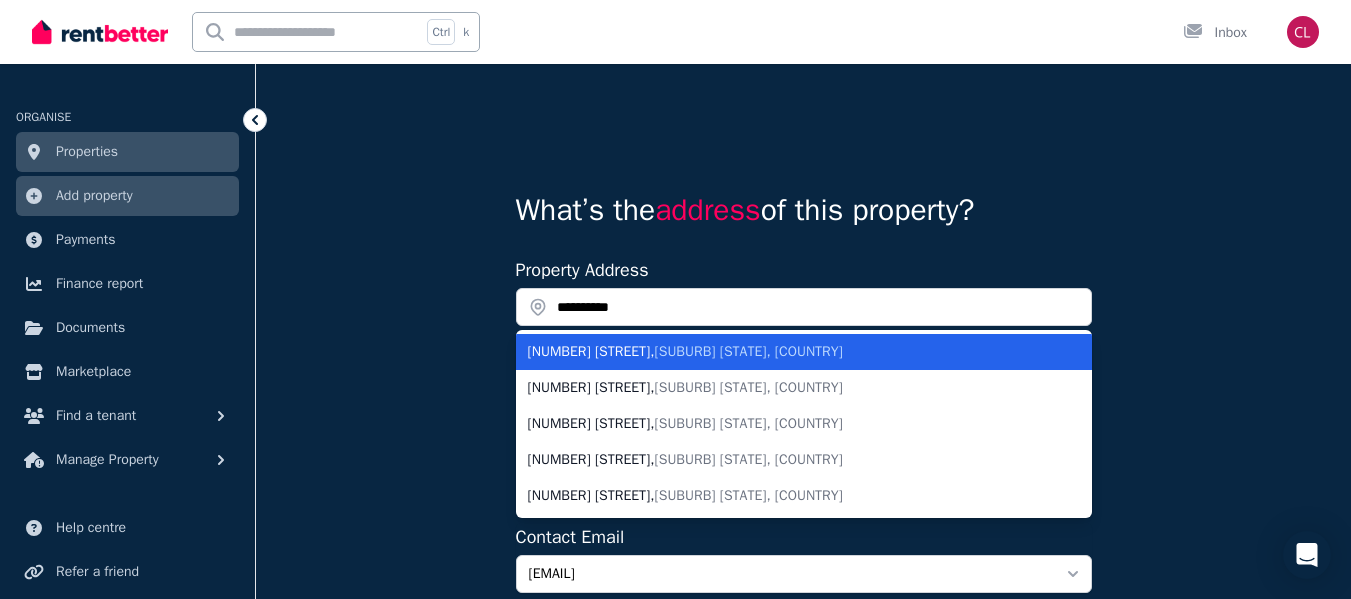 click on "Wembley WA, Australia" at bounding box center [749, 351] 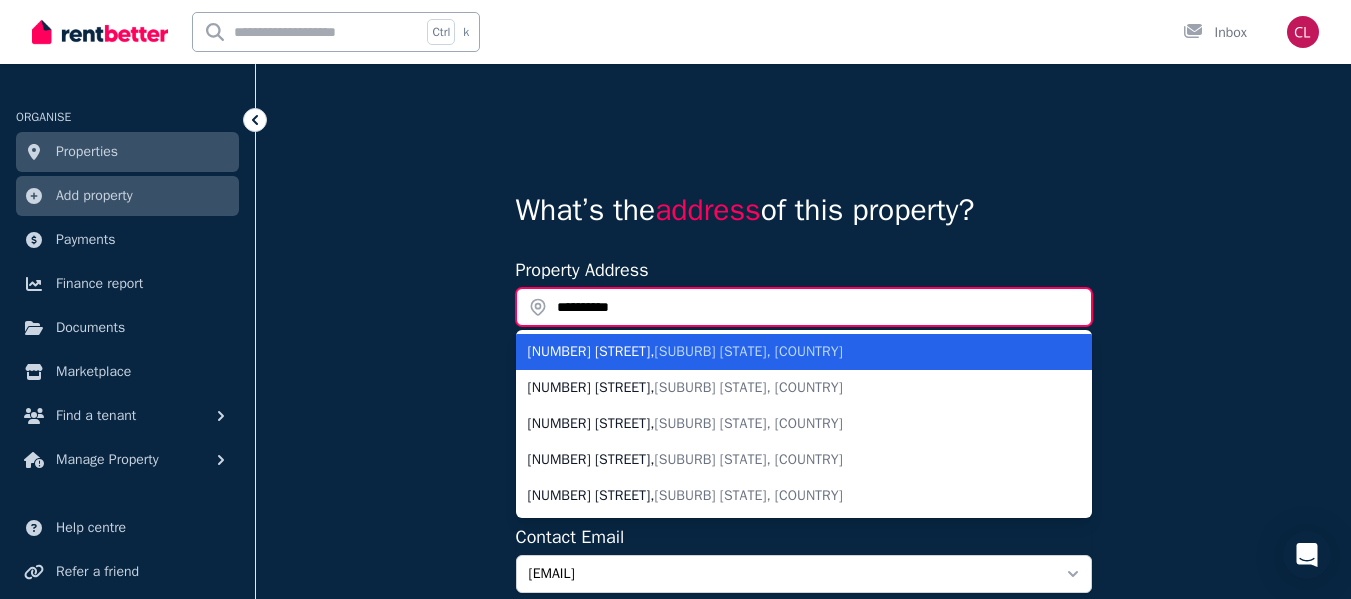 type on "**********" 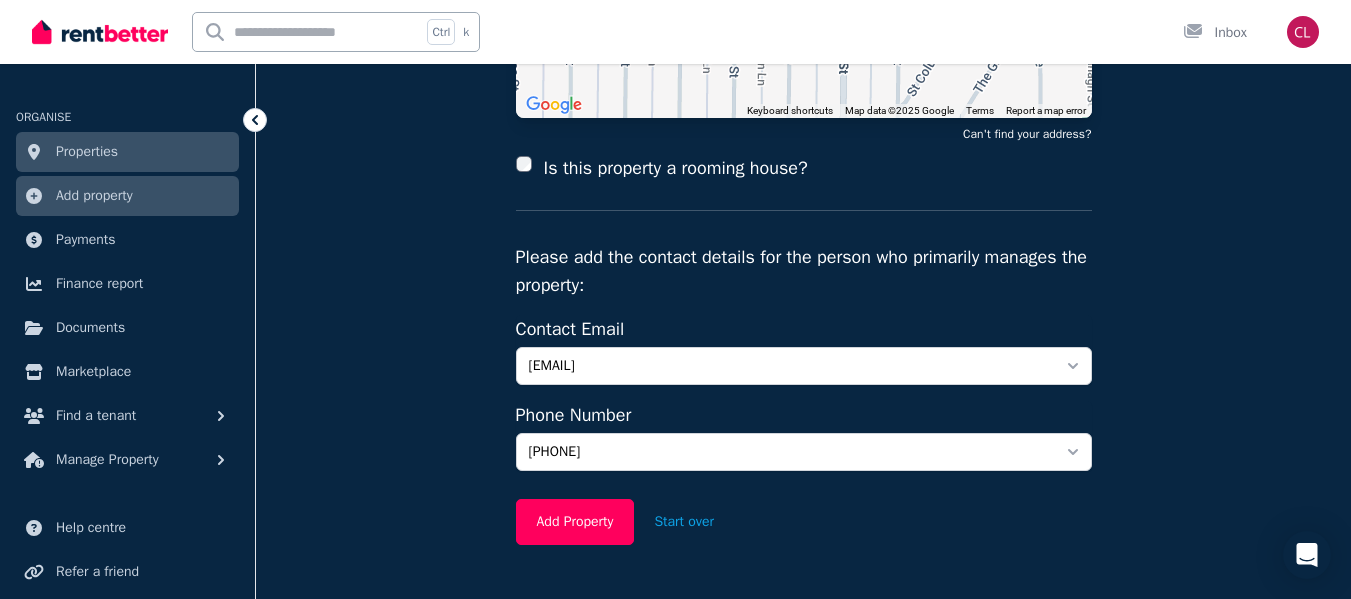 scroll, scrollTop: 438, scrollLeft: 0, axis: vertical 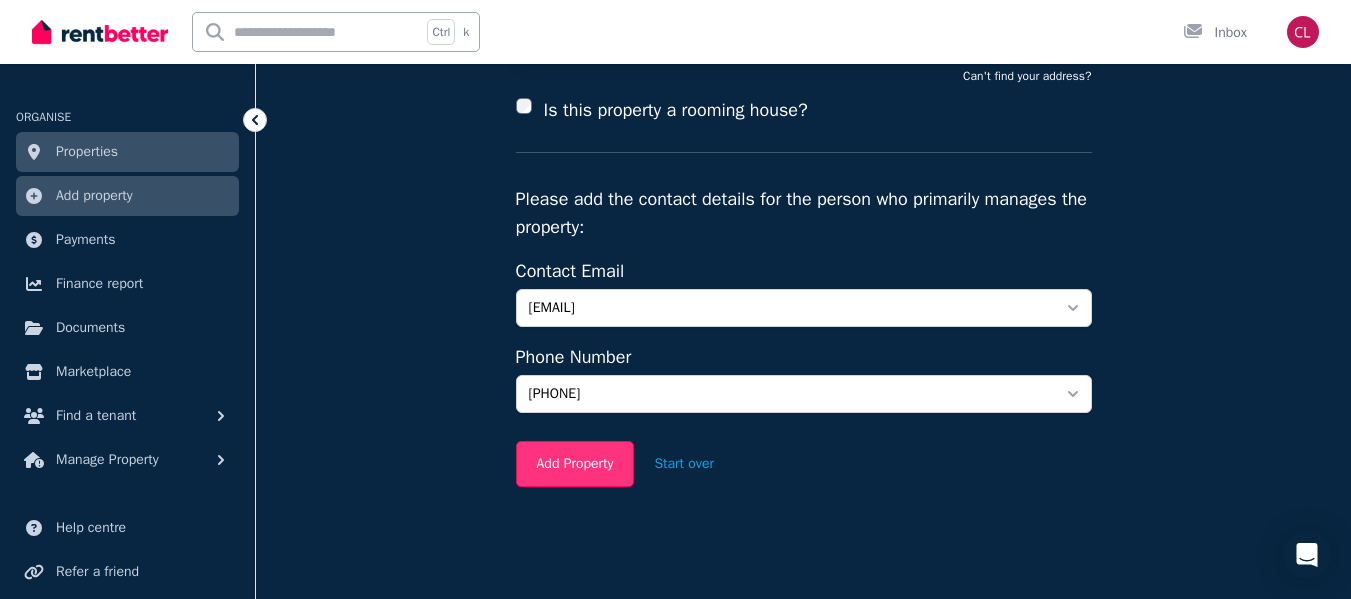 click on "Add Property" at bounding box center (575, 464) 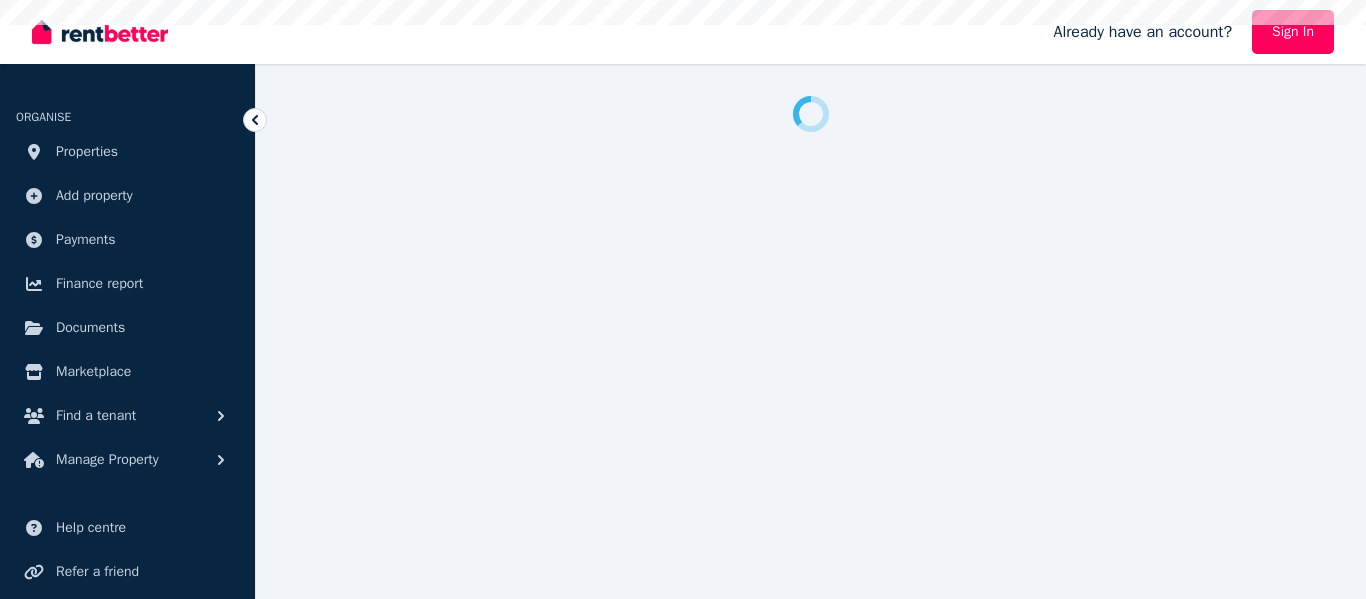 scroll, scrollTop: 0, scrollLeft: 0, axis: both 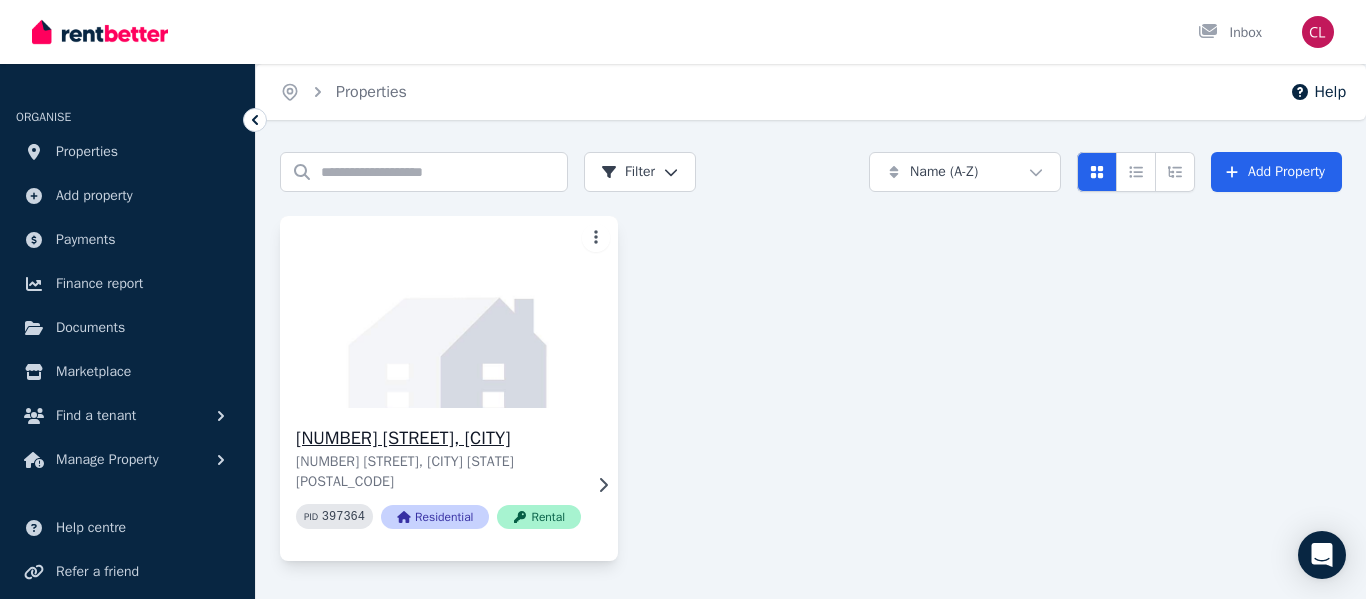 click on "[NUMBER] [STREET], [CITY]" at bounding box center [438, 438] 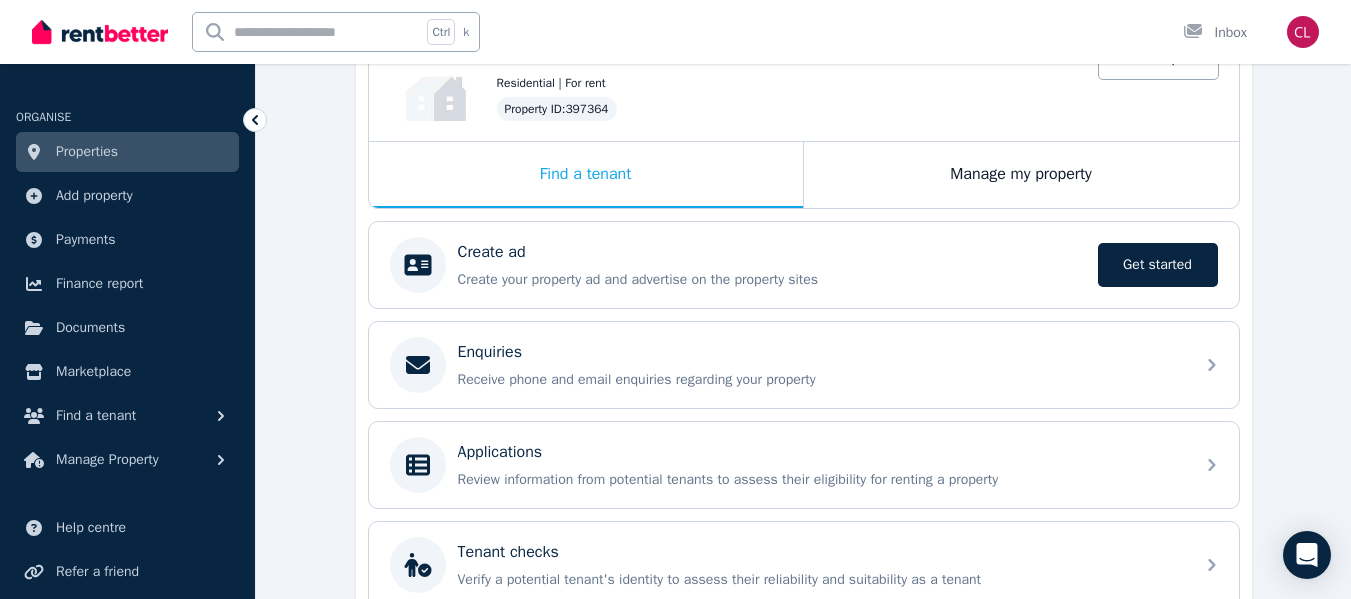 scroll, scrollTop: 300, scrollLeft: 0, axis: vertical 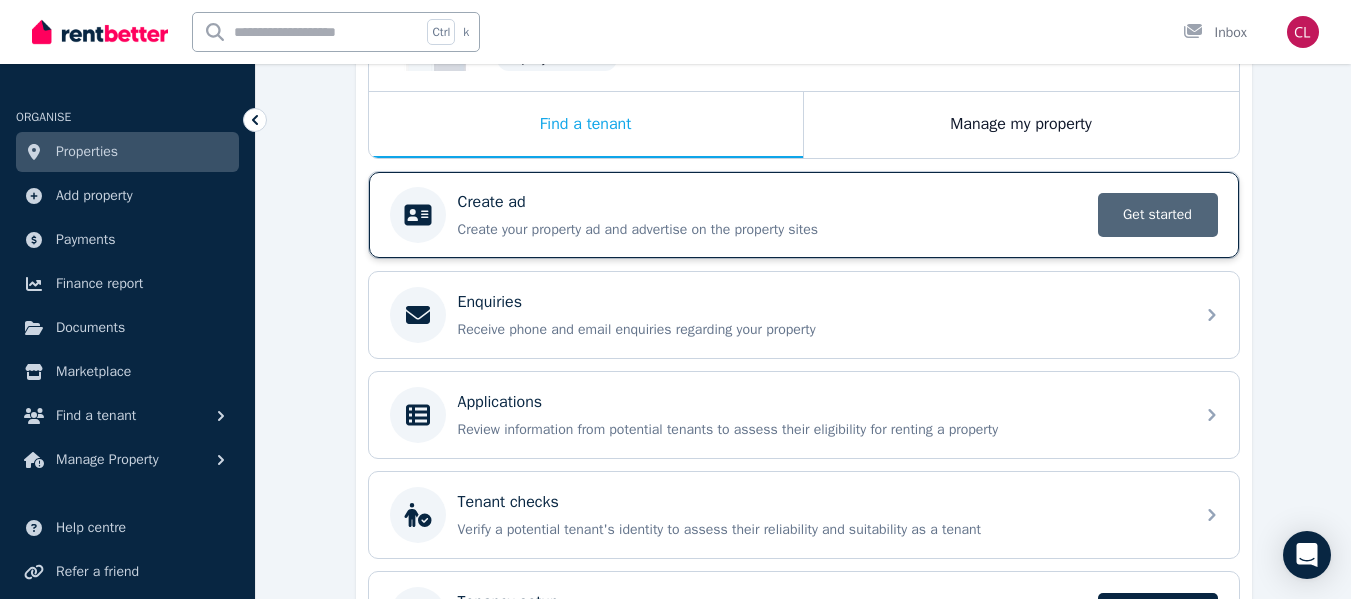 click on "Get started" at bounding box center (1158, 215) 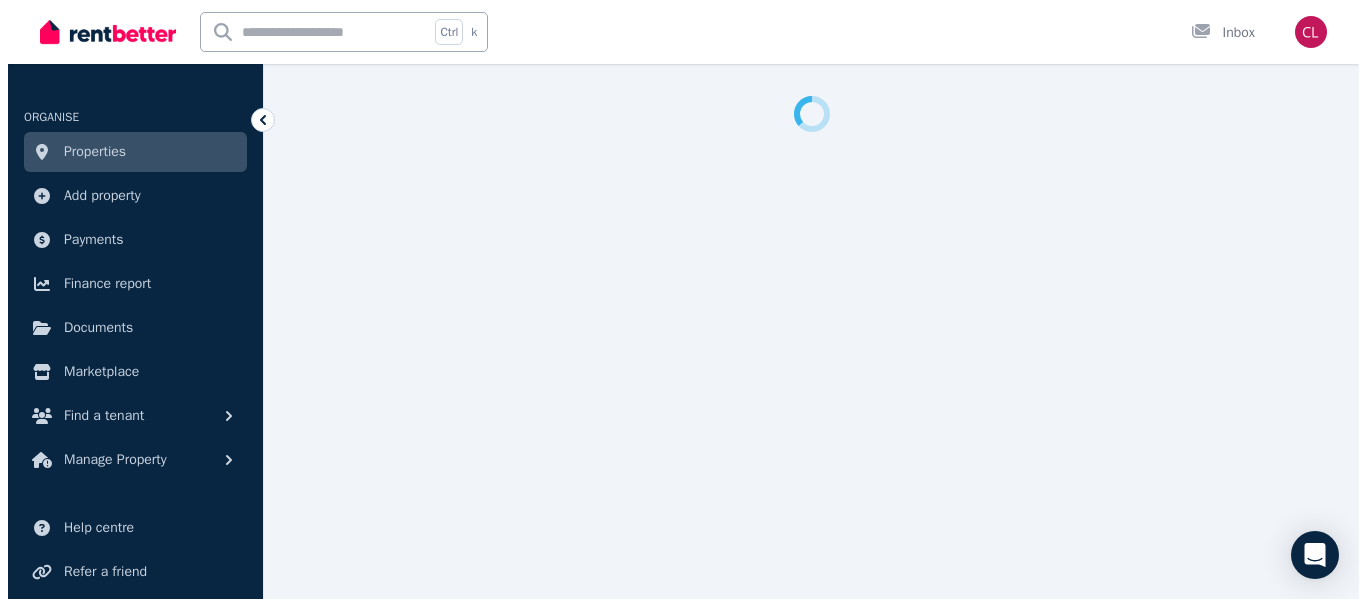 scroll, scrollTop: 0, scrollLeft: 0, axis: both 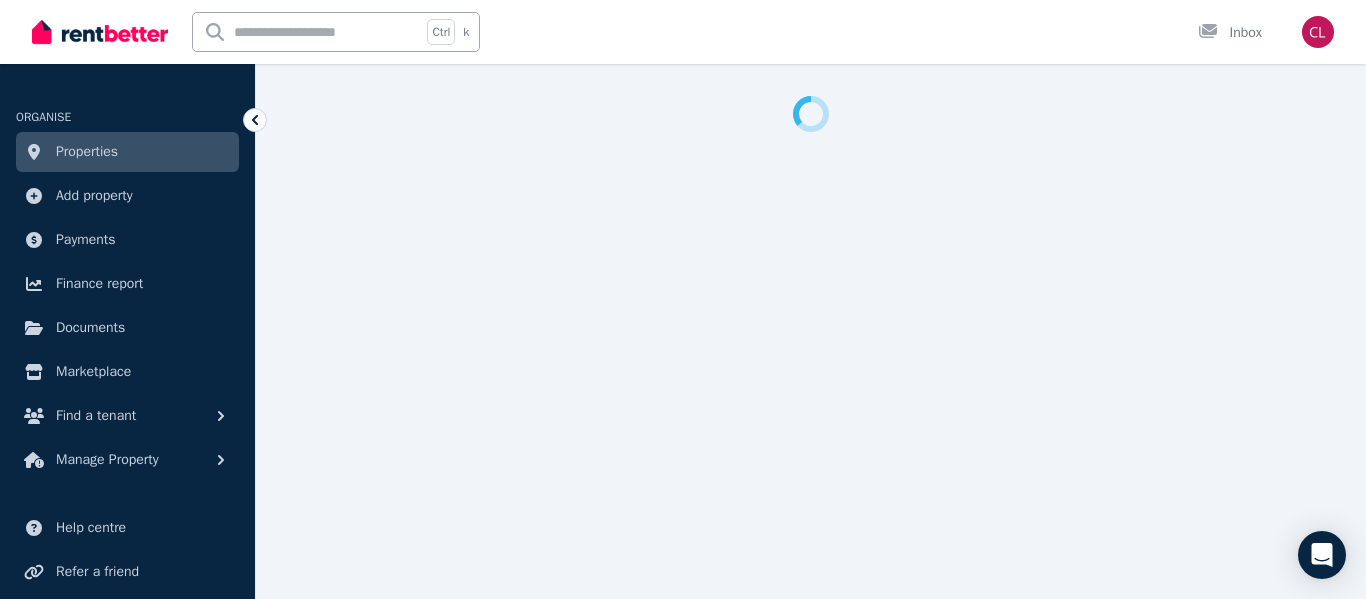 select on "**" 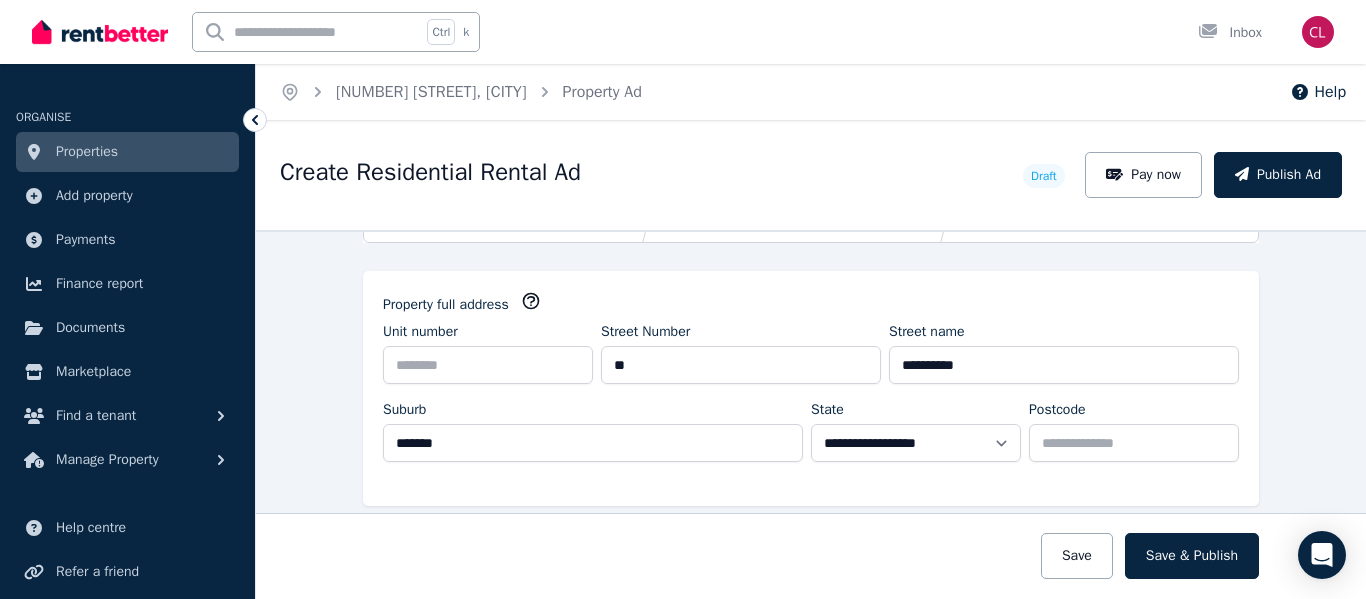 scroll, scrollTop: 100, scrollLeft: 0, axis: vertical 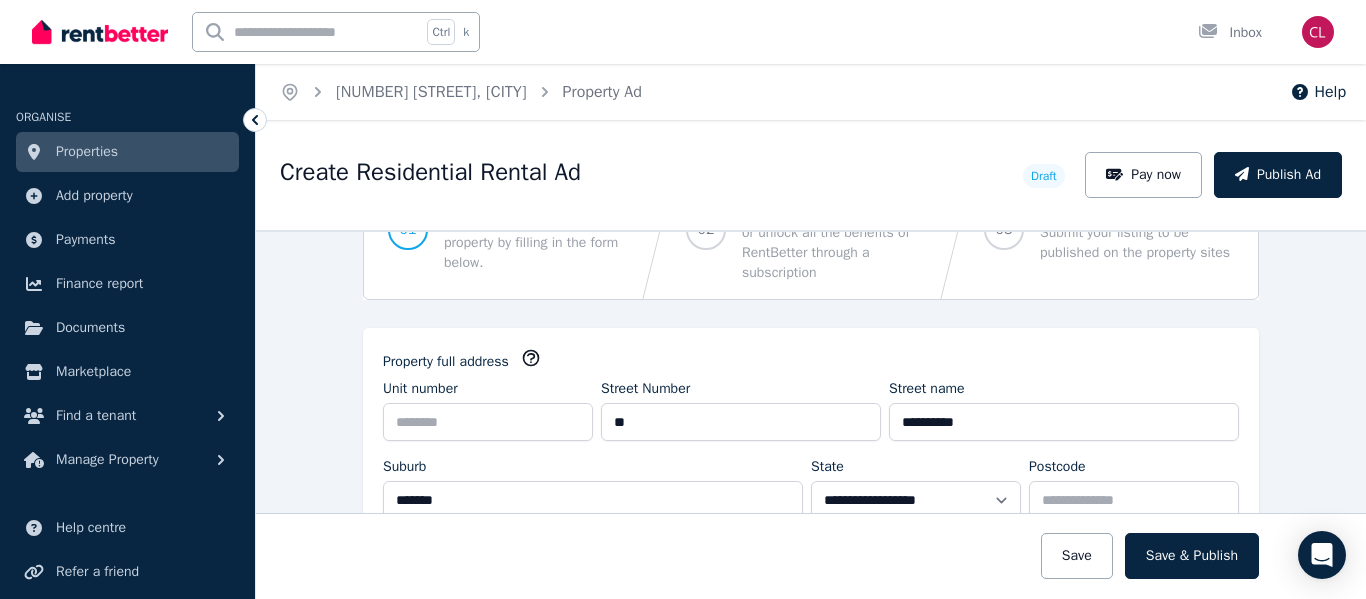 click 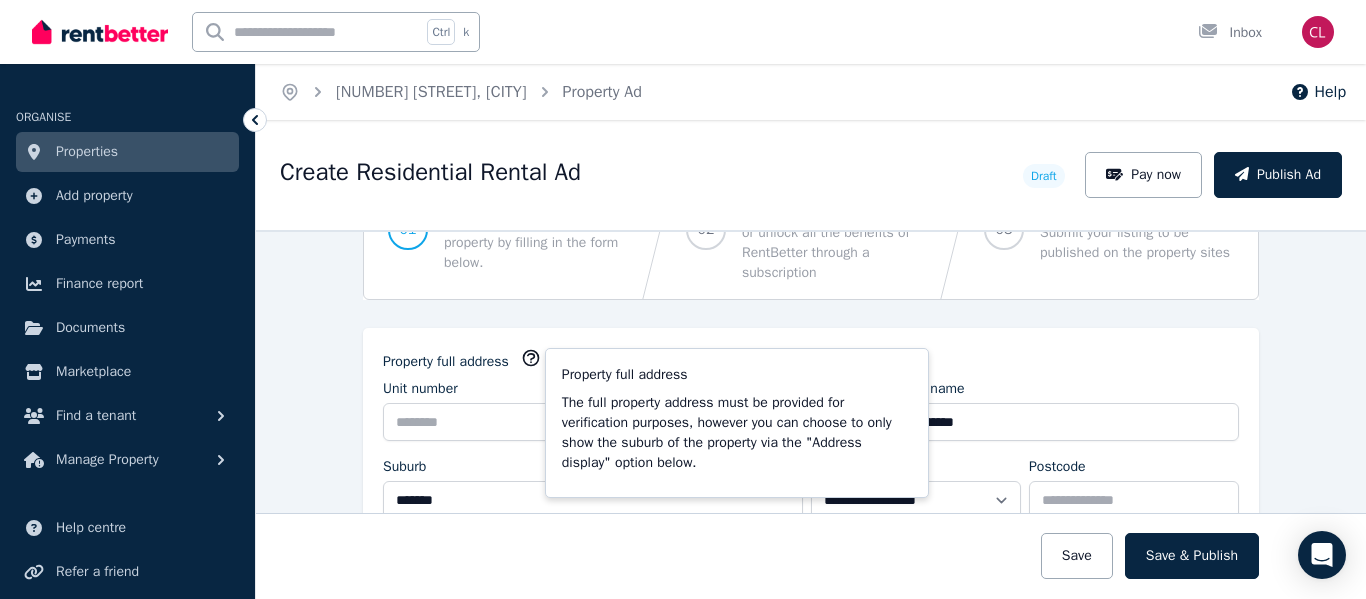 click on "Property full address Property full address The full property address must be provided for verification purposes, however you can choose to only show the suburb of the property via the "Address display" option below." at bounding box center [811, 361] 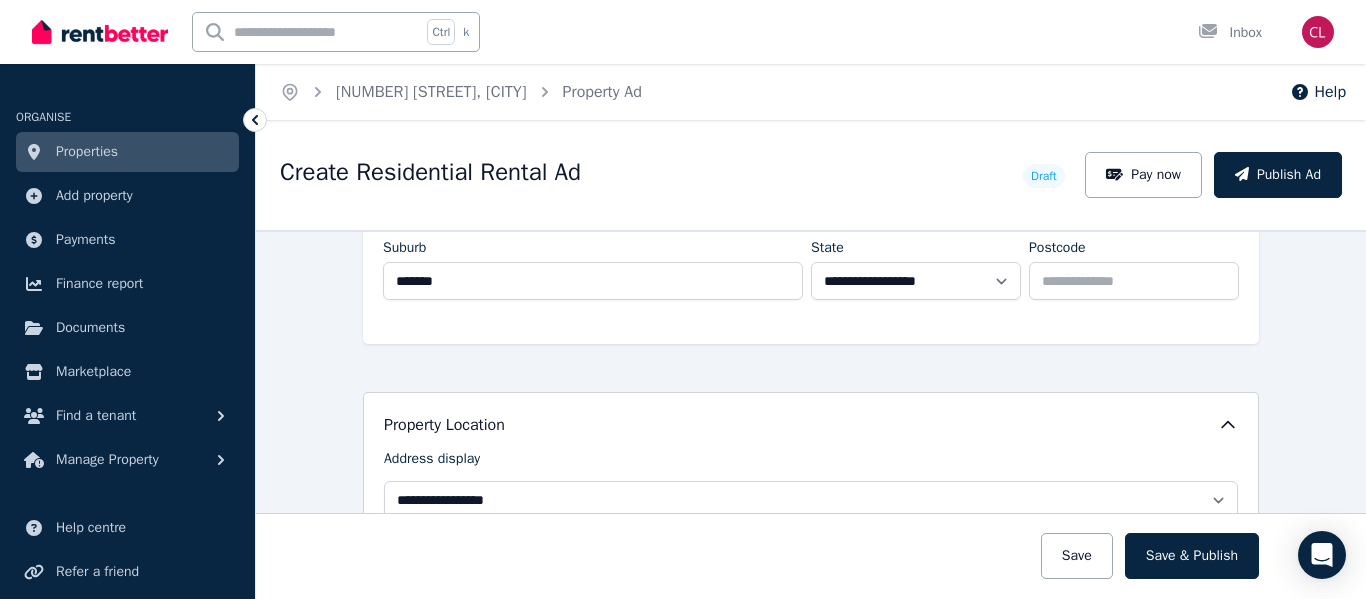 scroll, scrollTop: 400, scrollLeft: 0, axis: vertical 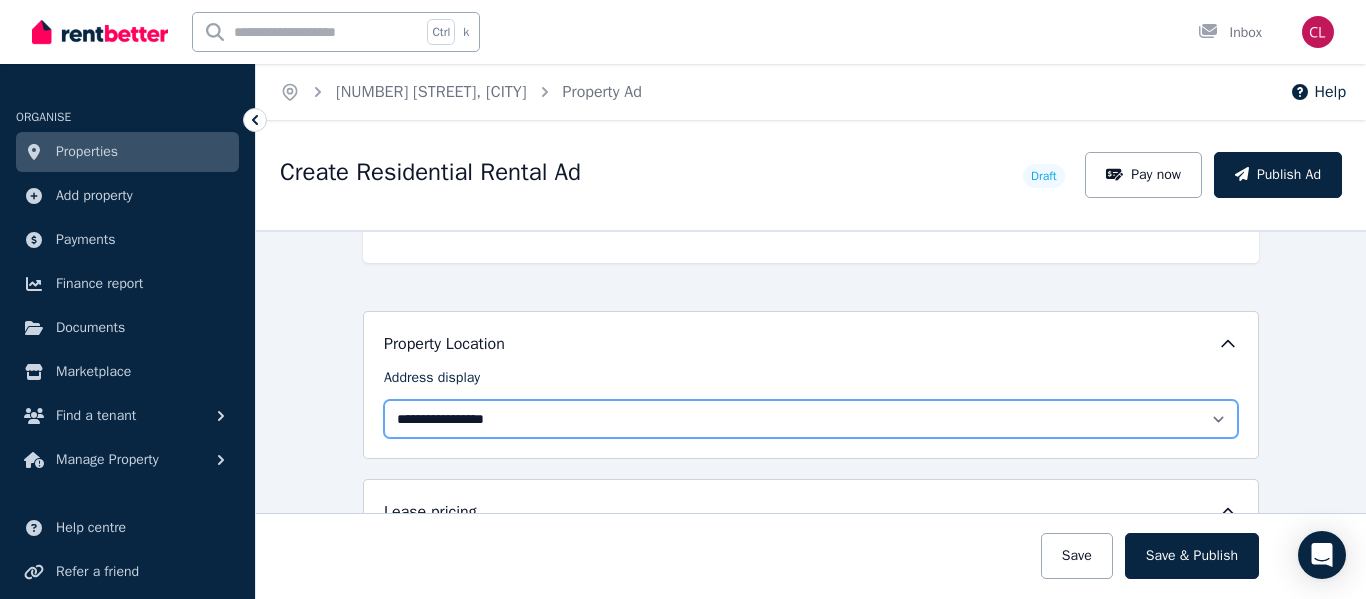 click on "**********" at bounding box center (811, 419) 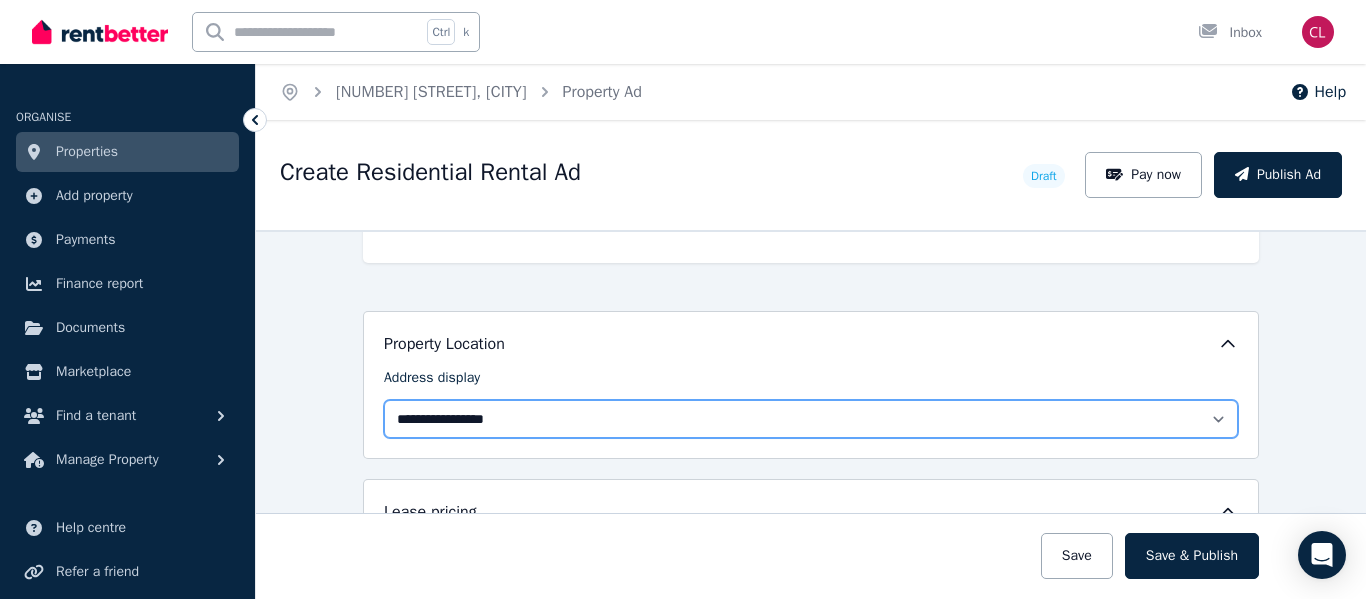 select on "**********" 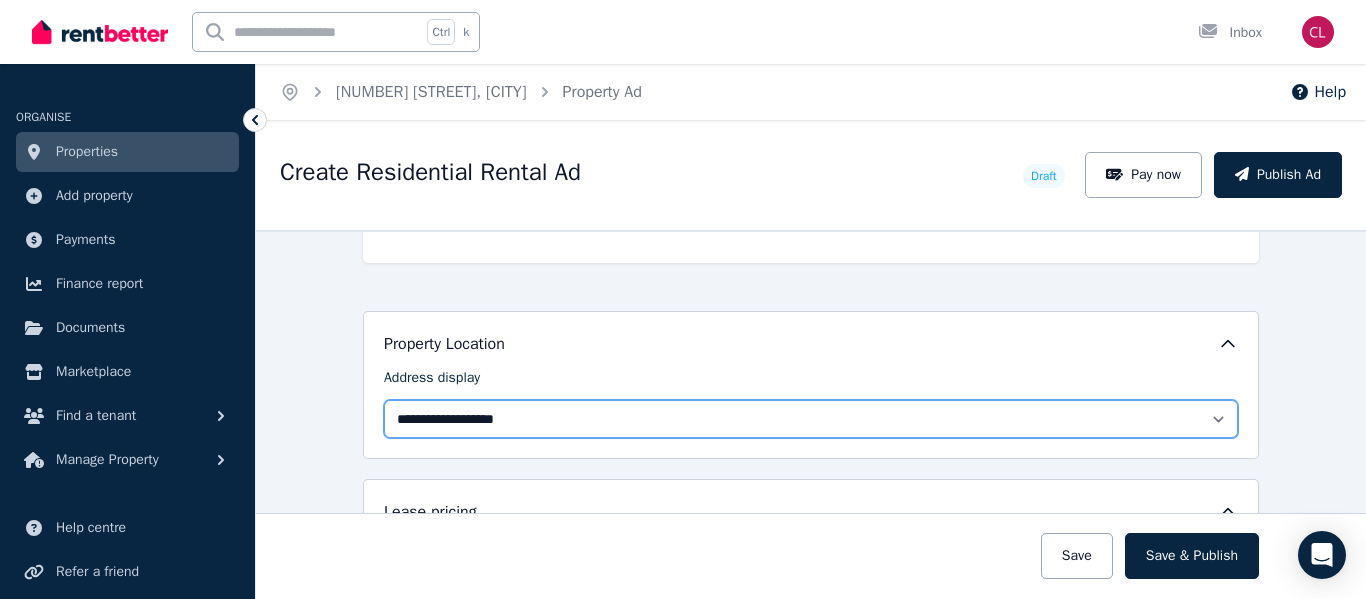 click on "**********" at bounding box center [811, 419] 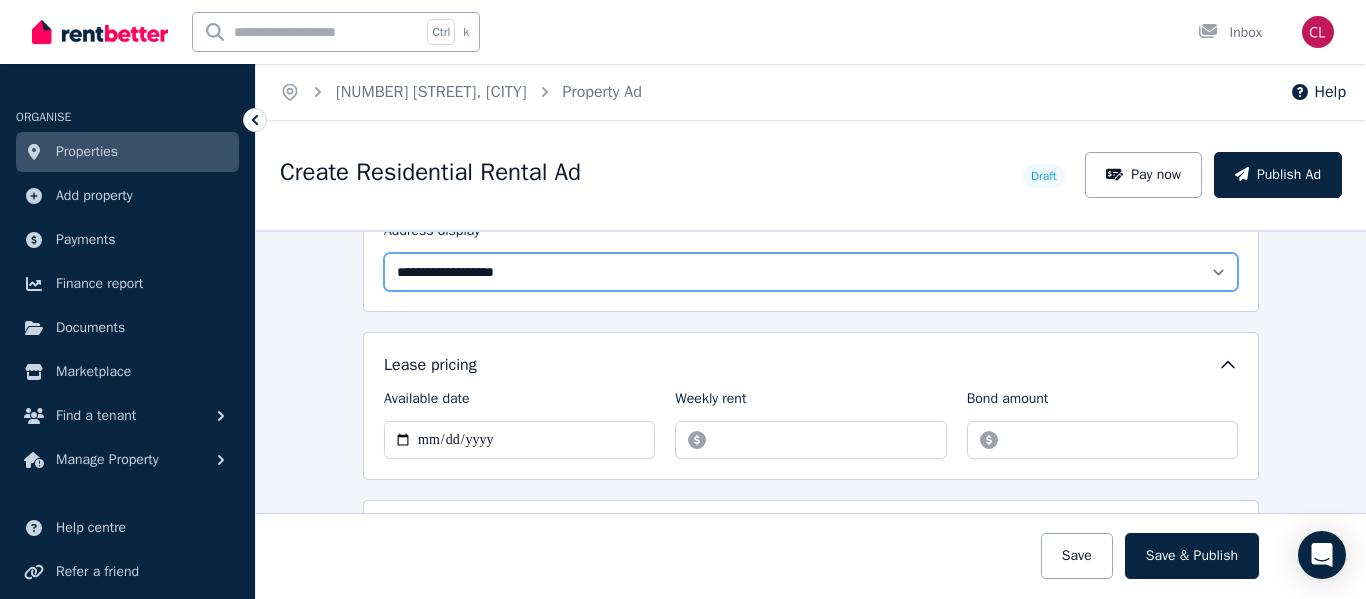scroll, scrollTop: 600, scrollLeft: 0, axis: vertical 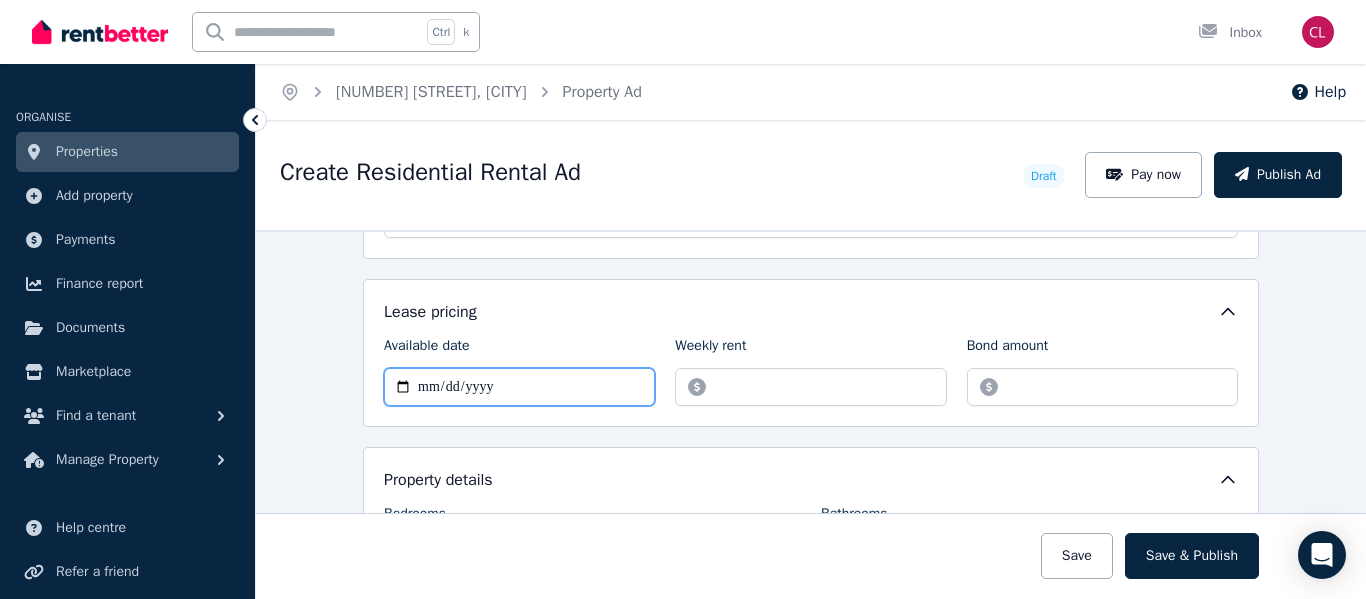 click on "Available date" at bounding box center (519, 387) 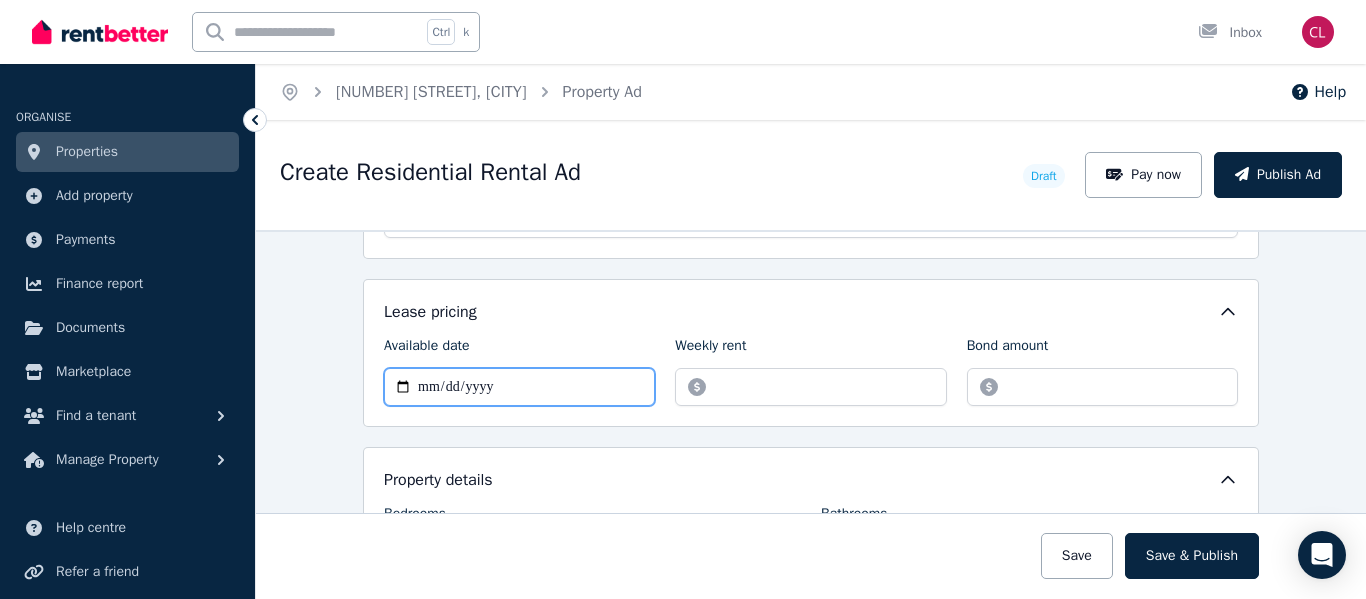 type on "**********" 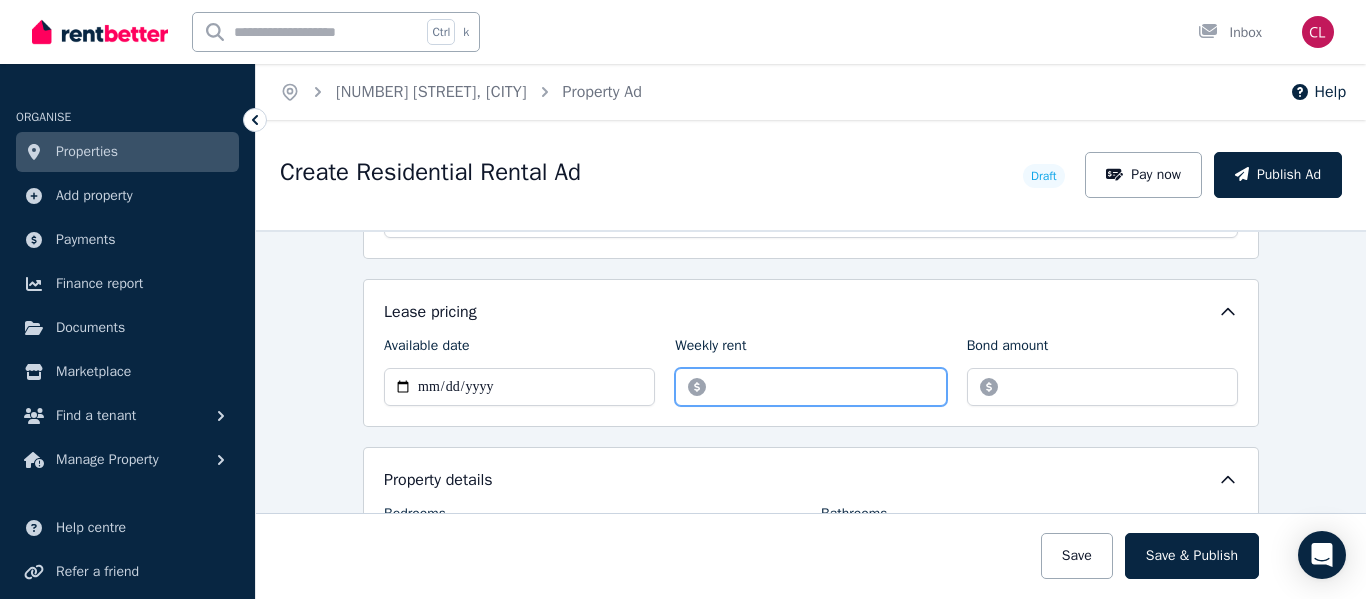 click on "Weekly rent" at bounding box center [810, 387] 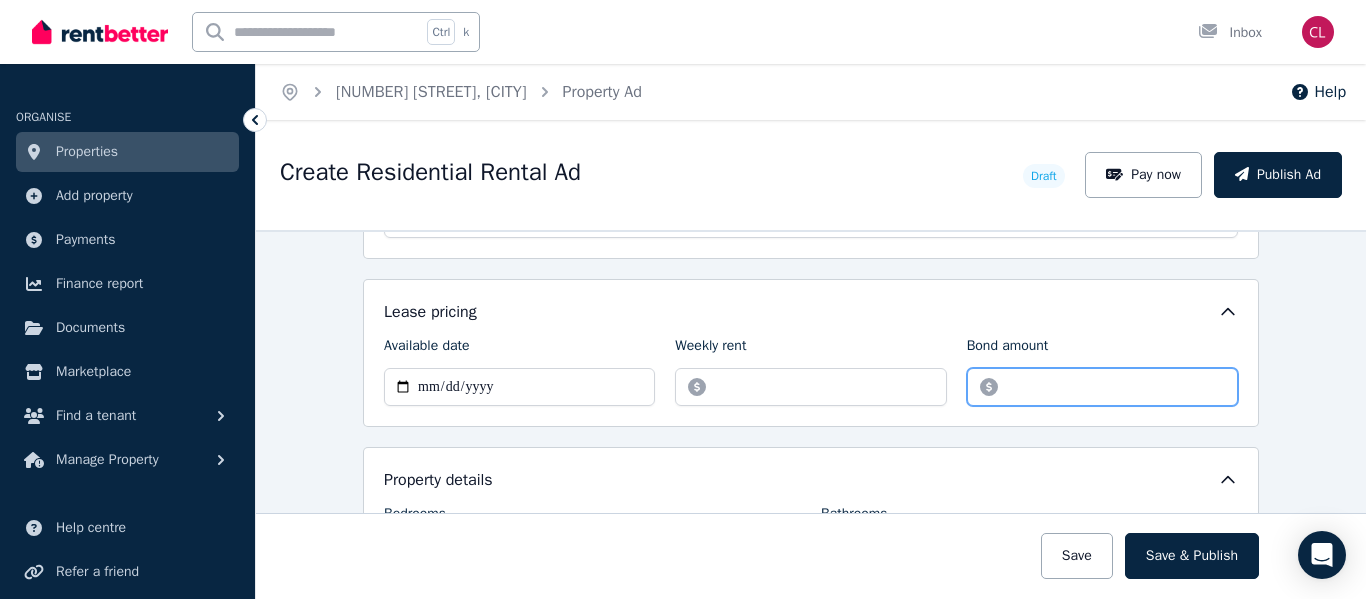 click on "Bond amount" at bounding box center [1102, 387] 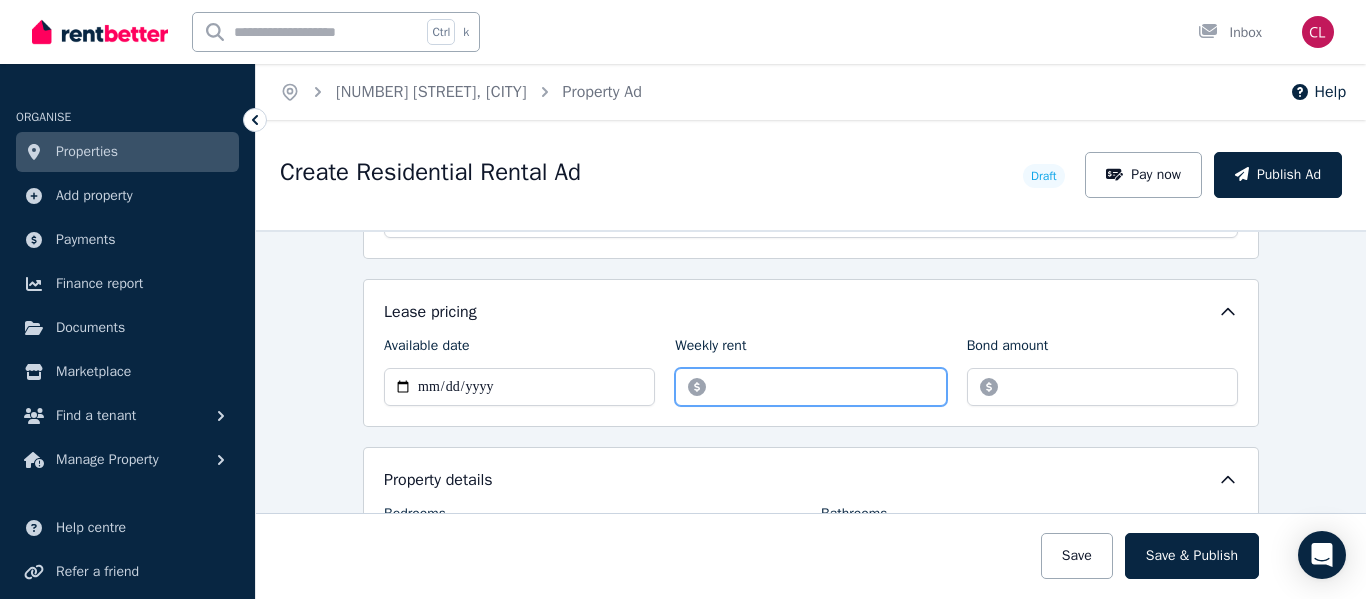click on "****" at bounding box center (810, 387) 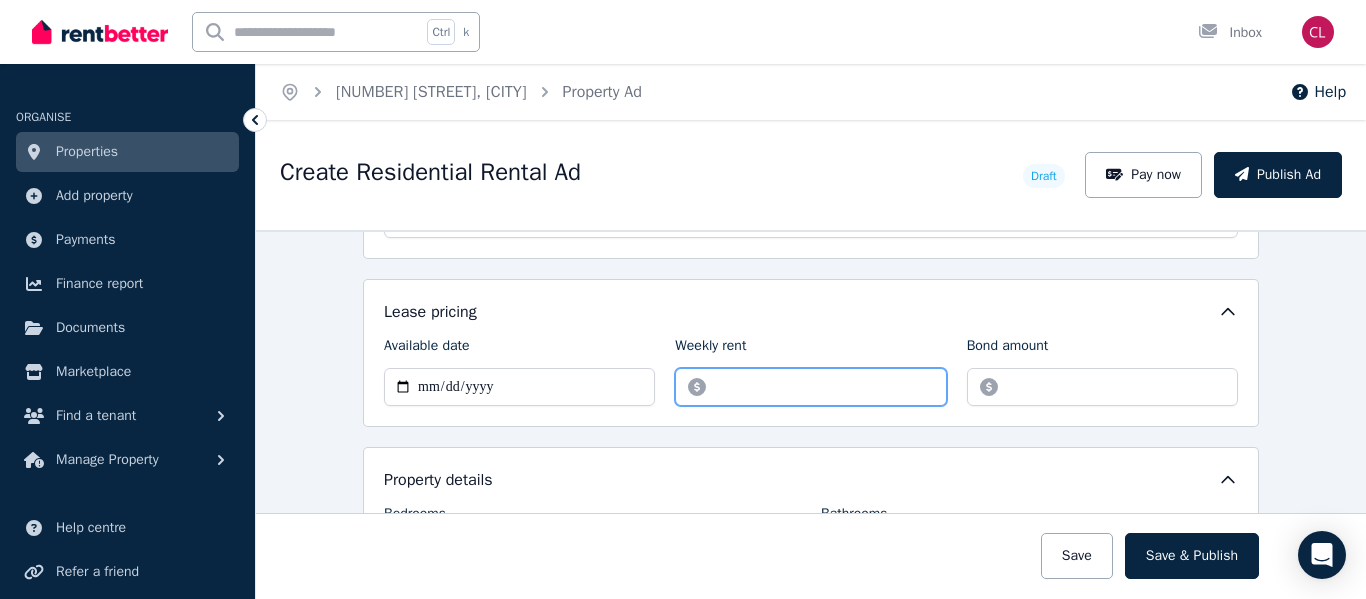 type on "*" 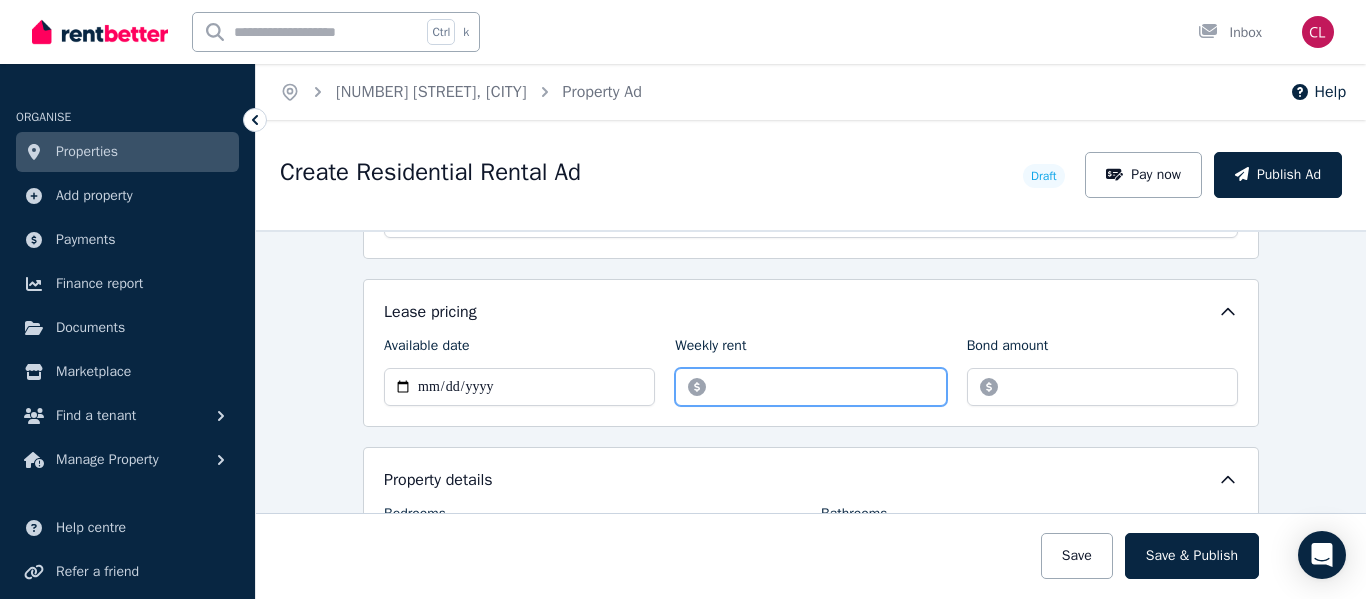type on "****" 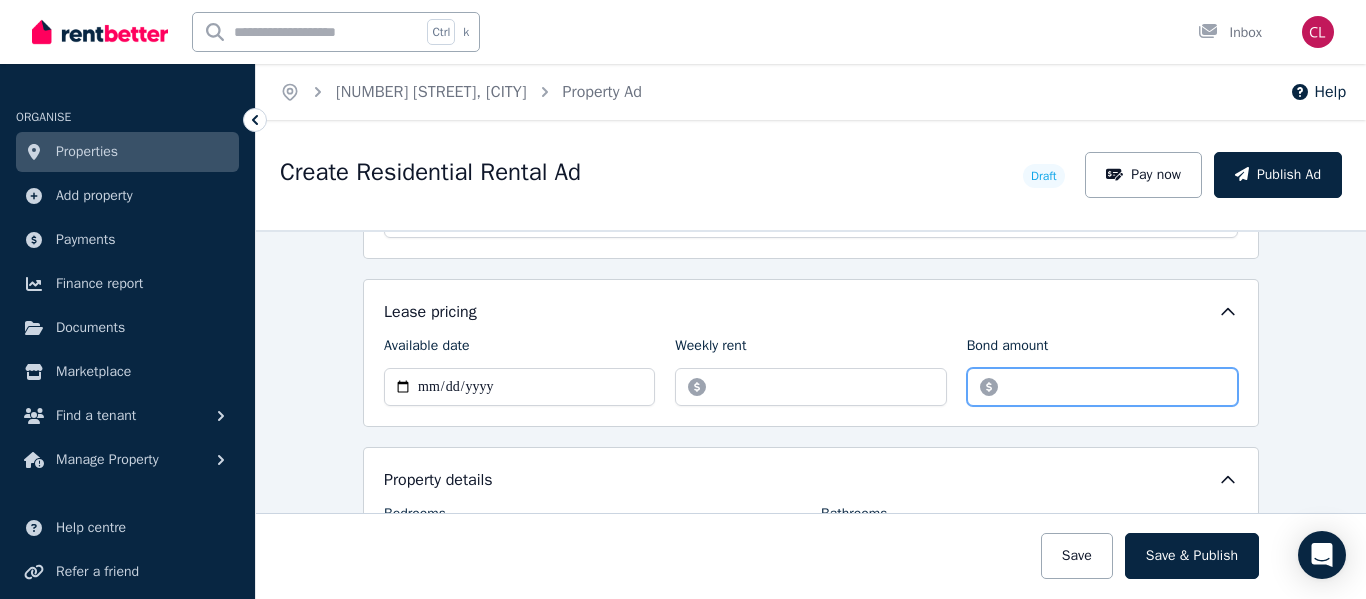 click on "Bond amount" at bounding box center [1102, 387] 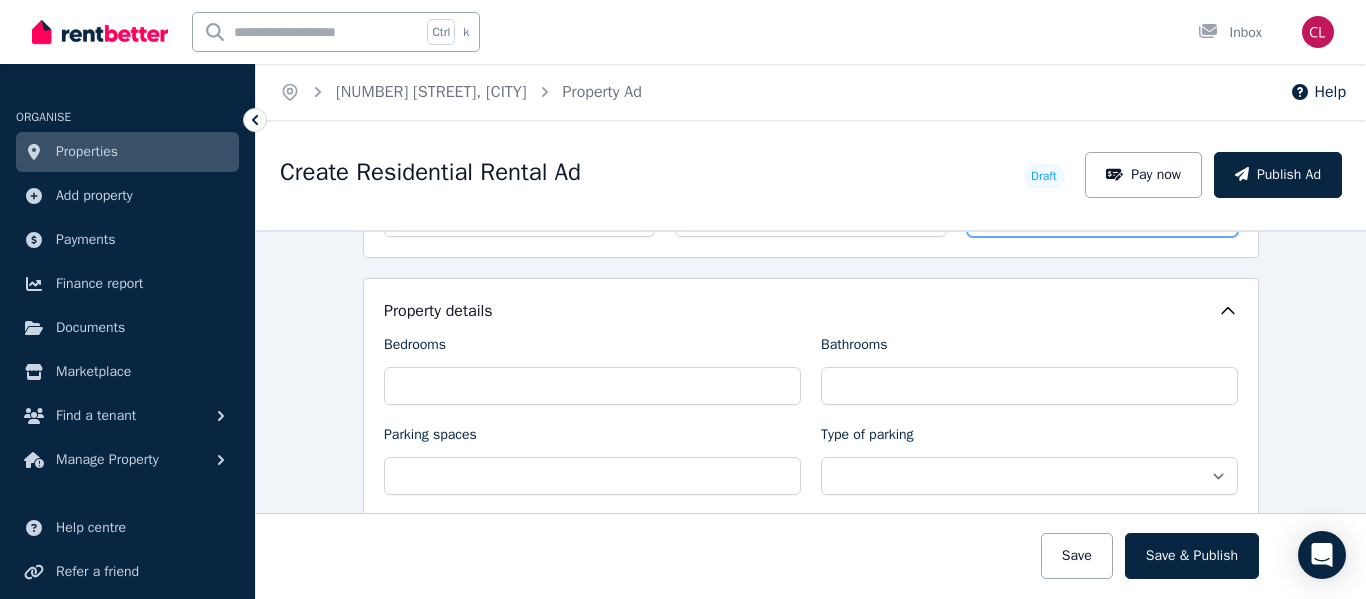 scroll, scrollTop: 800, scrollLeft: 0, axis: vertical 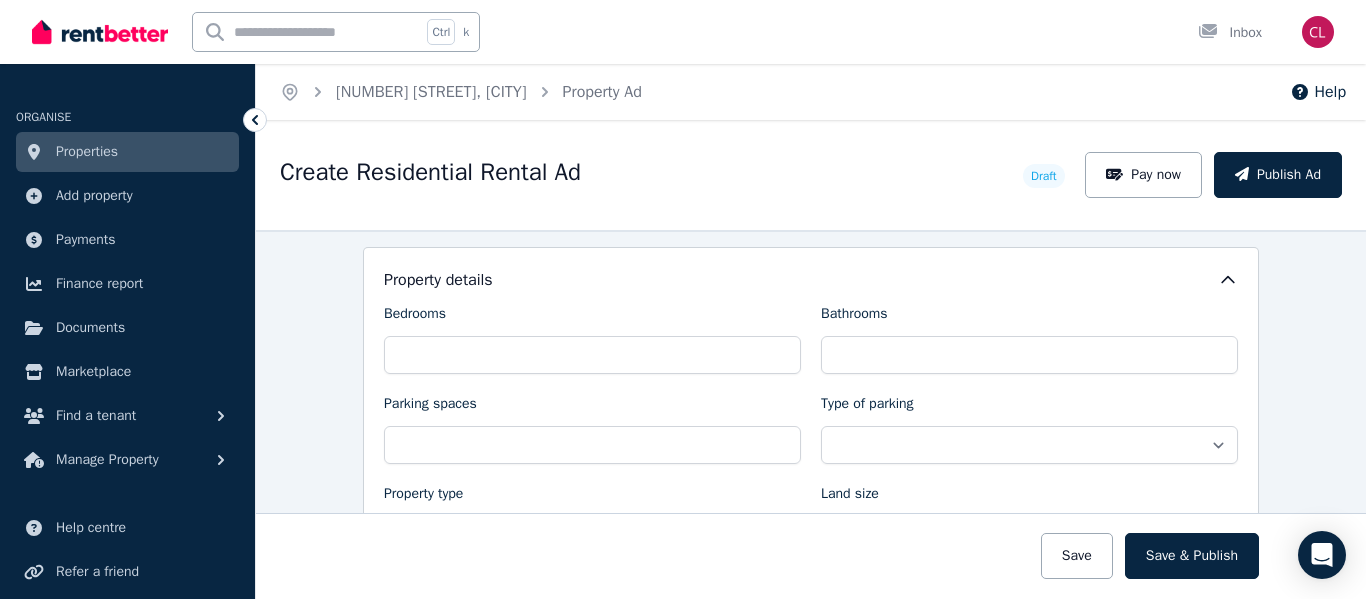 type on "****" 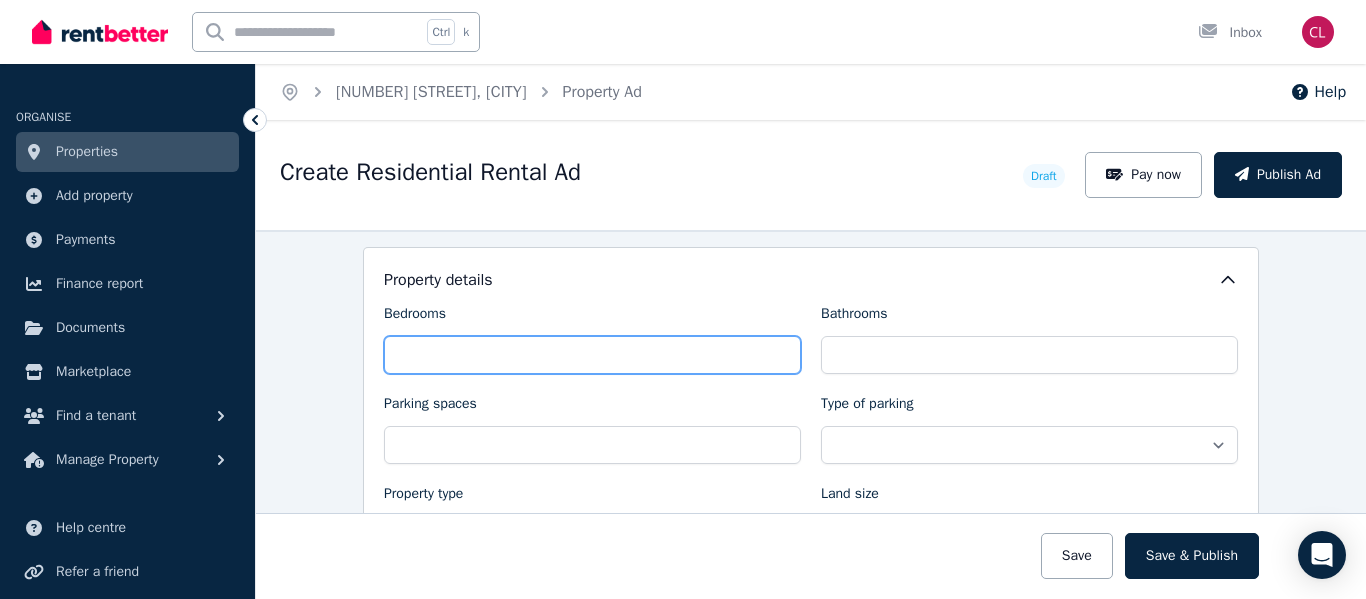 click on "Bedrooms" at bounding box center [592, 355] 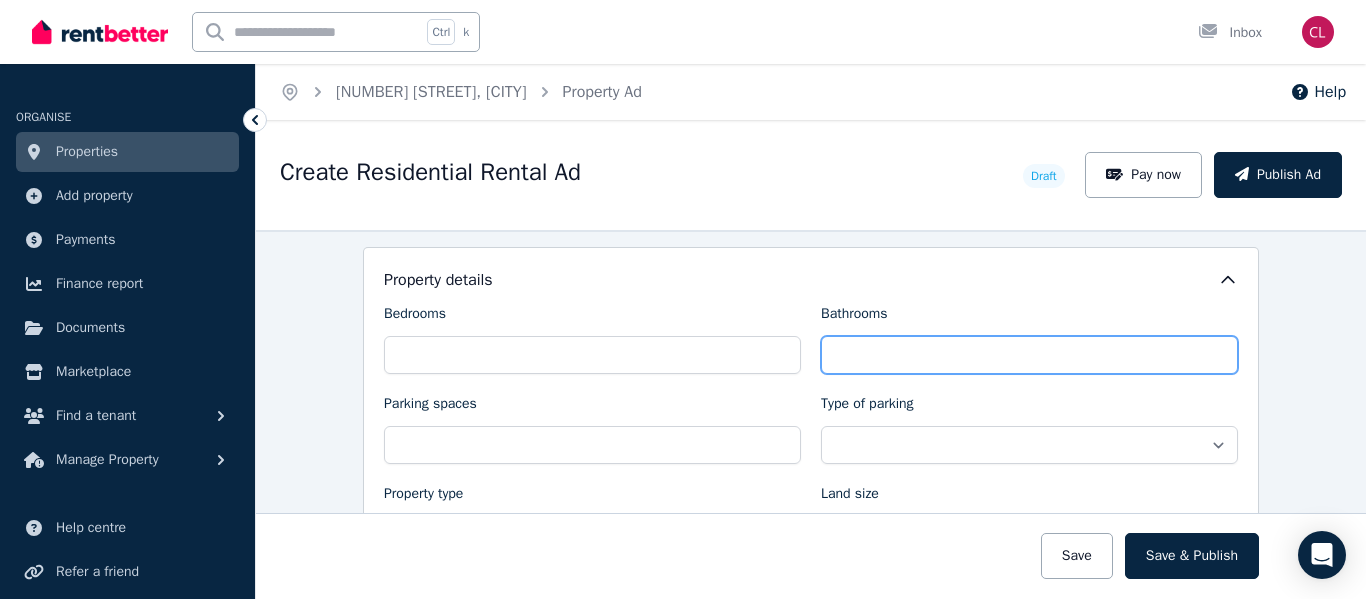 click on "Bathrooms" at bounding box center (1029, 355) 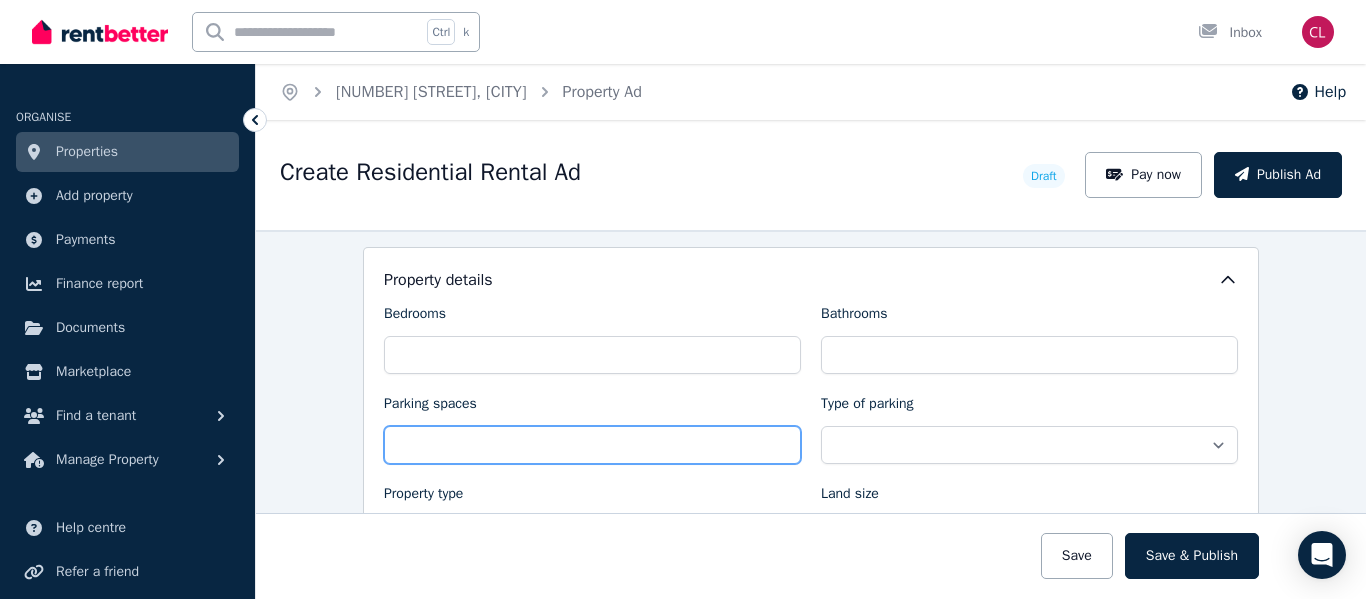 click on "Parking spaces" at bounding box center (592, 445) 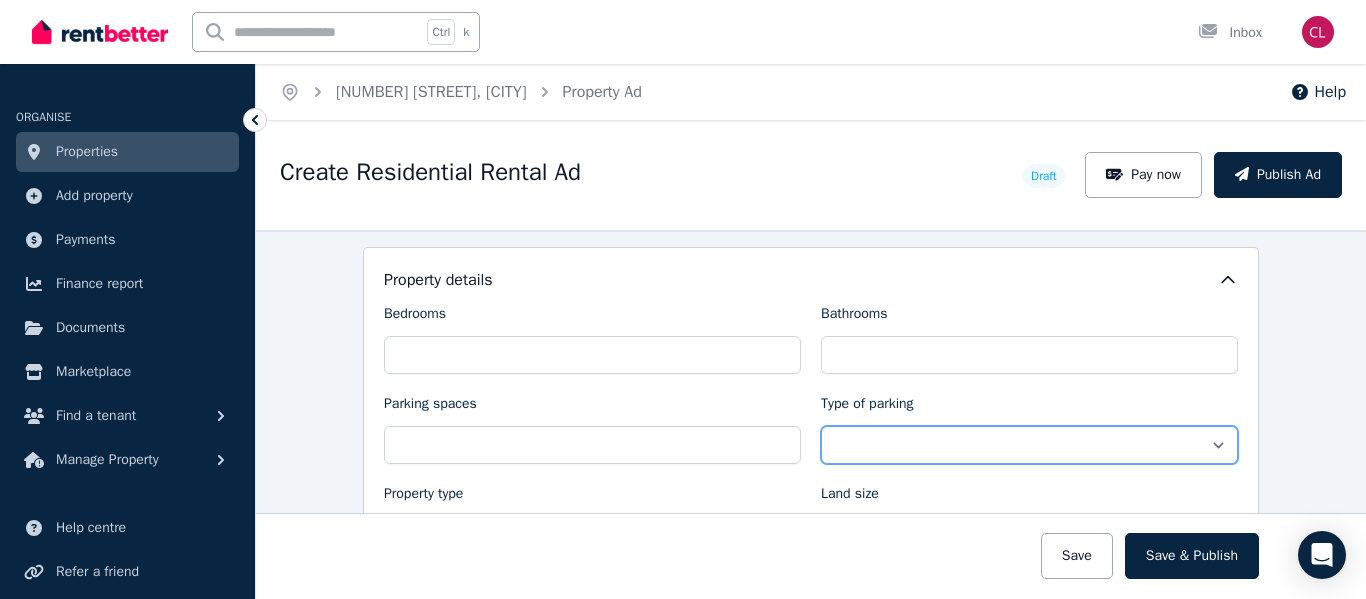 click on "**********" at bounding box center [1029, 445] 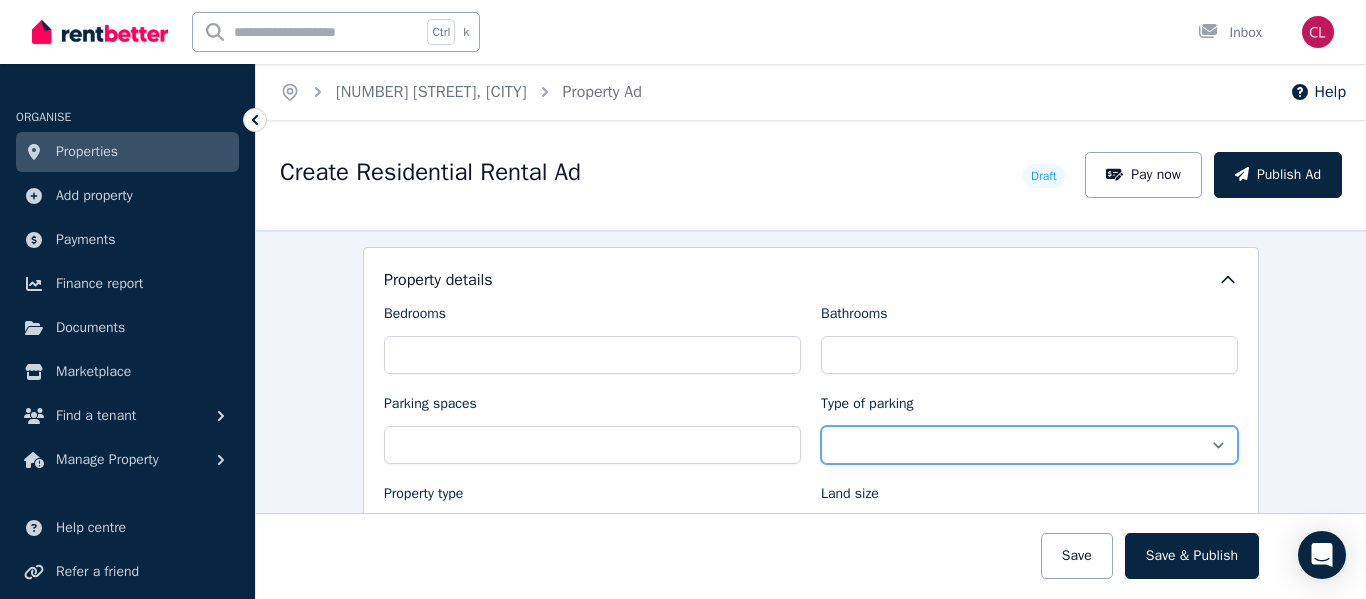 select on "**********" 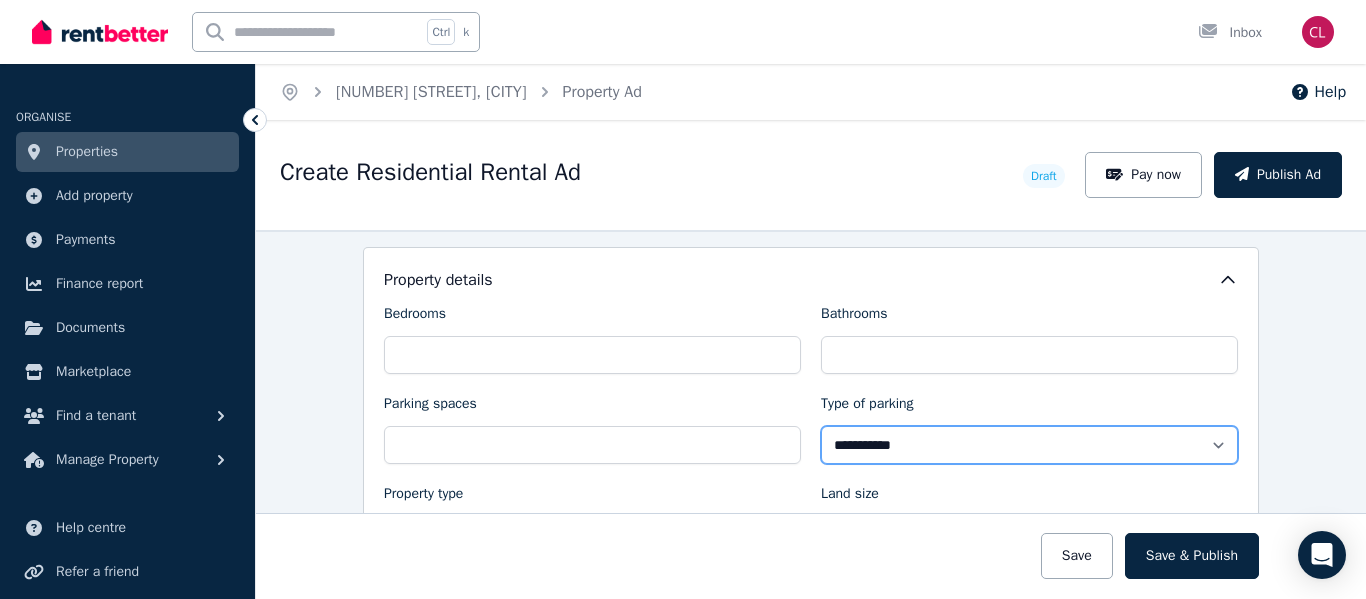 click on "**********" at bounding box center [1029, 445] 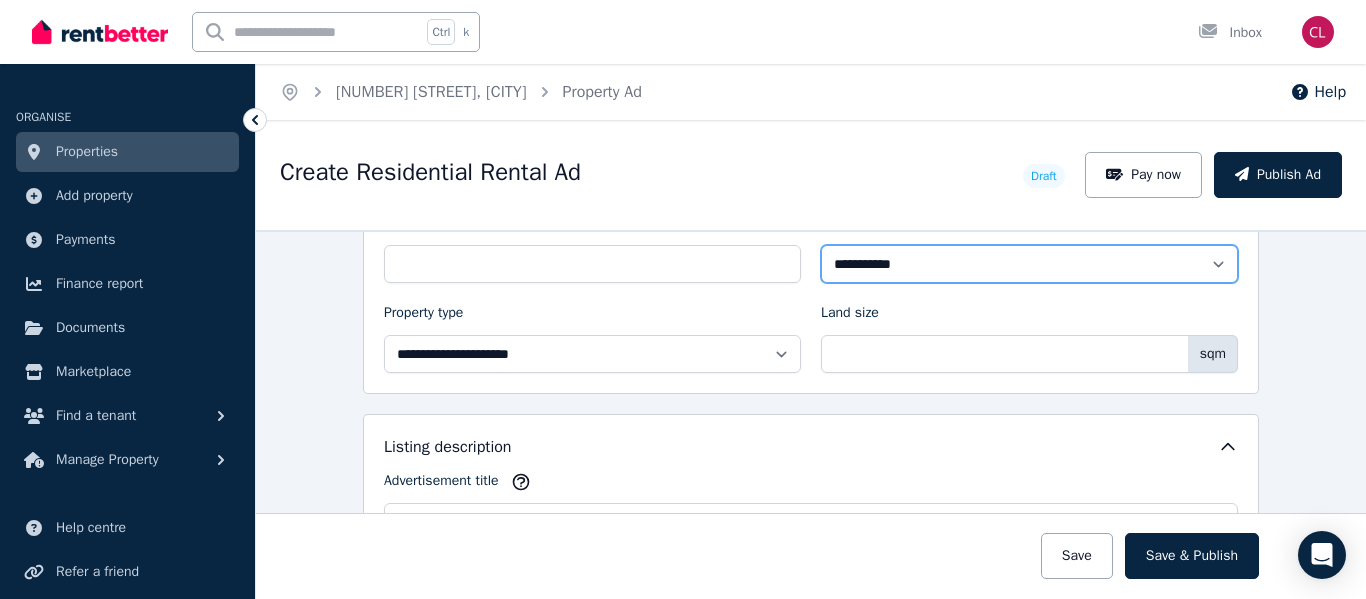 scroll, scrollTop: 1000, scrollLeft: 0, axis: vertical 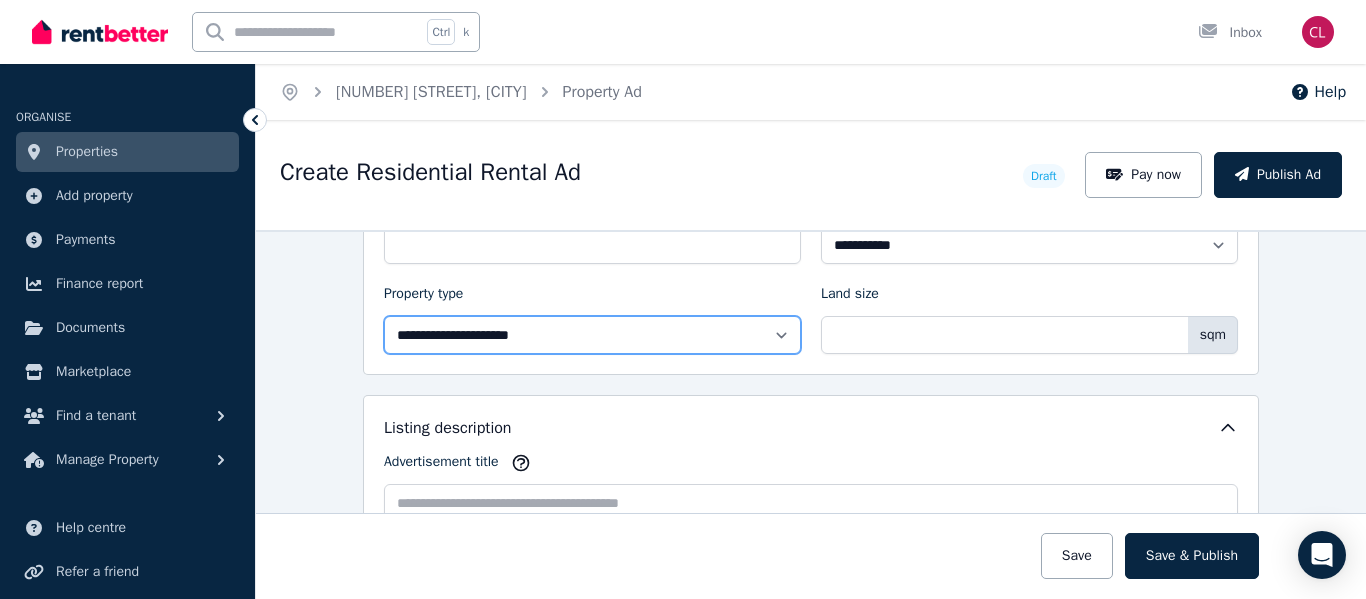 click on "**********" at bounding box center [592, 335] 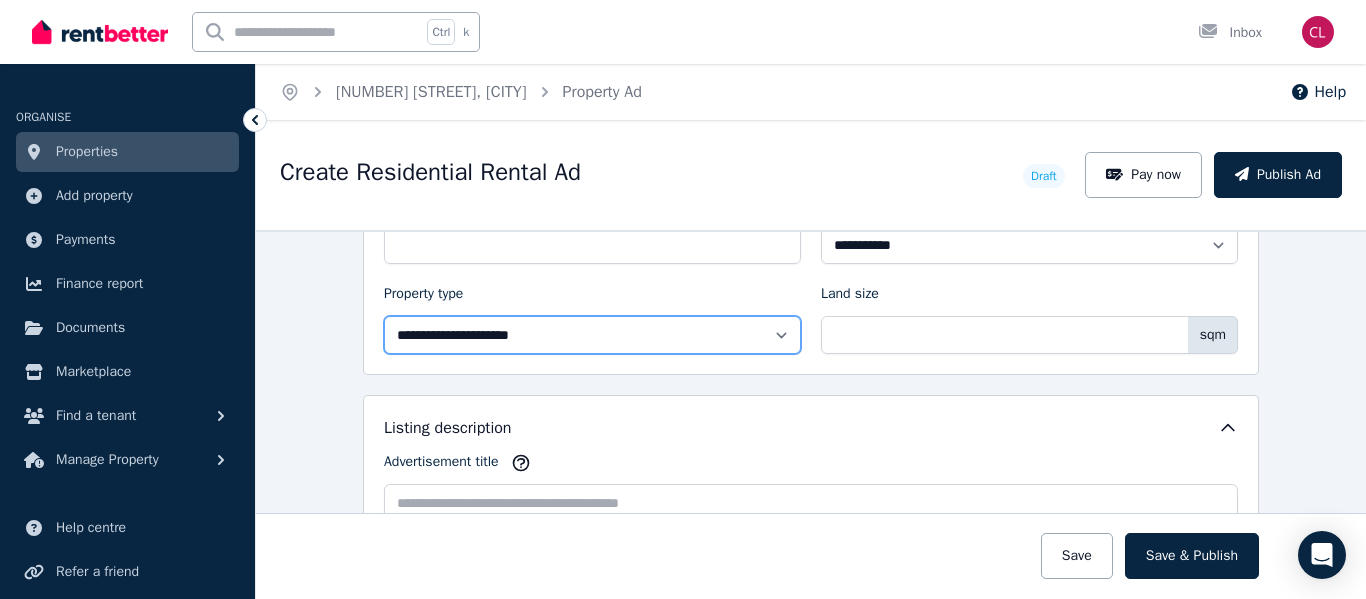 select on "**********" 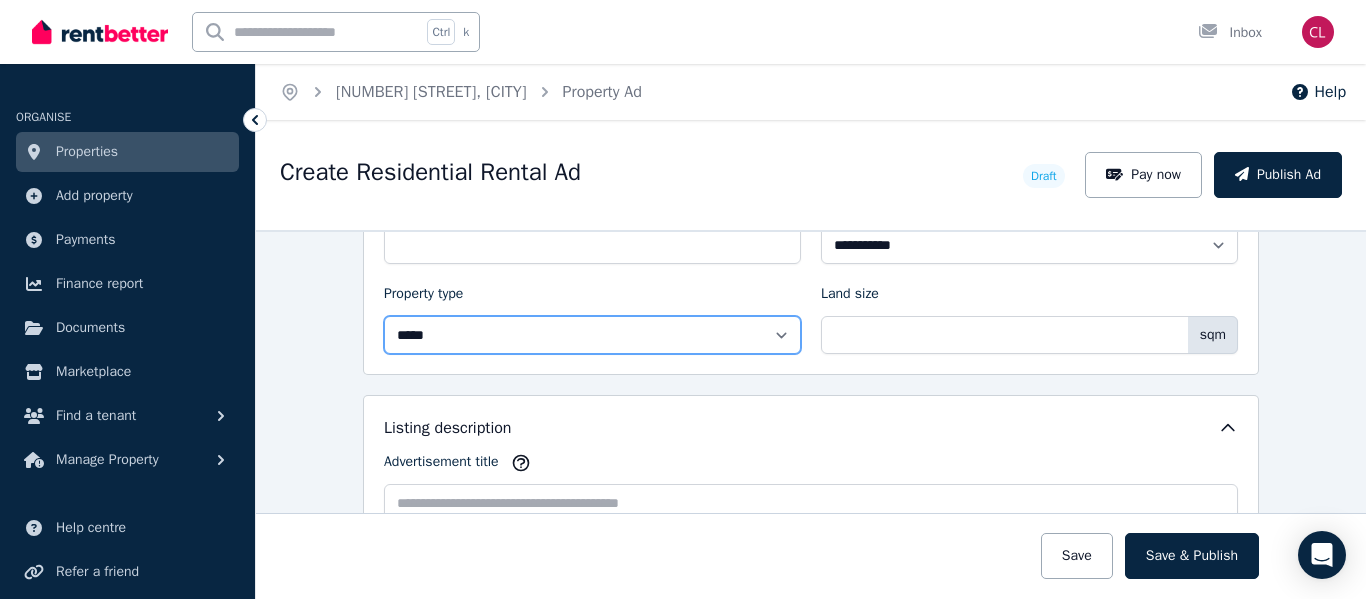 click on "**********" at bounding box center [592, 335] 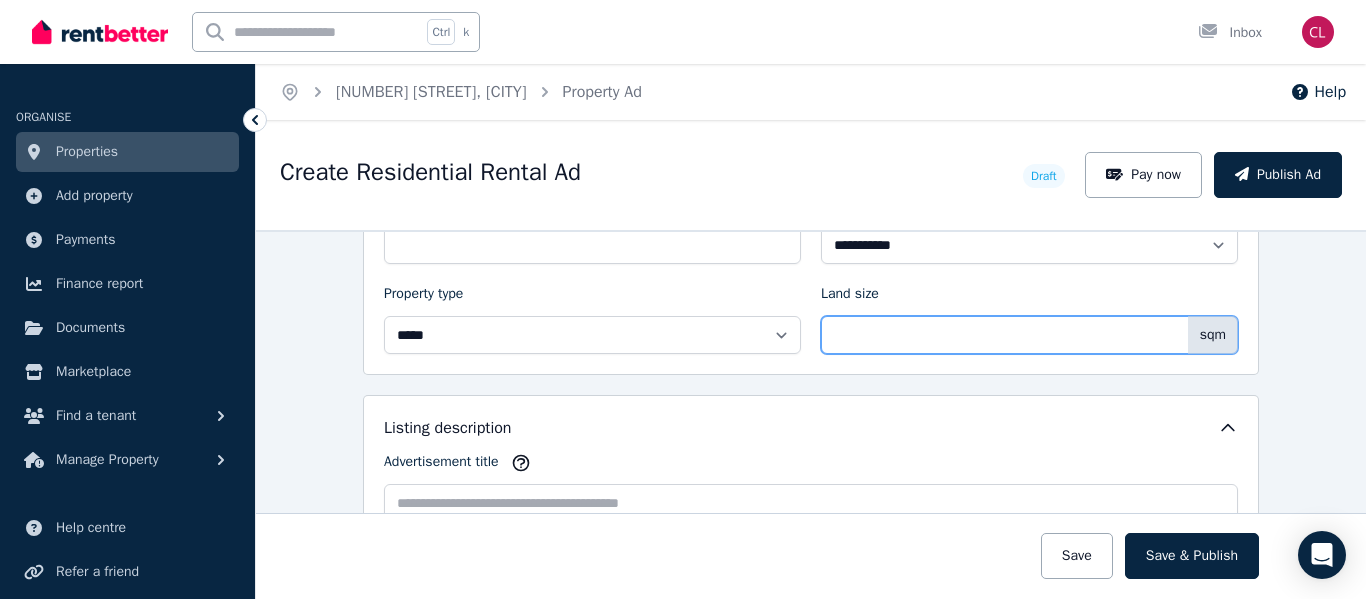 click on "Land size" at bounding box center (1029, 335) 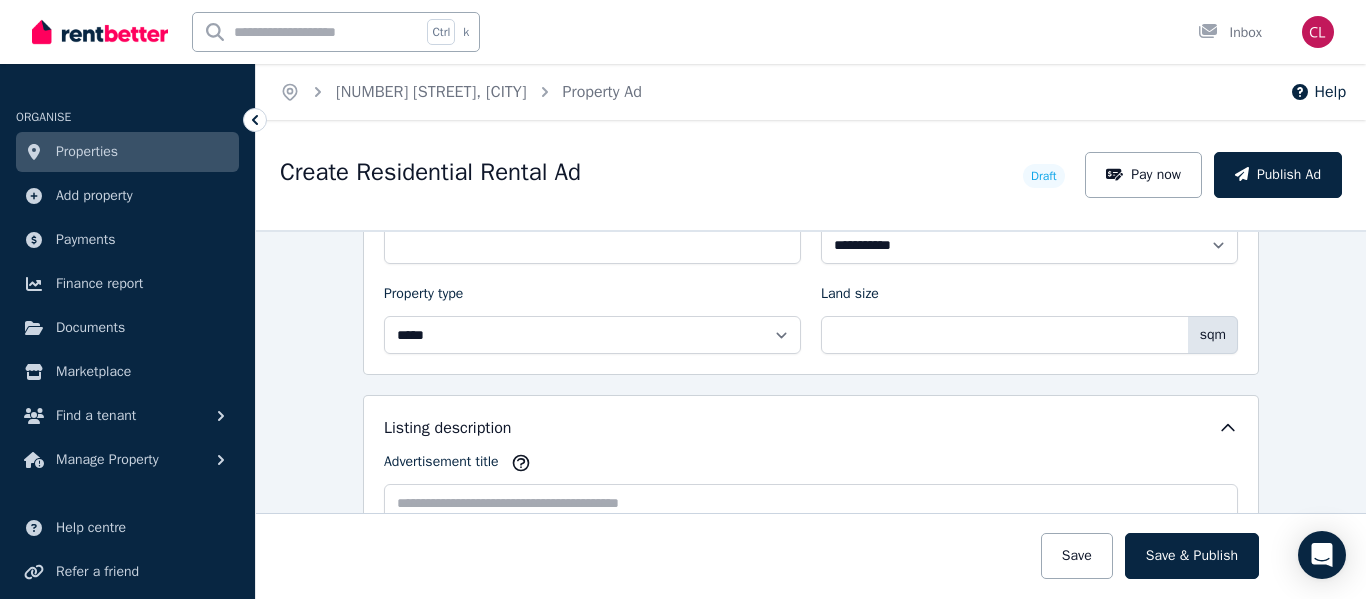 click on "Listing description Advertisement title Description" at bounding box center (811, 564) 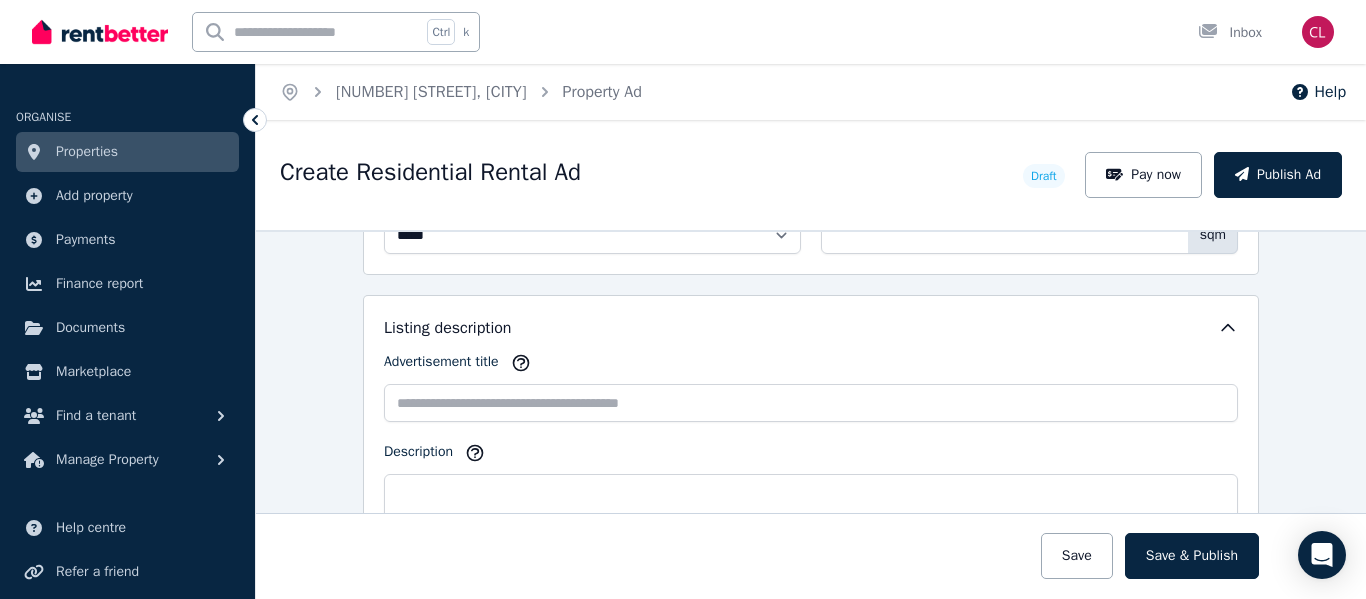 scroll, scrollTop: 1200, scrollLeft: 0, axis: vertical 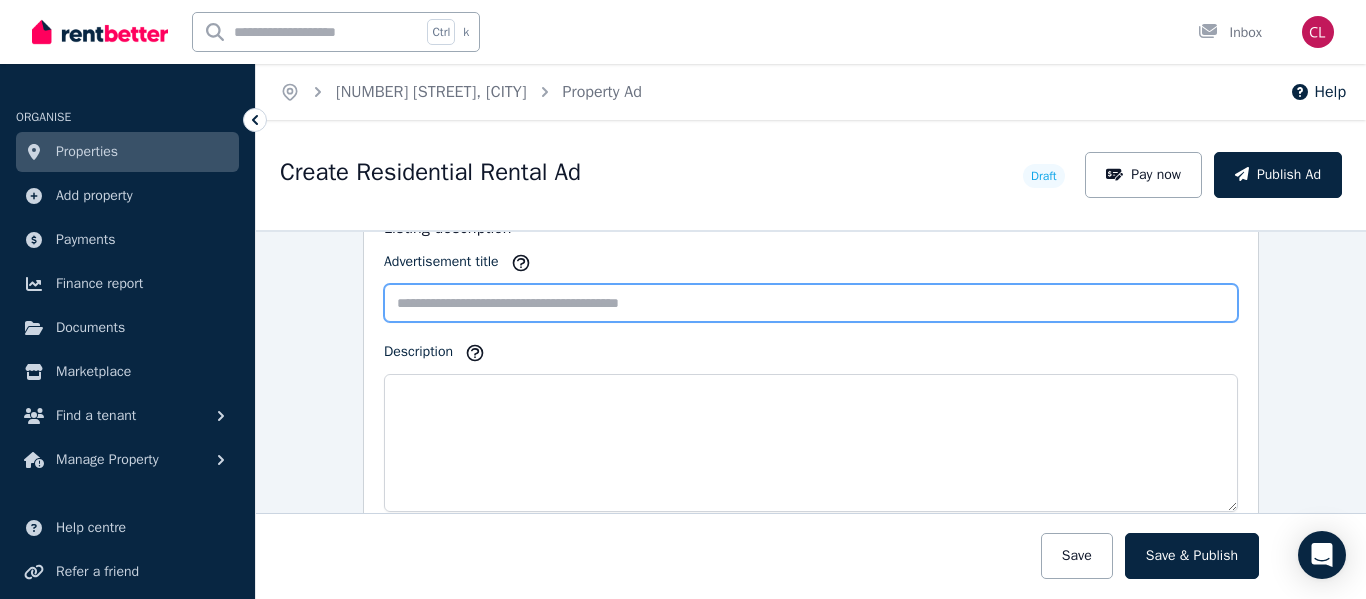 click on "Advertisement title" at bounding box center [811, 303] 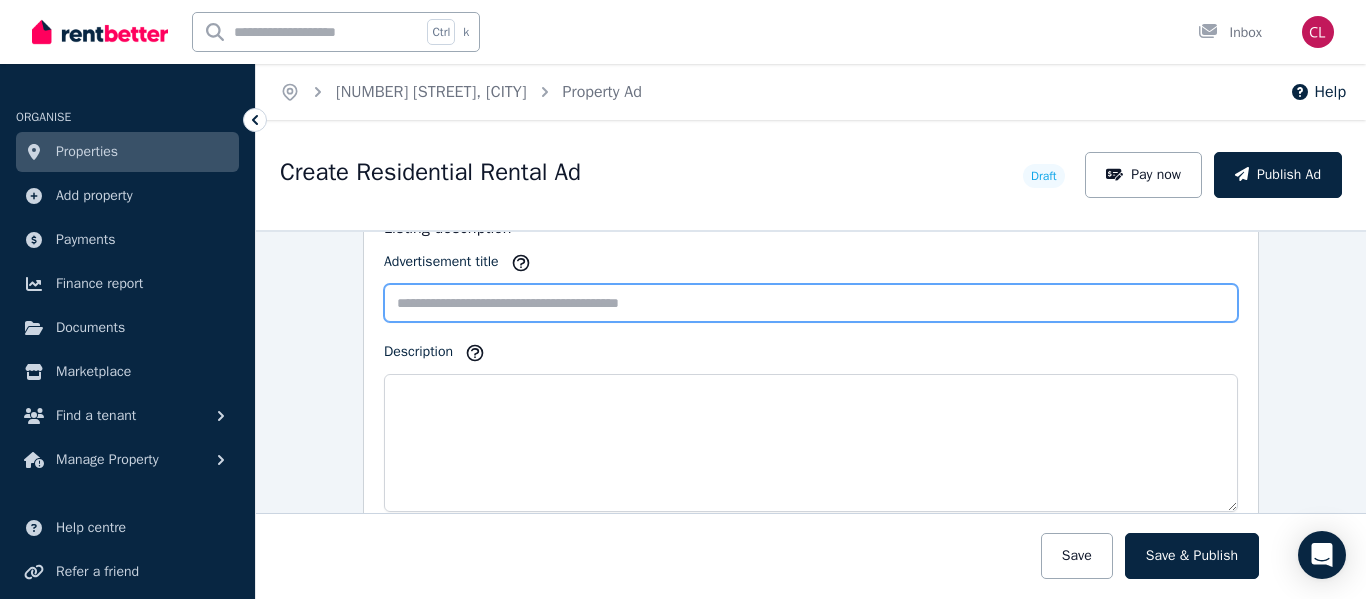 paste on "**********" 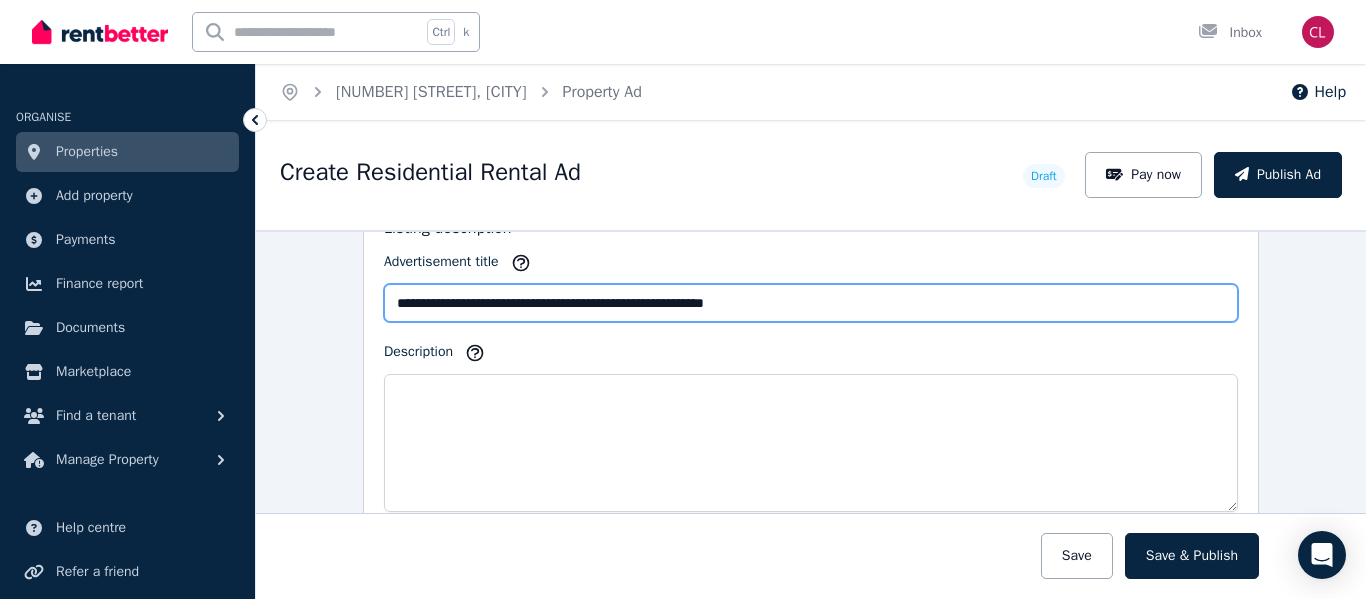 click on "**********" at bounding box center (811, 303) 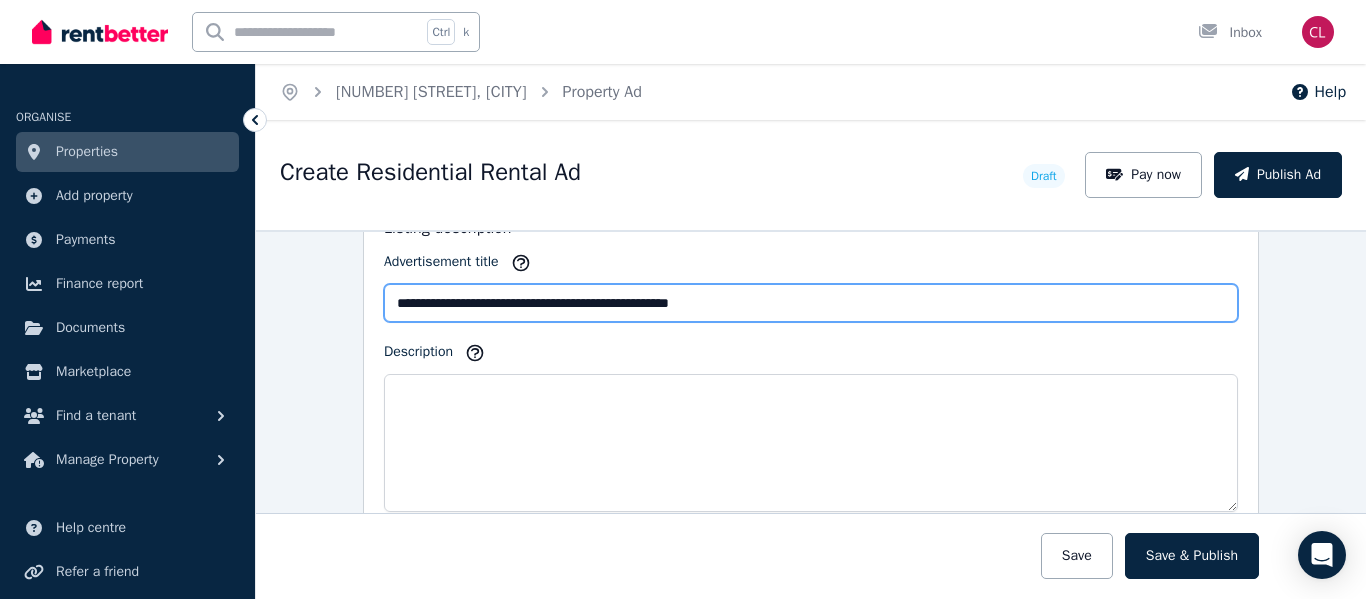 click on "**********" at bounding box center [811, 303] 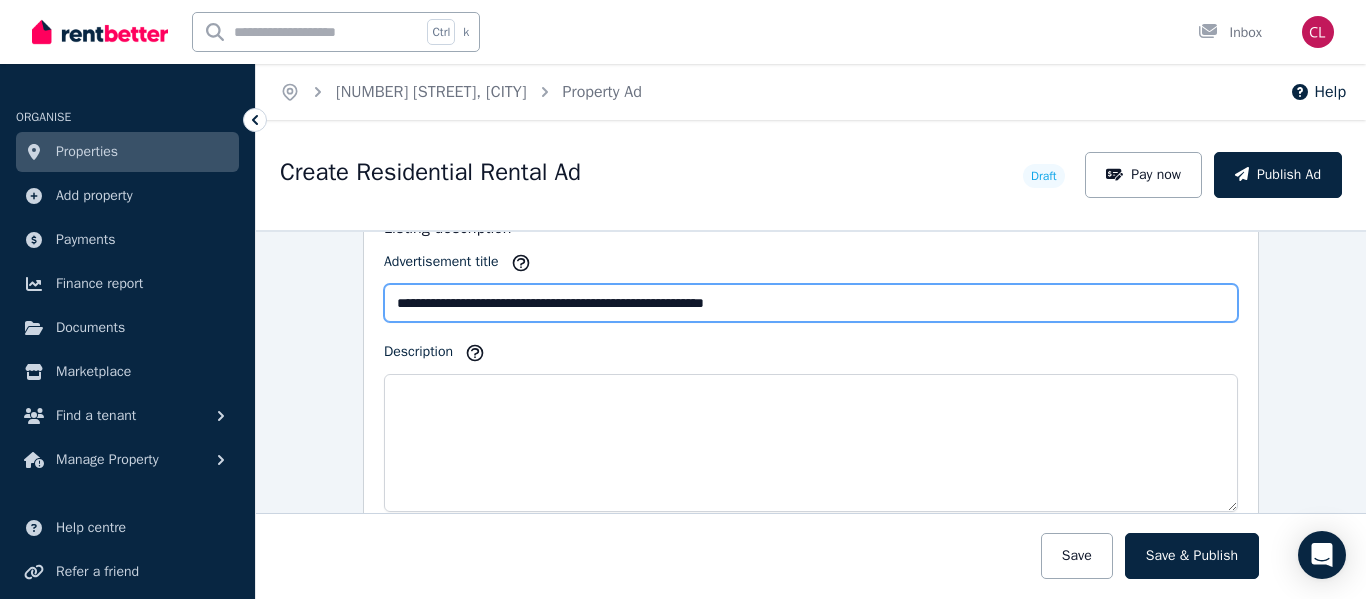 click on "**********" at bounding box center (811, 303) 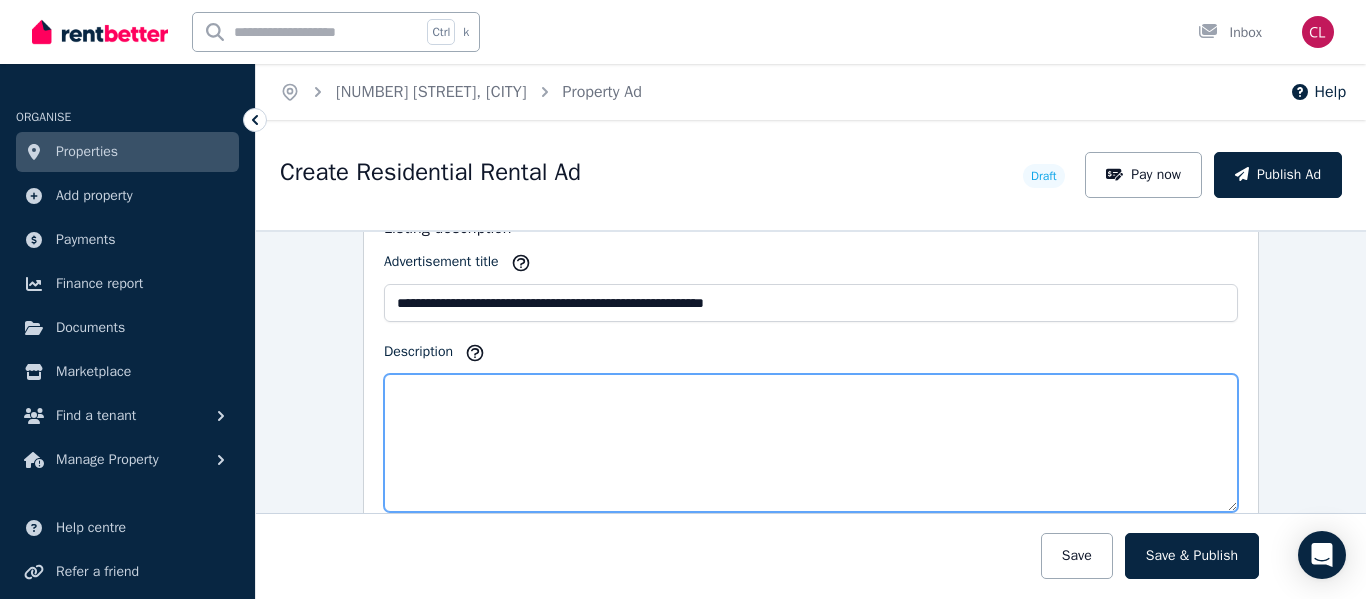 click on "Description" at bounding box center [811, 443] 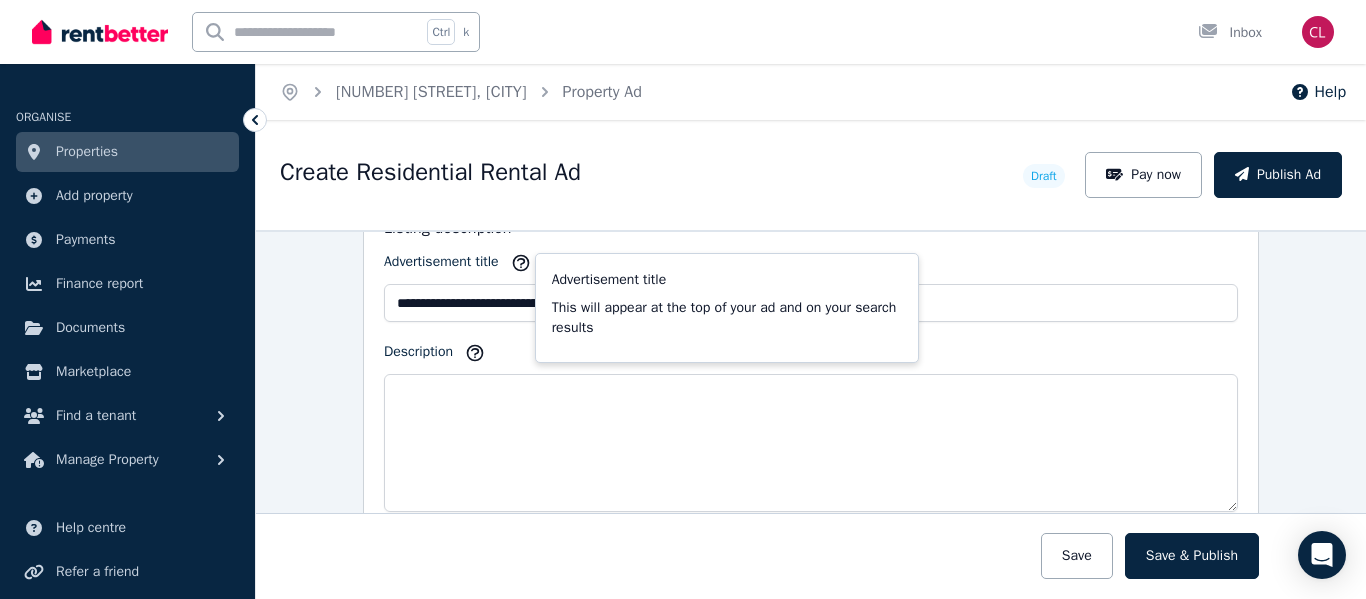 click 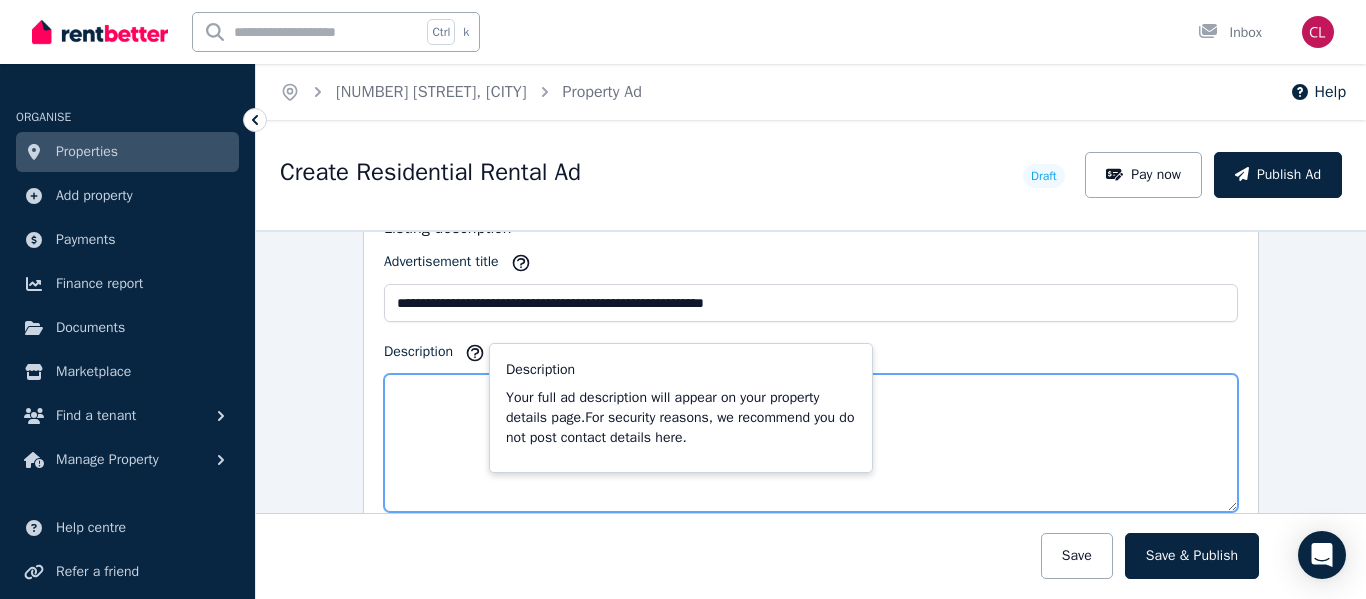 click on "Description" at bounding box center (811, 443) 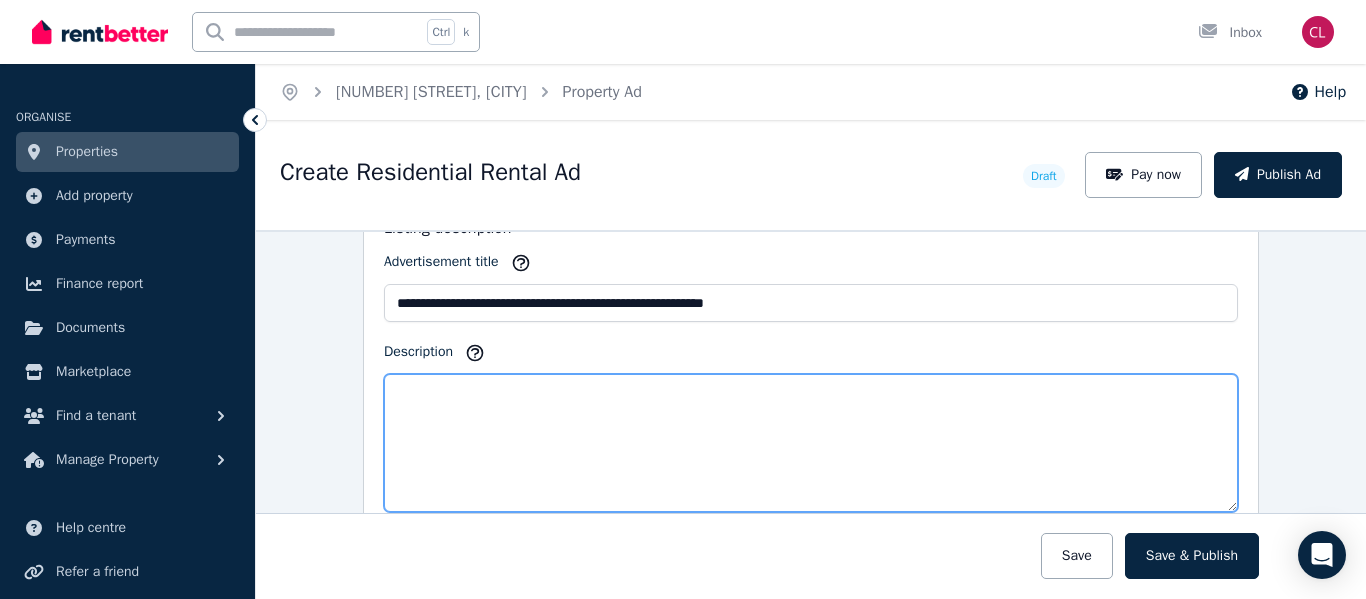 paste on "**********" 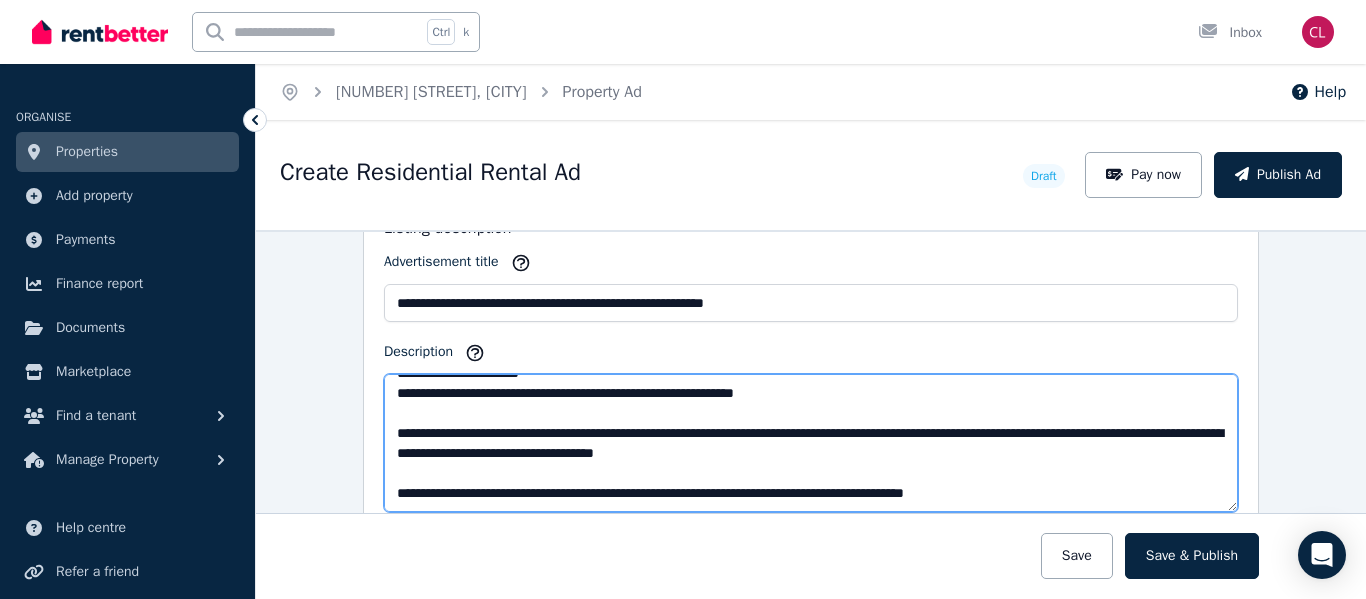 scroll, scrollTop: 0, scrollLeft: 0, axis: both 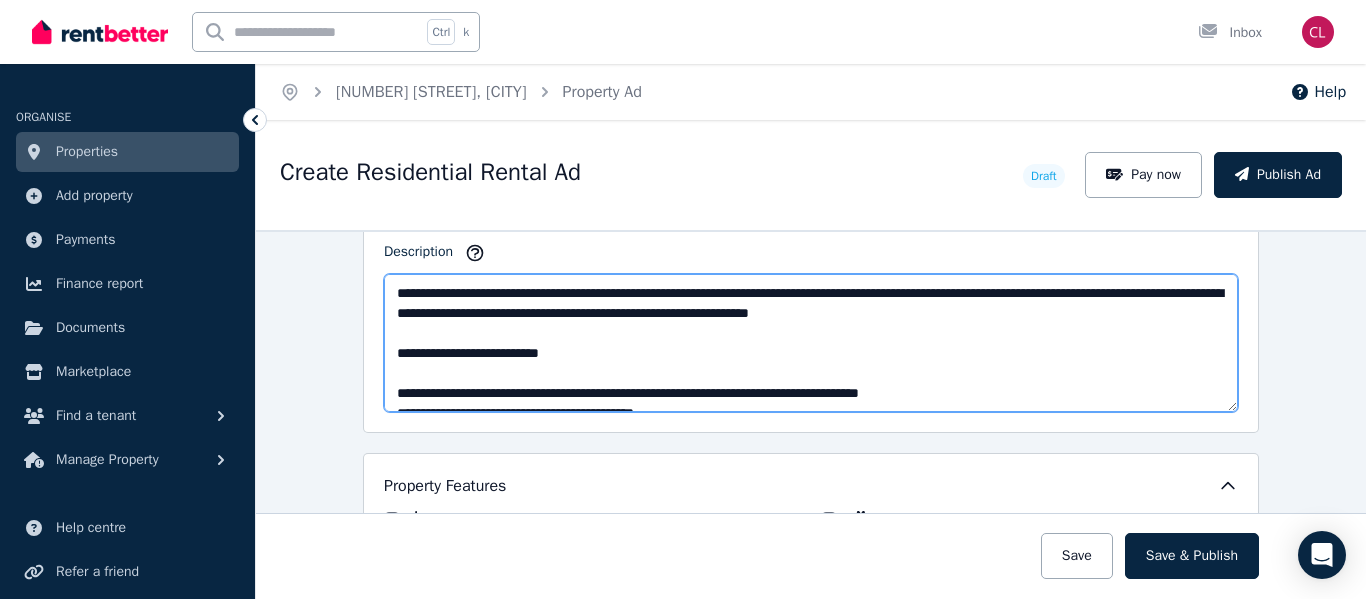 click on "Description" at bounding box center (811, 343) 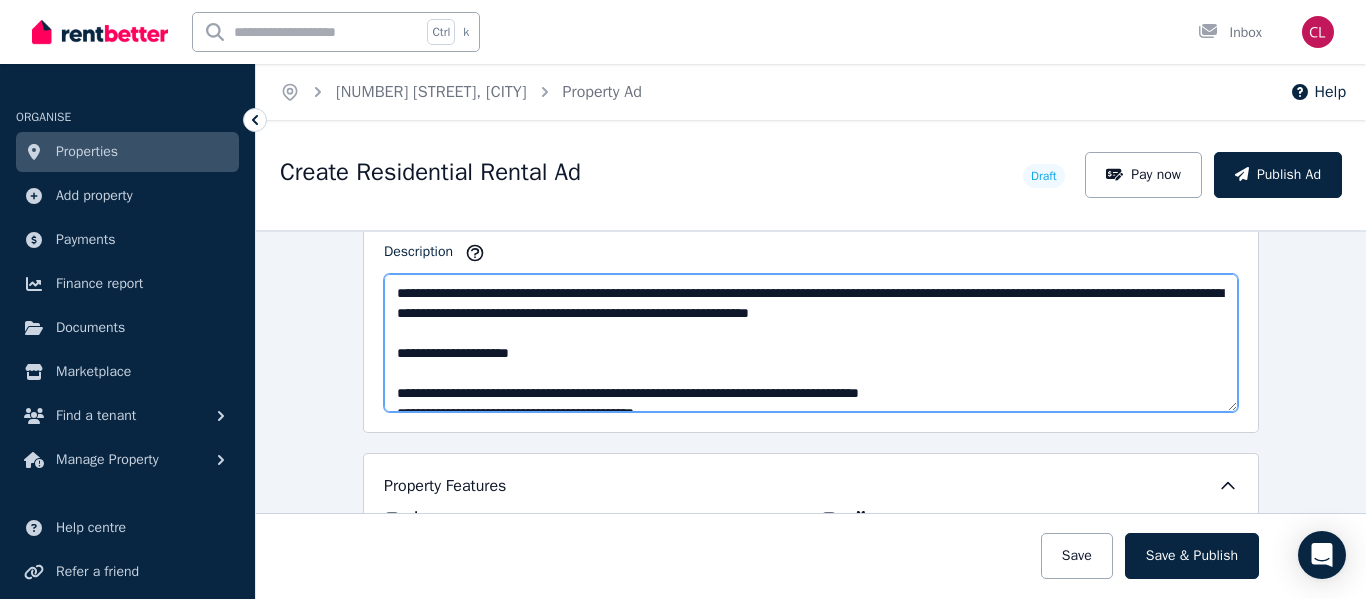 click on "Description" at bounding box center [811, 343] 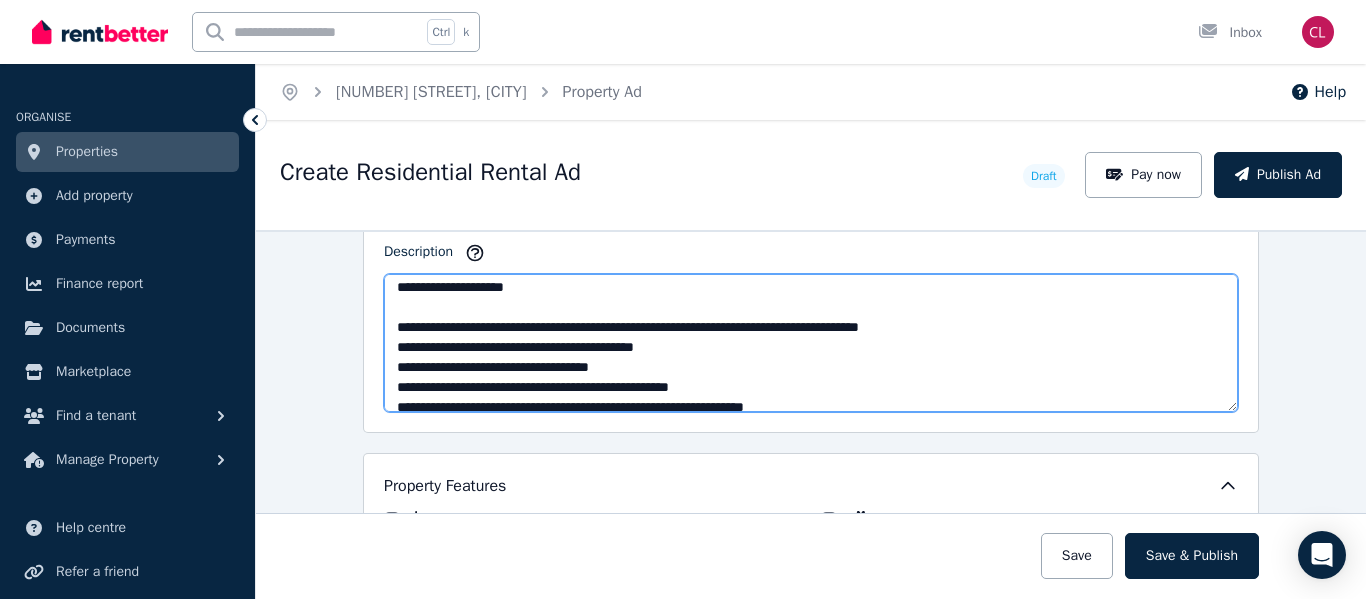 scroll, scrollTop: 100, scrollLeft: 0, axis: vertical 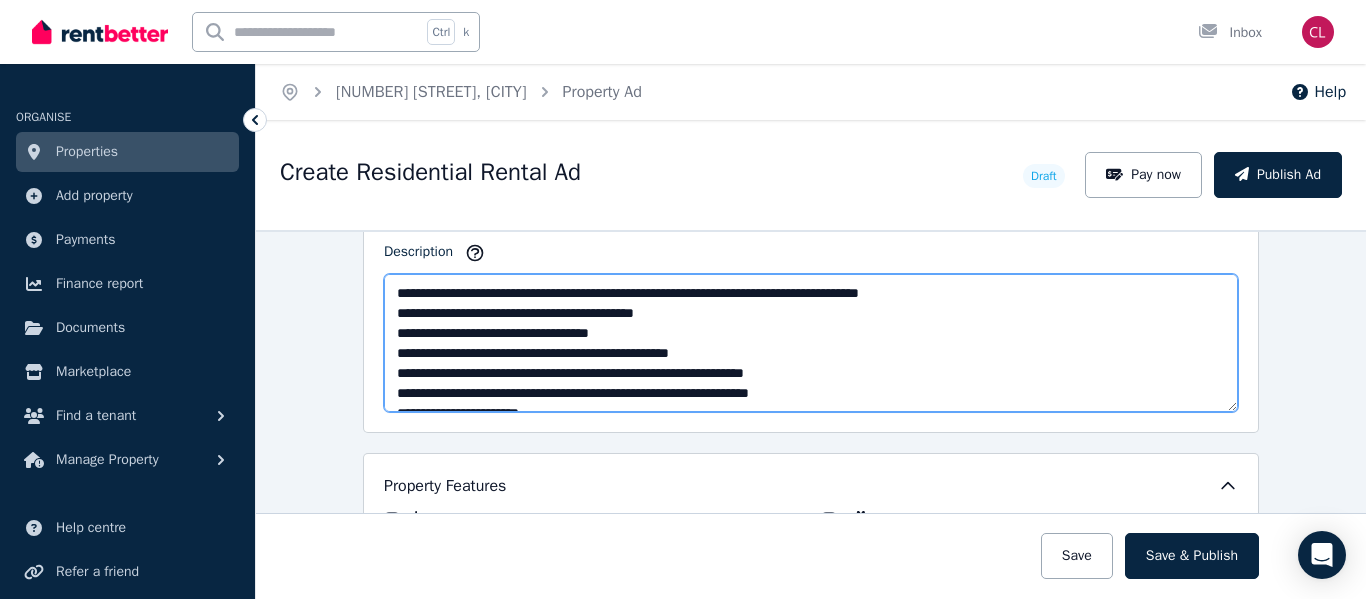 click on "Description" at bounding box center [811, 343] 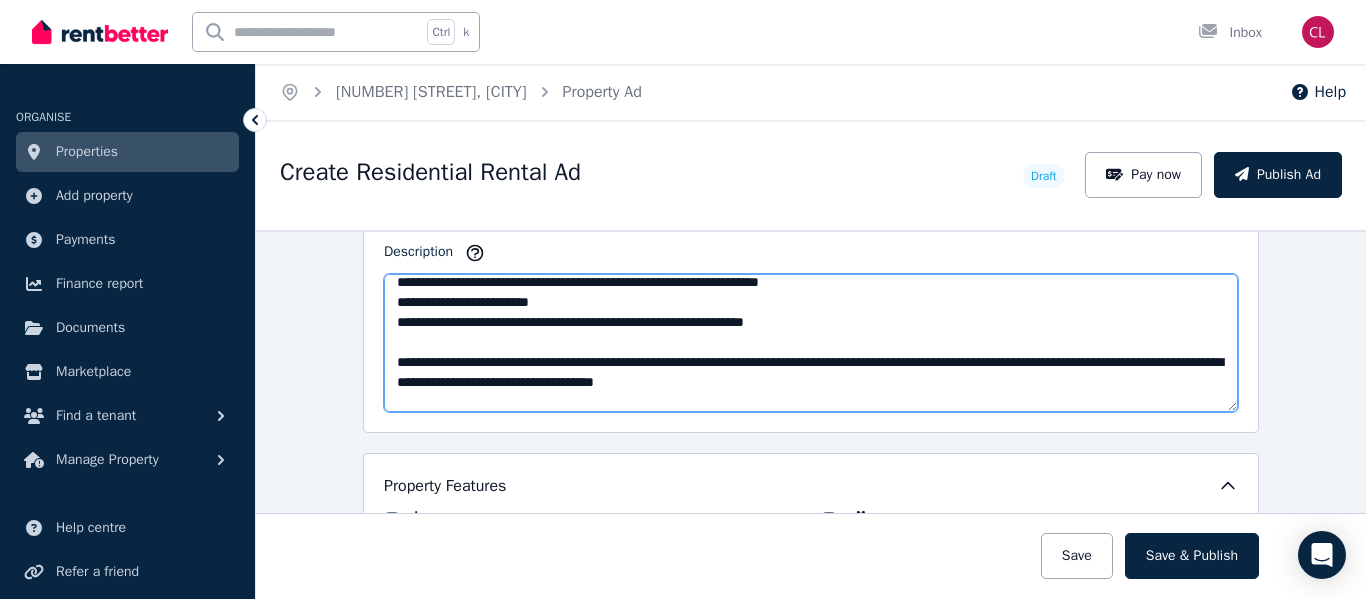 scroll, scrollTop: 231, scrollLeft: 0, axis: vertical 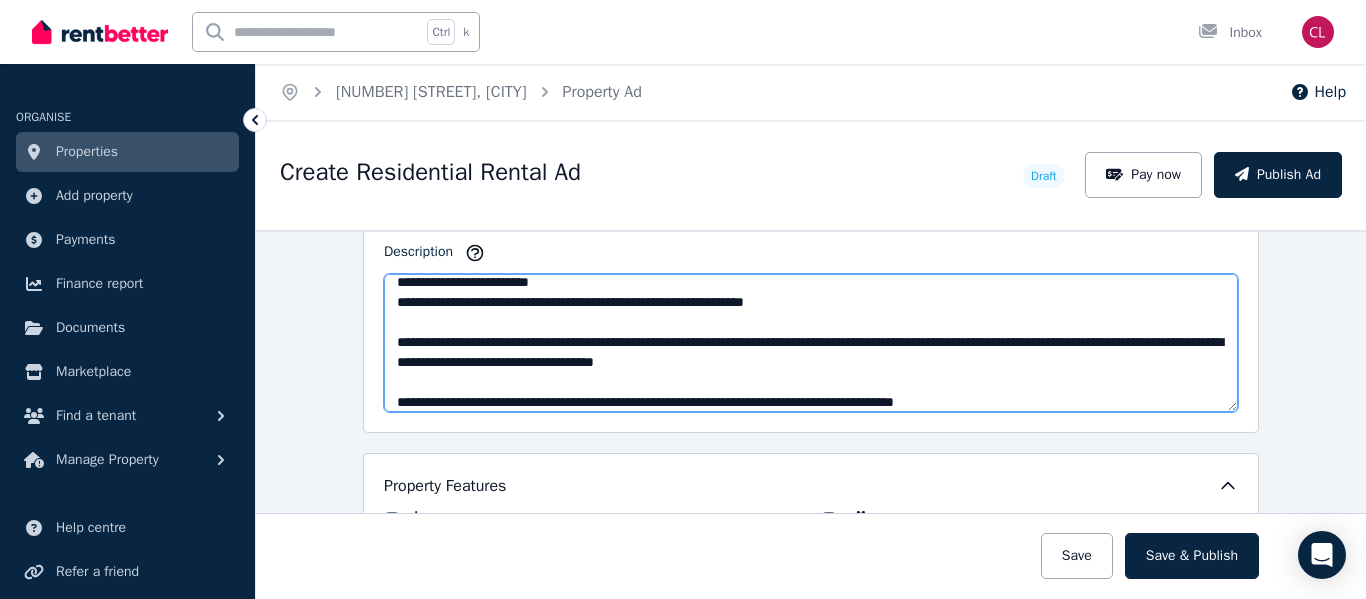 click on "Description" at bounding box center [811, 343] 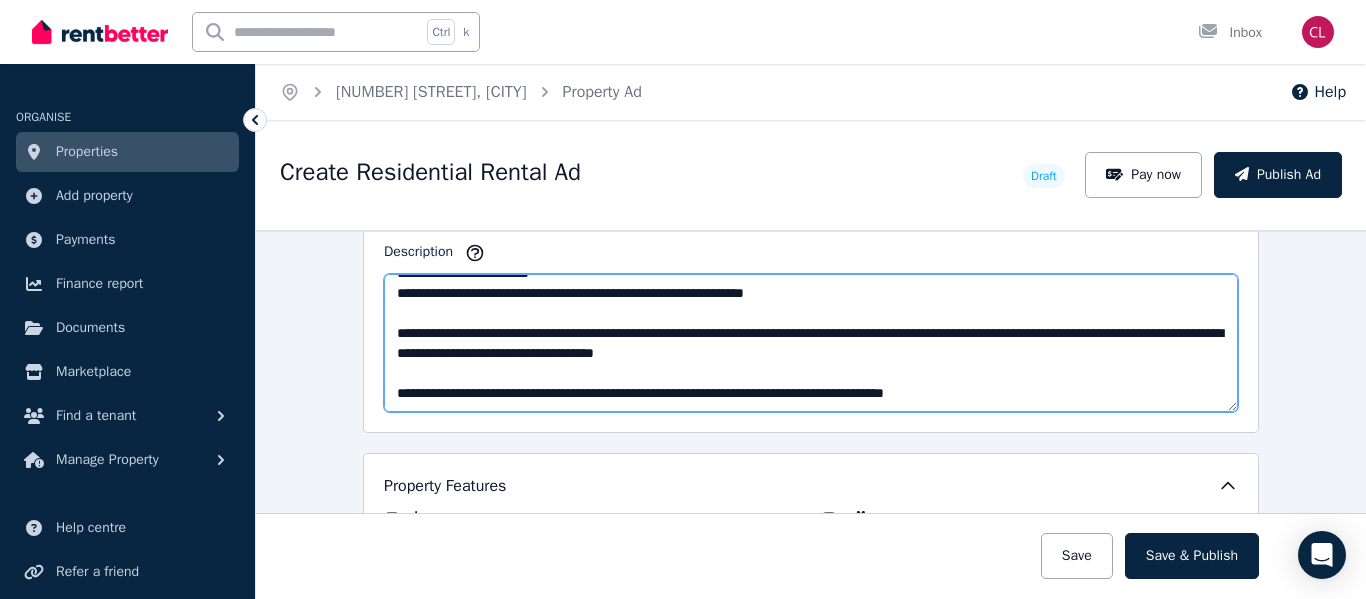 scroll, scrollTop: 260, scrollLeft: 0, axis: vertical 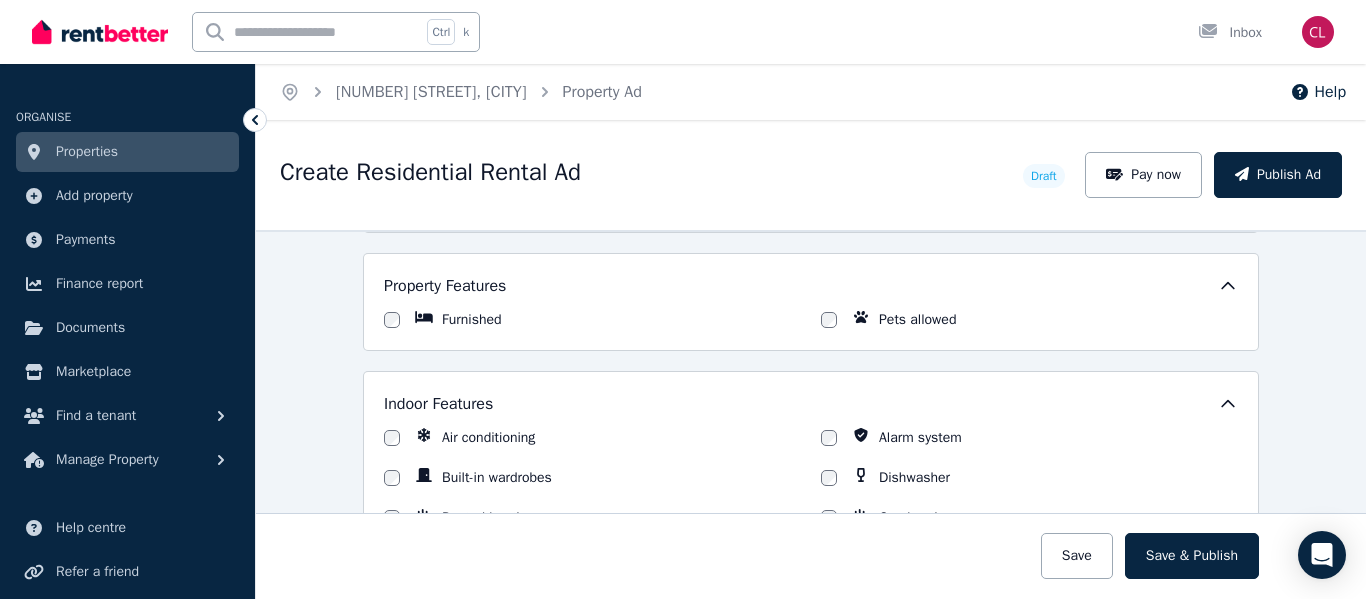 type on "**********" 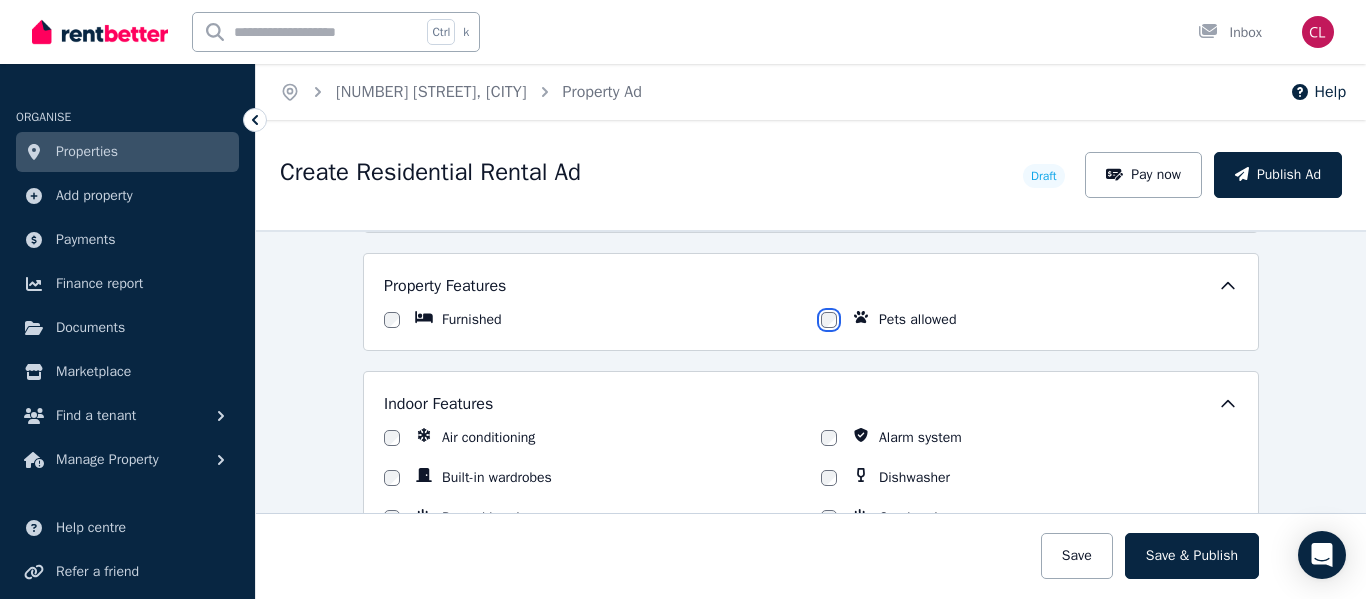 scroll, scrollTop: 1600, scrollLeft: 0, axis: vertical 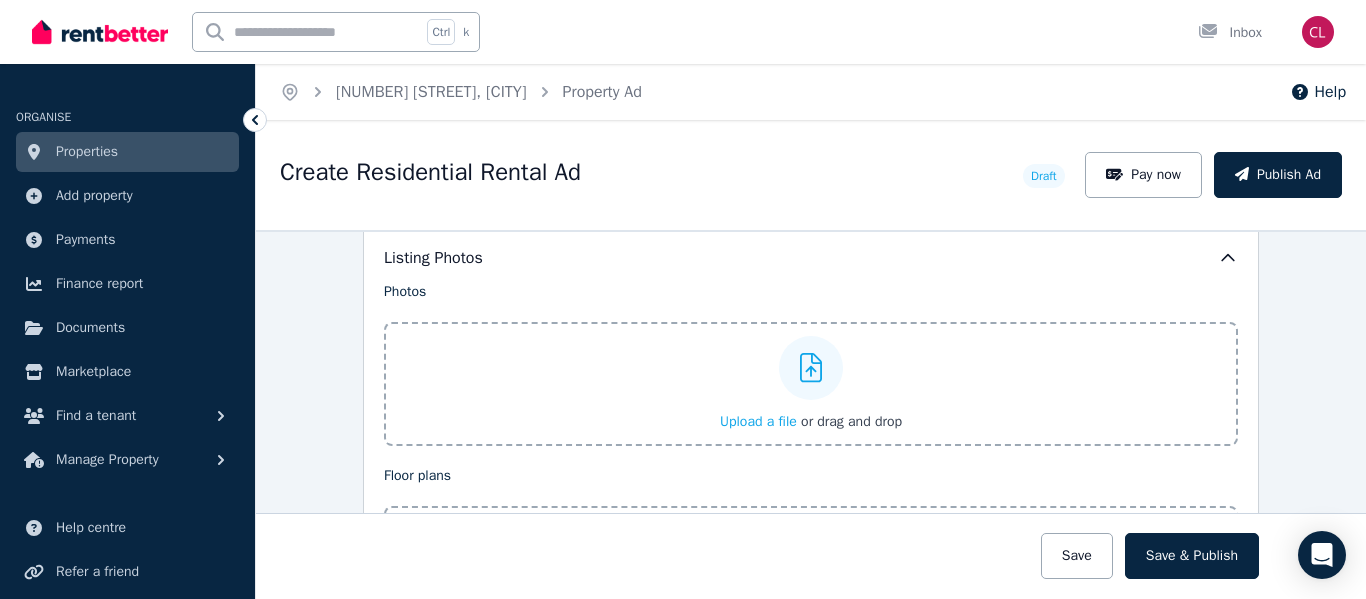 click on "Upload a file" at bounding box center (758, 421) 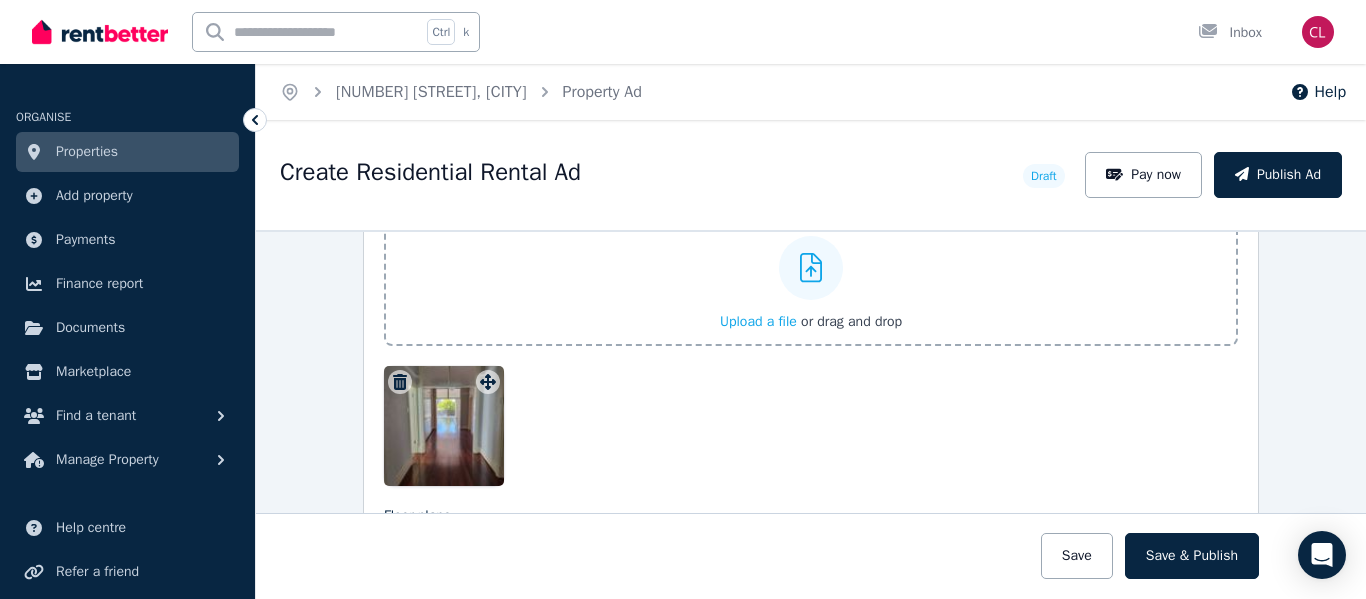scroll, scrollTop: 2600, scrollLeft: 0, axis: vertical 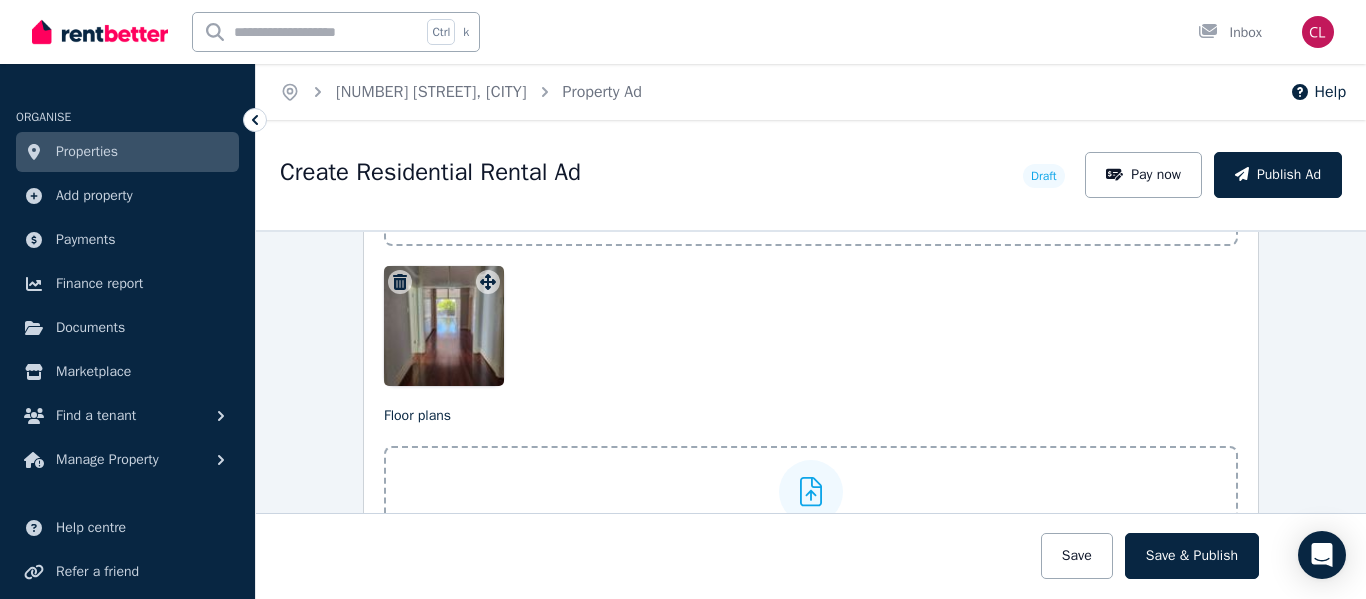 click at bounding box center (444, 326) 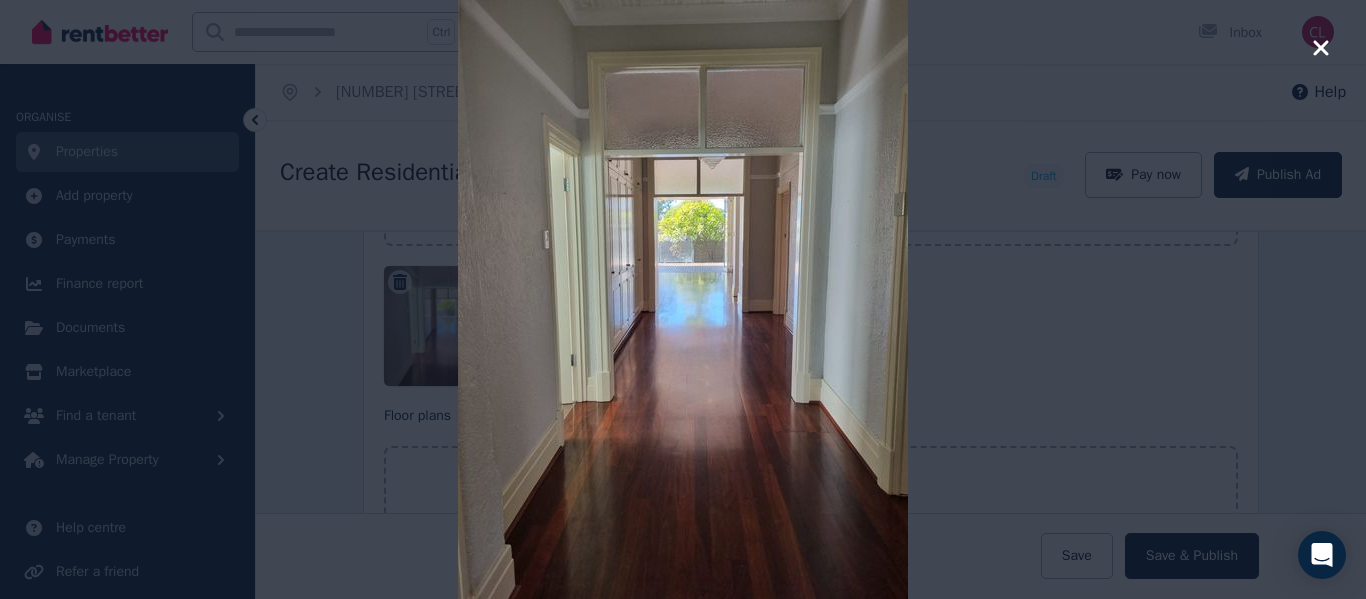 click 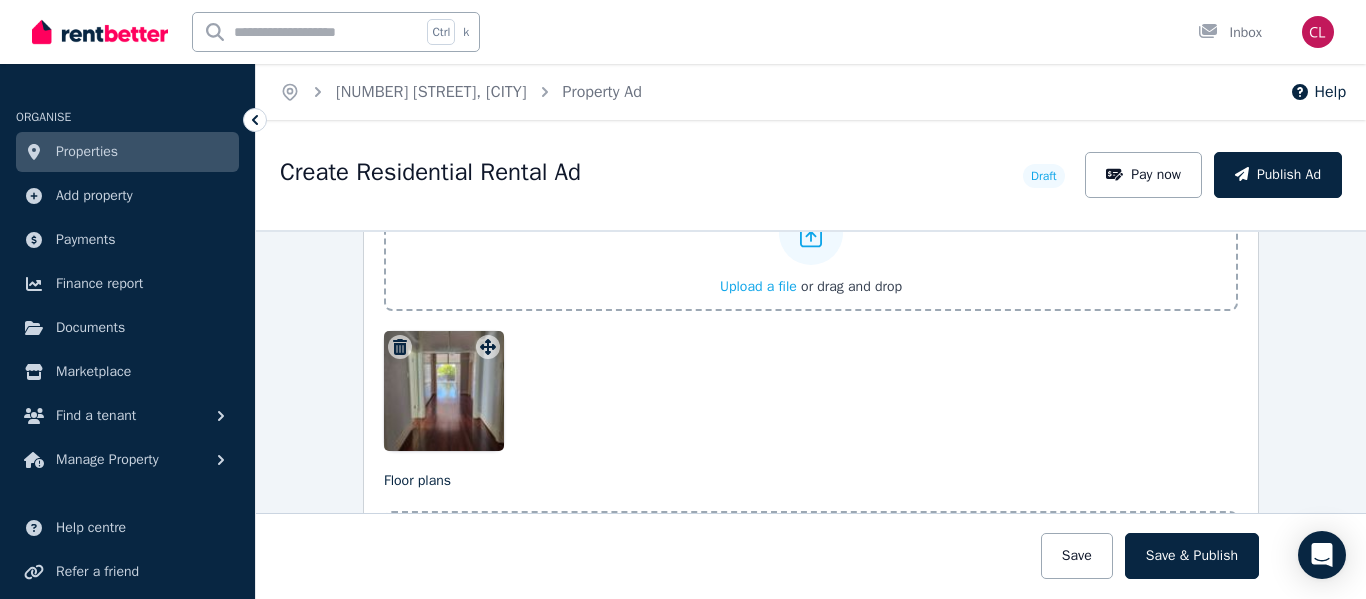 scroll, scrollTop: 2500, scrollLeft: 0, axis: vertical 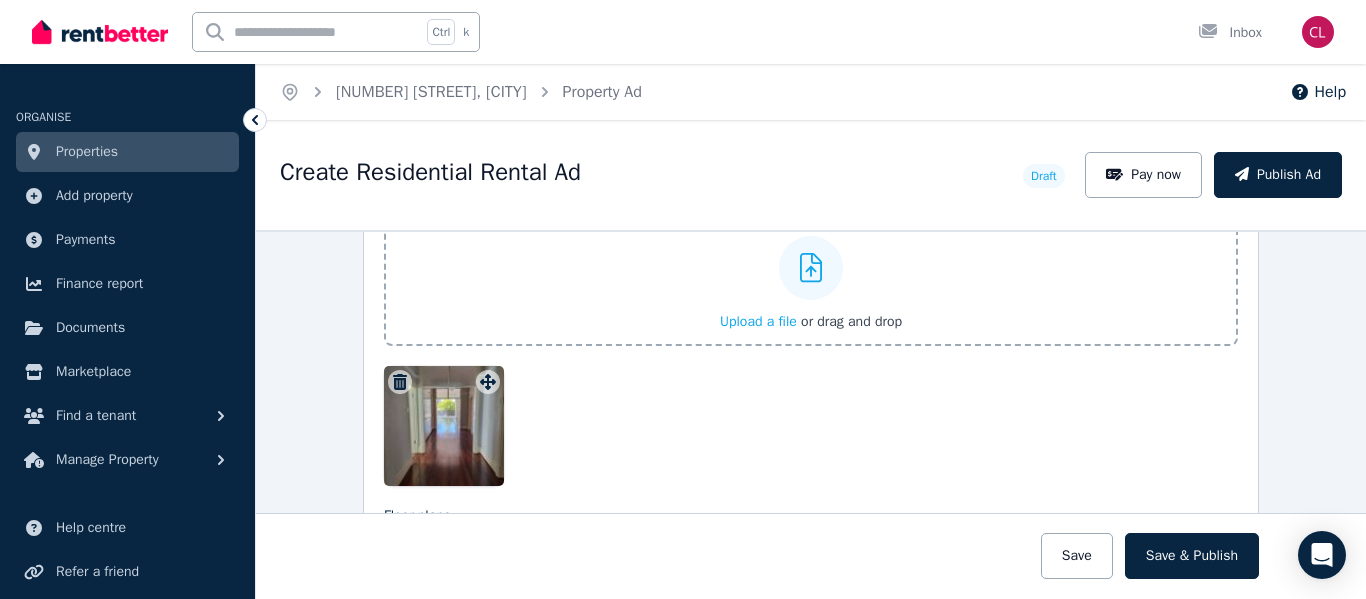 click on "Upload a file" at bounding box center [758, 321] 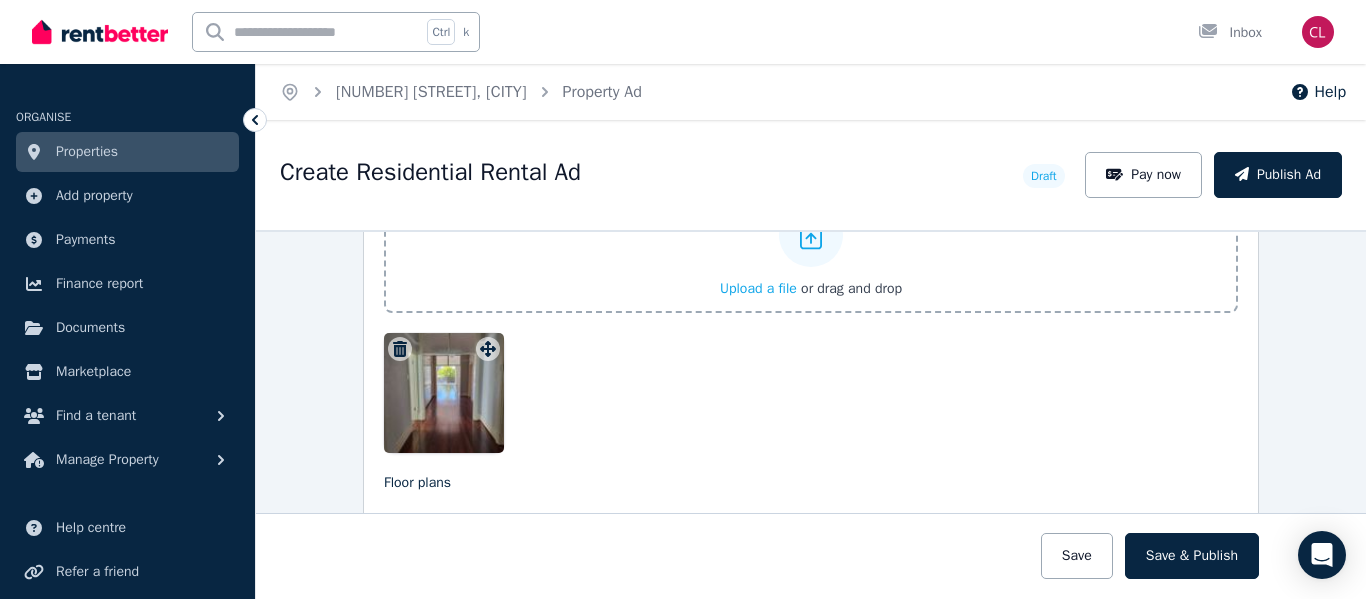 scroll, scrollTop: 2500, scrollLeft: 0, axis: vertical 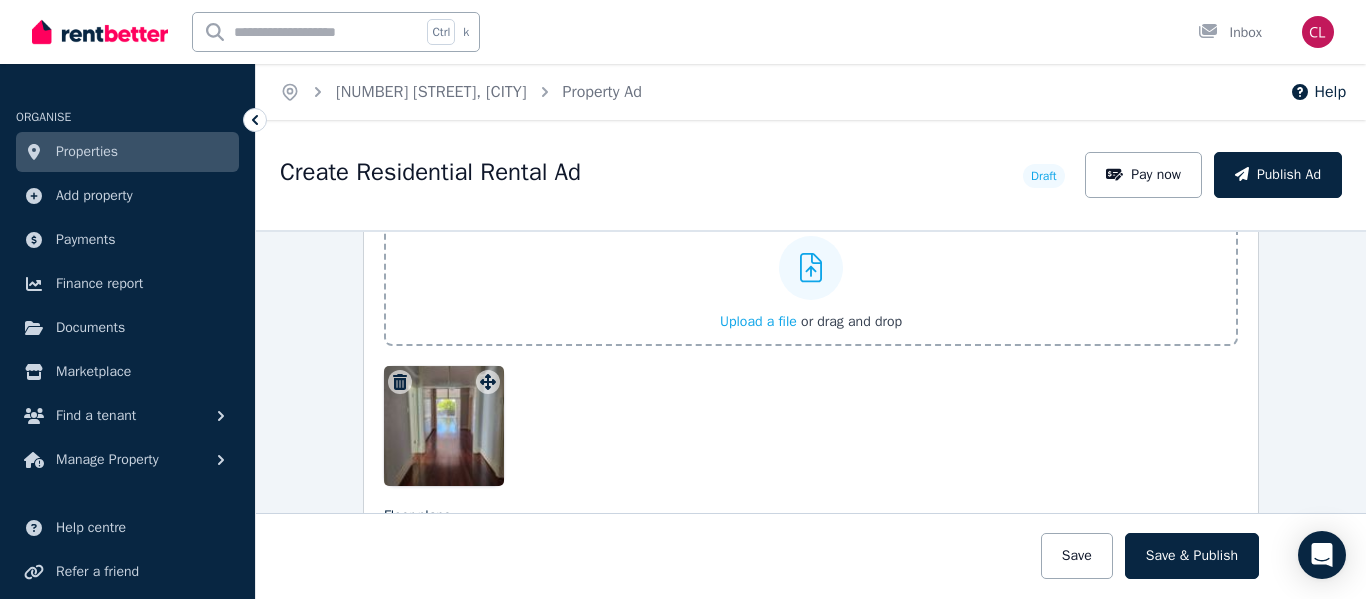 click on "Upload a file" at bounding box center (758, 321) 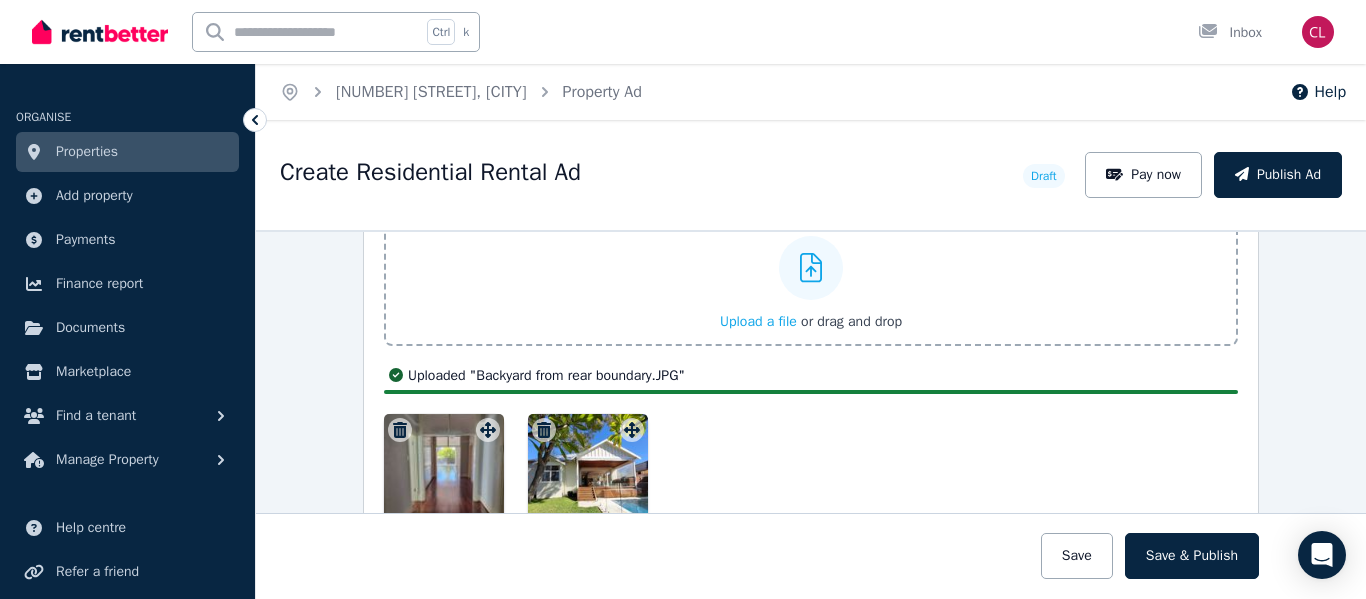 scroll, scrollTop: 2600, scrollLeft: 0, axis: vertical 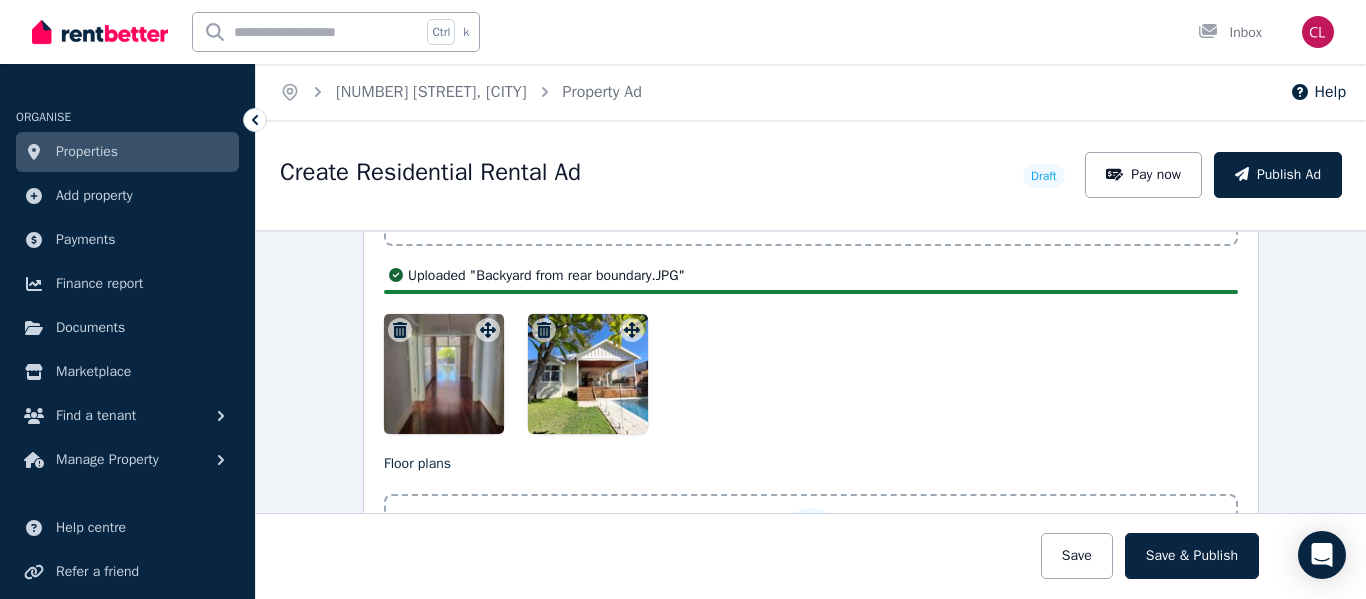 drag, startPoint x: 459, startPoint y: 343, endPoint x: 574, endPoint y: 353, distance: 115.43397 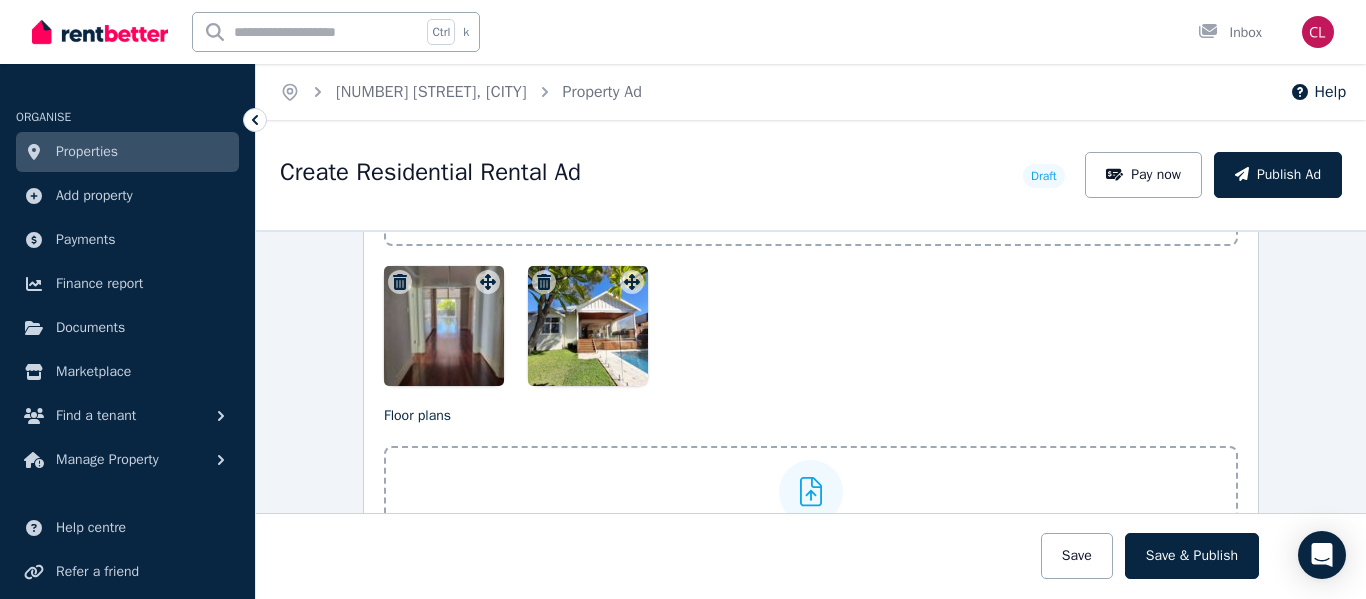 click 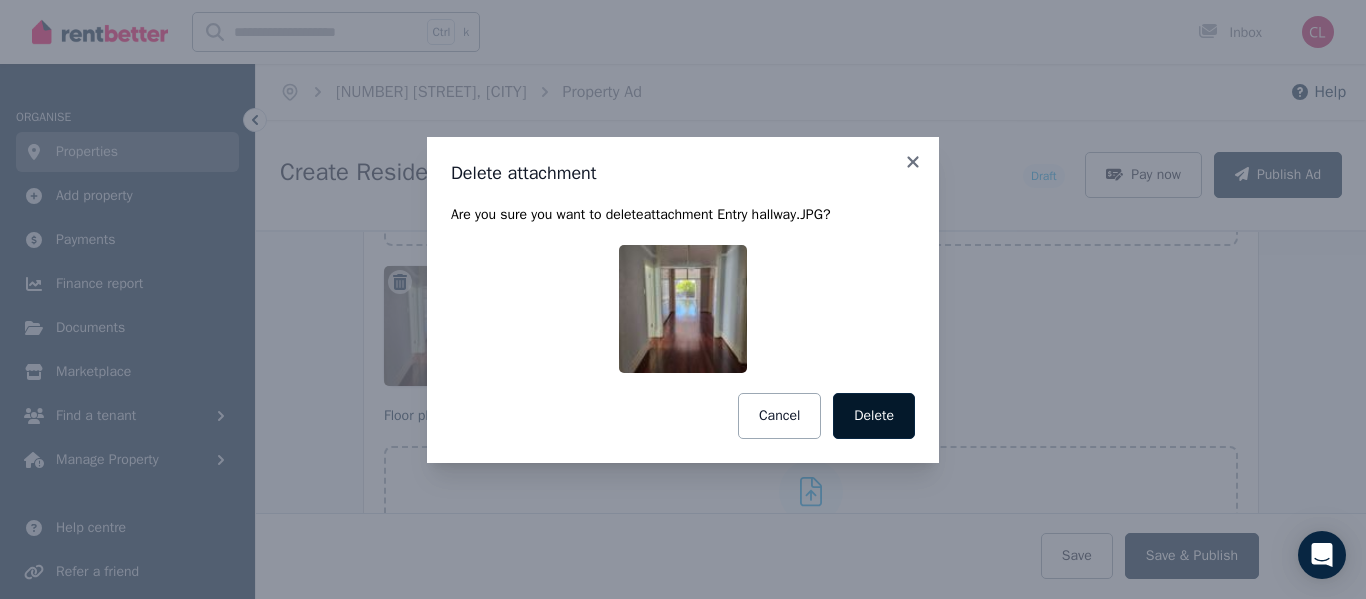 click on "Delete" at bounding box center (874, 416) 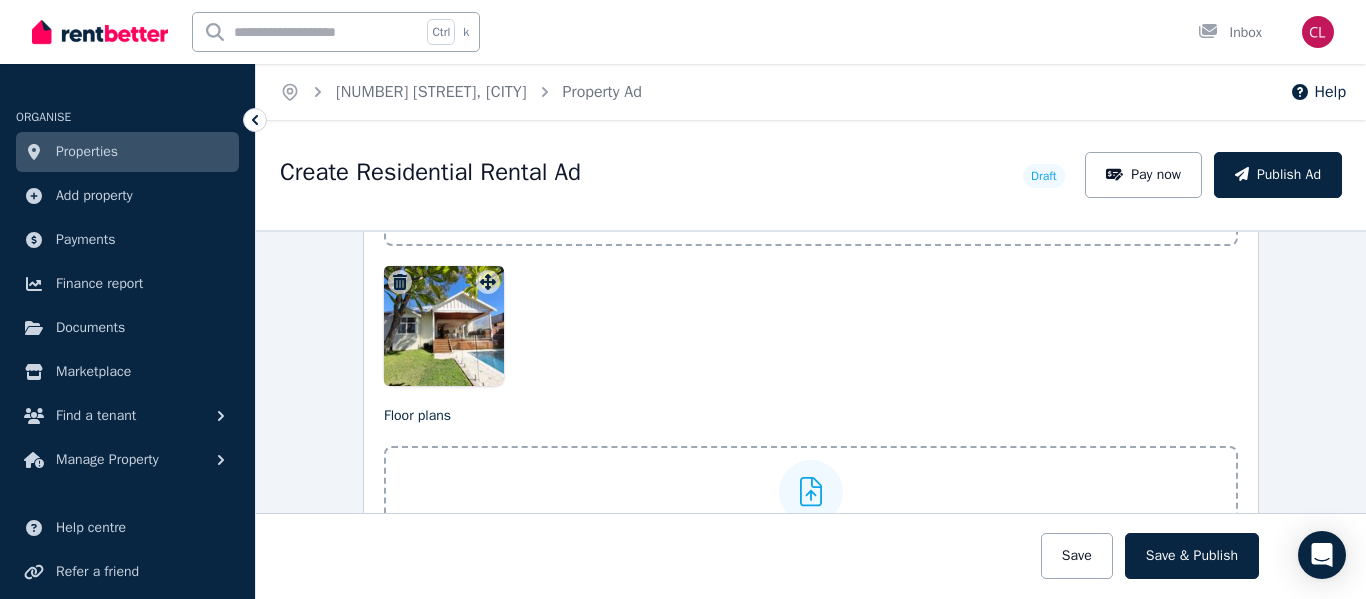scroll, scrollTop: 2500, scrollLeft: 0, axis: vertical 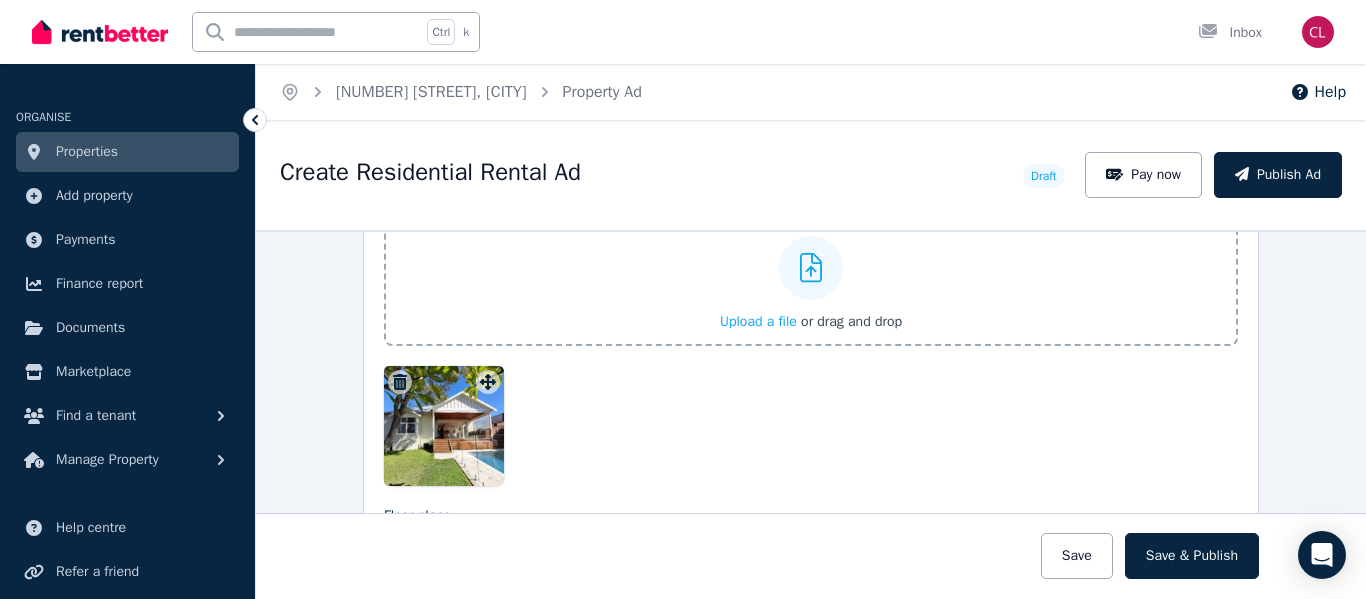 click 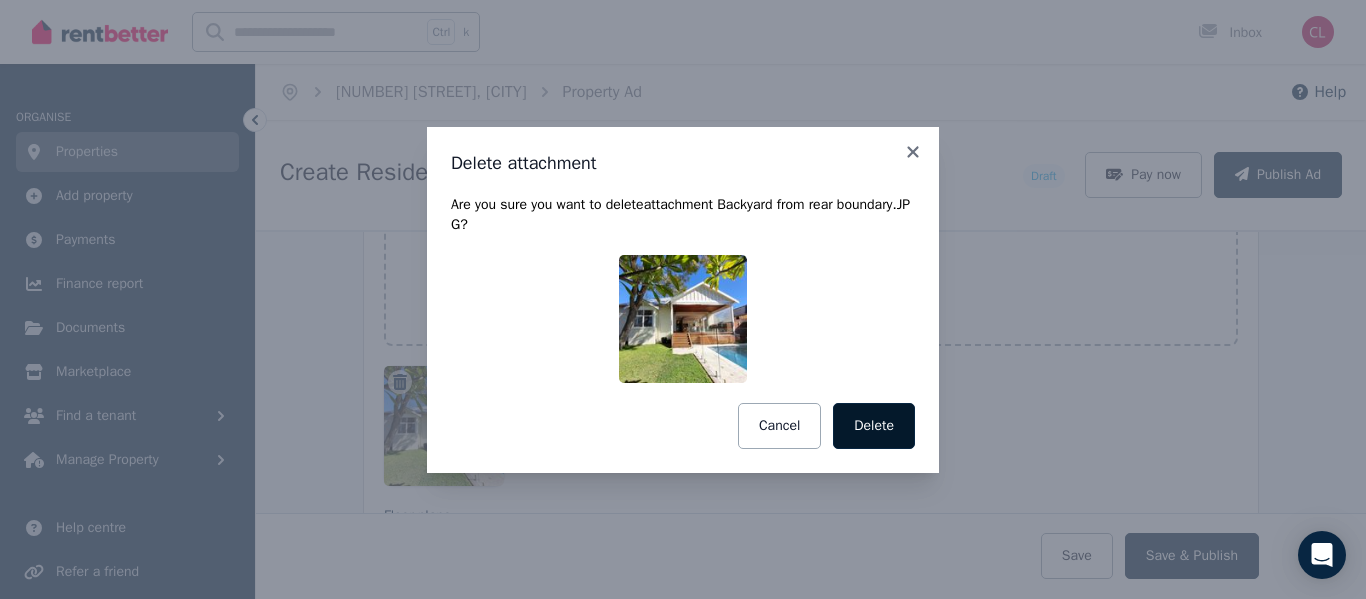 click on "Delete" at bounding box center (874, 426) 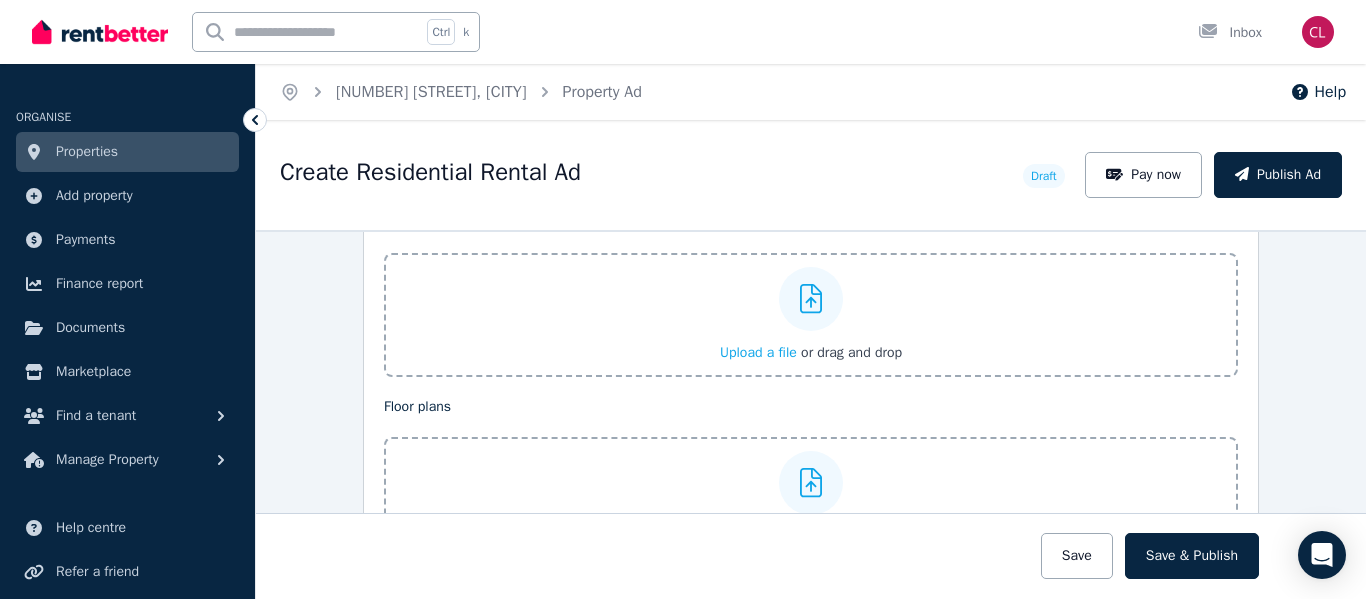 scroll, scrollTop: 2400, scrollLeft: 0, axis: vertical 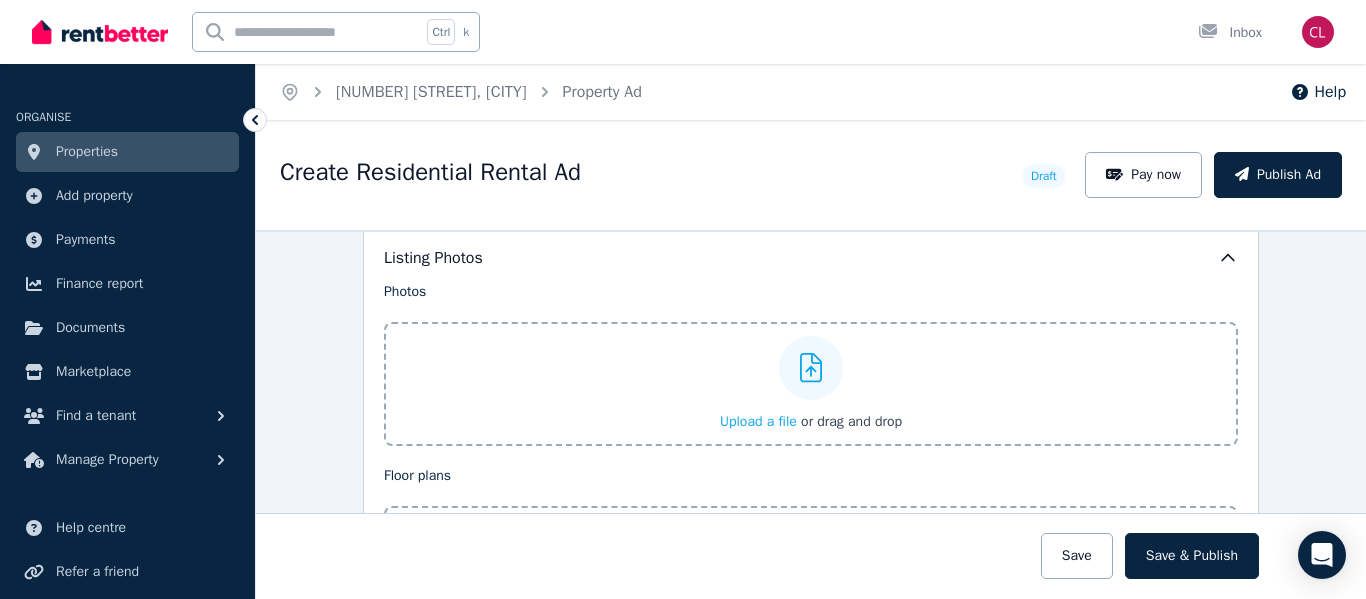 click on "Upload a file" at bounding box center [758, 421] 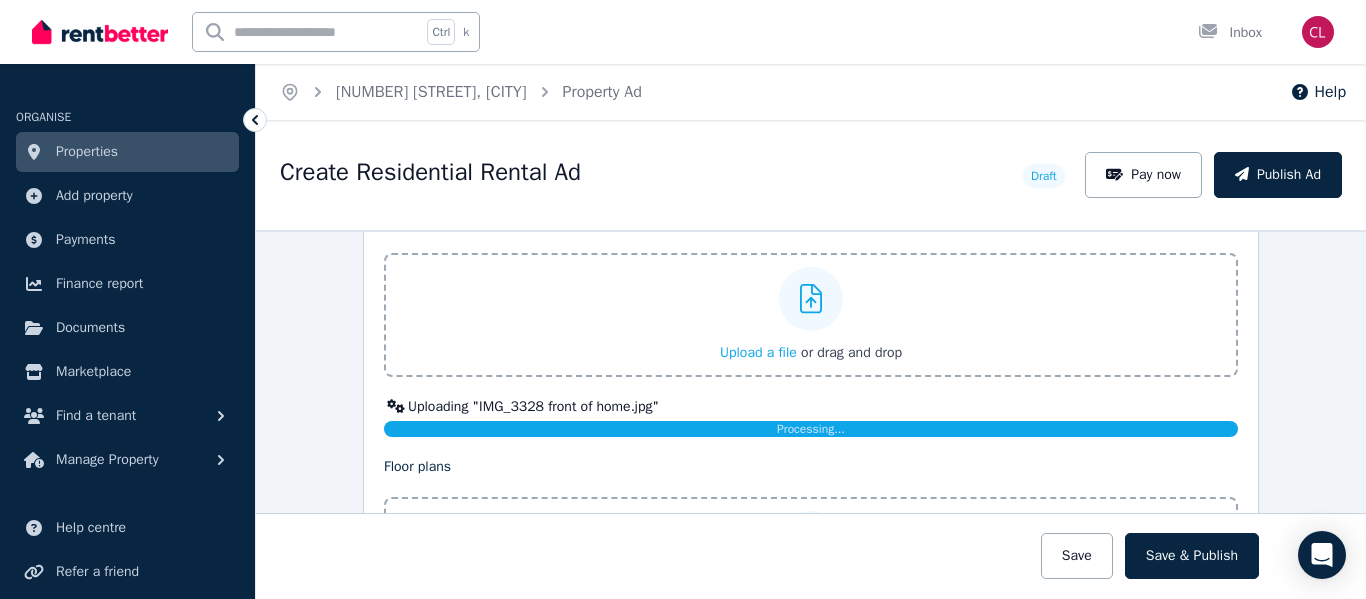 scroll, scrollTop: 2500, scrollLeft: 0, axis: vertical 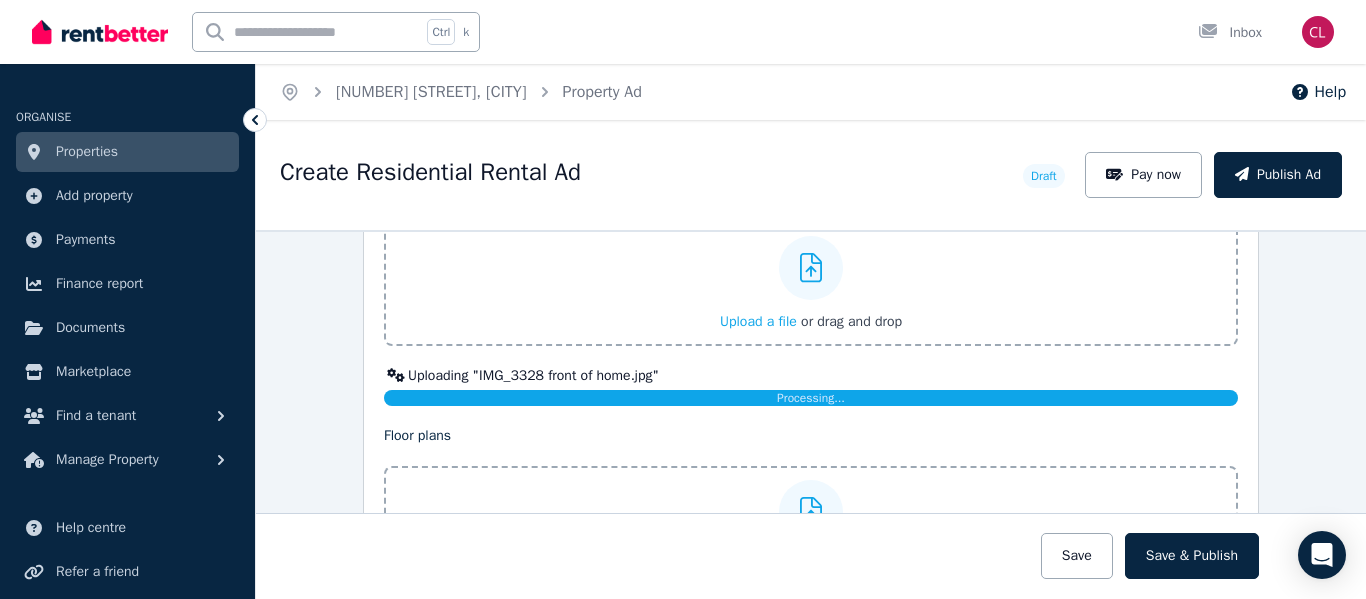 click on "Upload a file" at bounding box center [758, 321] 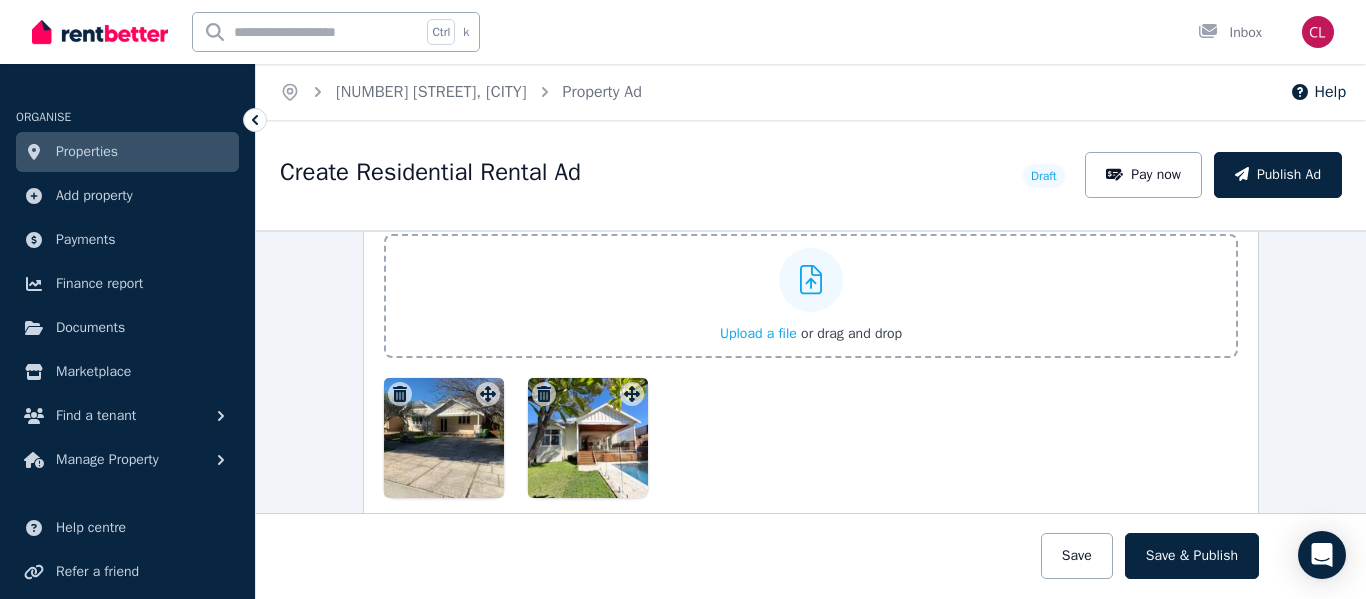 scroll, scrollTop: 2400, scrollLeft: 0, axis: vertical 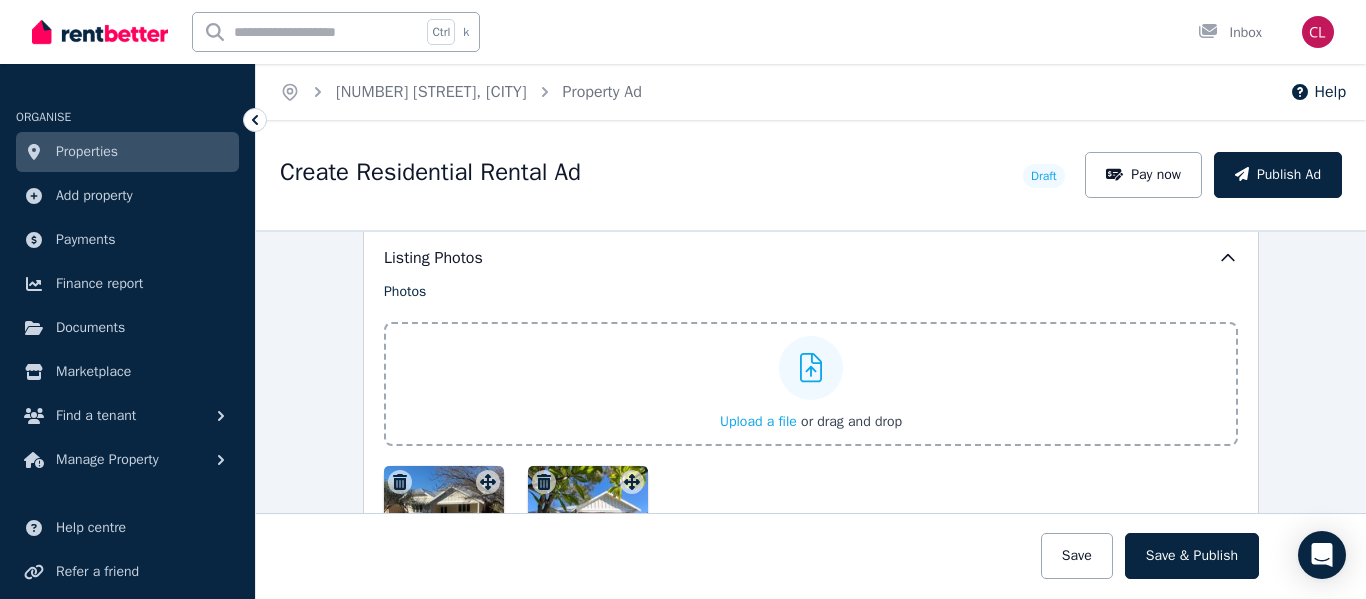 click on "Upload a file" at bounding box center [758, 421] 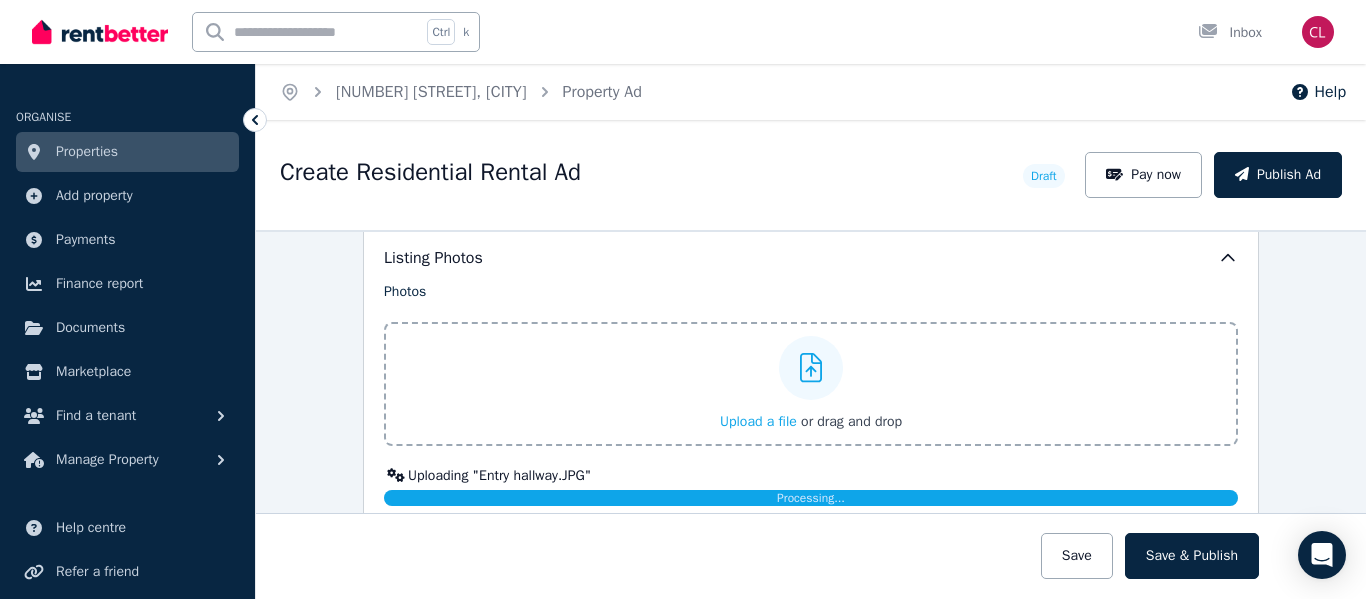 click on "Upload a file" at bounding box center [758, 421] 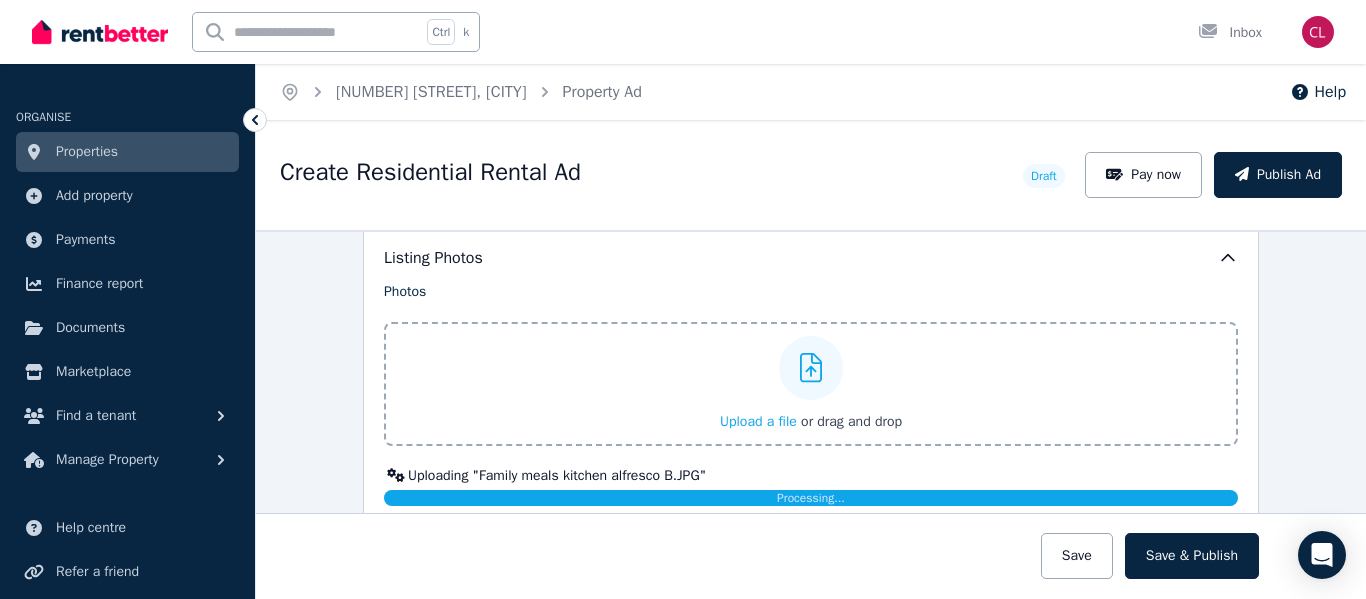 click on "Upload a file" at bounding box center [758, 421] 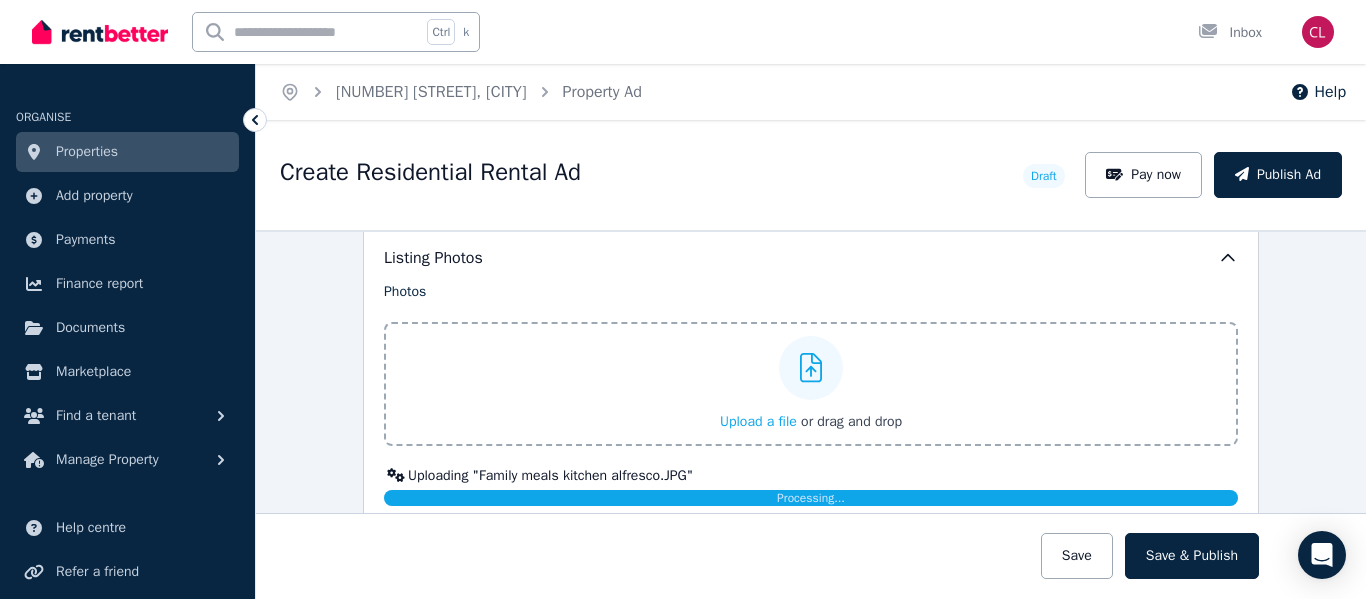 click on "Upload a file" at bounding box center (758, 421) 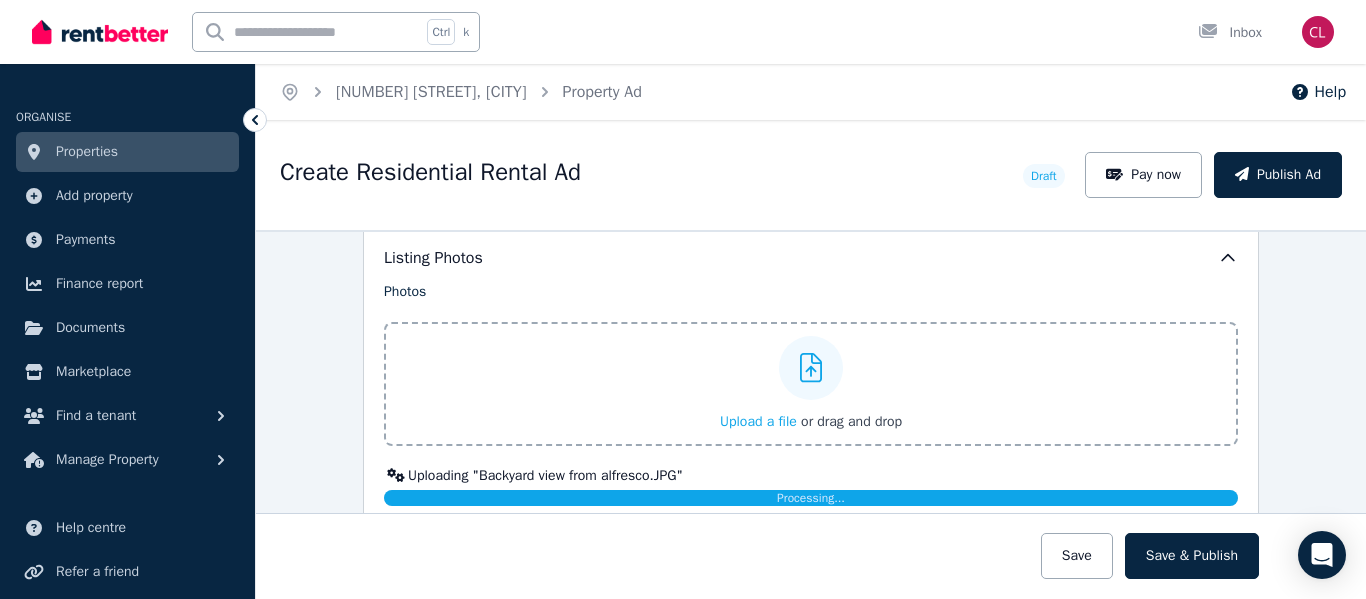 click on "Upload a file" at bounding box center [758, 421] 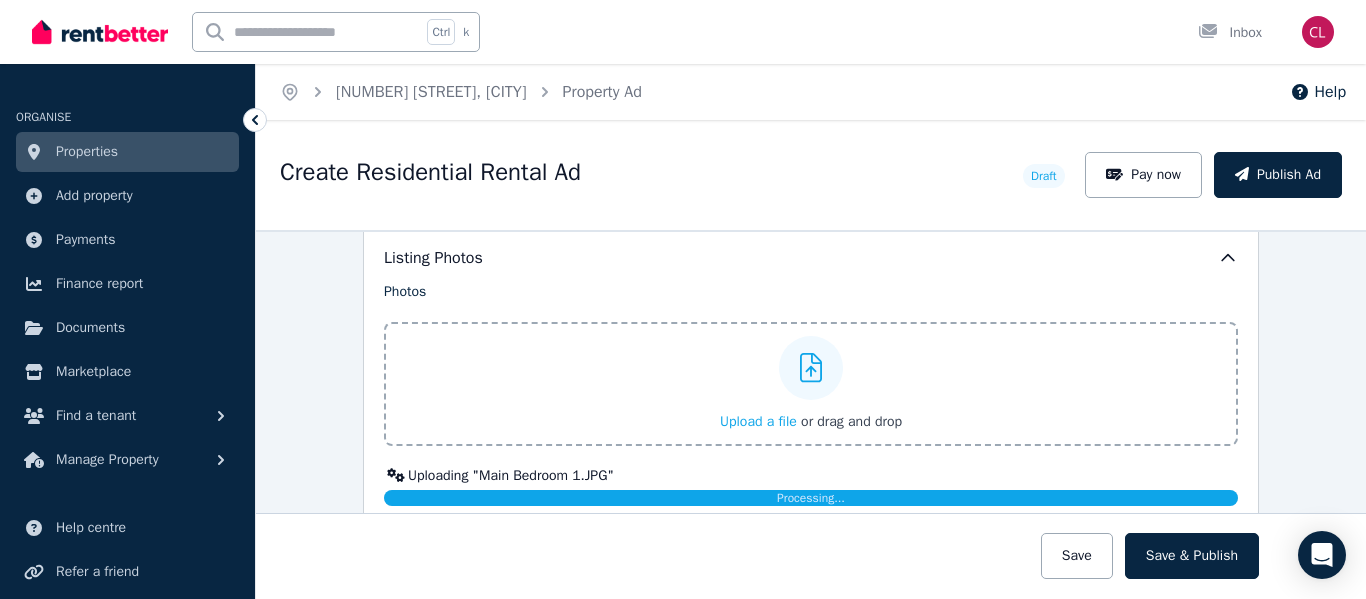click on "Upload a file" at bounding box center [758, 421] 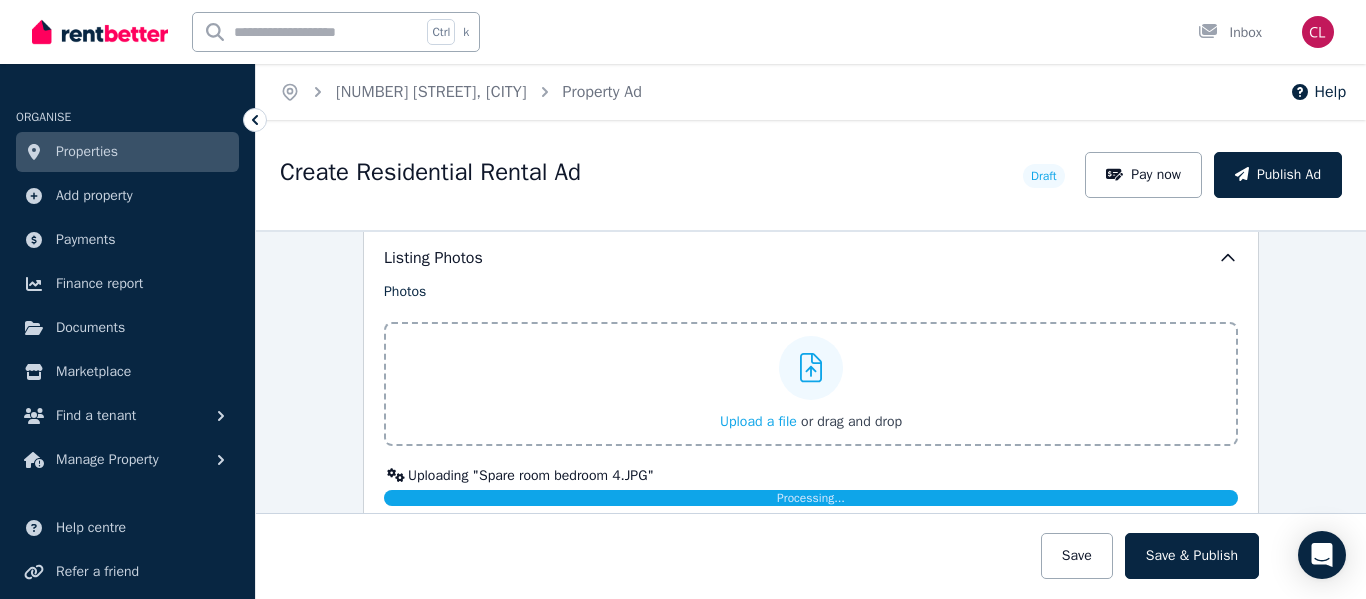 click on "Upload a file" at bounding box center [758, 421] 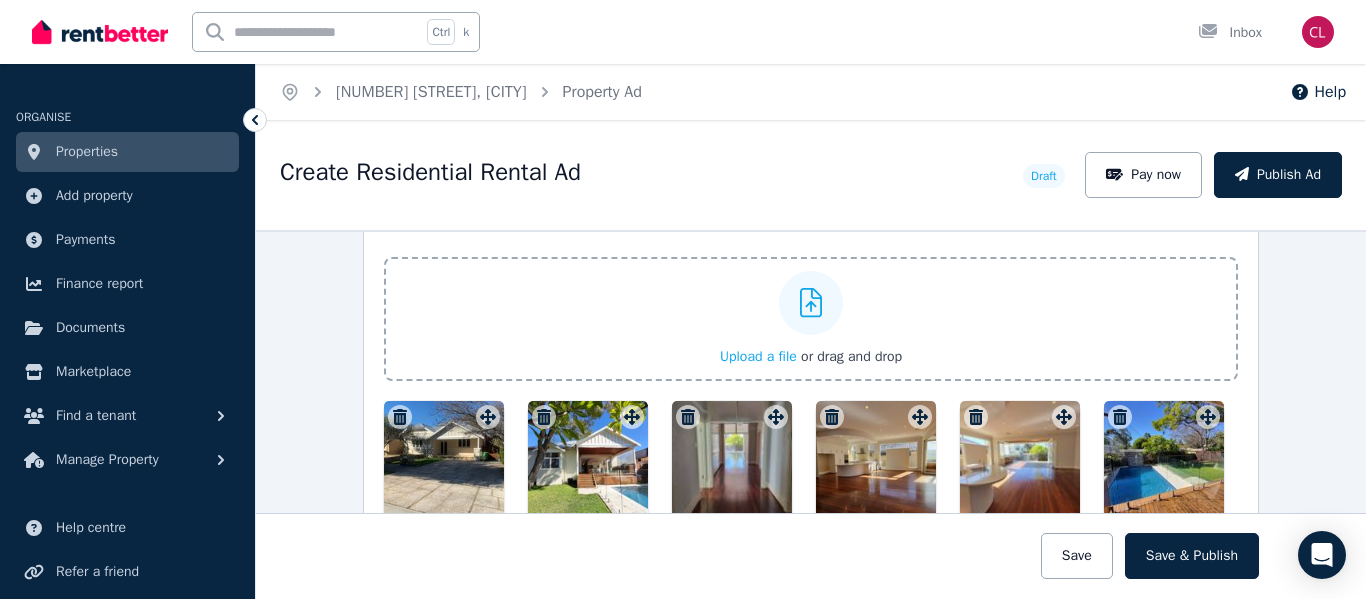 scroll, scrollTop: 2440, scrollLeft: 0, axis: vertical 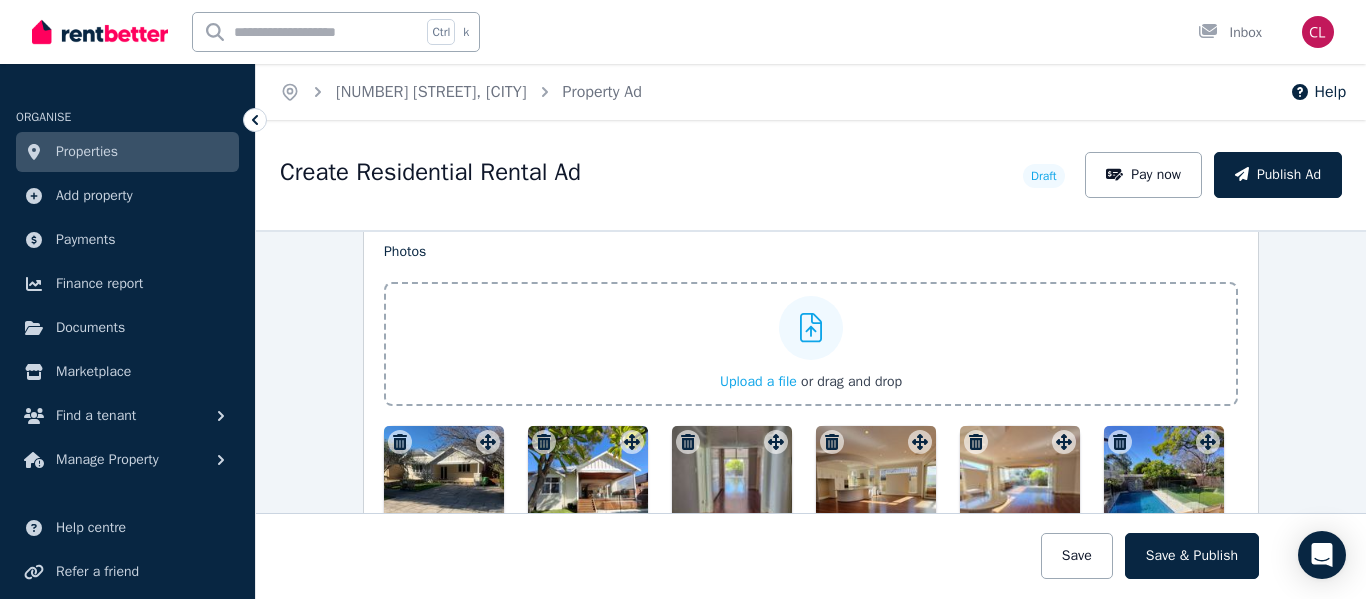 click on "Upload a file" at bounding box center [758, 381] 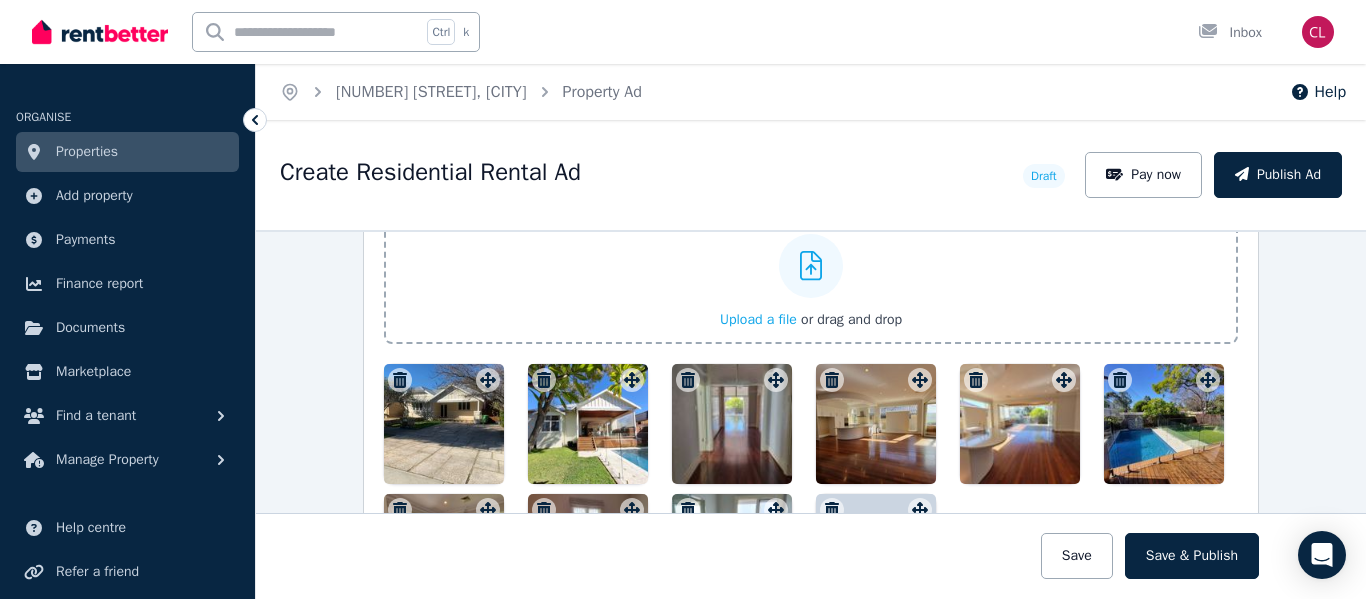 scroll, scrollTop: 2480, scrollLeft: 0, axis: vertical 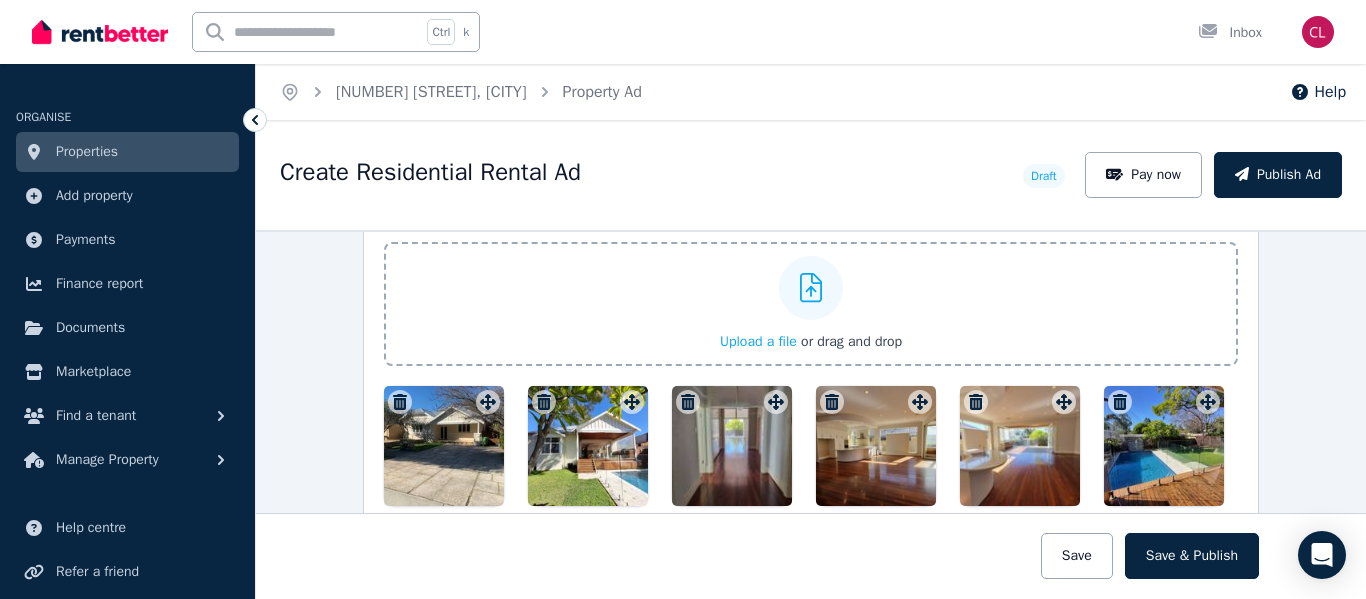 click on "Upload a file" at bounding box center (758, 341) 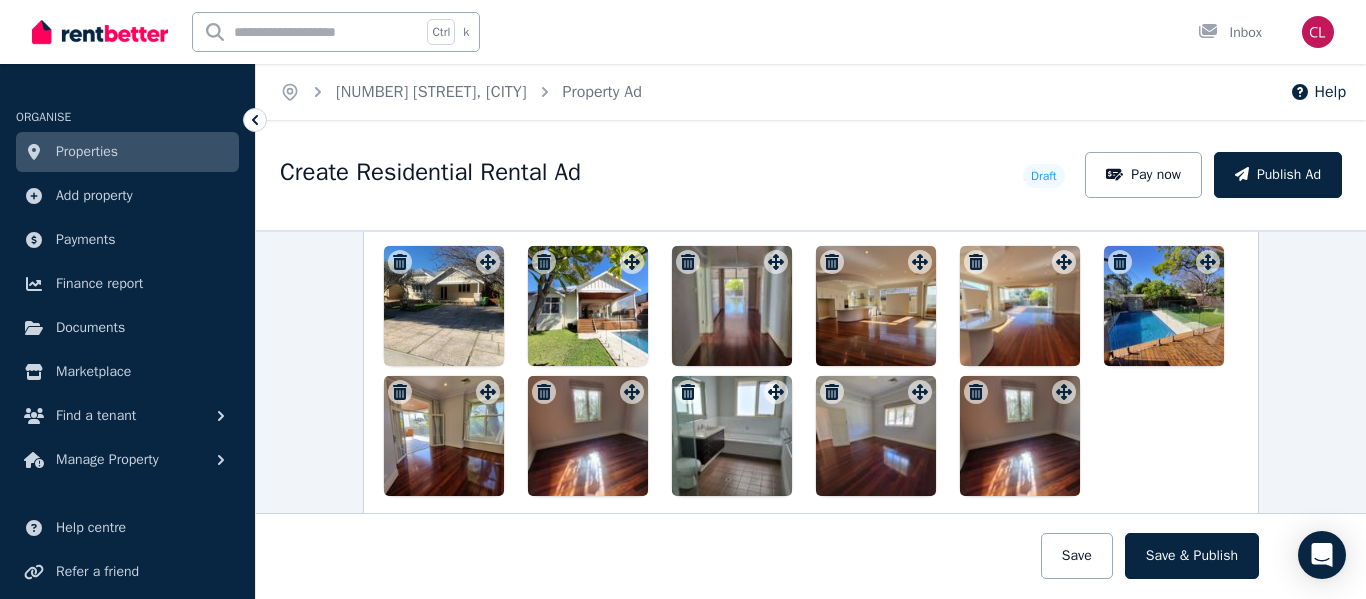 scroll, scrollTop: 2620, scrollLeft: 0, axis: vertical 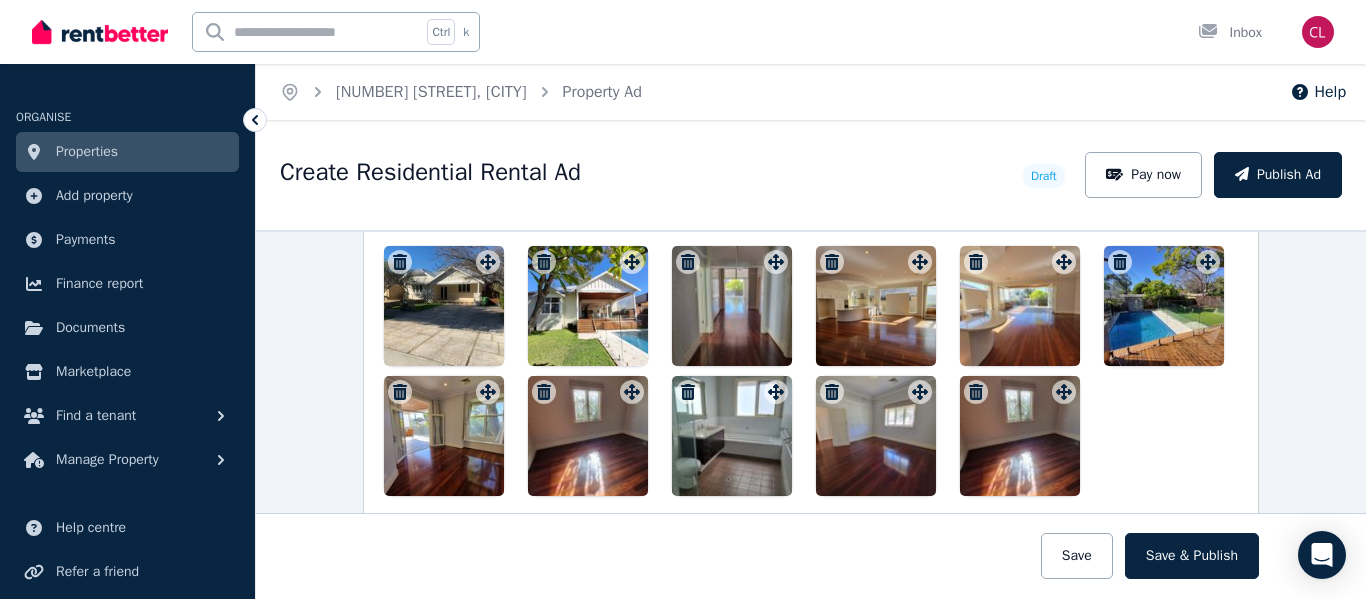 click at bounding box center (976, 392) 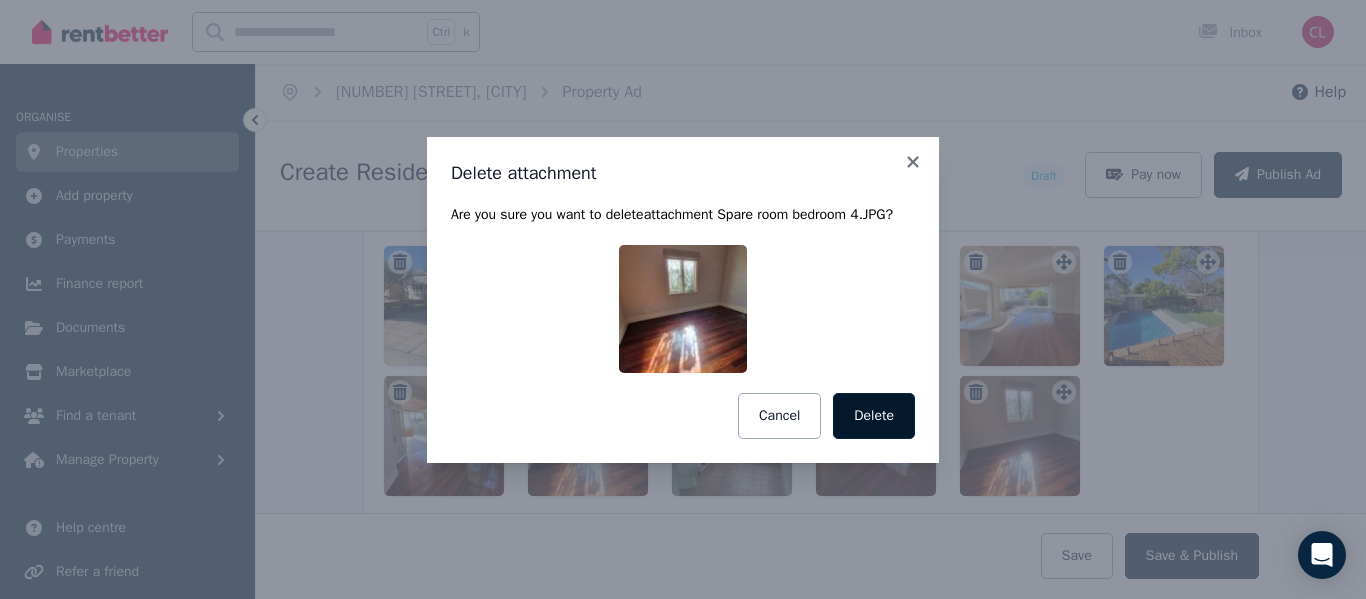 click on "Delete" at bounding box center (874, 416) 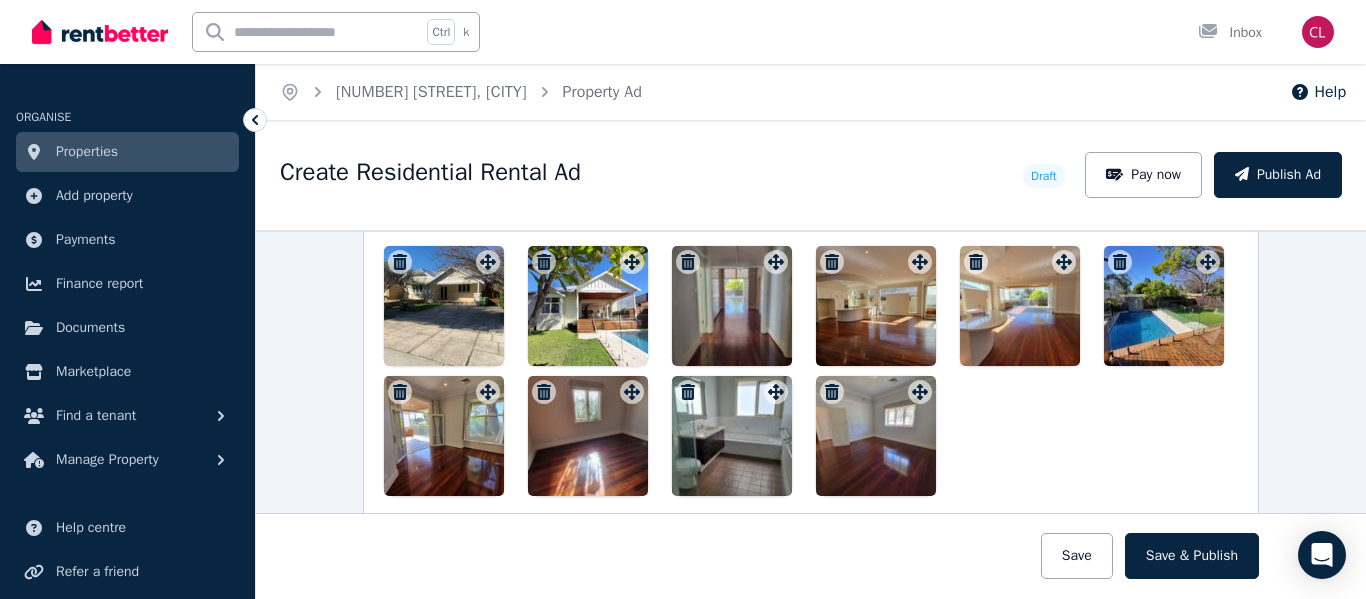 click 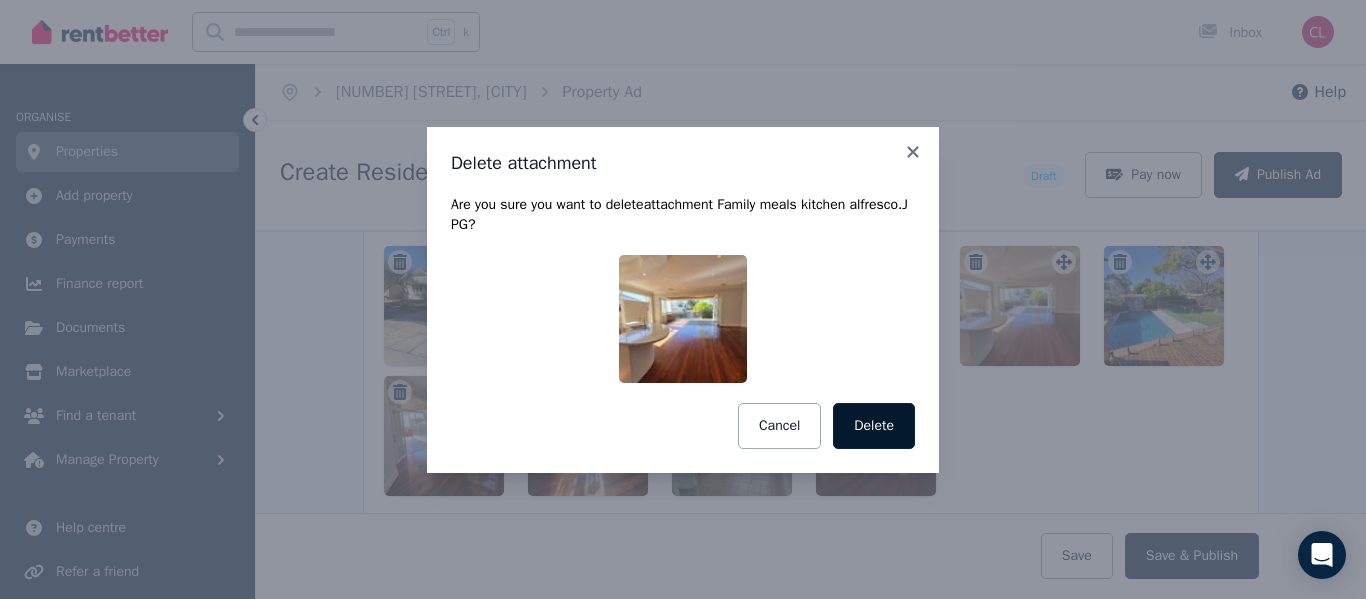 click on "Delete" at bounding box center (874, 426) 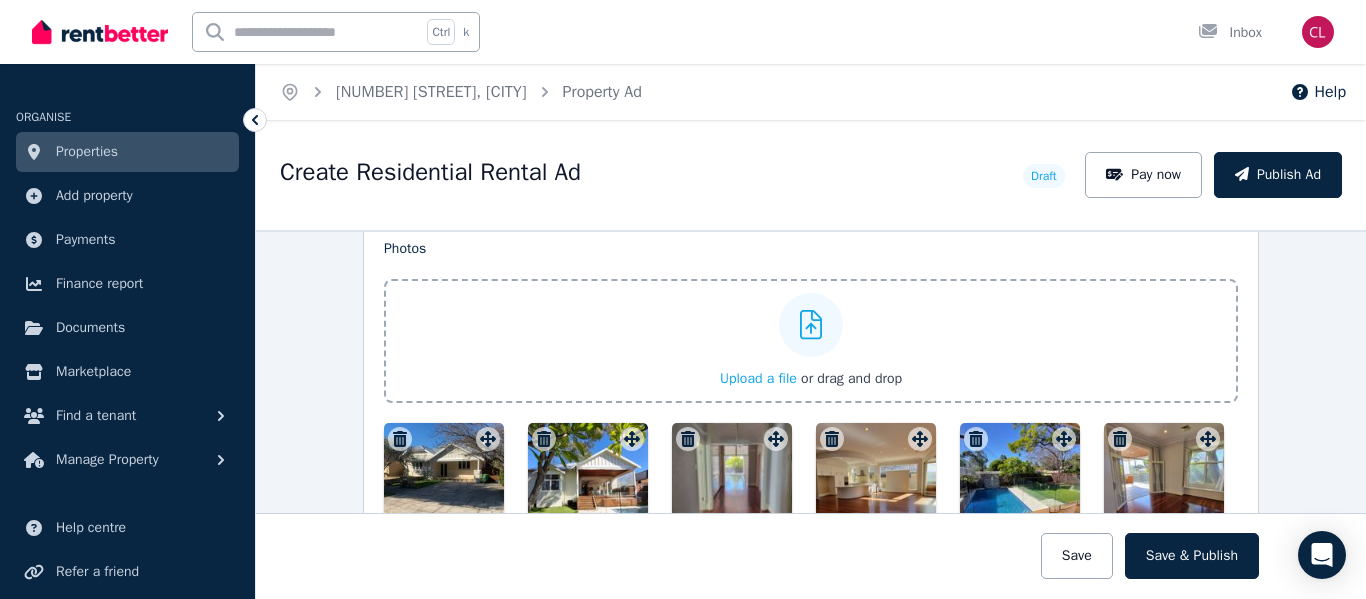 scroll, scrollTop: 2420, scrollLeft: 0, axis: vertical 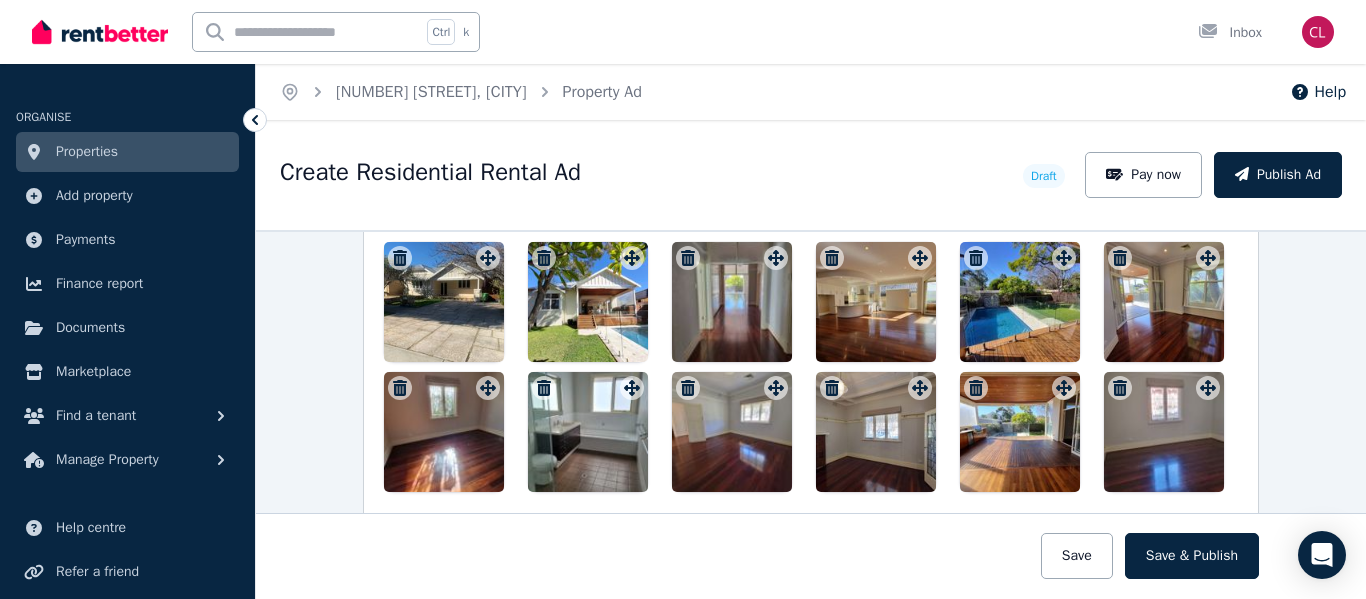 drag, startPoint x: 1020, startPoint y: 414, endPoint x: 1050, endPoint y: 416, distance: 30.066593 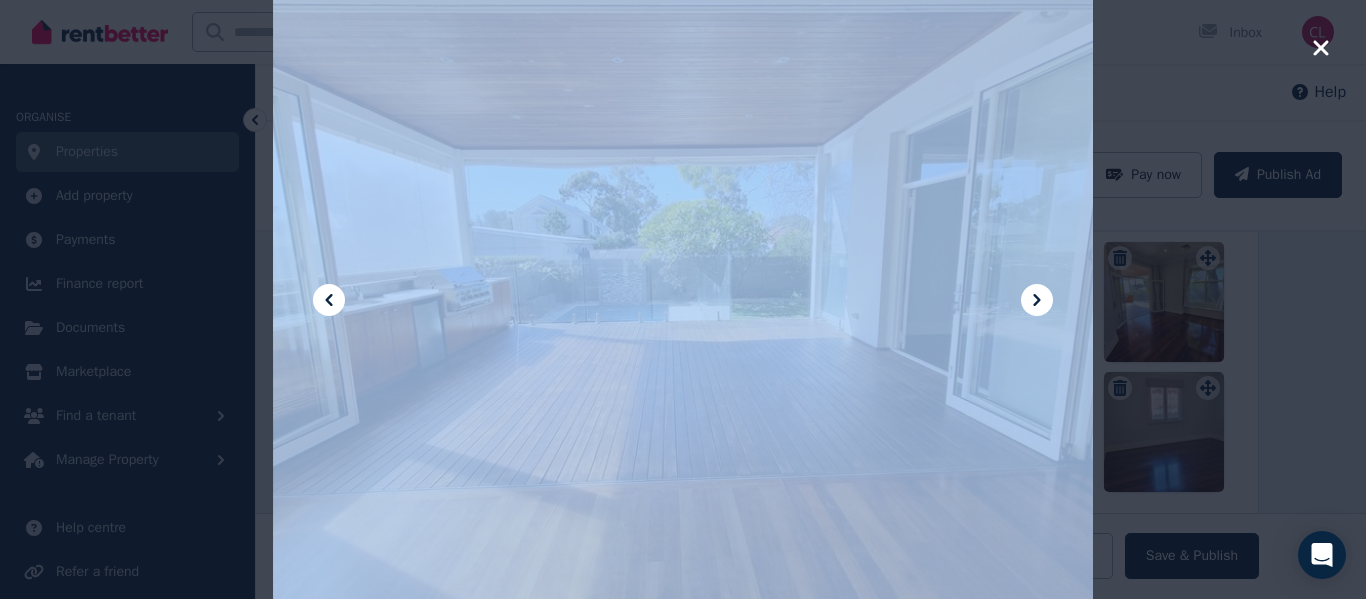 drag, startPoint x: 1166, startPoint y: 418, endPoint x: 916, endPoint y: 392, distance: 251.34836 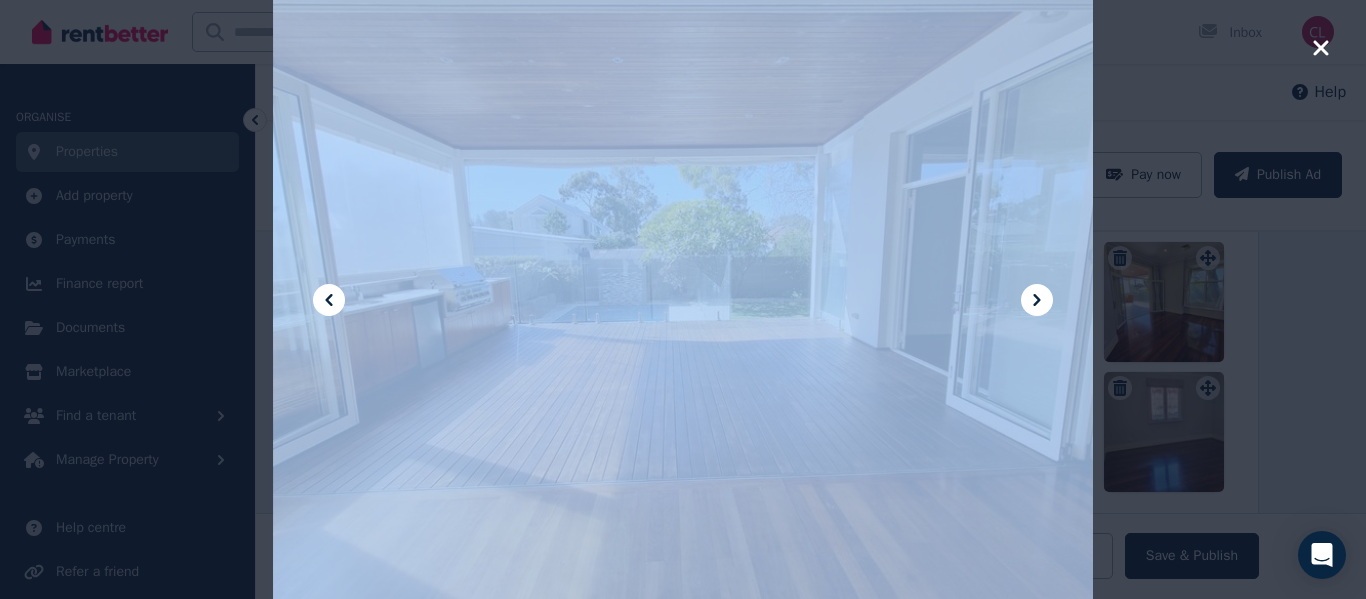 click at bounding box center (683, 299) 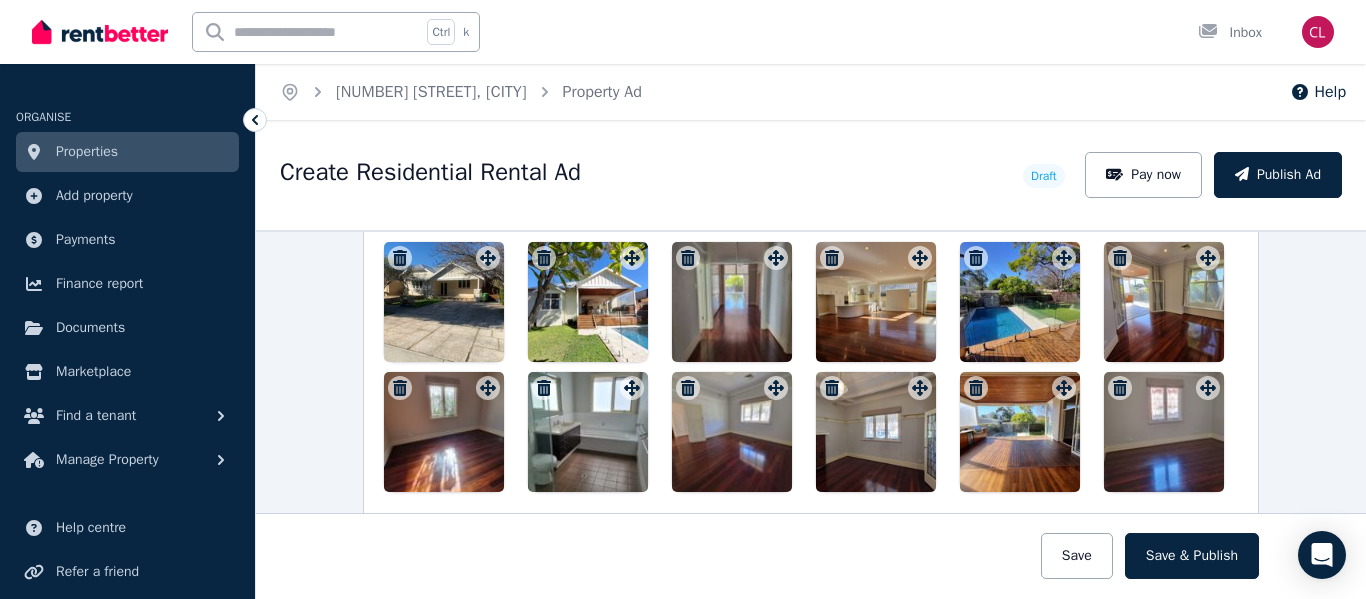 click on "Photos Upload a file   or drag and drop Uploaded   " Backyard from rear boundary.JPG " Uploaded   " IMG_3328 front of home.jpg " Uploaded   " Backyard from rear boundary.JPG " Uploaded   " Entry hallway.JPG " Uploaded   " Family meals kitchen alfresco B.JPG " Uploaded   " Family meals kitchen alfresco.JPG " Uploaded   " Backyard view from alfresco.JPG " Uploaded   " Main Bedroom 1.JPG " Uploaded   " Spare room bedroom 4.JPG " Uploaded   " Bathroom.JPG " Uploaded   " Bedroom 2.JPG " Uploaded   " Spare room bedroom 4.JPG " Uploaded   " cfeeb71c-dd2e-4cc7-84cc-8e9d0ec79966.JPG " Uploaded   " 2a3f953a-7a53-4eb8-a438-a259ccbe7f99.JPG " Uploaded   " 8dc0d76a-c293-4442-b7a5-599ecc7d91f1.JPG "
To pick up a draggable item, press the space bar.
While dragging, use the arrow keys to move the item.
Press space again to drop the item in its new position, or press escape to cancel." at bounding box center (811, 275) 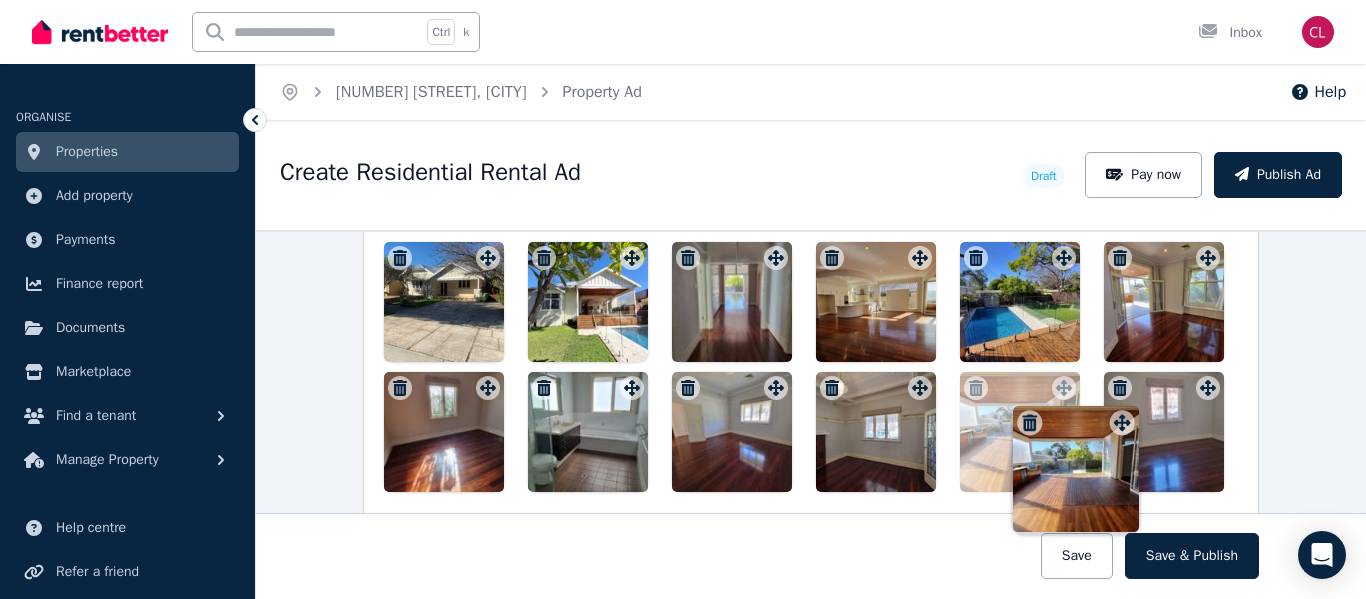 drag, startPoint x: 1053, startPoint y: 393, endPoint x: 1176, endPoint y: 416, distance: 125.13193 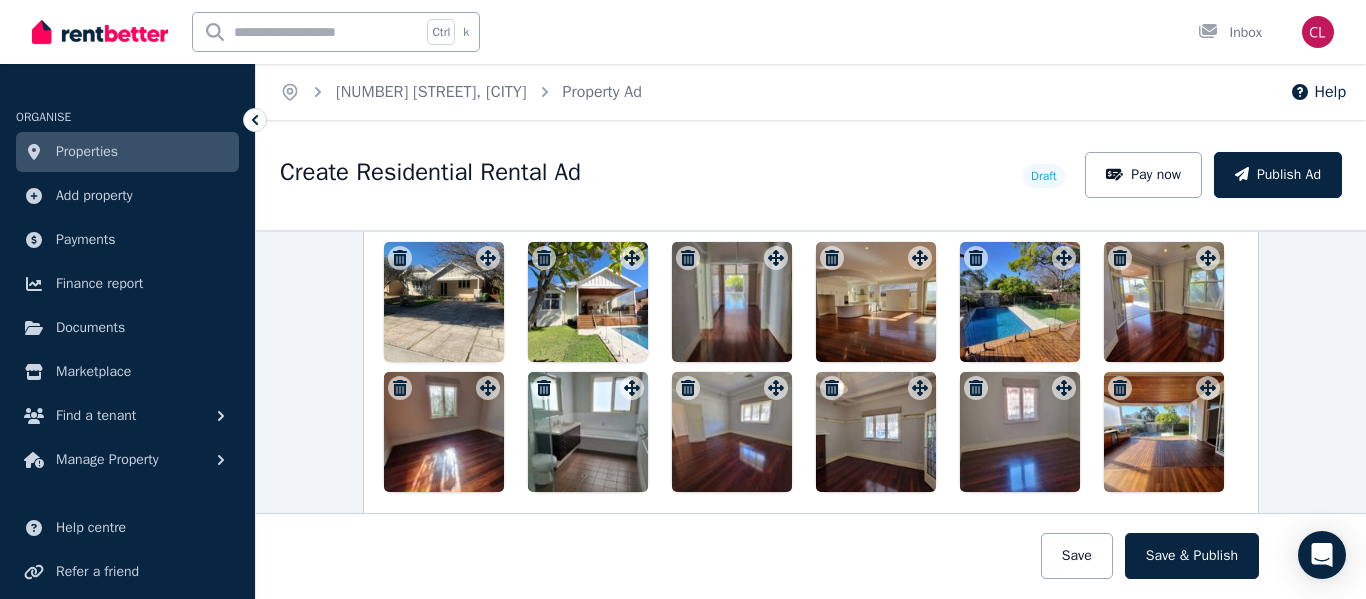 click on "**********" at bounding box center (811, 414) 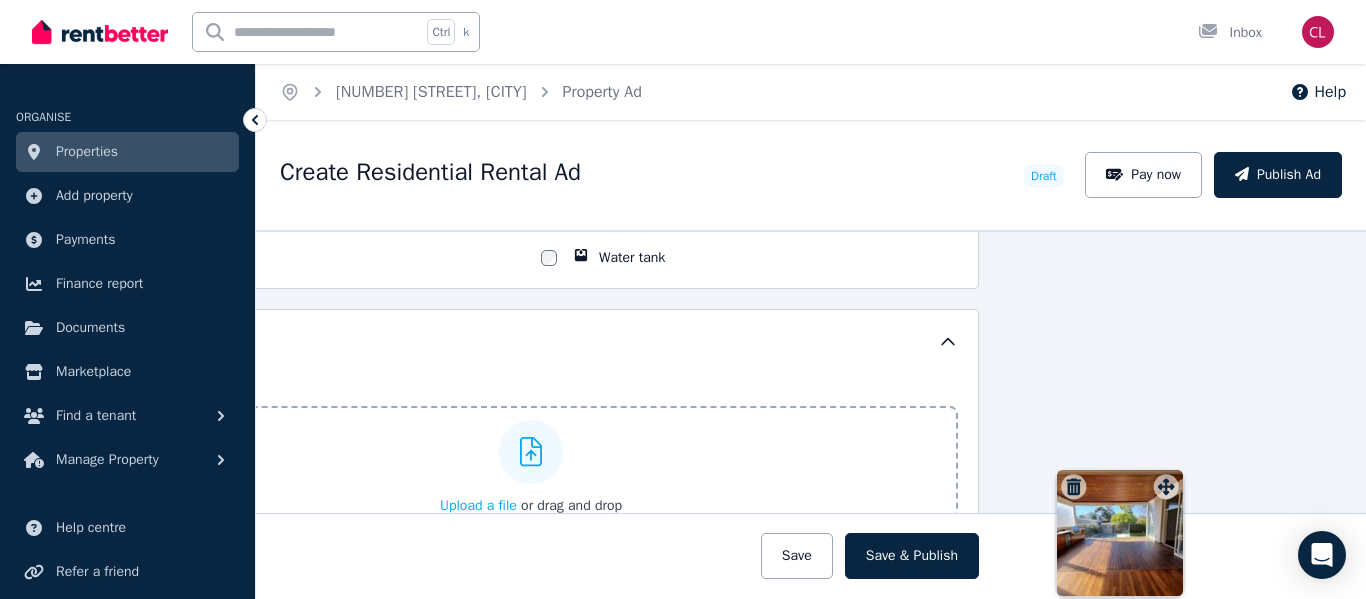 scroll, scrollTop: 2324, scrollLeft: 280, axis: both 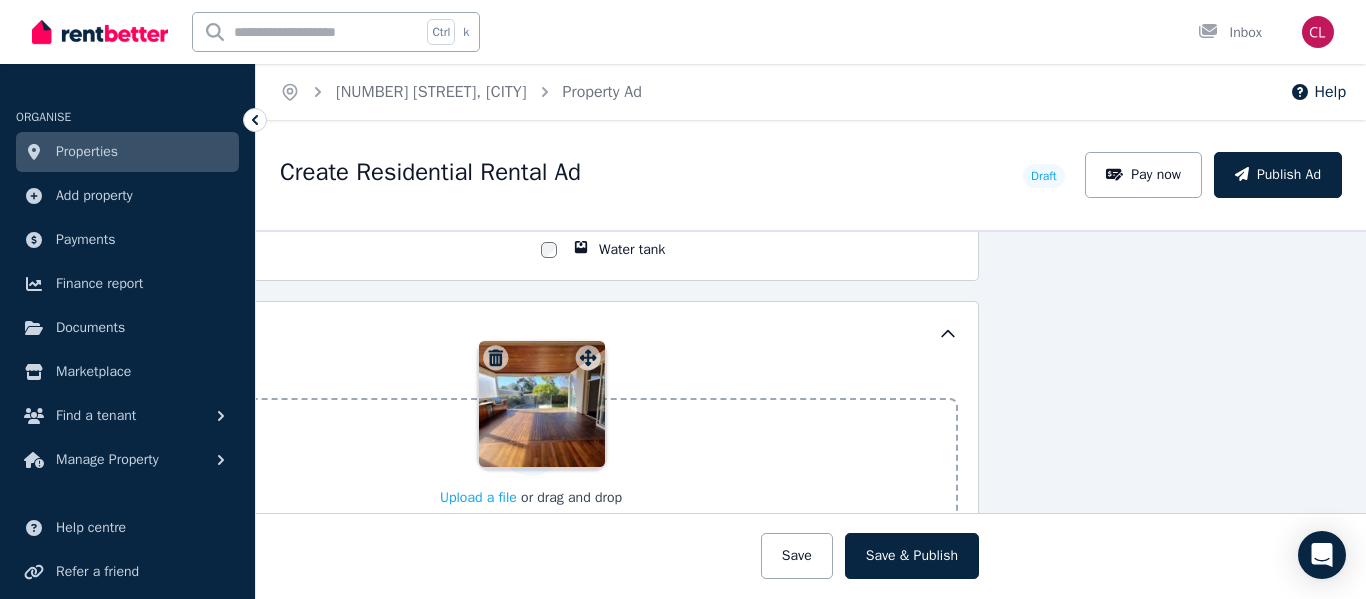 drag, startPoint x: 1202, startPoint y: 391, endPoint x: 587, endPoint y: 344, distance: 616.79333 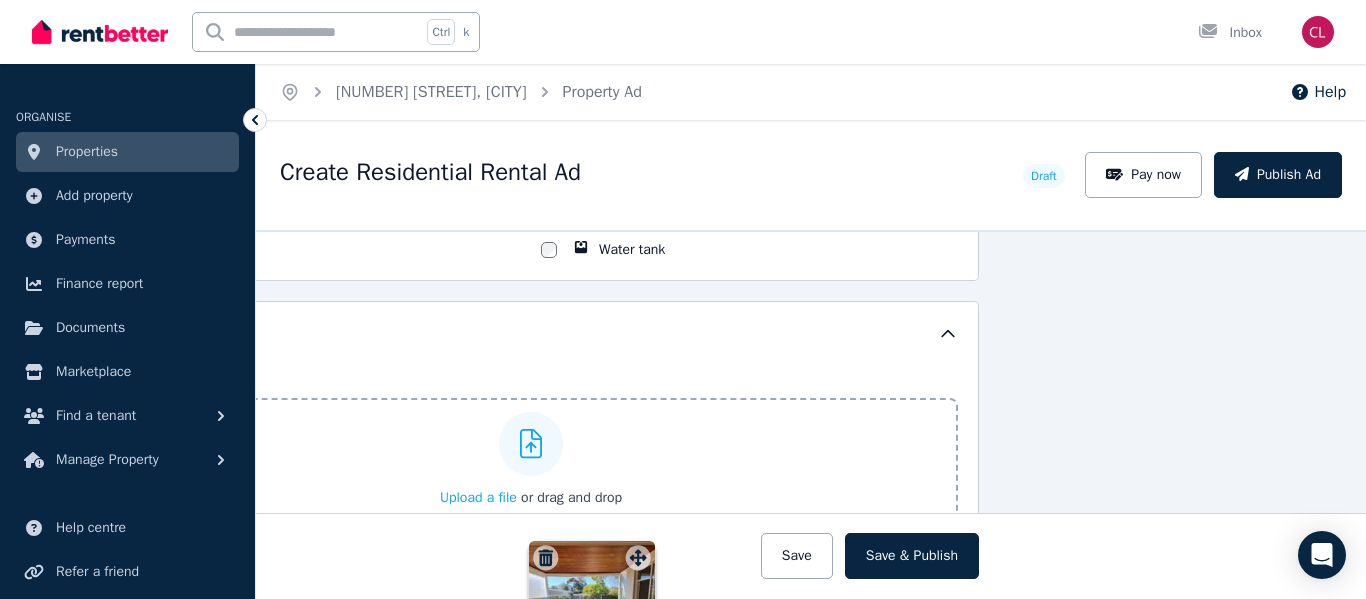 click on "Photos Upload a file   or drag and drop Uploaded   " Backyard from rear boundary.JPG " Uploaded   " IMG_3328 front of home.jpg " Uploaded   " Backyard from rear boundary.JPG " Uploaded   " Entry hallway.JPG " Uploaded   " Family meals kitchen alfresco B.JPG " Uploaded   " Family meals kitchen alfresco.JPG " Uploaded   " Backyard view from alfresco.JPG " Uploaded   " Main Bedroom 1.JPG " Uploaded   " Spare room bedroom 4.JPG " Uploaded   " Bathroom.JPG " Uploaded   " Bedroom 2.JPG " Uploaded   " Spare room bedroom 4.JPG " Uploaded   " cfeeb71c-dd2e-4cc7-84cc-8e9d0ec79966.JPG " Uploaded   " 2a3f953a-7a53-4eb8-a438-a259ccbe7f99.JPG " Uploaded   " 8dc0d76a-c293-4442-b7a5-599ecc7d91f1.JPG "
To pick up a draggable item, press the space bar.
While dragging, use the arrow keys to move the item.
Press space again to drop the item in its new position, or press escape to cancel.
Draggable item e7482888-ef65-4f80-8553-b2595826307e was moved over droppable area da5007eb-025f-4725-937e-bc1f087603b9." at bounding box center [531, 575] 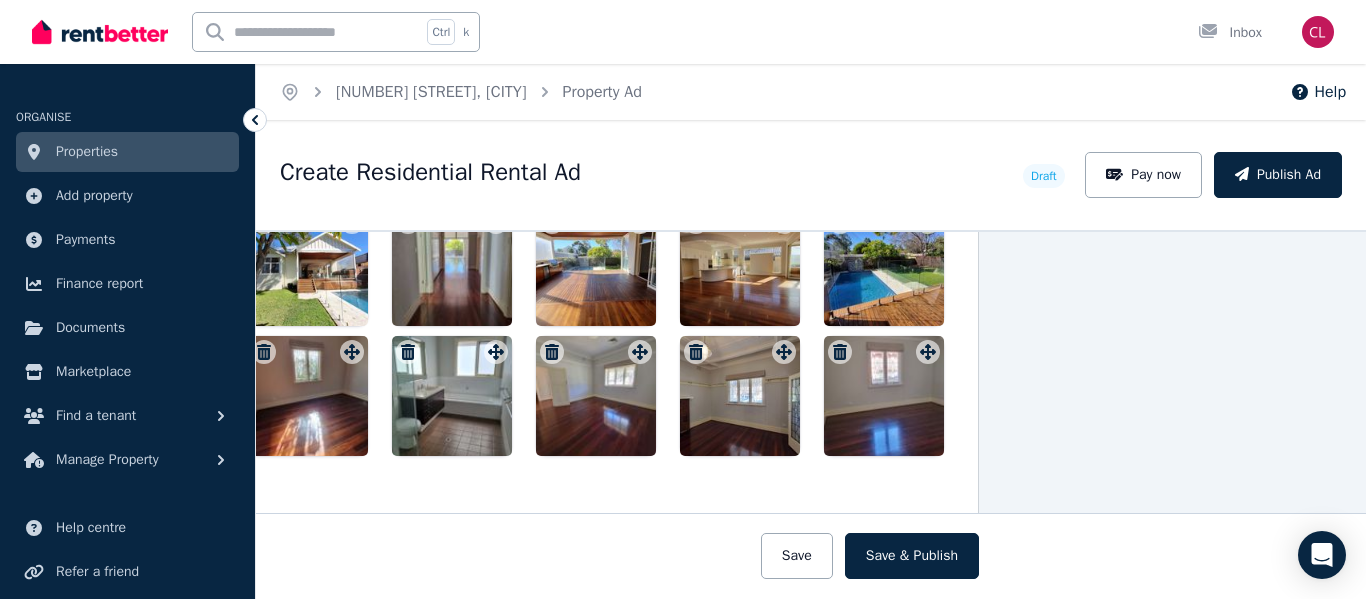 scroll, scrollTop: 2624, scrollLeft: 280, axis: both 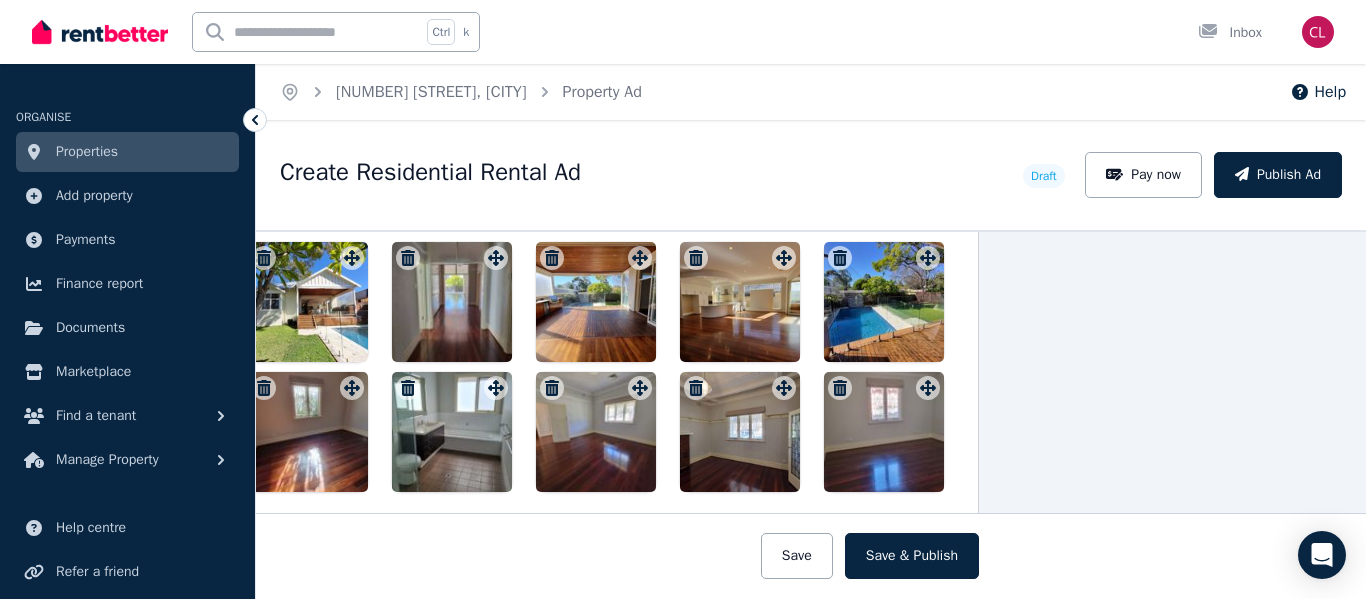 drag, startPoint x: 787, startPoint y: 21, endPoint x: 949, endPoint y: 29, distance: 162.19742 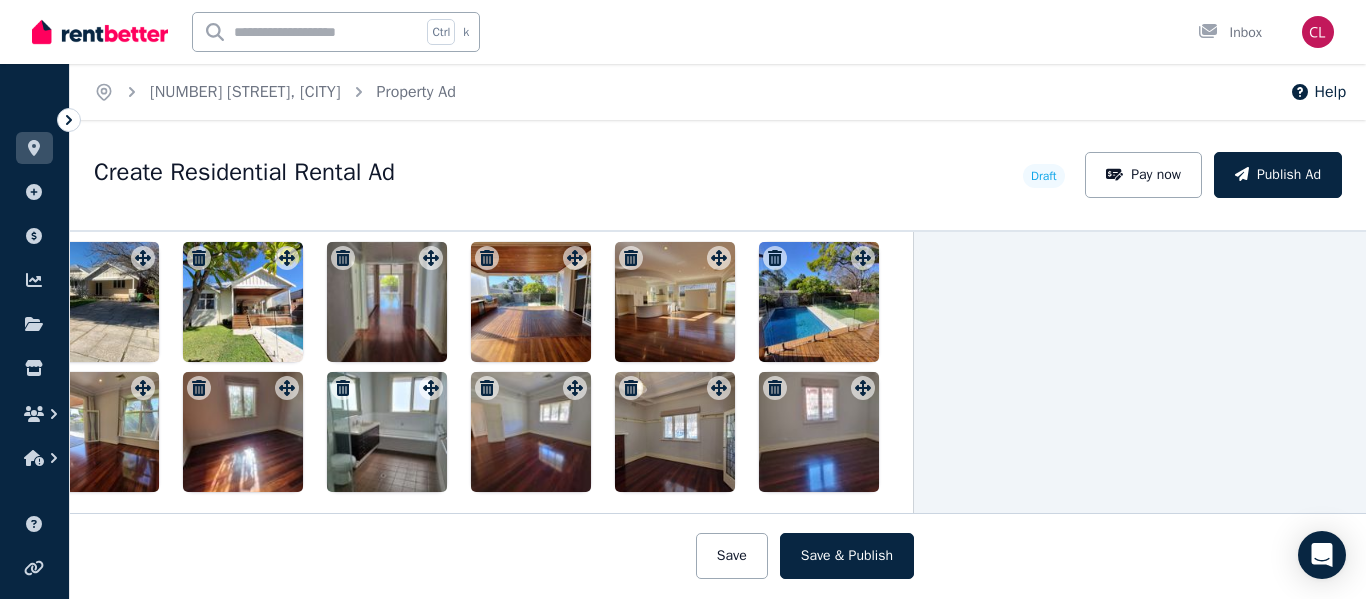 scroll, scrollTop: 2624, scrollLeft: 260, axis: both 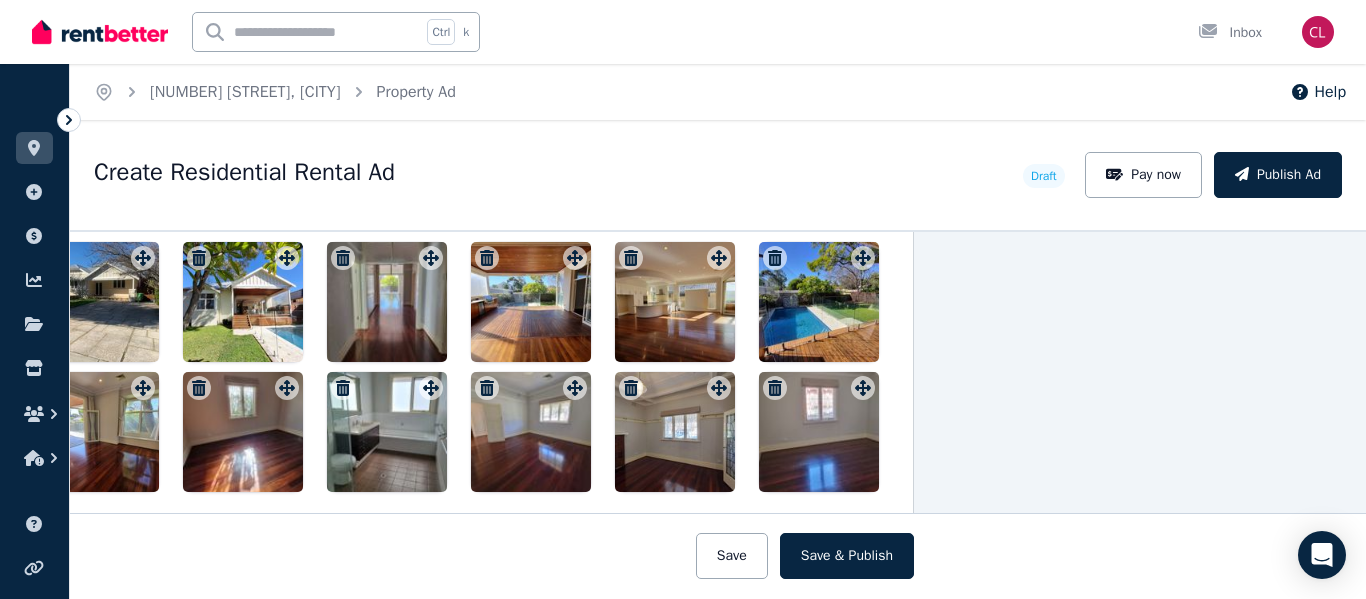 click on "Ctrl k Inbox" at bounding box center [649, 32] 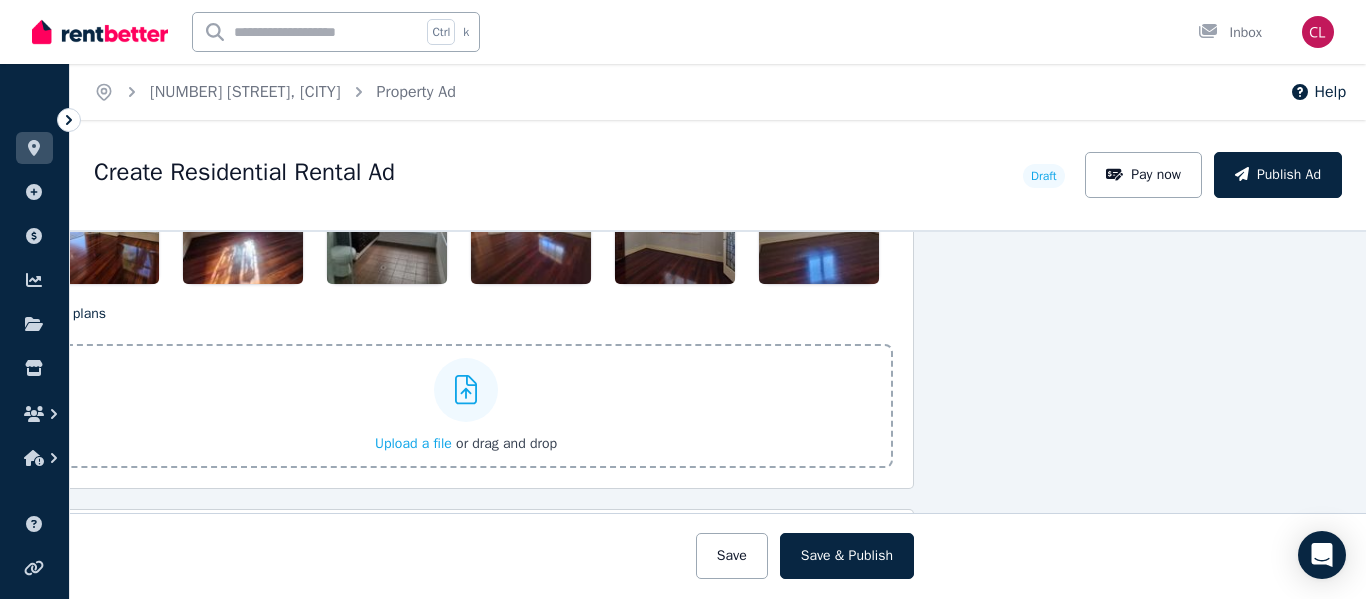 scroll, scrollTop: 2867, scrollLeft: 260, axis: both 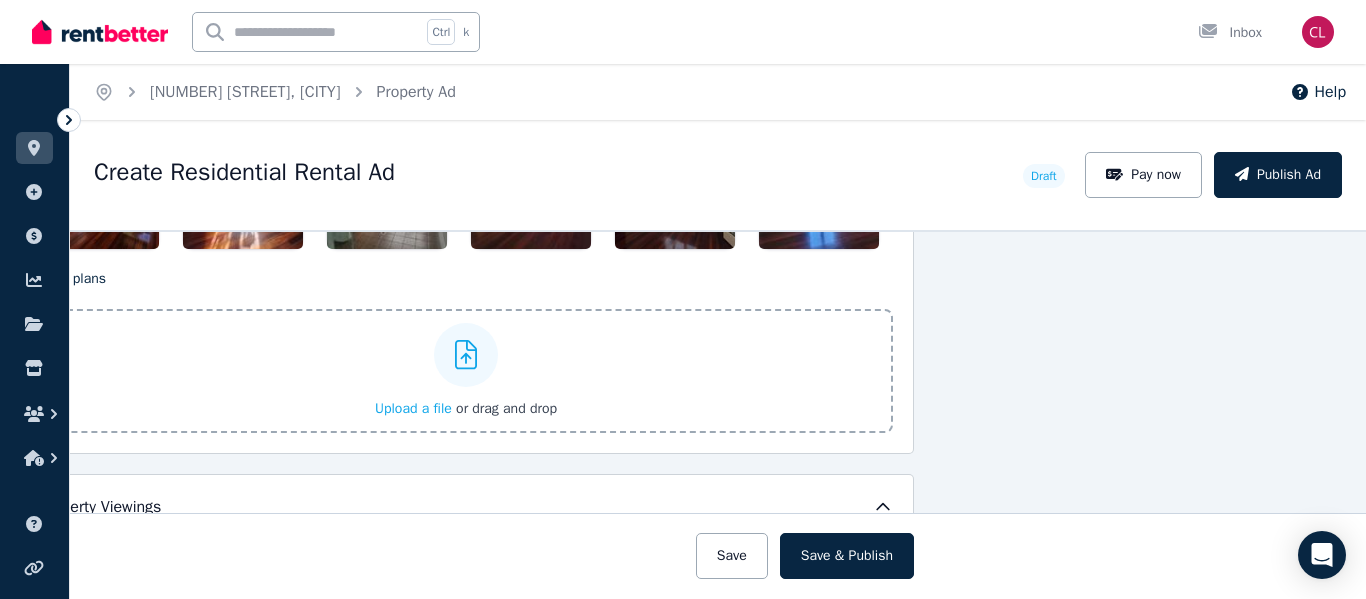 drag, startPoint x: 1019, startPoint y: 38, endPoint x: 1124, endPoint y: 56, distance: 106.531685 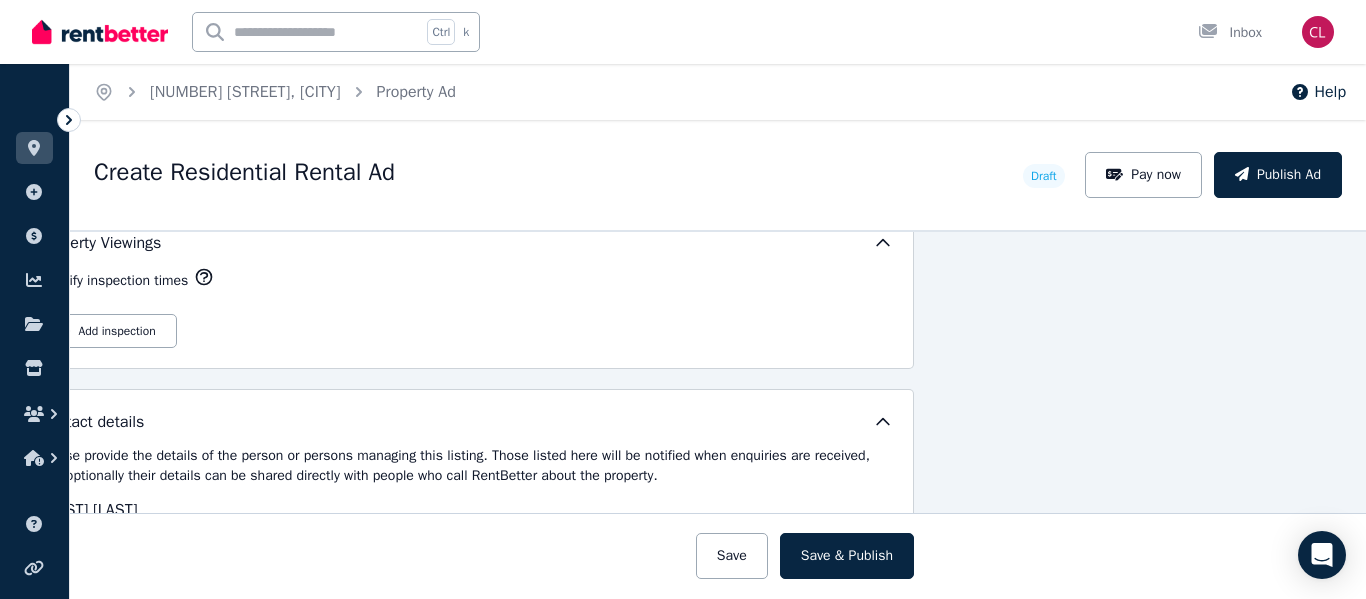 scroll, scrollTop: 3167, scrollLeft: 260, axis: both 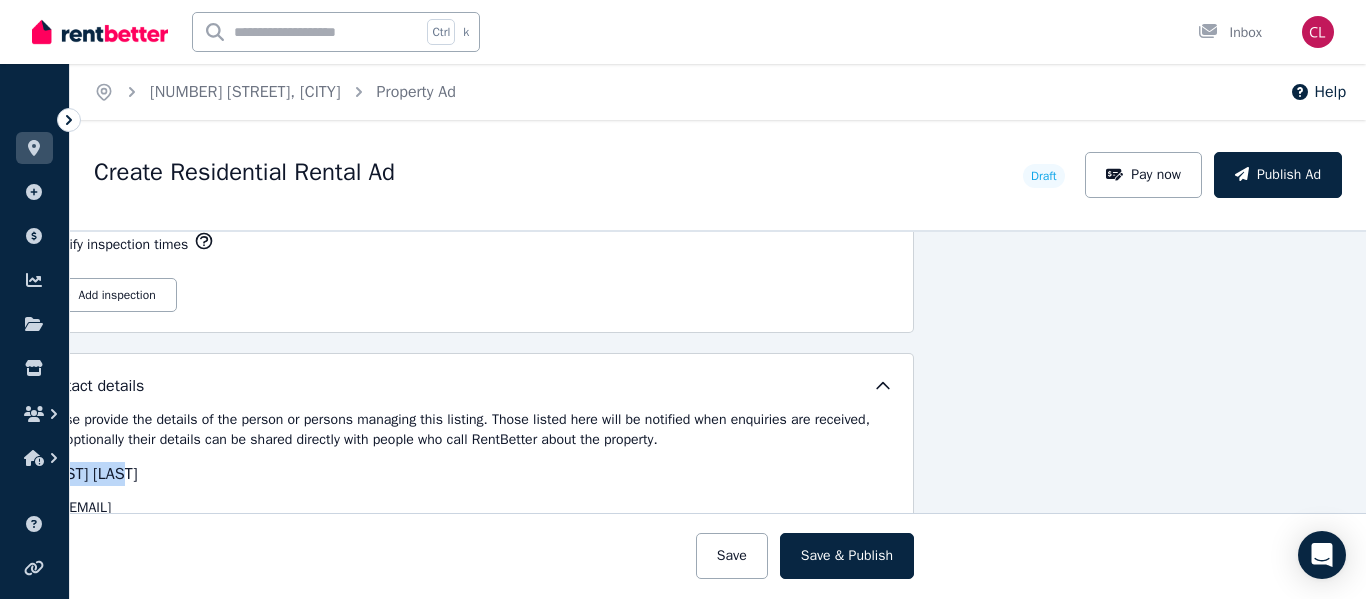 drag, startPoint x: 1056, startPoint y: 451, endPoint x: 1182, endPoint y: 460, distance: 126.32102 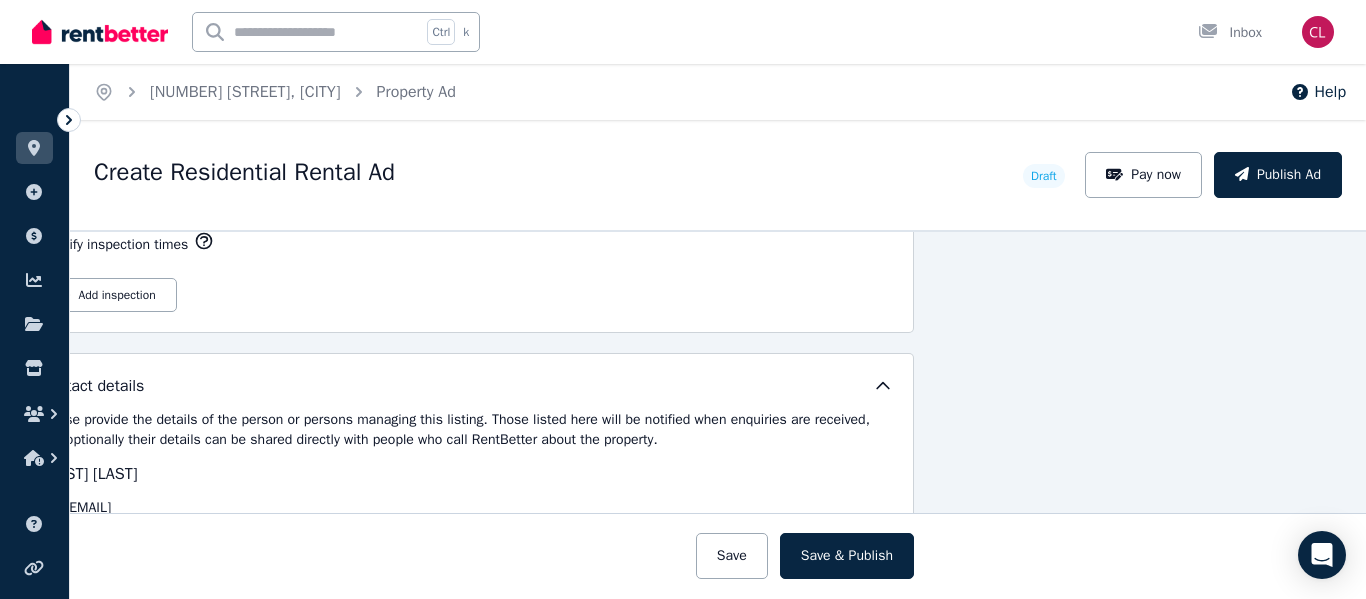 click on "**********" at bounding box center [718, 414] 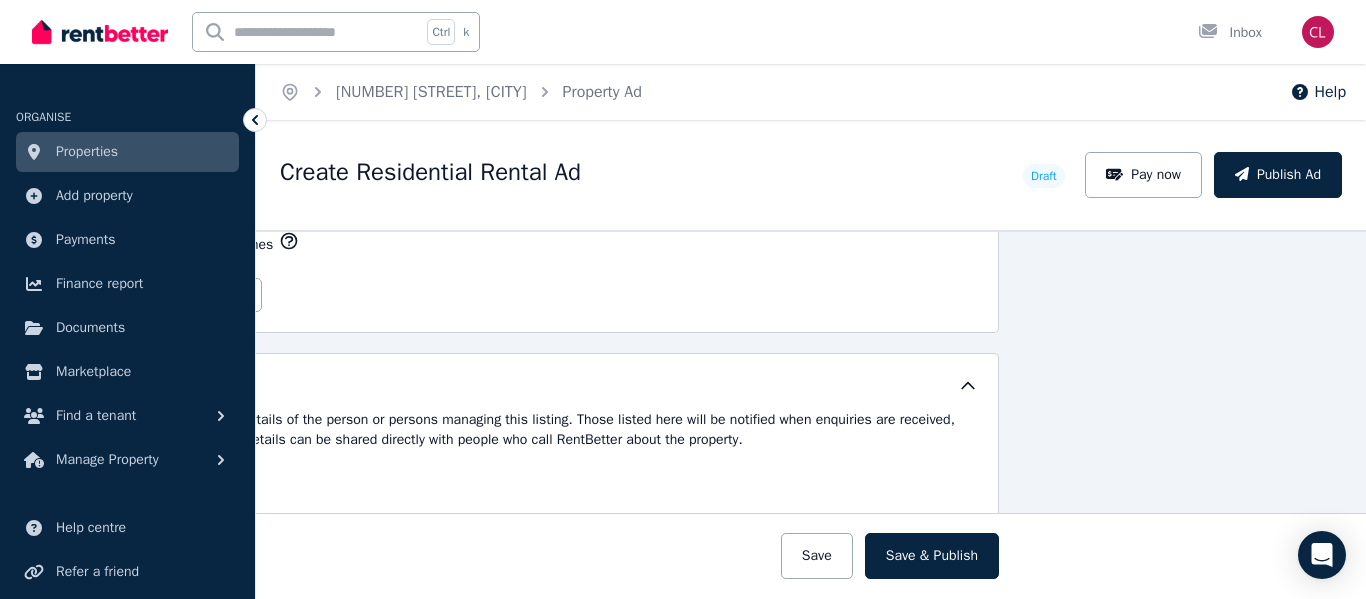 click at bounding box center (255, 120) 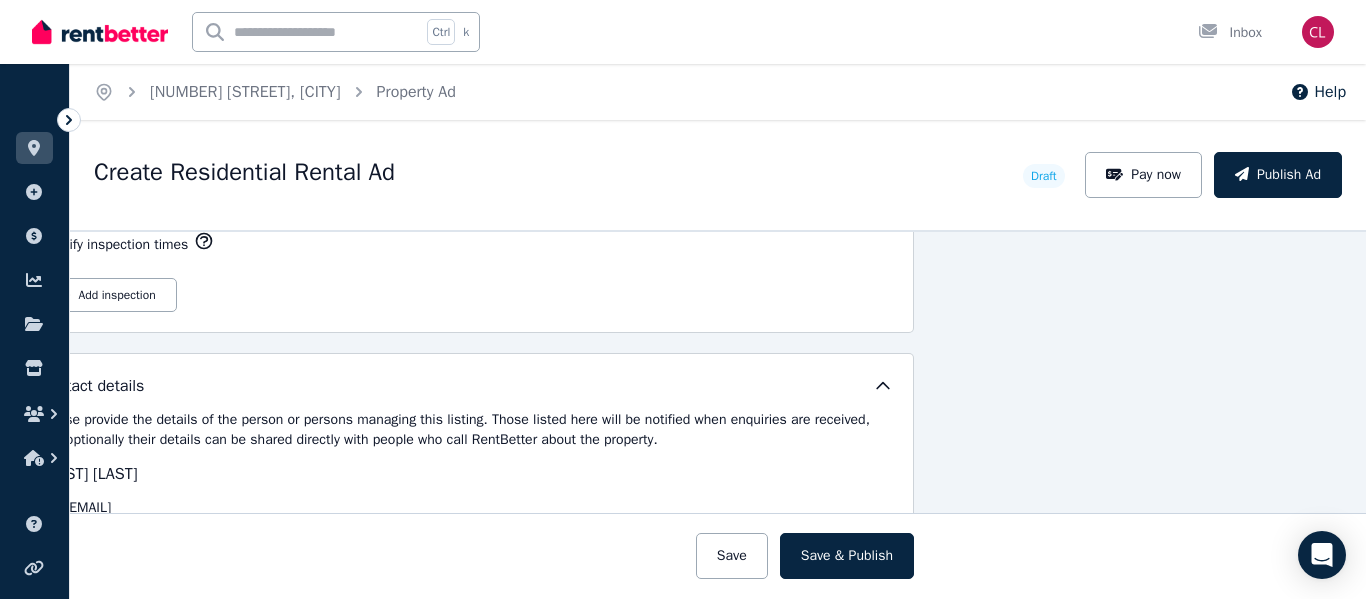 drag, startPoint x: 9, startPoint y: 6, endPoint x: 42, endPoint y: 15, distance: 34.20526 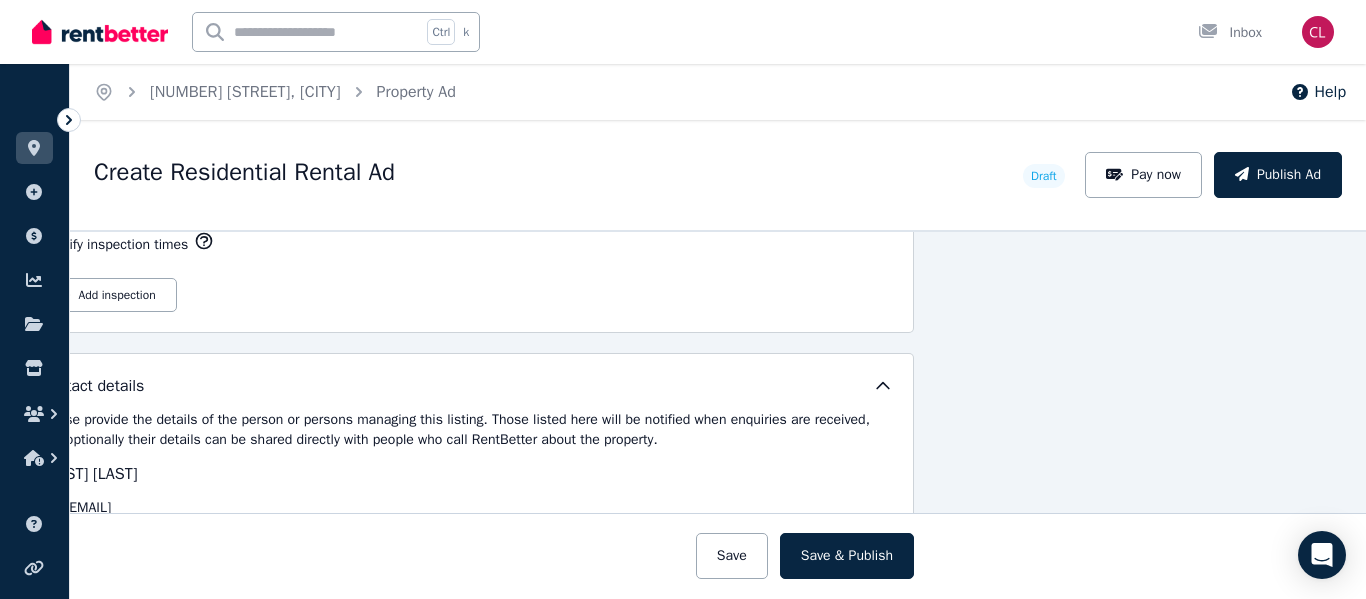 click on "Open main menu Ctrl k Inbox Open user menu" at bounding box center (683, 32) 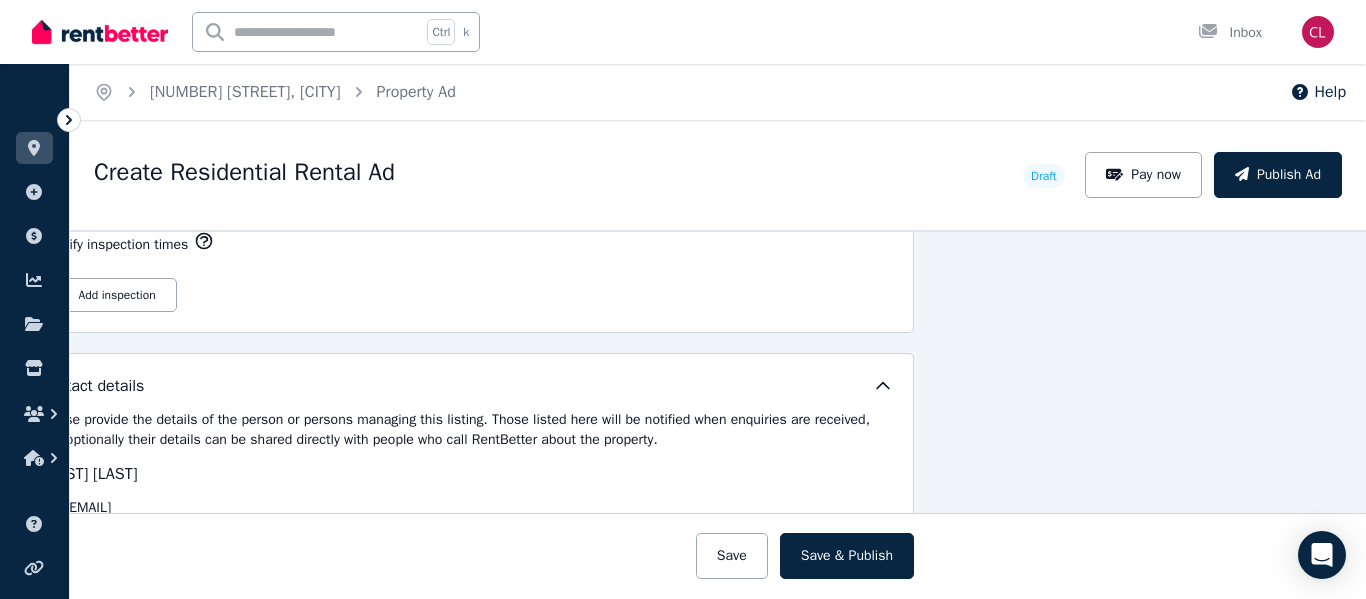 drag, startPoint x: 975, startPoint y: 17, endPoint x: 1053, endPoint y: 30, distance: 79.07591 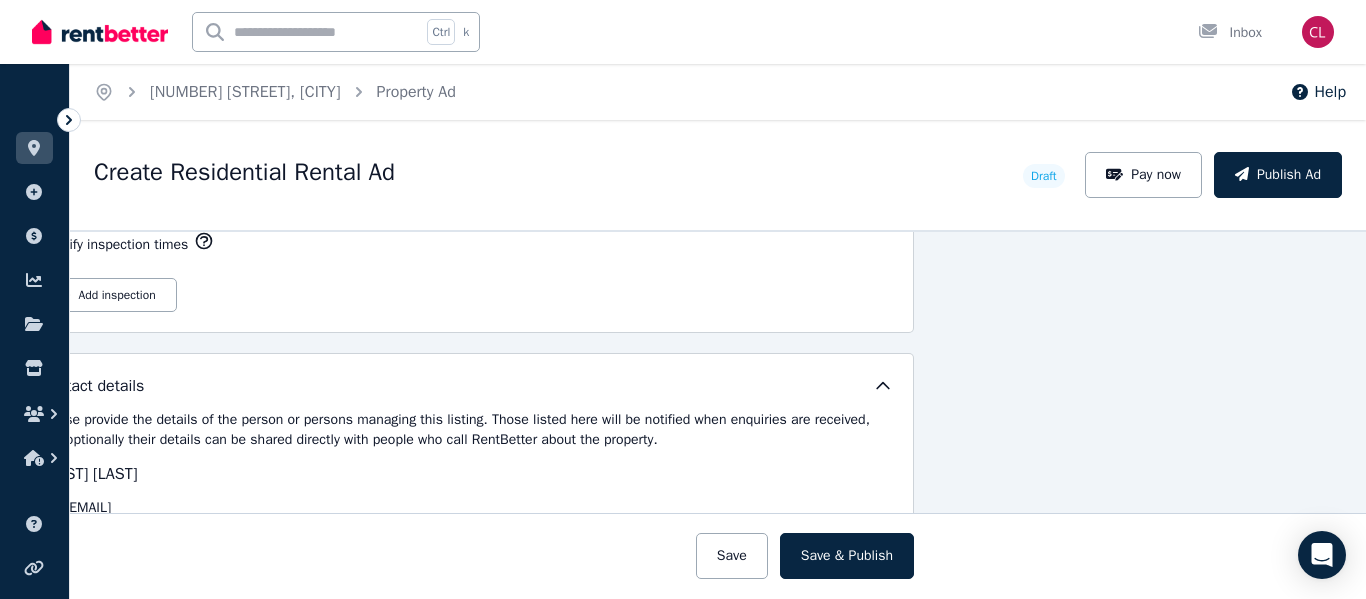 click on "Ctrl k Inbox" at bounding box center [649, 32] 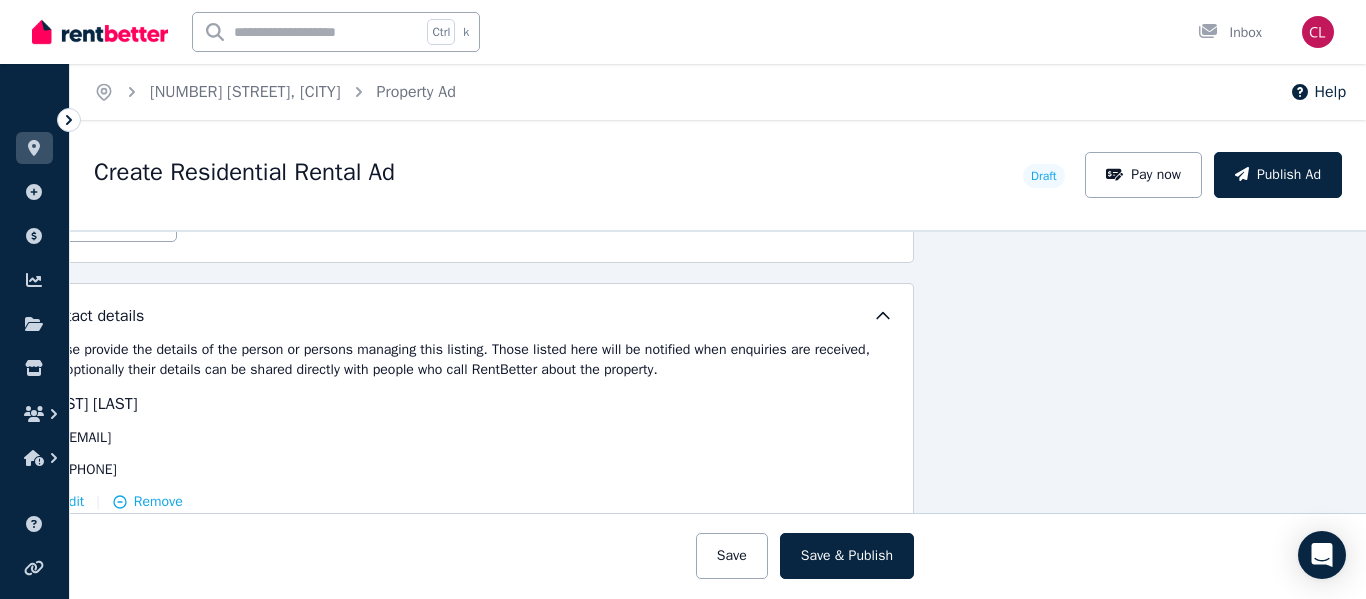 scroll, scrollTop: 3401, scrollLeft: 260, axis: both 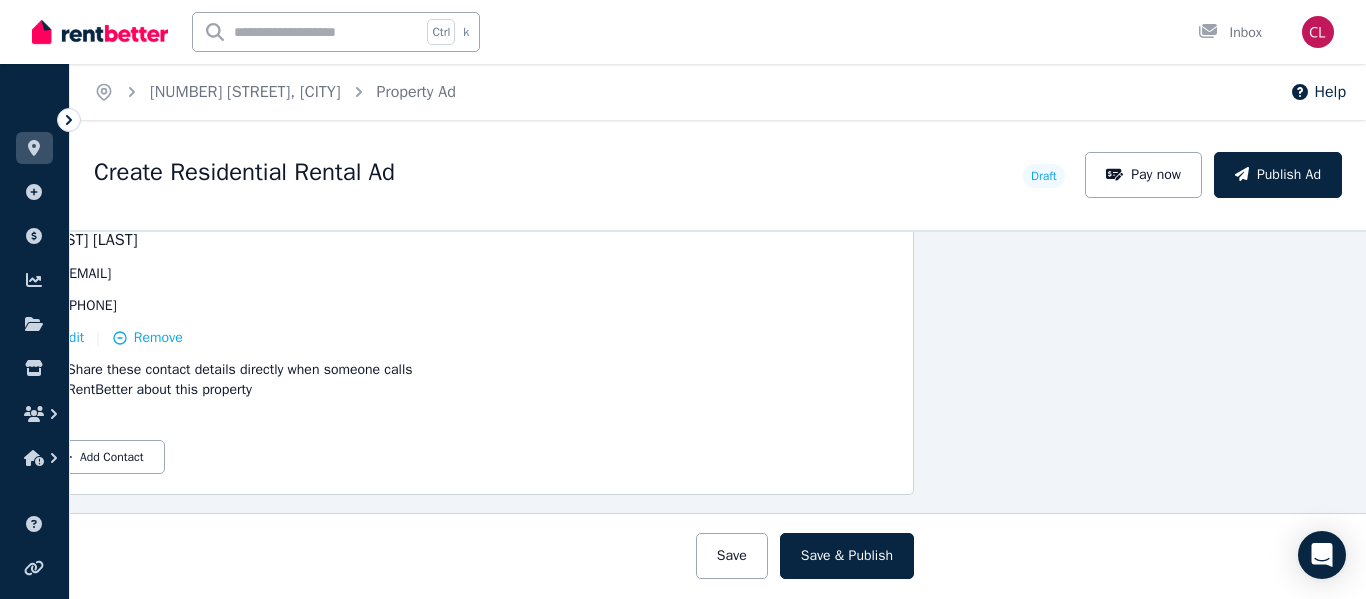 drag, startPoint x: 368, startPoint y: 555, endPoint x: 441, endPoint y: 555, distance: 73 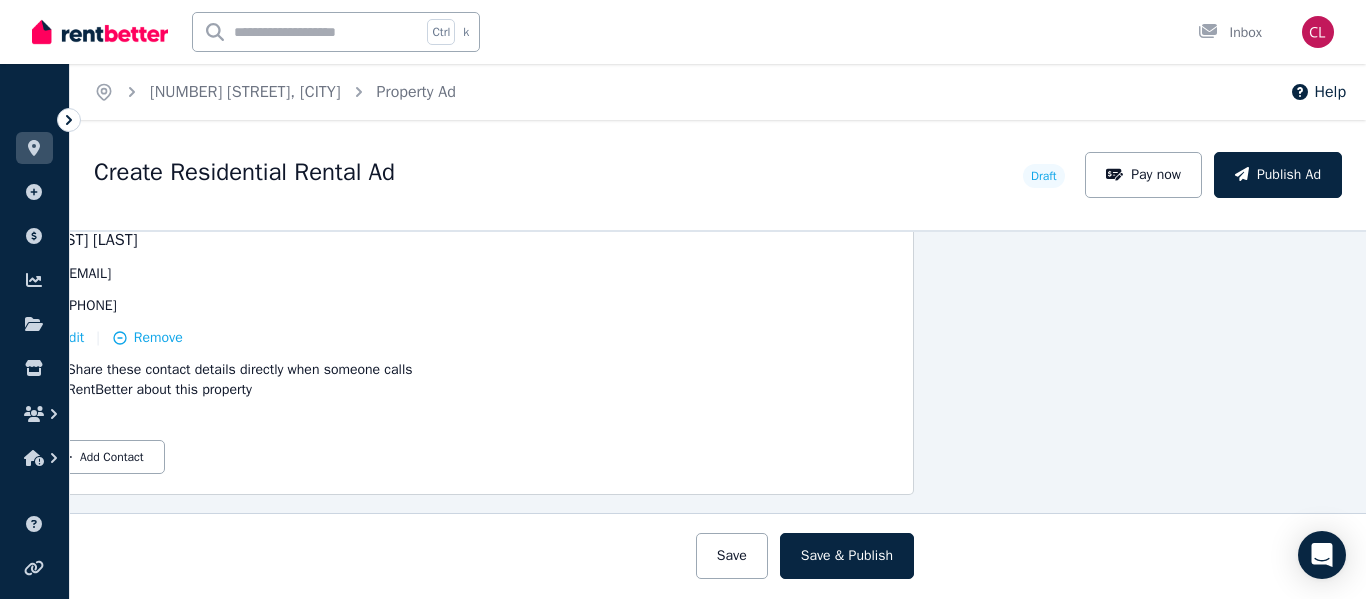 click at bounding box center (466, 556) 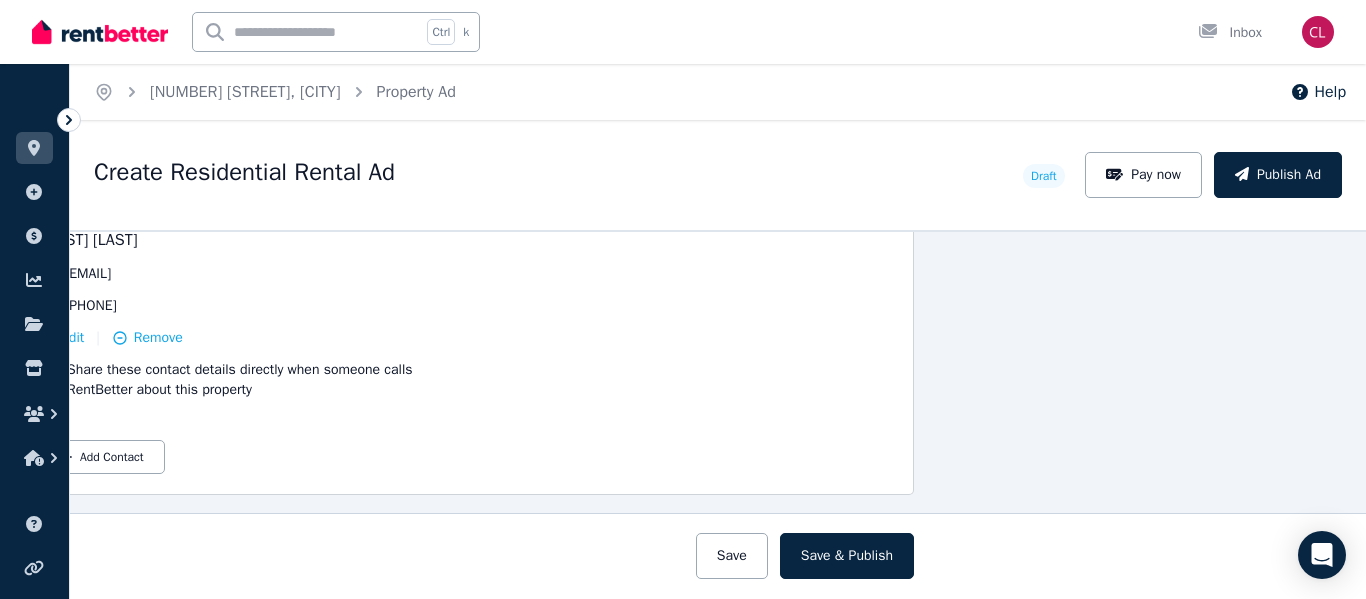 drag, startPoint x: 518, startPoint y: 288, endPoint x: 665, endPoint y: 312, distance: 148.9463 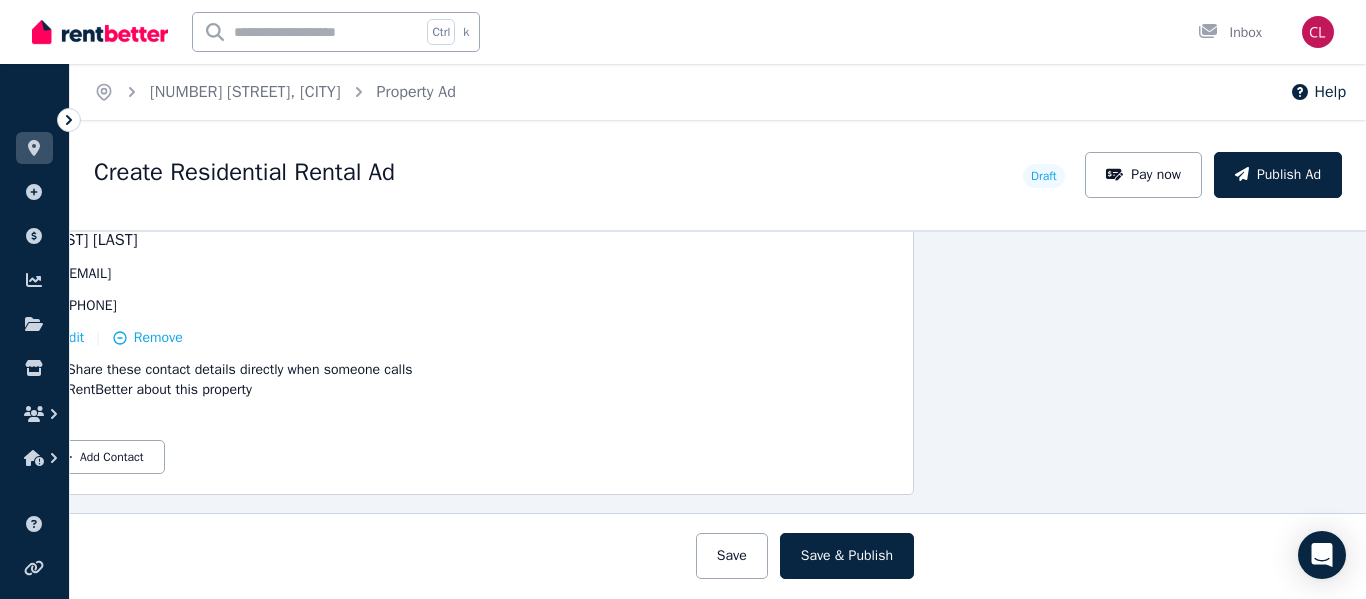 click on "Craig Larkin larks1968@gmail.com 0407 192 803 Edit | Remove Share these contact details directly when someone calls RentBetter about this property" at bounding box center [466, 314] 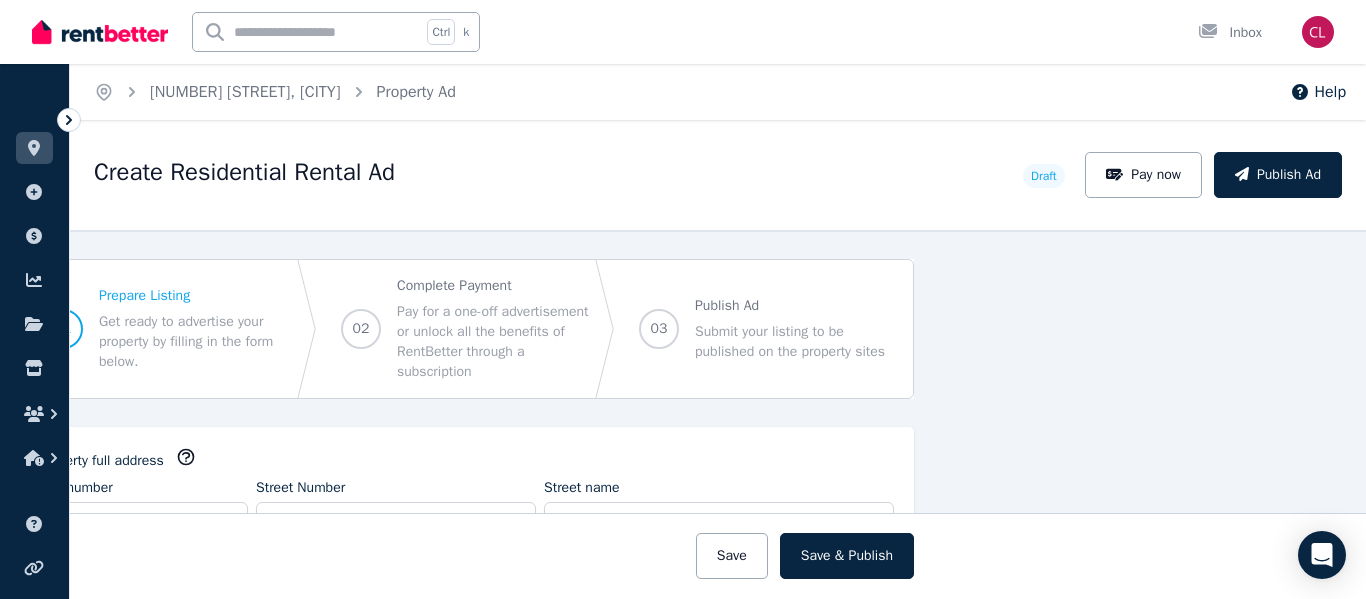 scroll, scrollTop: 0, scrollLeft: 260, axis: horizontal 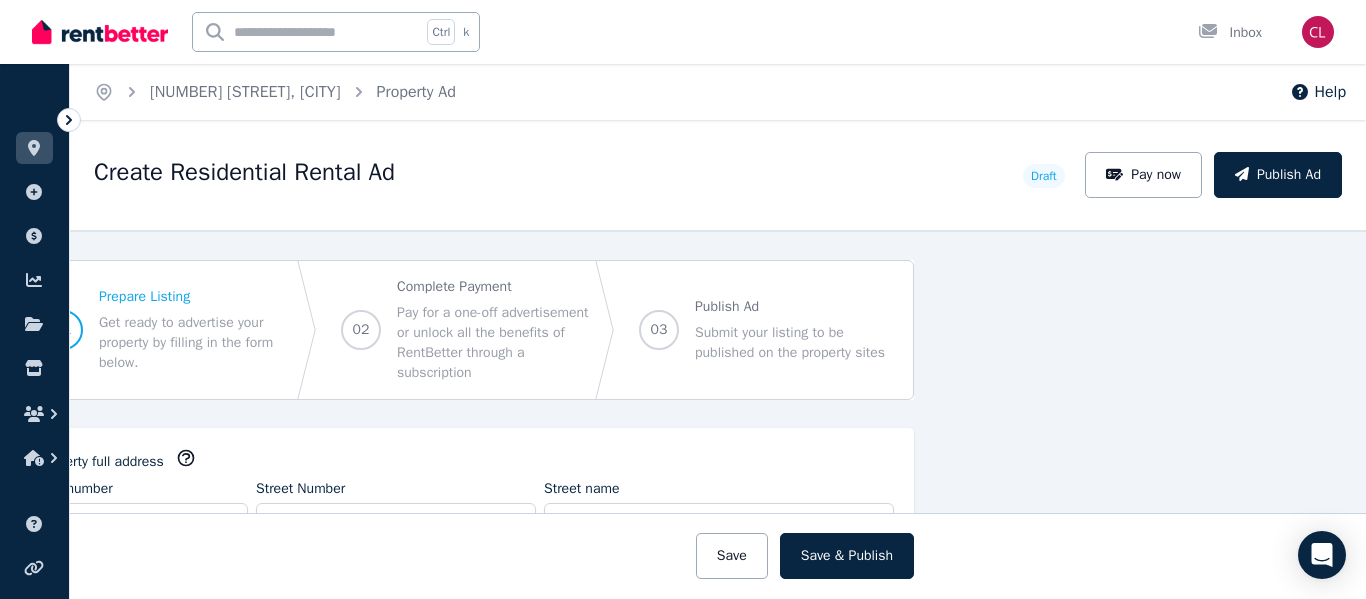 drag, startPoint x: 1261, startPoint y: 1, endPoint x: 959, endPoint y: 30, distance: 303.3892 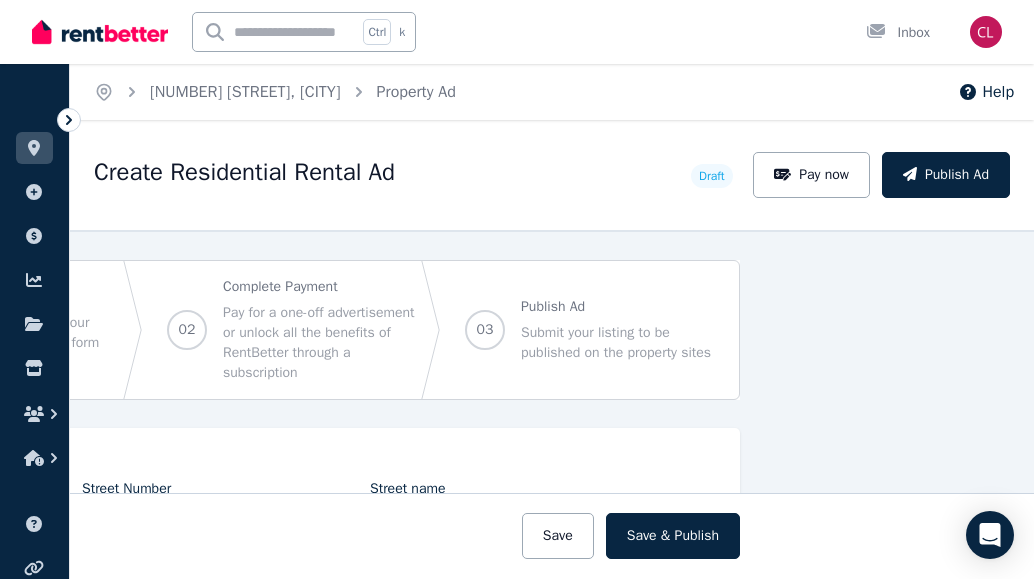 drag, startPoint x: 492, startPoint y: 42, endPoint x: 561, endPoint y: 48, distance: 69.260376 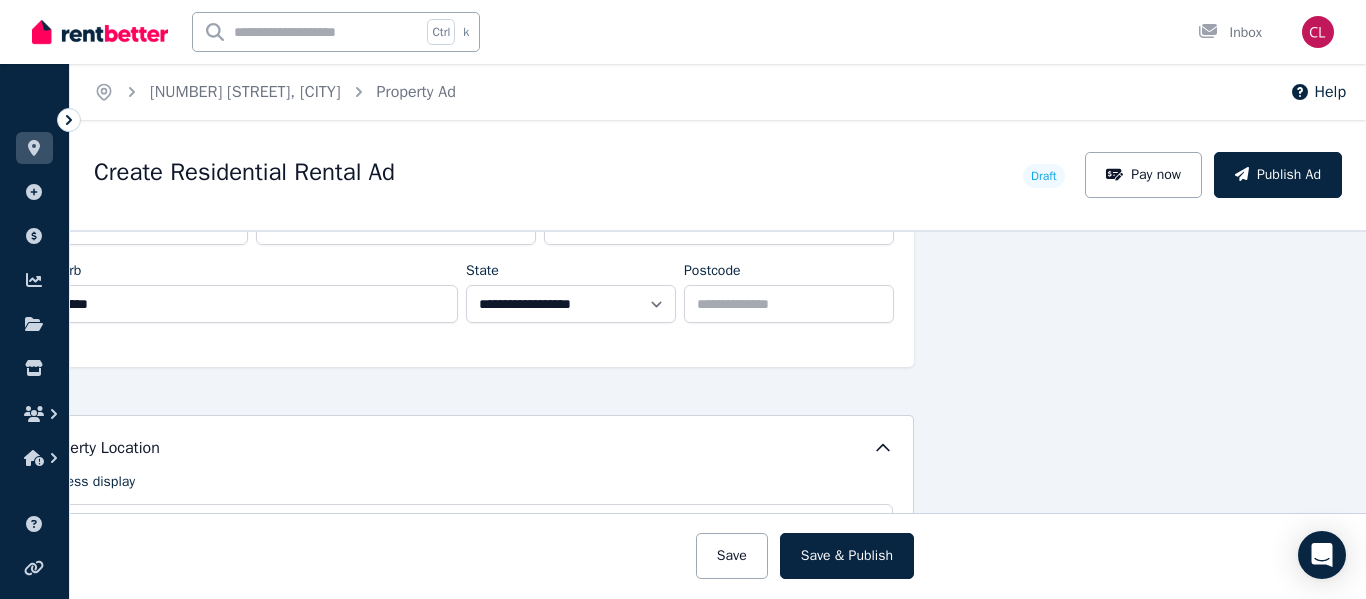 scroll, scrollTop: 300, scrollLeft: 260, axis: both 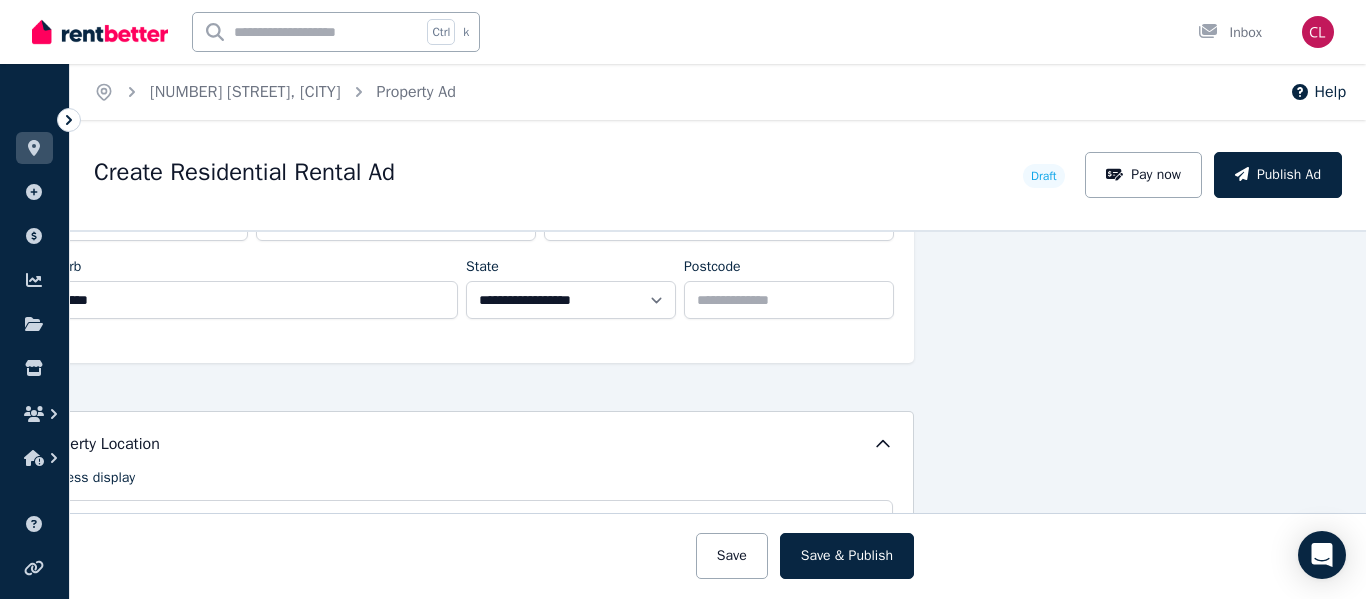 drag, startPoint x: 1017, startPoint y: 388, endPoint x: 1113, endPoint y: 392, distance: 96.0833 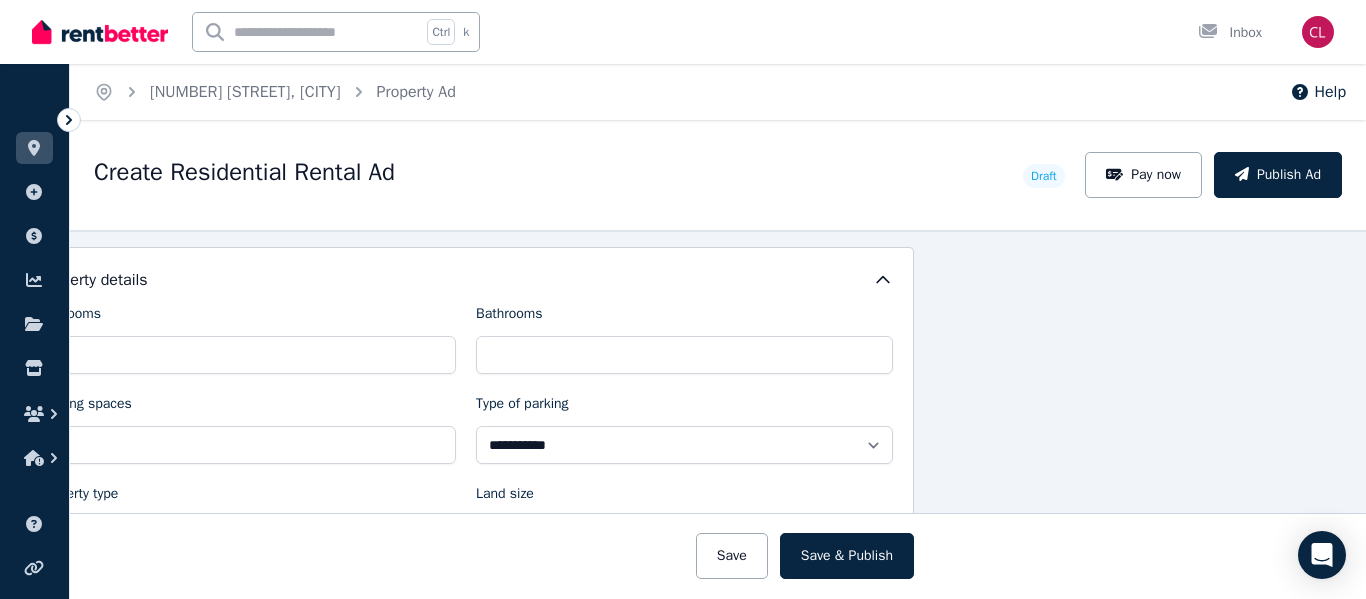 scroll, scrollTop: 900, scrollLeft: 260, axis: both 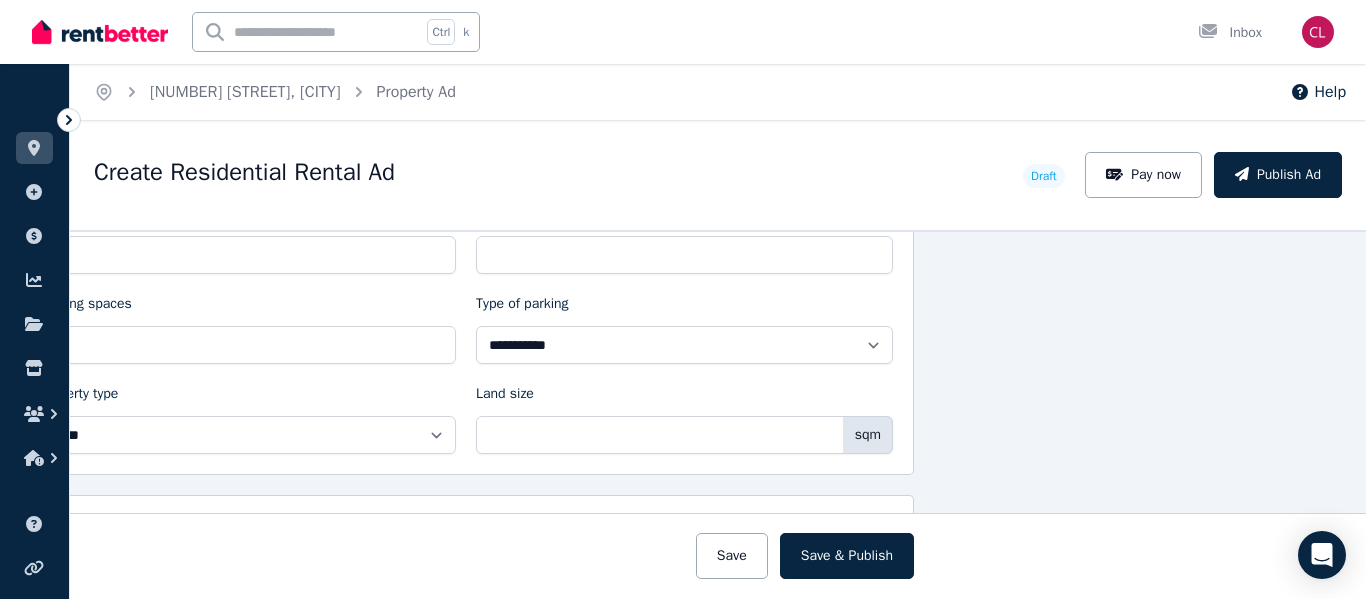 drag, startPoint x: 160, startPoint y: 289, endPoint x: 253, endPoint y: 304, distance: 94.20191 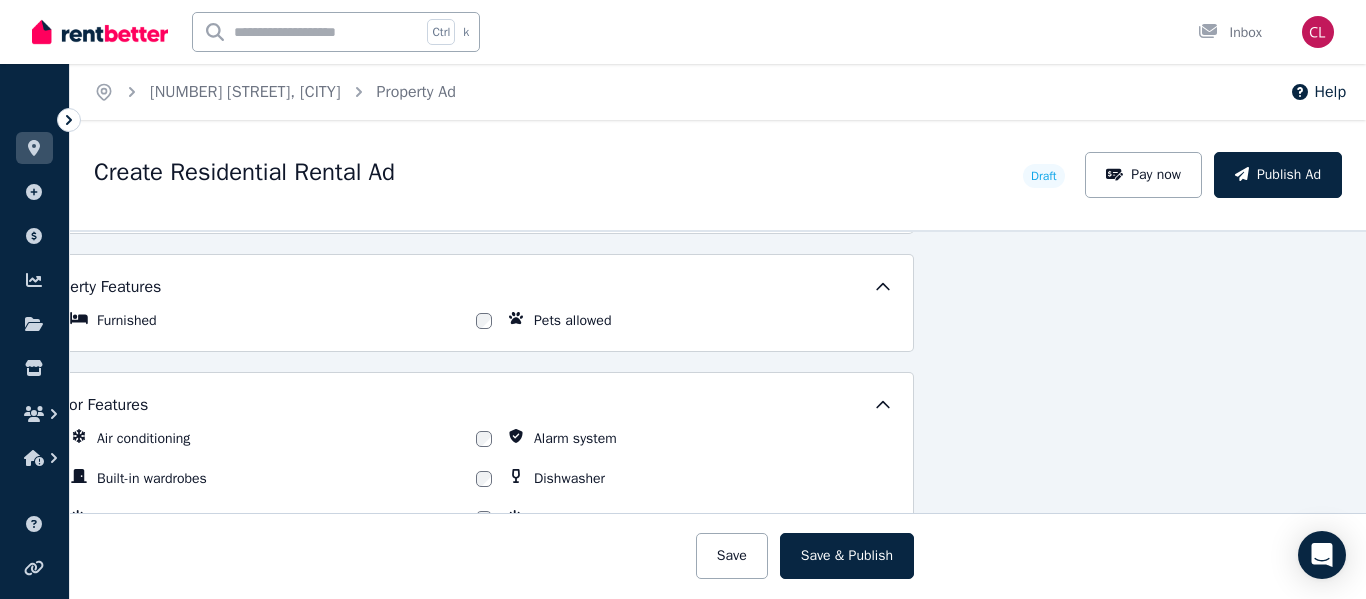scroll, scrollTop: 1500, scrollLeft: 260, axis: both 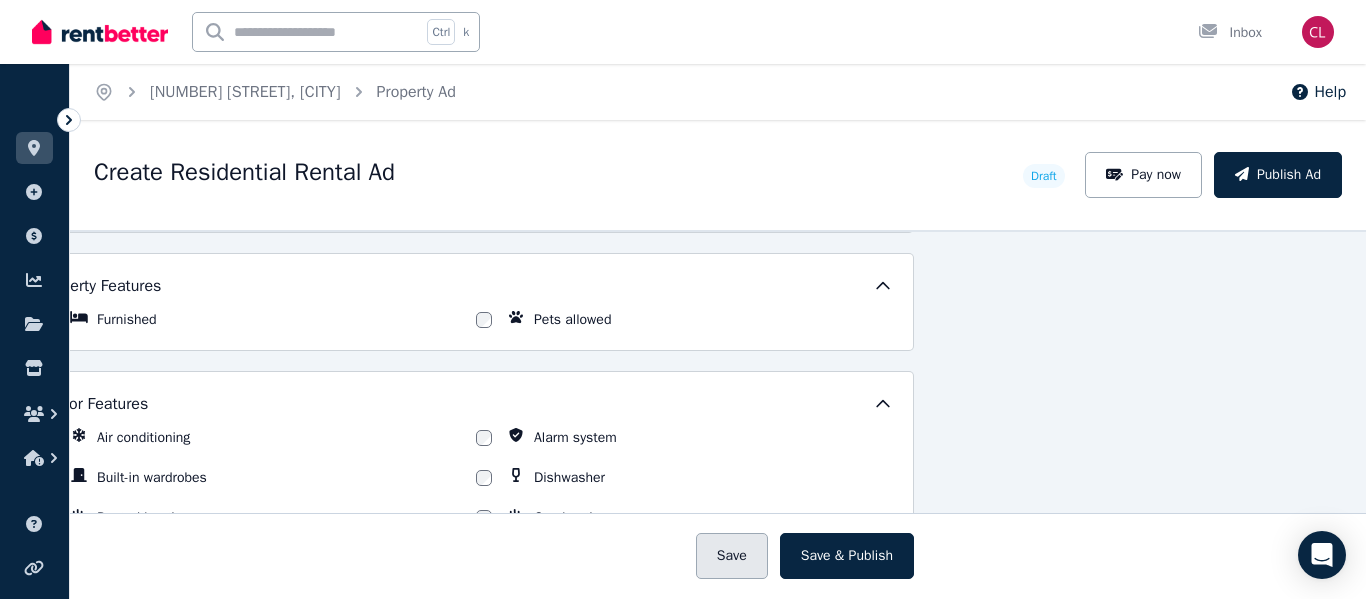 click on "Save" at bounding box center (732, 556) 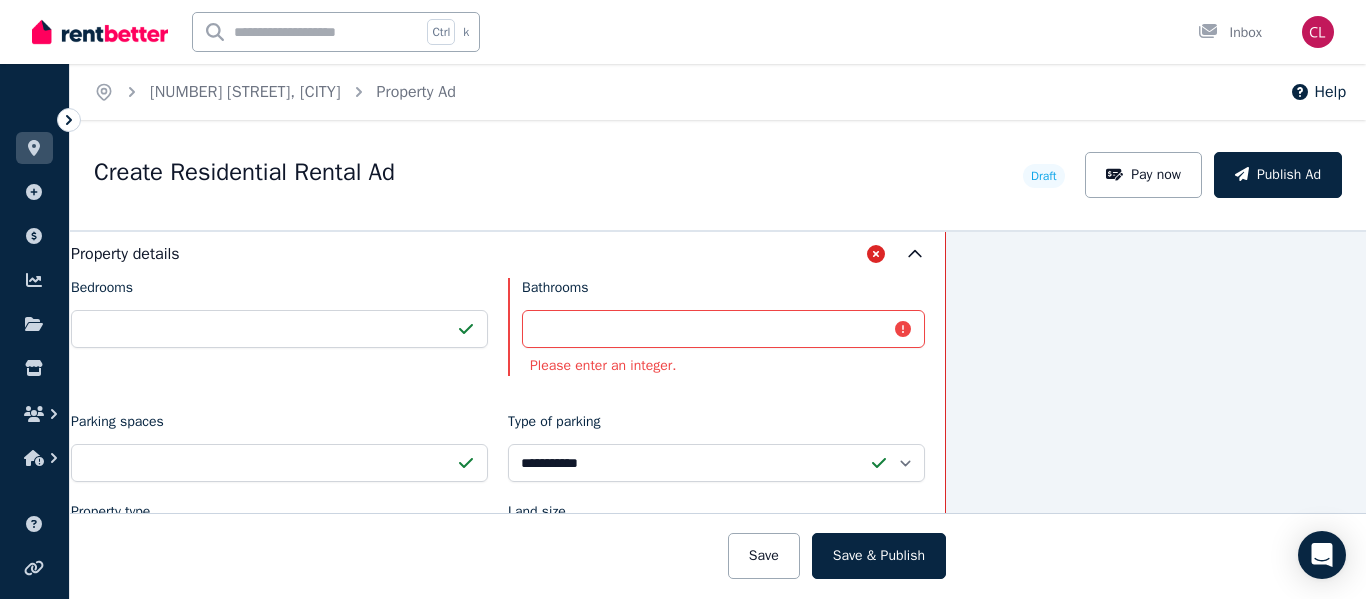 scroll, scrollTop: 895, scrollLeft: 214, axis: both 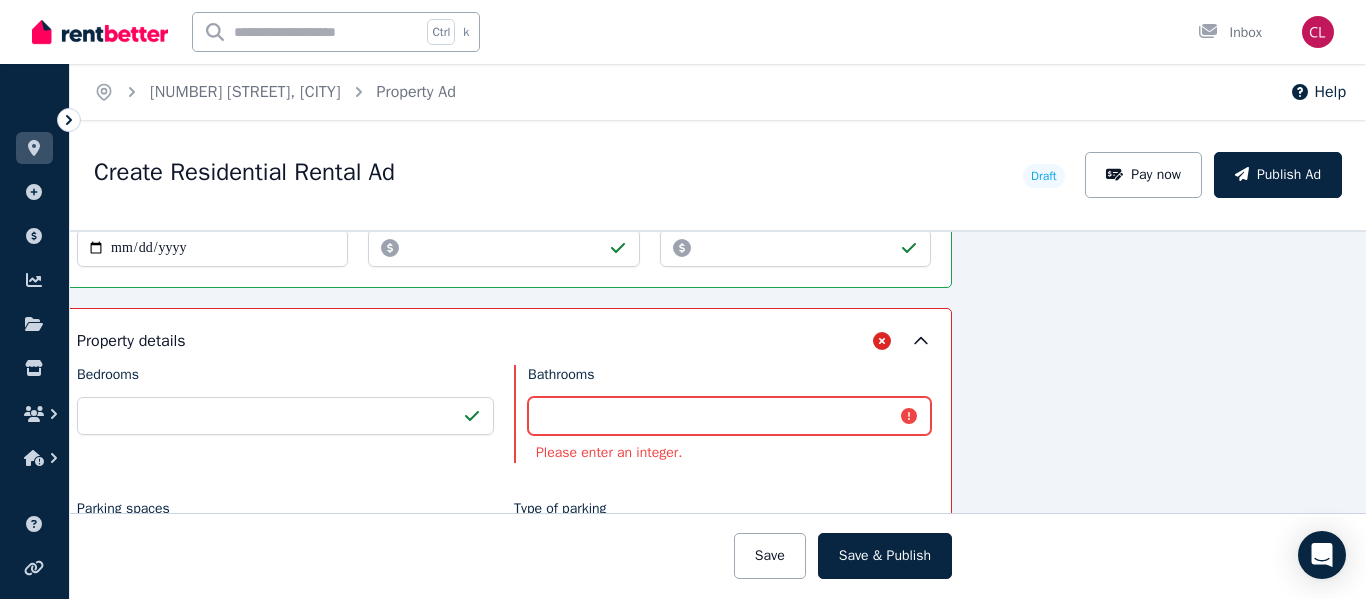 click on "***" at bounding box center [729, 416] 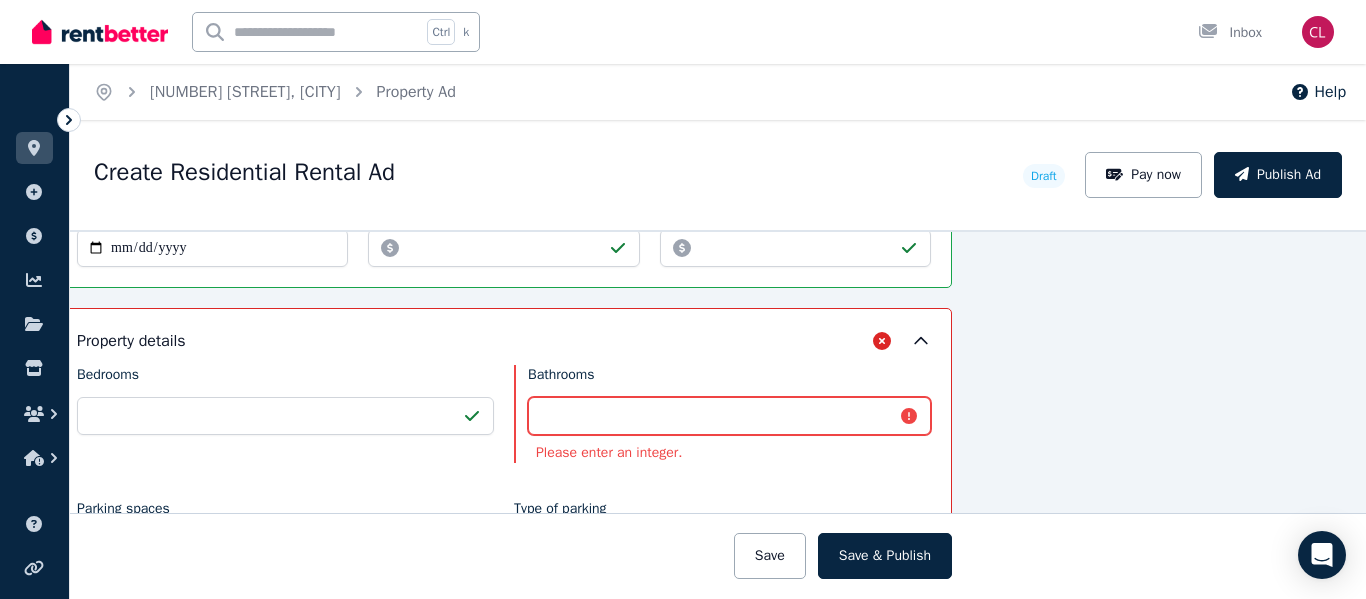 type on "*" 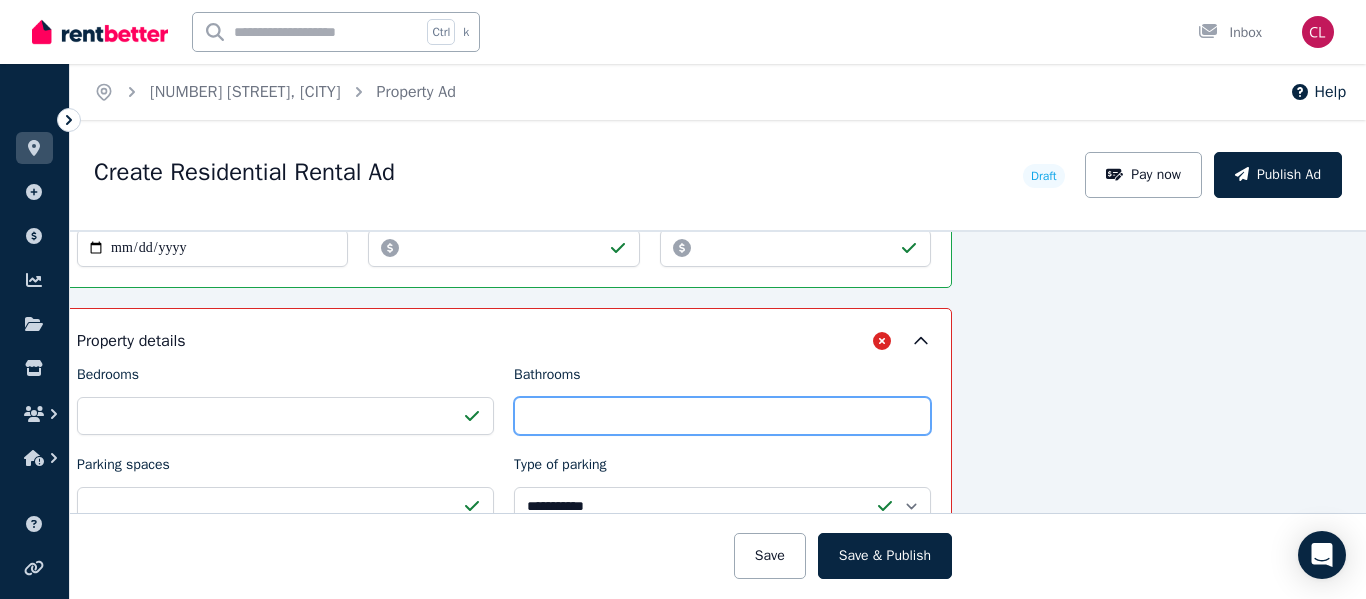 type on "*" 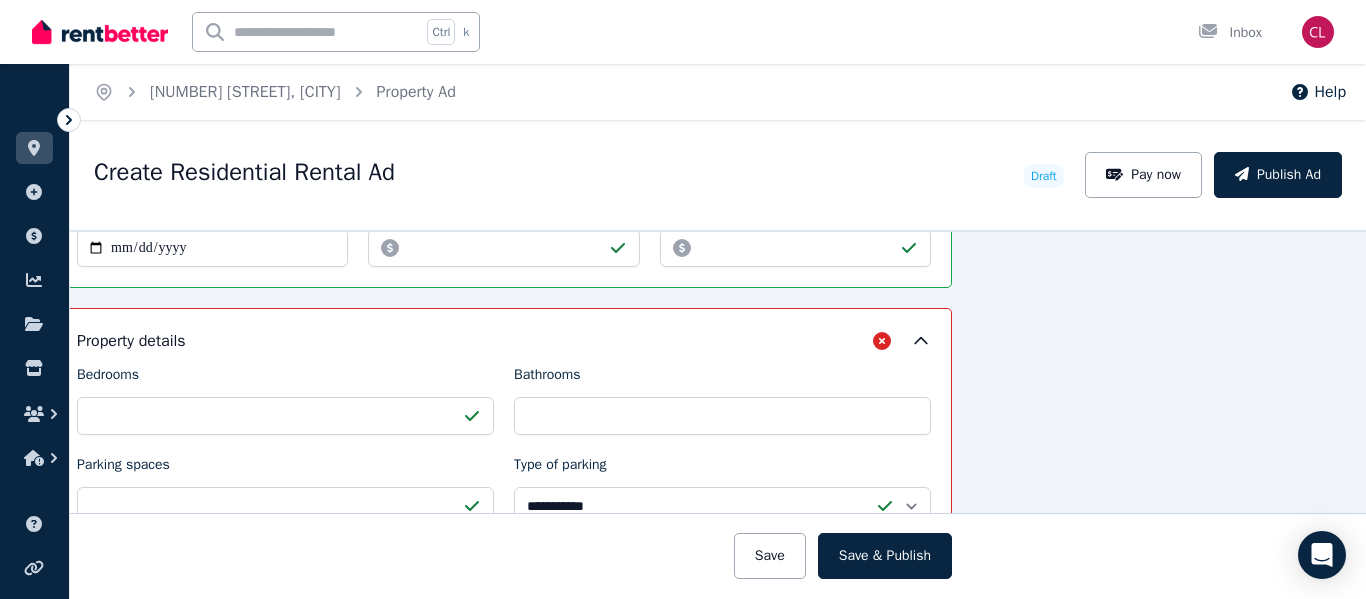 click on "Property details" at bounding box center (504, 341) 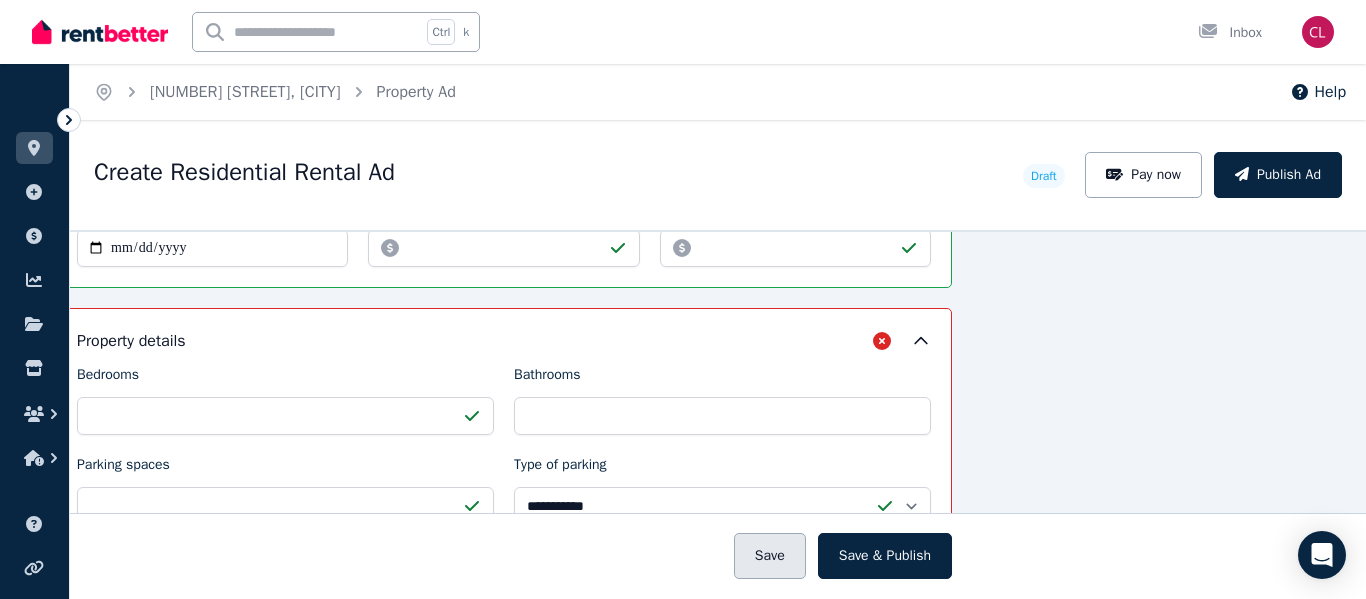 click on "Save" at bounding box center [770, 556] 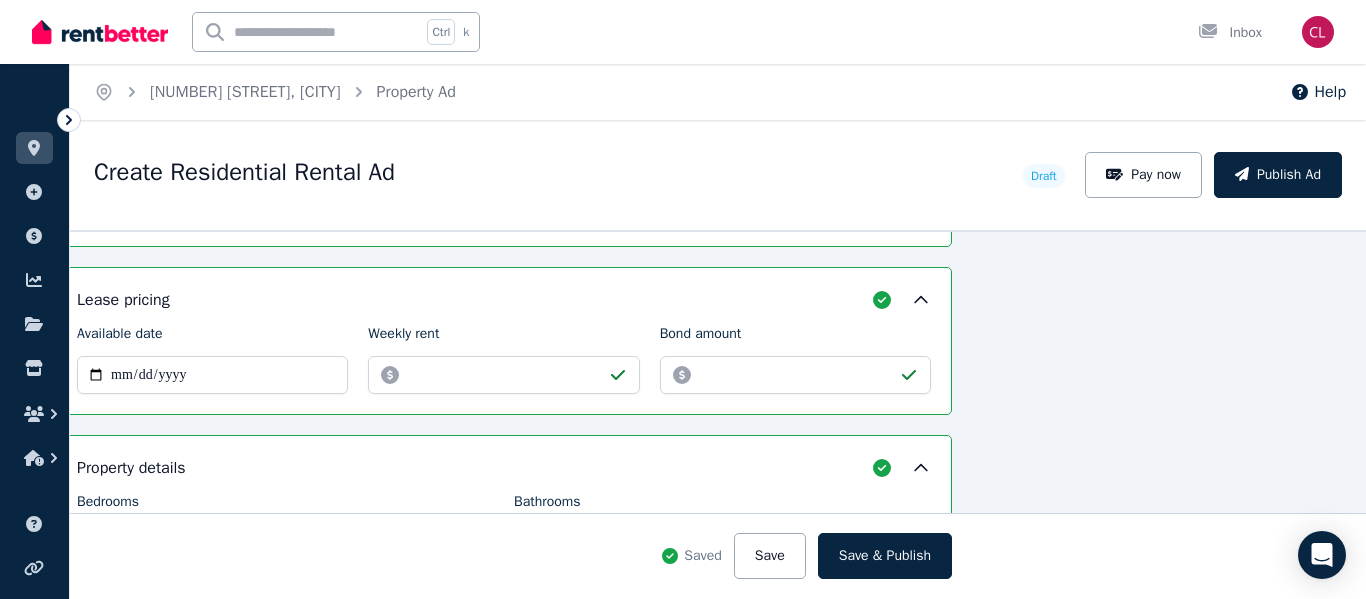 scroll, scrollTop: 757, scrollLeft: 214, axis: both 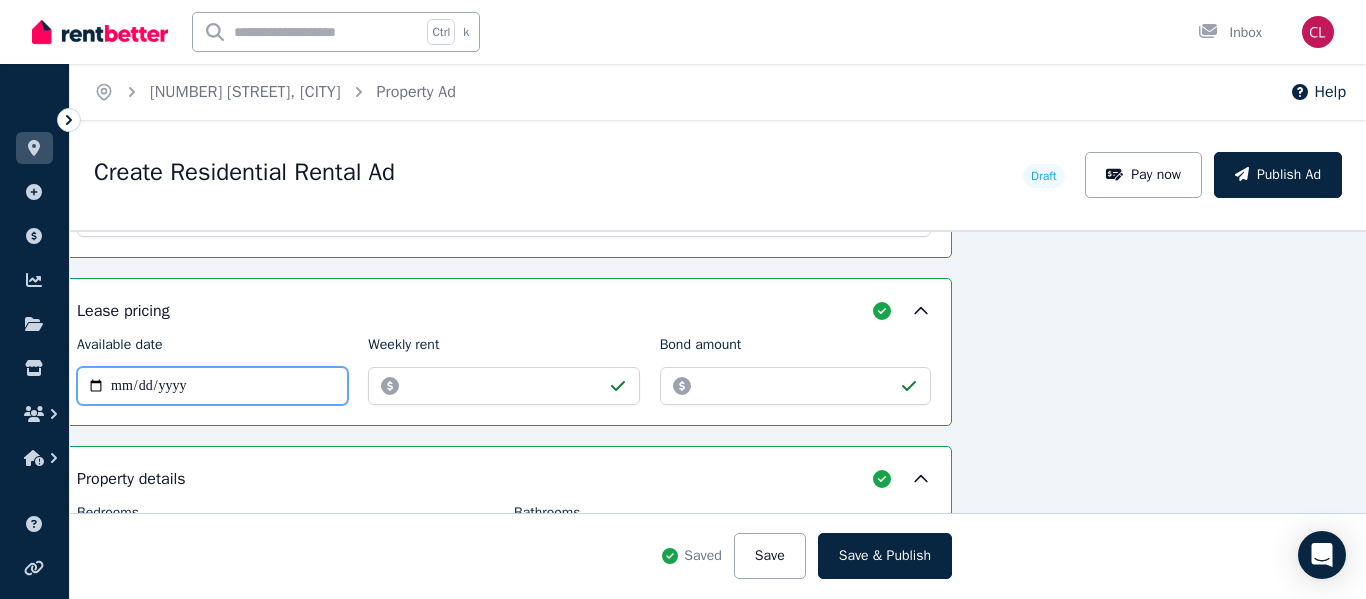 click on "**********" at bounding box center [212, 386] 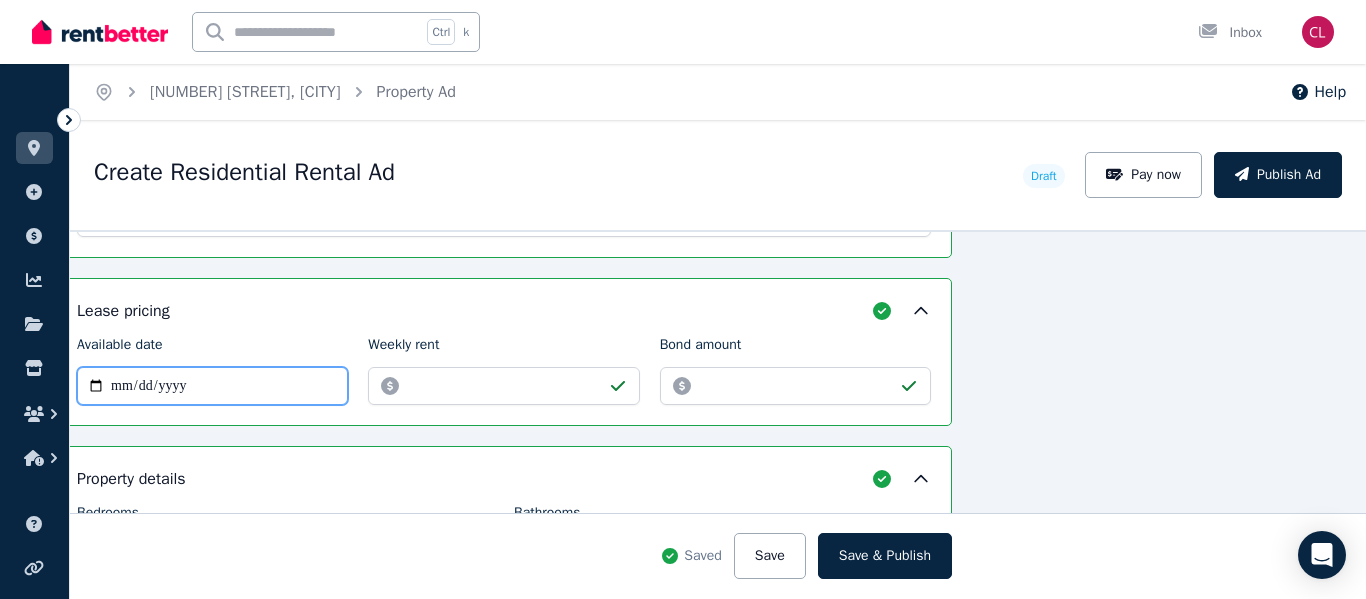 type on "**********" 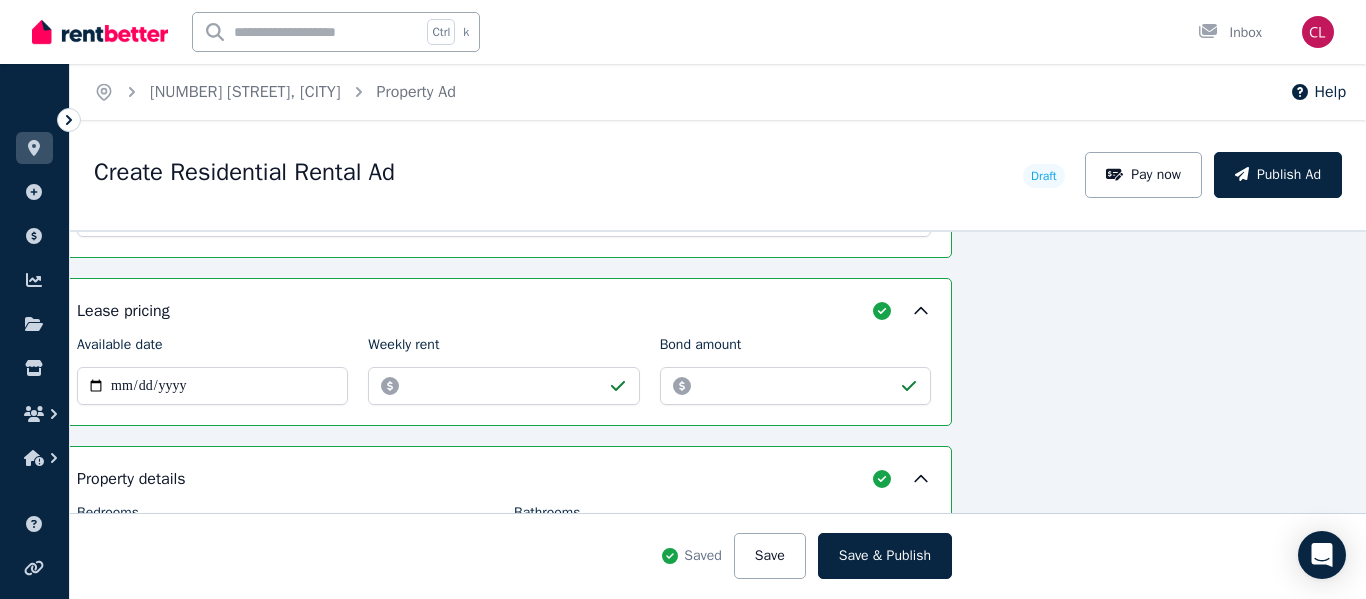 click on "**********" at bounding box center (718, 414) 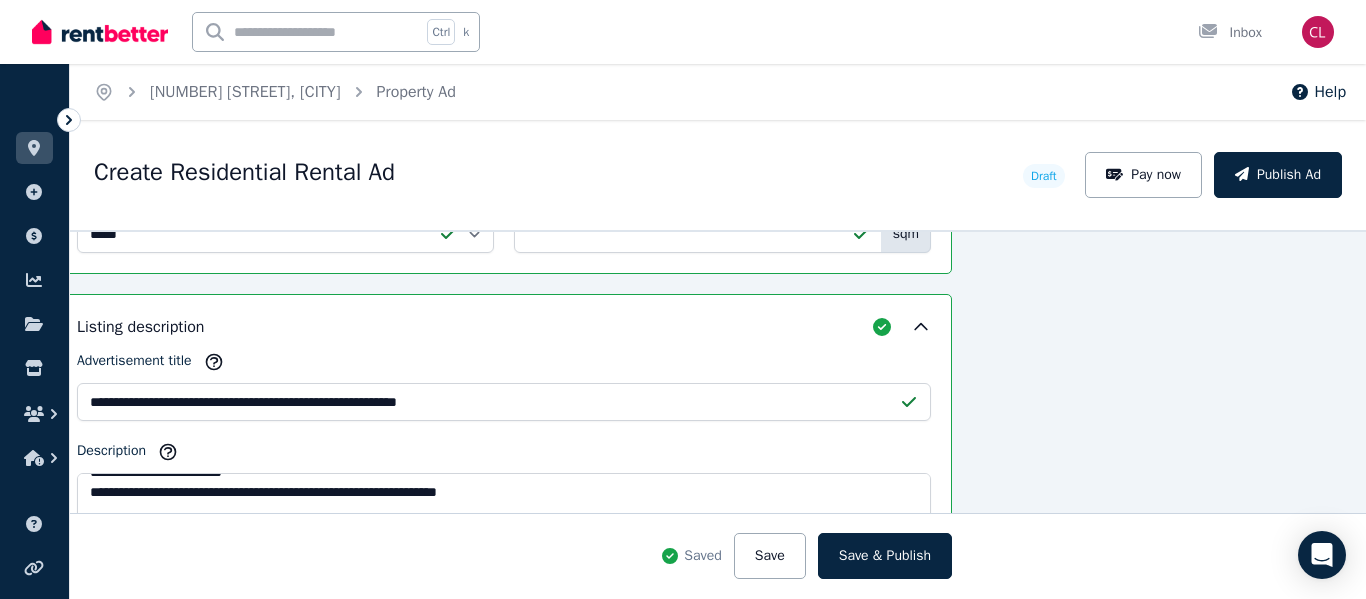 scroll, scrollTop: 1357, scrollLeft: 214, axis: both 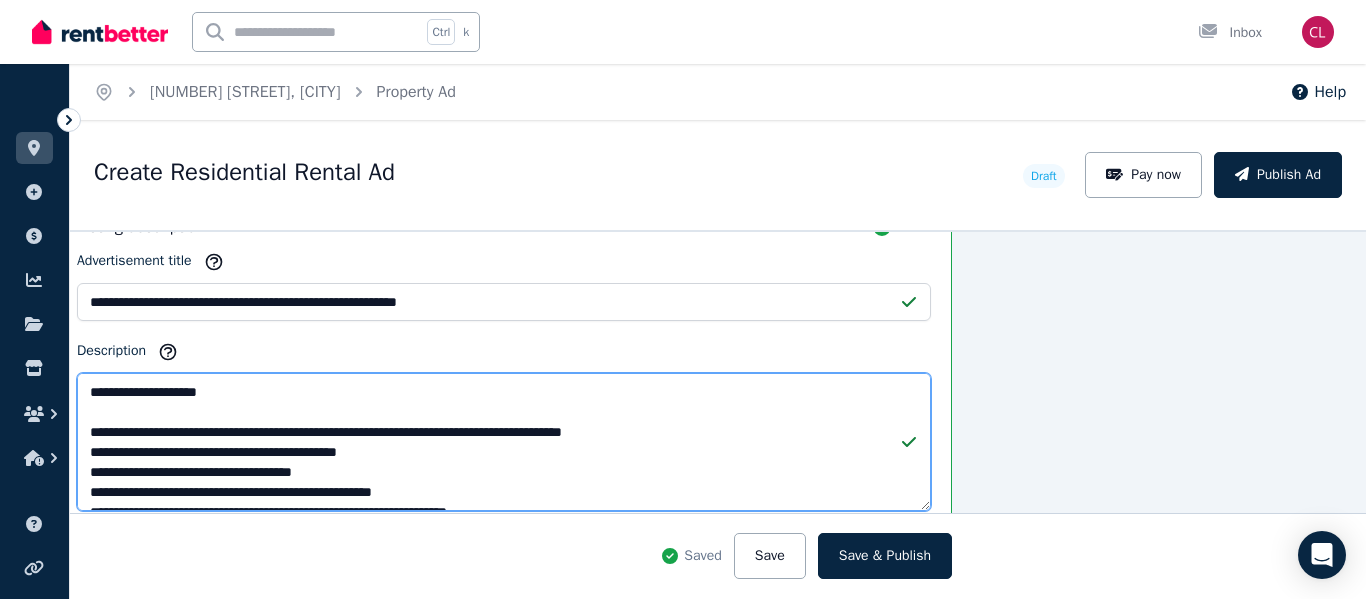 click on "Description" at bounding box center (504, 442) 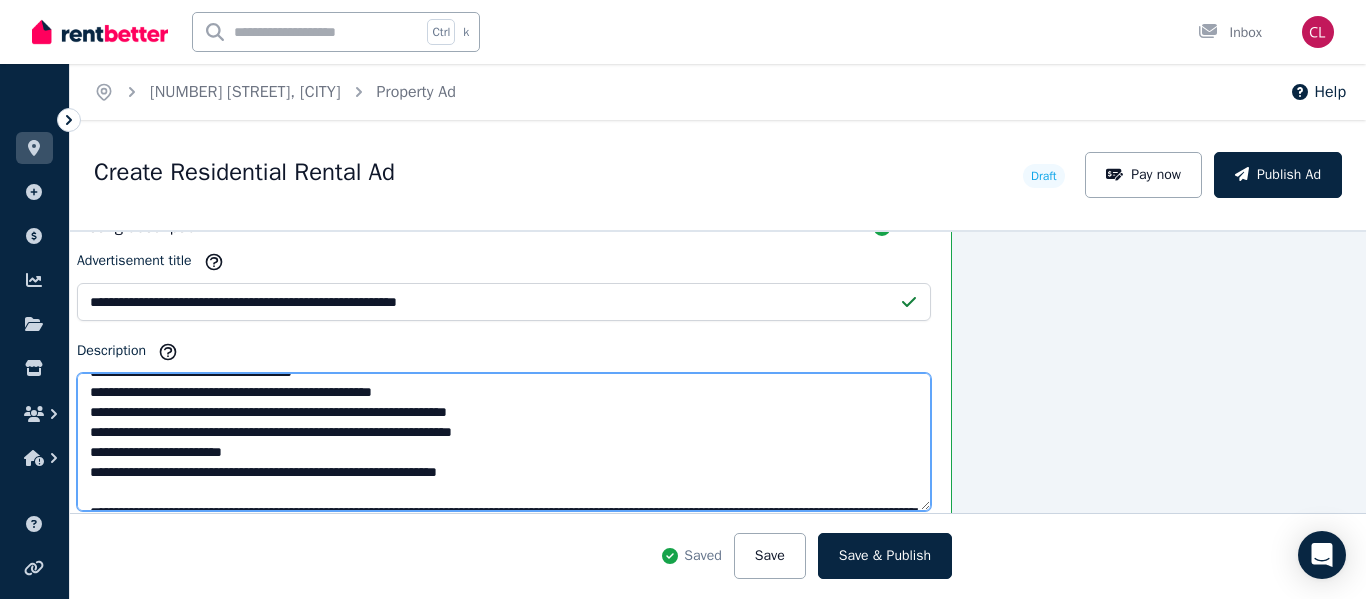 scroll, scrollTop: 60, scrollLeft: 0, axis: vertical 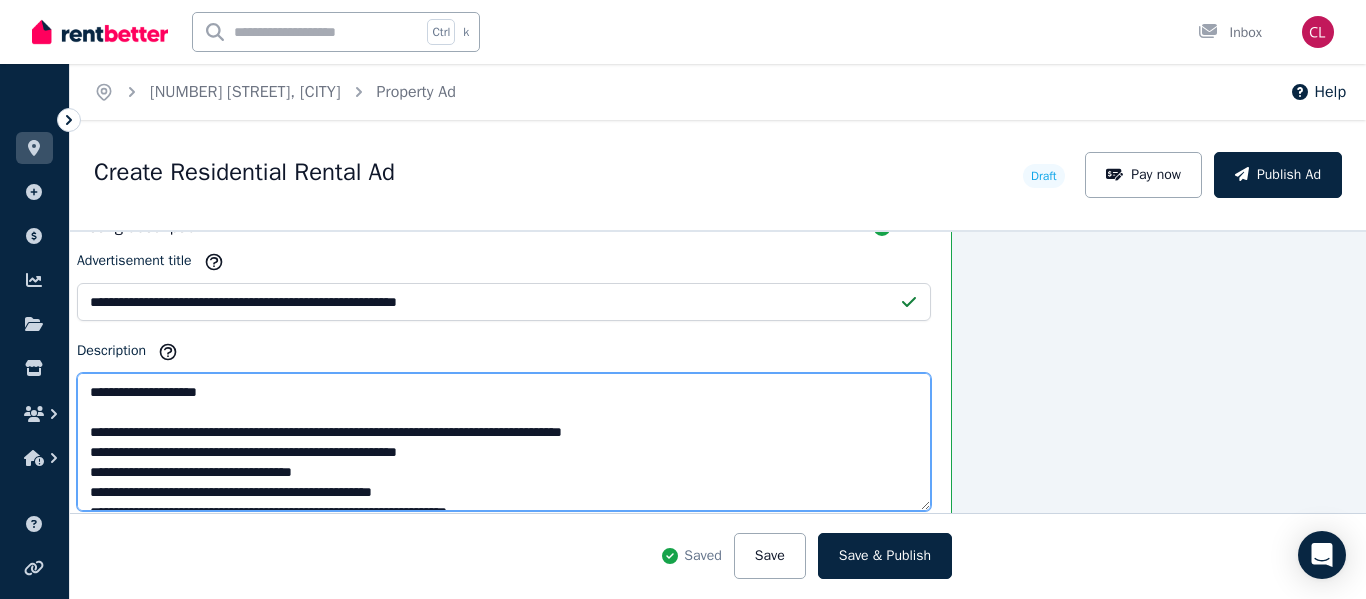 click on "Description" at bounding box center (504, 442) 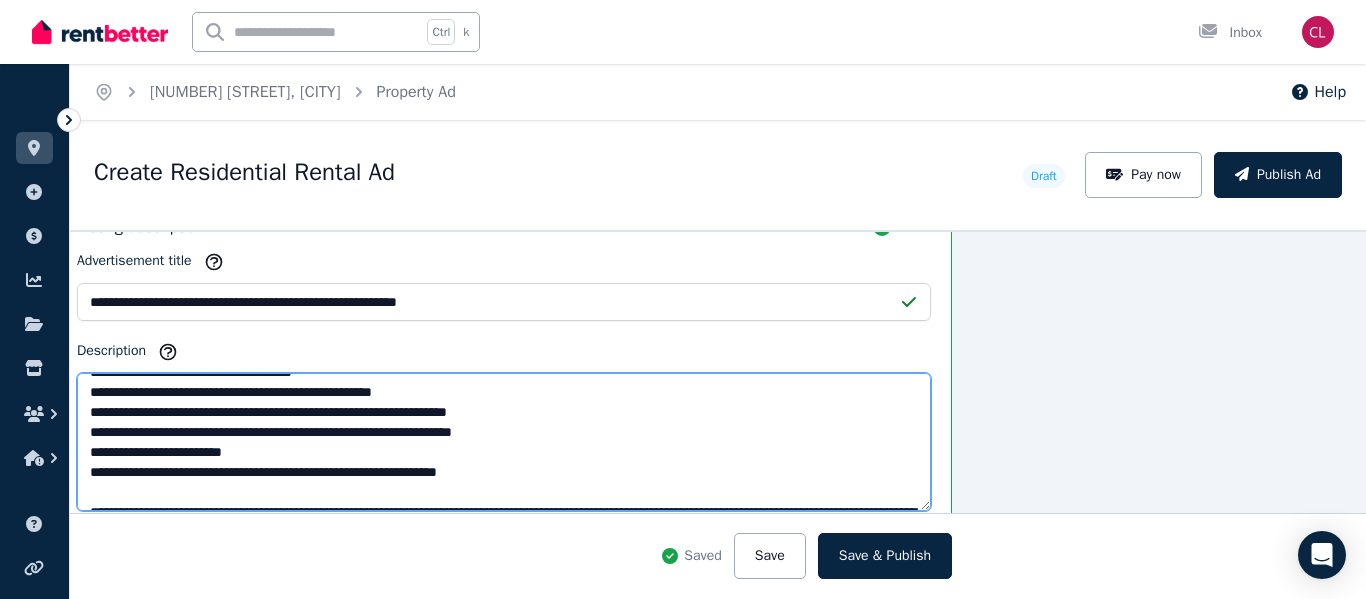 scroll, scrollTop: 260, scrollLeft: 0, axis: vertical 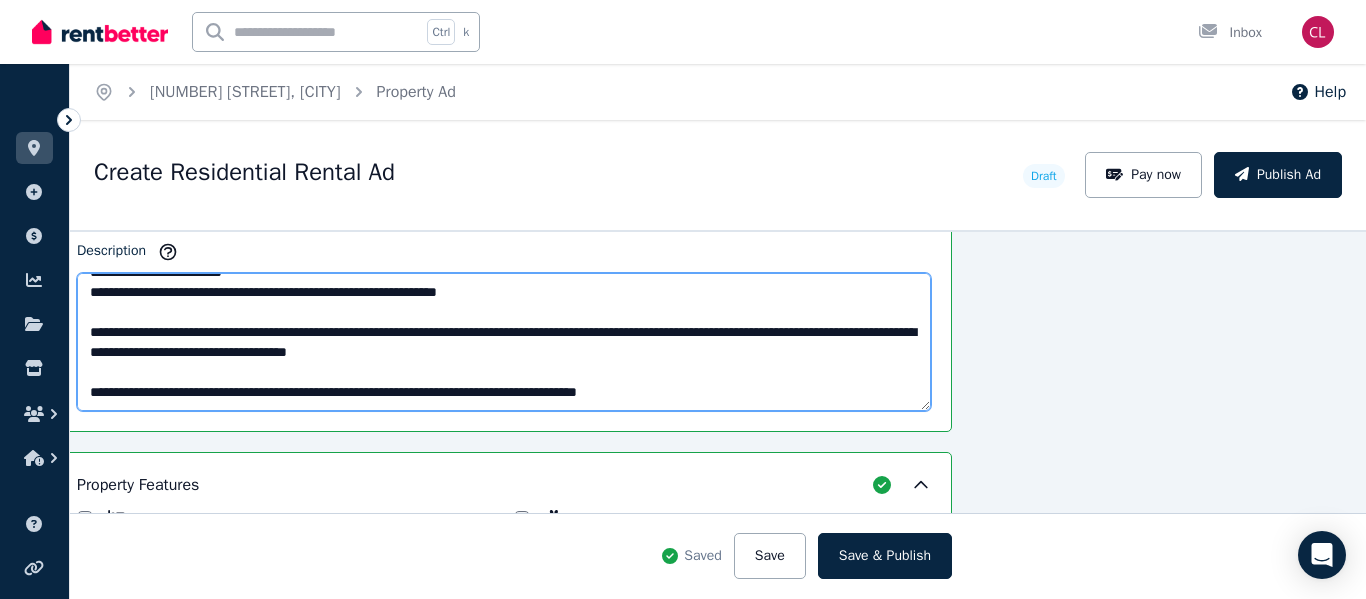 click on "Description" at bounding box center (504, 342) 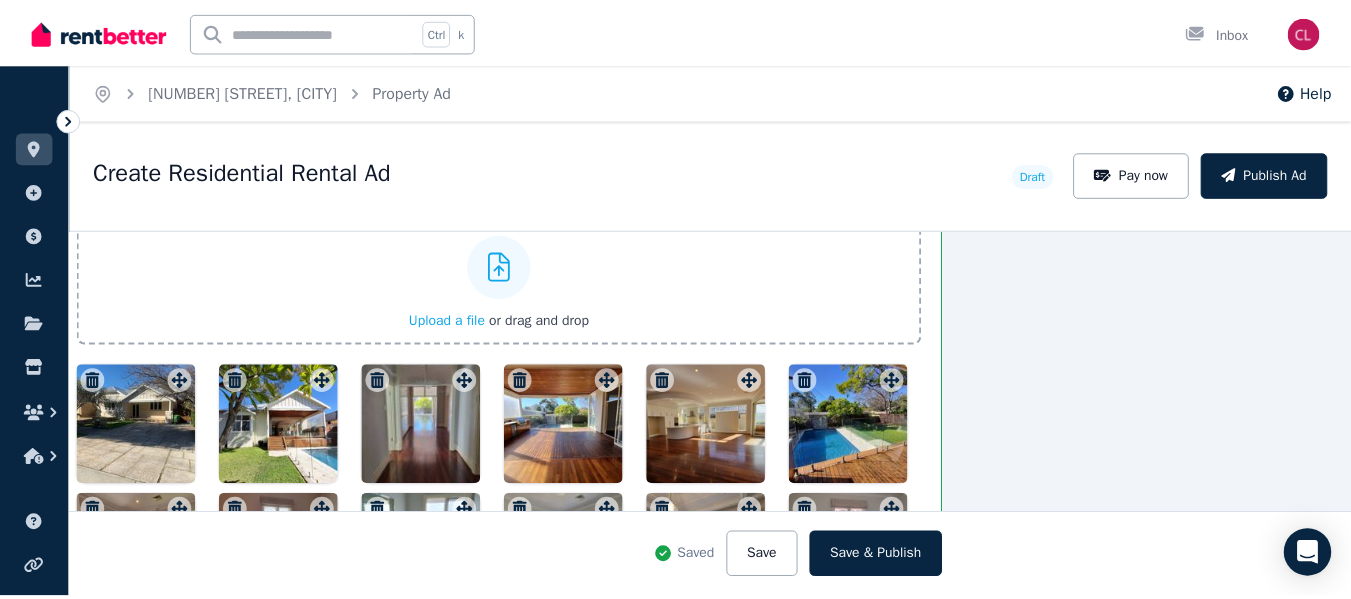 scroll, scrollTop: 2757, scrollLeft: 214, axis: both 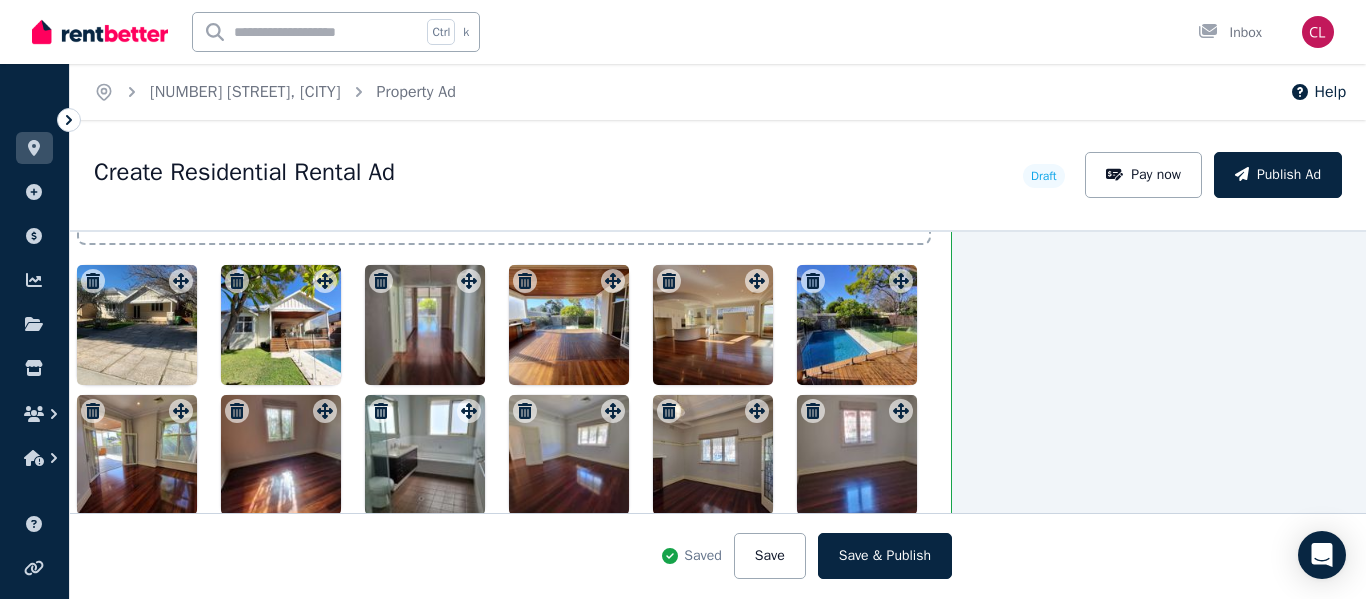 type on "**********" 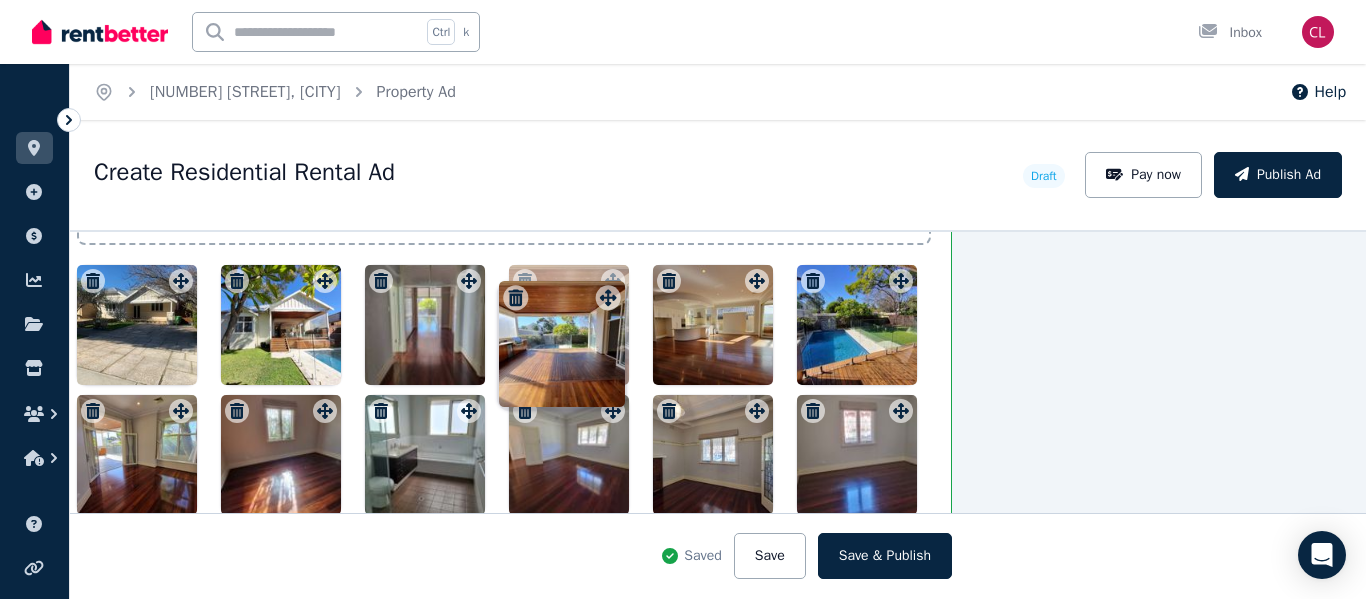 drag, startPoint x: 602, startPoint y: 280, endPoint x: 675, endPoint y: 287, distance: 73.33485 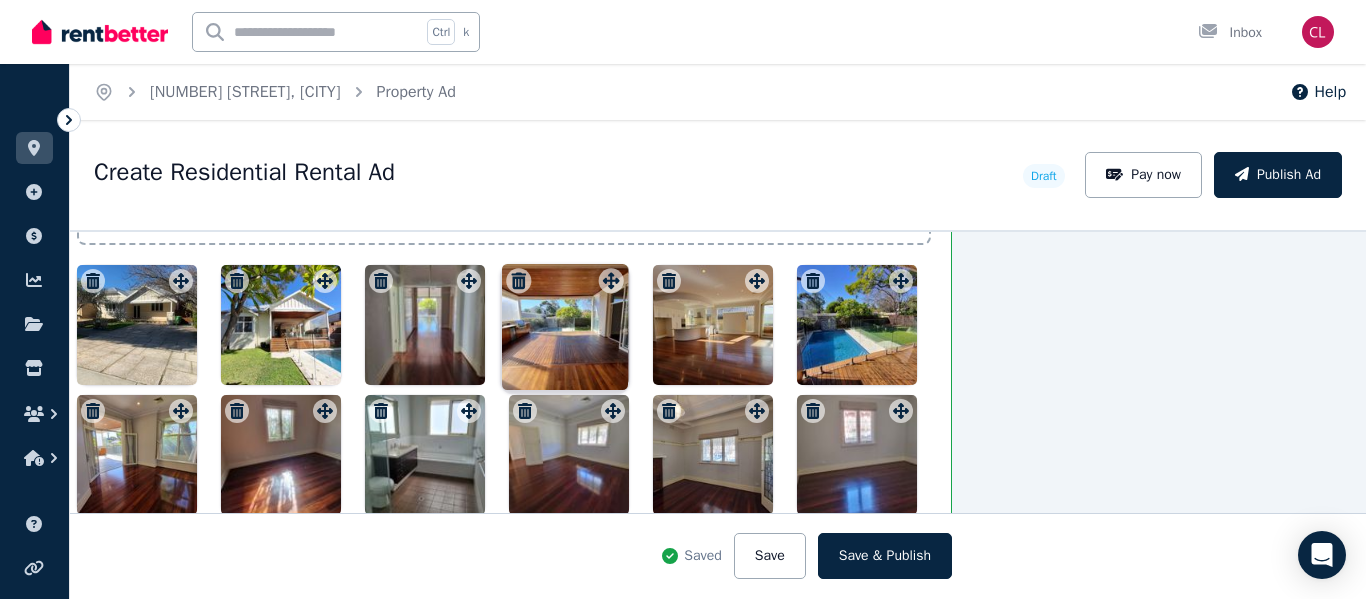 click at bounding box center (504, 390) 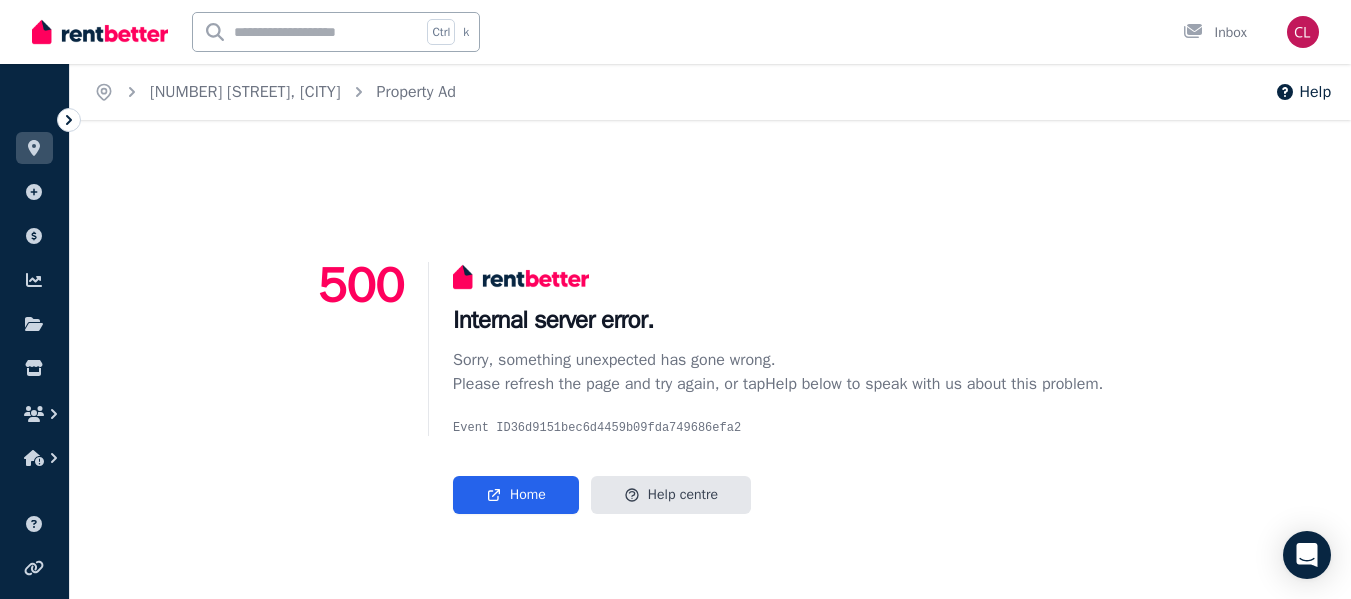 scroll, scrollTop: 56, scrollLeft: 0, axis: vertical 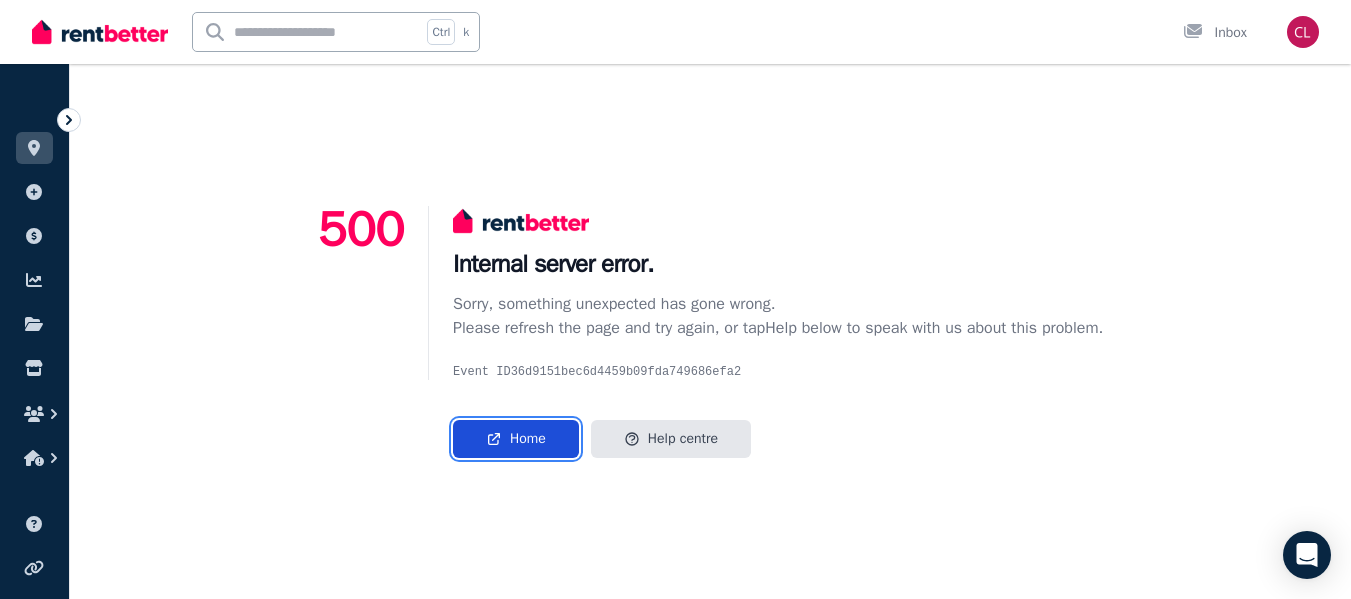 click on "Home" at bounding box center [516, 439] 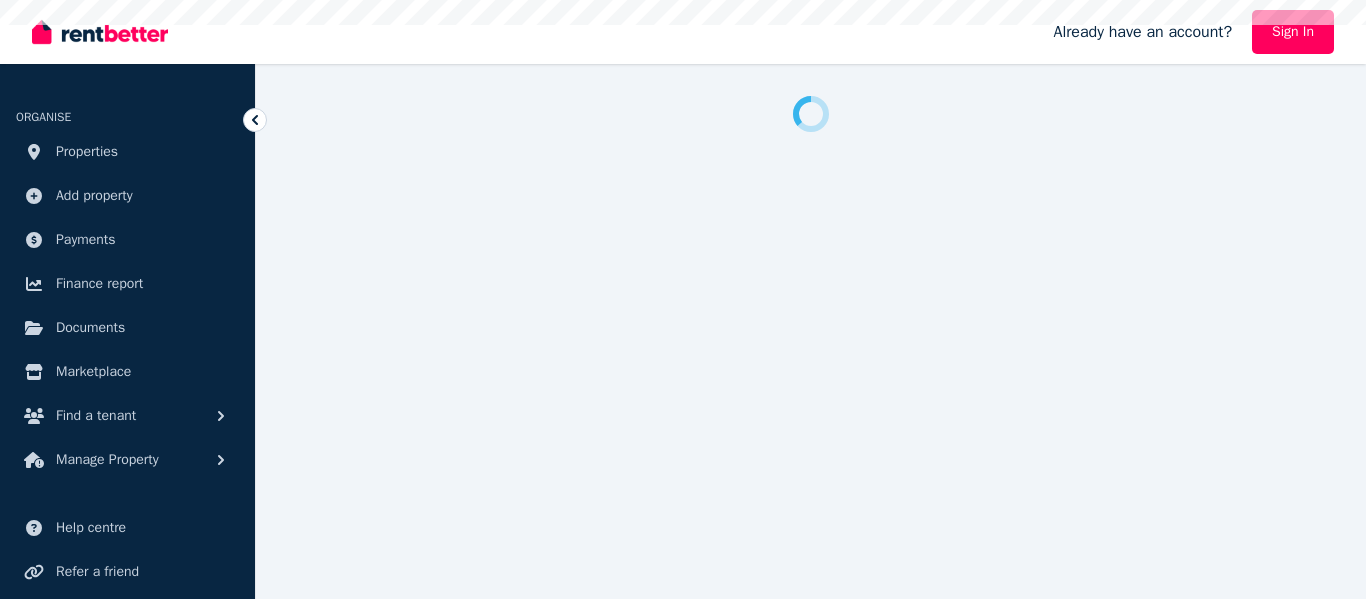 scroll, scrollTop: 0, scrollLeft: 0, axis: both 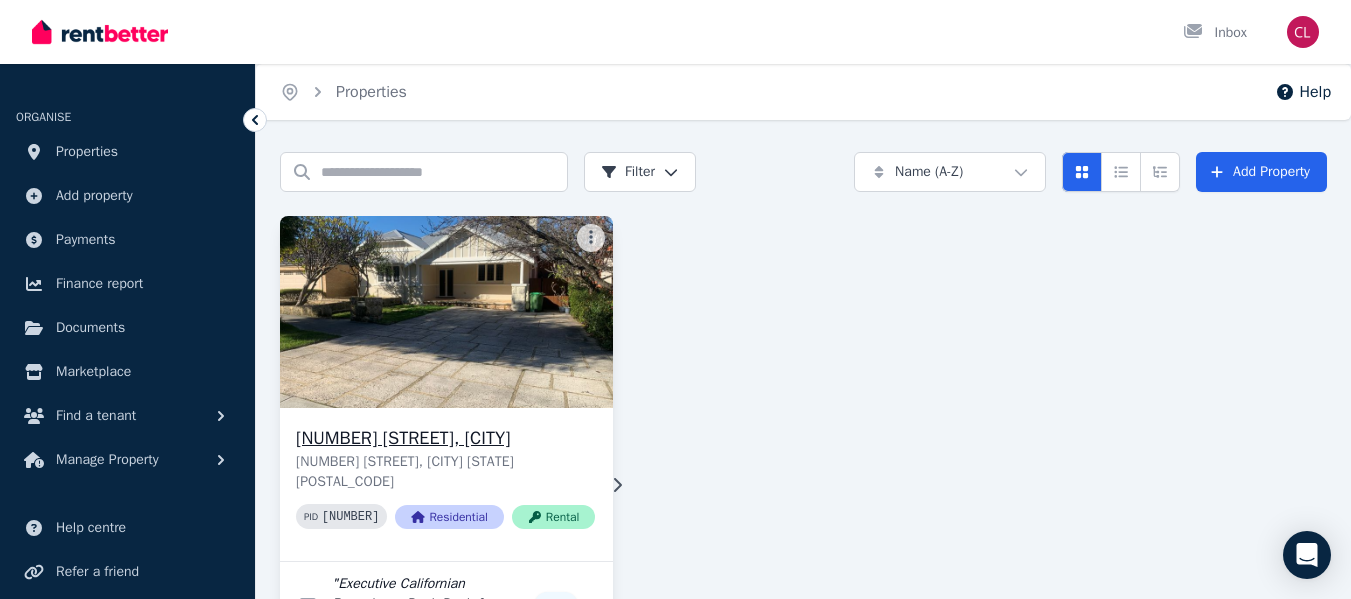 click at bounding box center [447, 312] 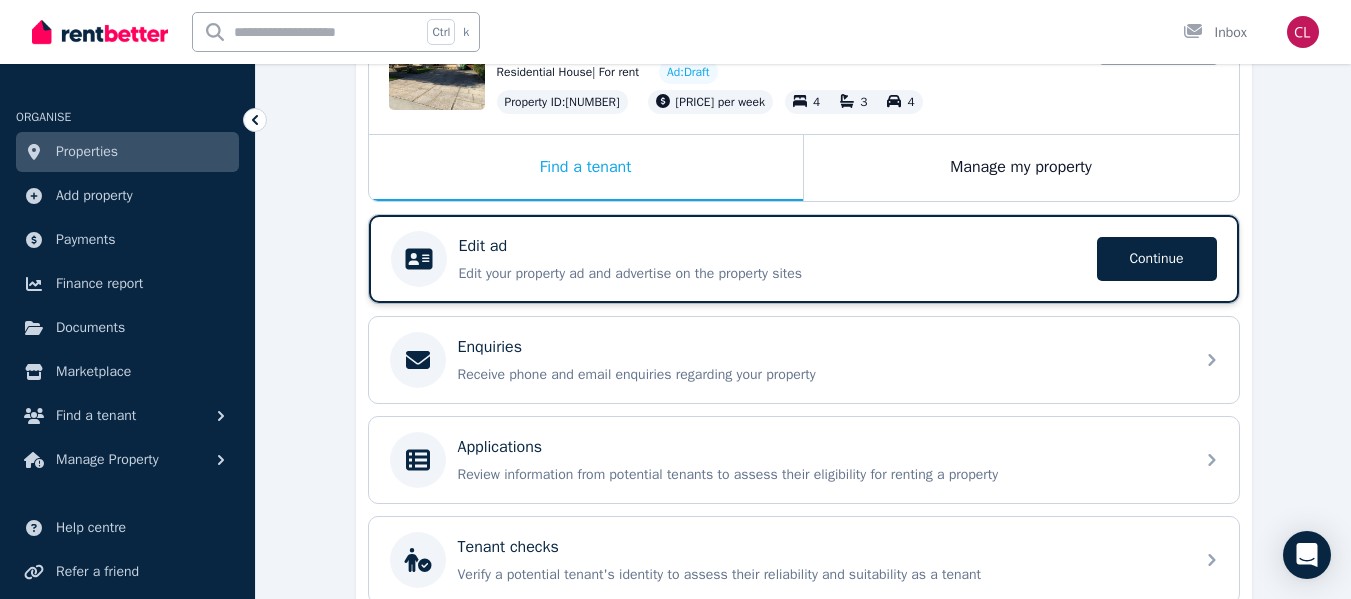 scroll, scrollTop: 300, scrollLeft: 0, axis: vertical 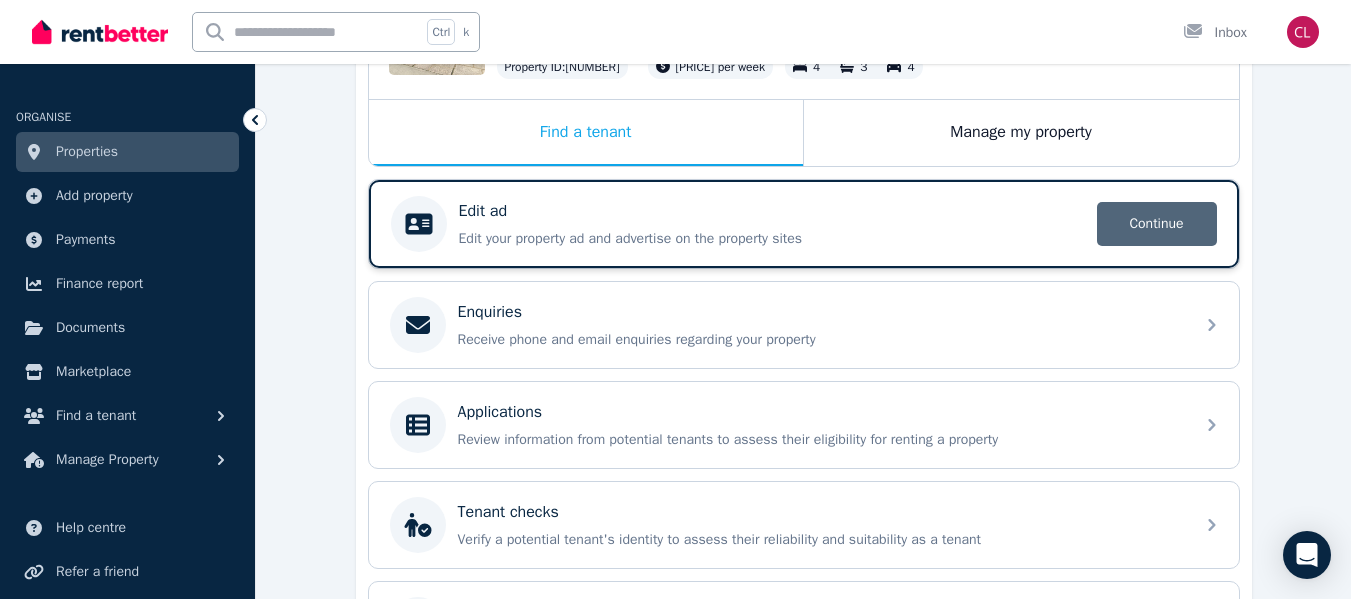 click on "Continue" at bounding box center (1157, 224) 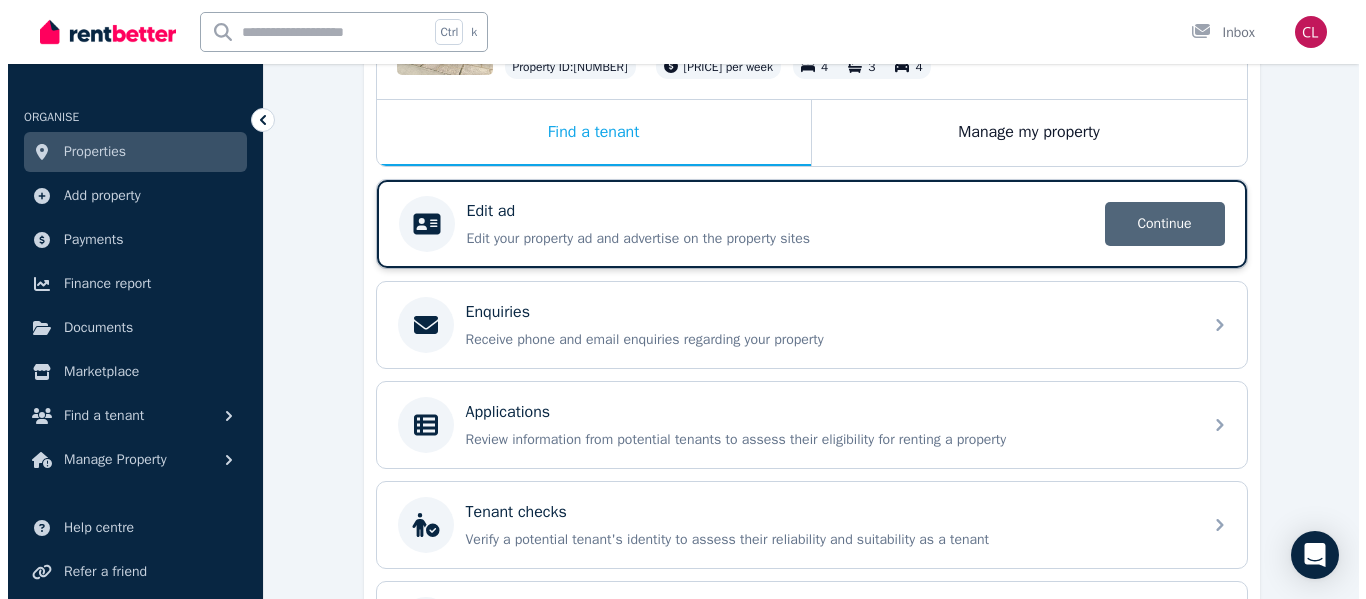 scroll, scrollTop: 0, scrollLeft: 0, axis: both 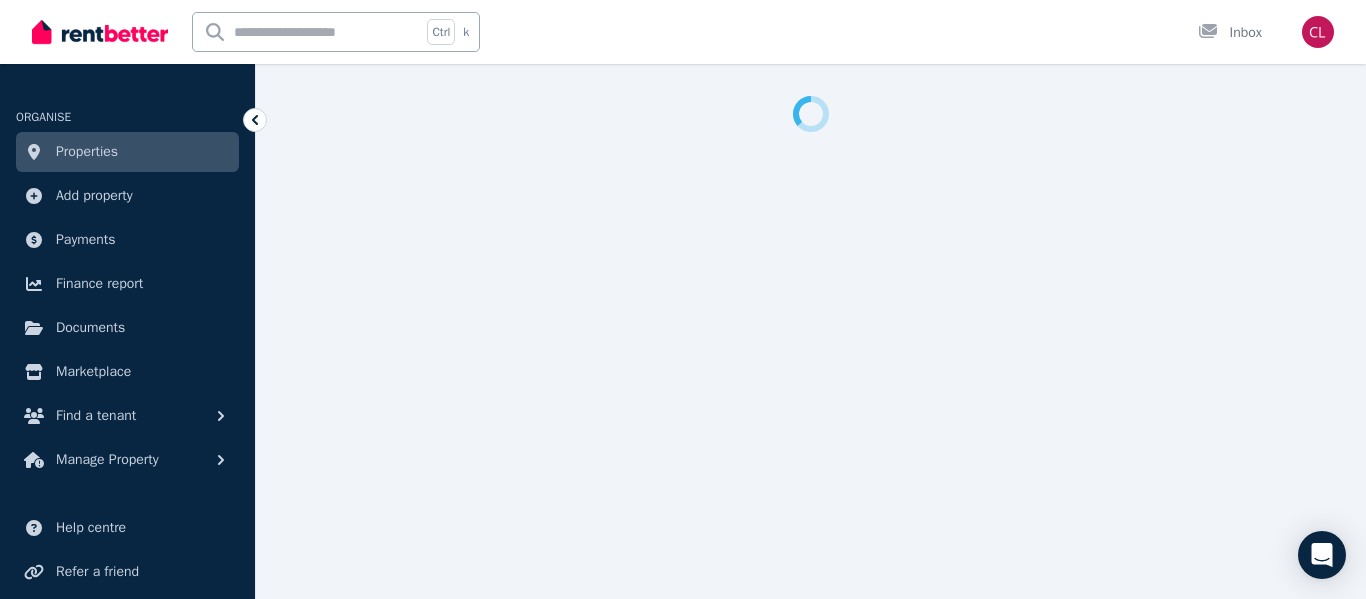select on "**" 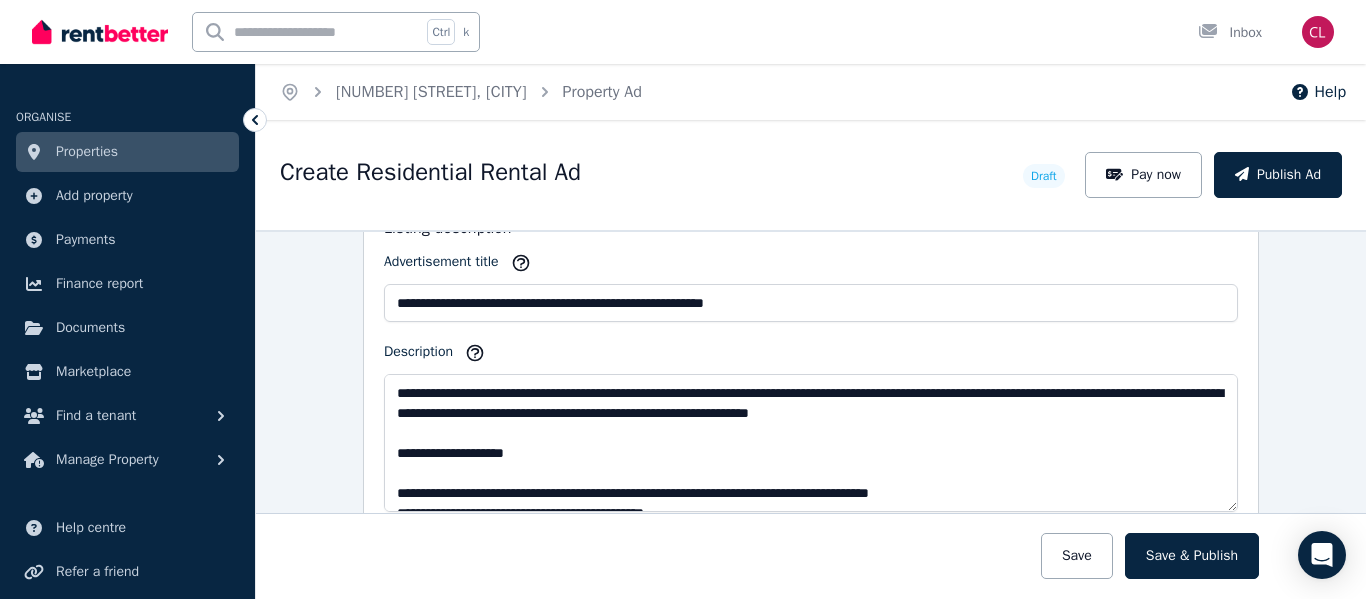 scroll, scrollTop: 1300, scrollLeft: 0, axis: vertical 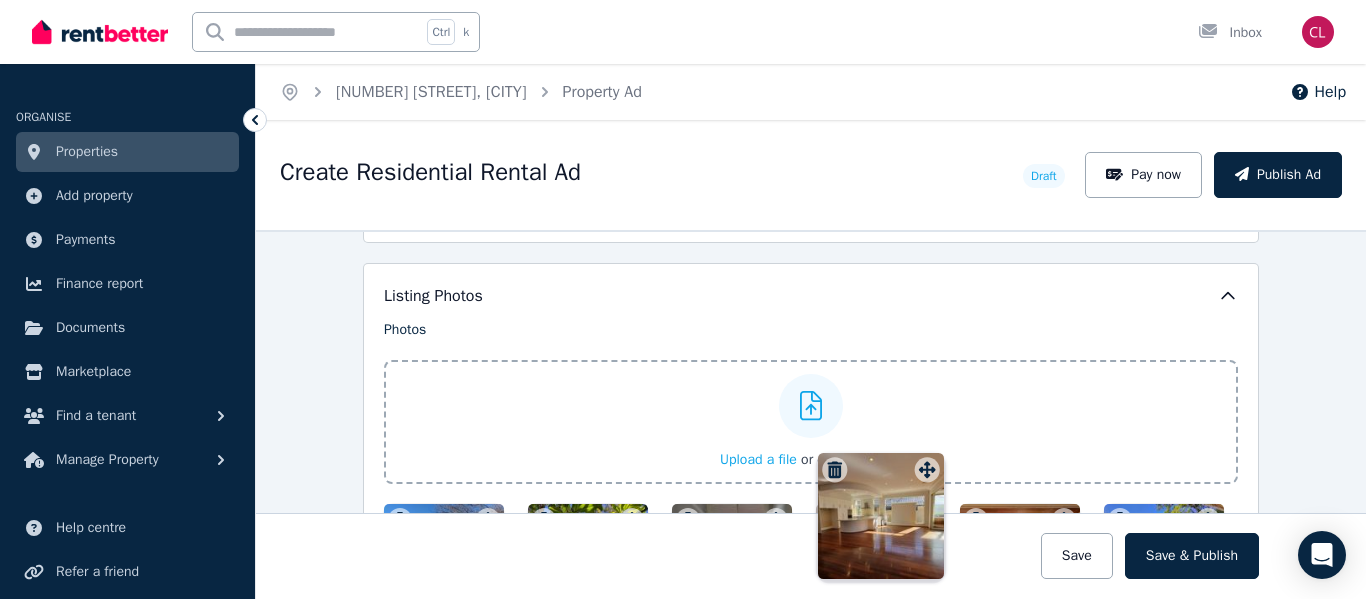 drag, startPoint x: 1055, startPoint y: 282, endPoint x: 923, endPoint y: 453, distance: 216.02083 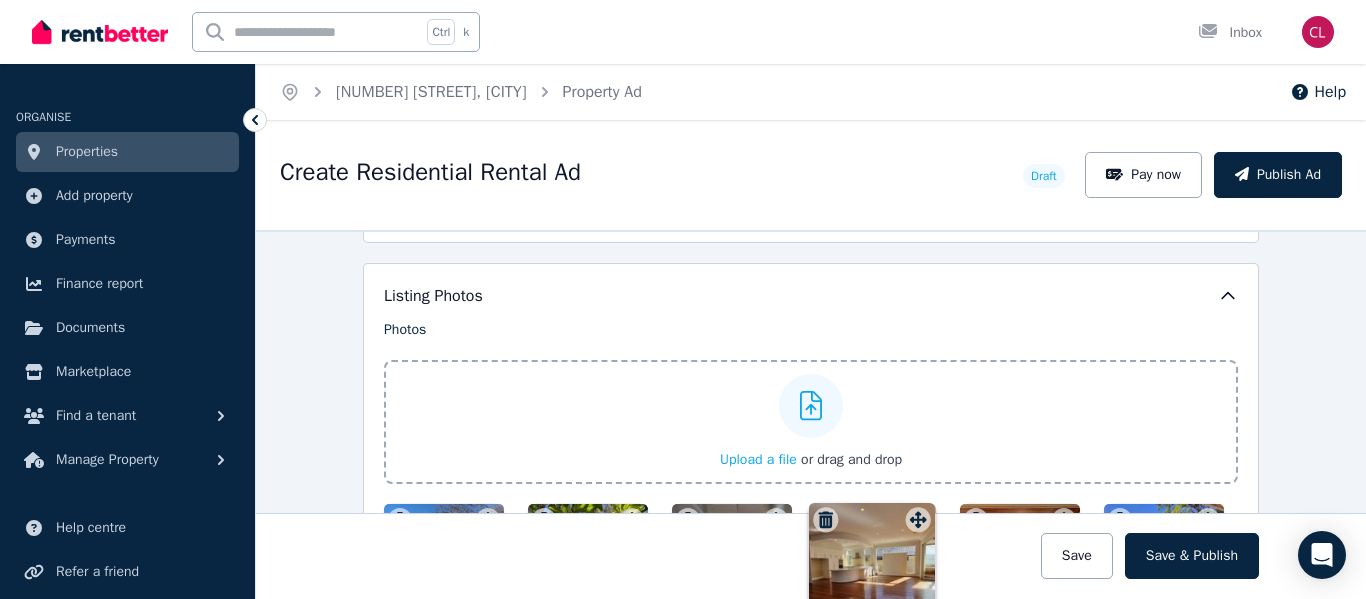 click on "Photos Upload a file   or drag and drop
To pick up a draggable item, press the space bar.
While dragging, use the arrow keys to move the item.
Press space again to drop the item in its new position, or press escape to cancel.
Draggable item da5007eb-025f-4725-937e-bc1f087603b9 was moved over droppable area e7482888-ef65-4f80-8553-b2595826307e." at bounding box center [811, 537] 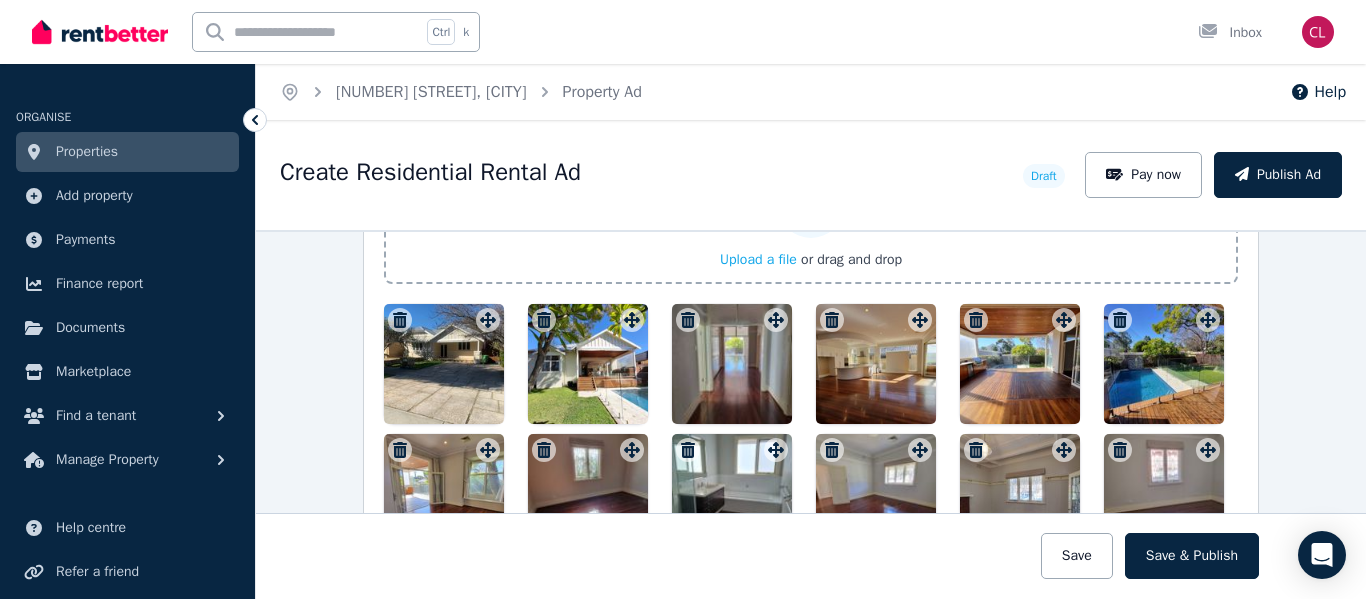 scroll, scrollTop: 2662, scrollLeft: 0, axis: vertical 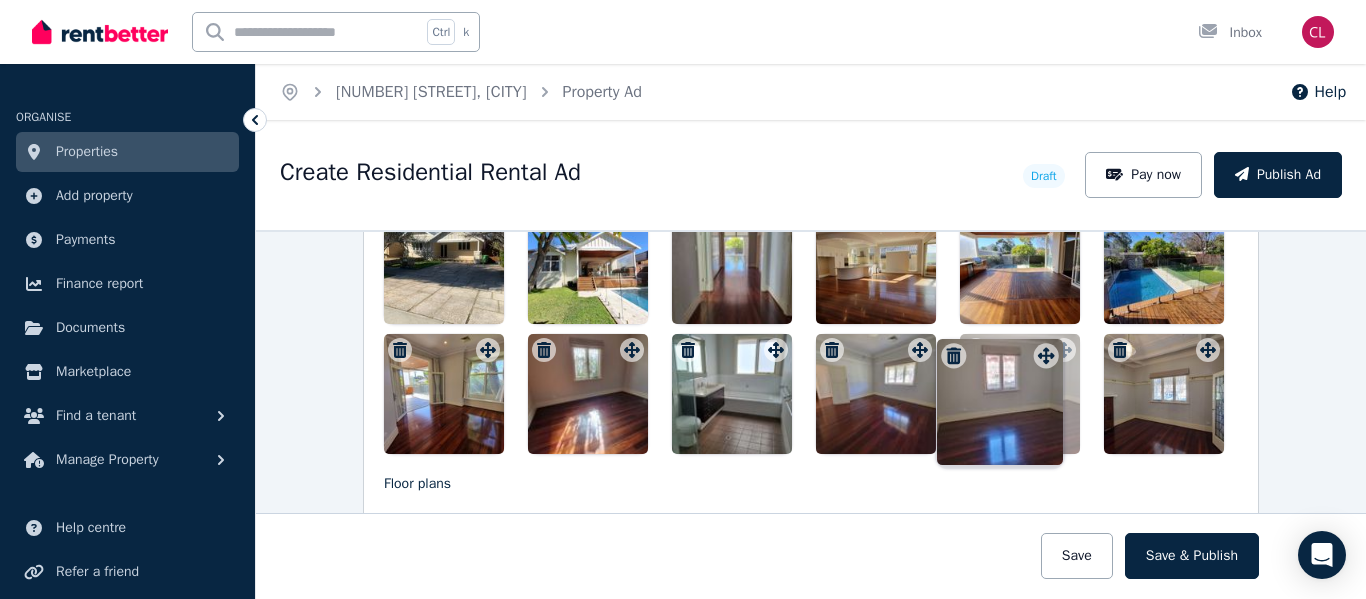 drag, startPoint x: 1199, startPoint y: 351, endPoint x: 1042, endPoint y: 340, distance: 157.38487 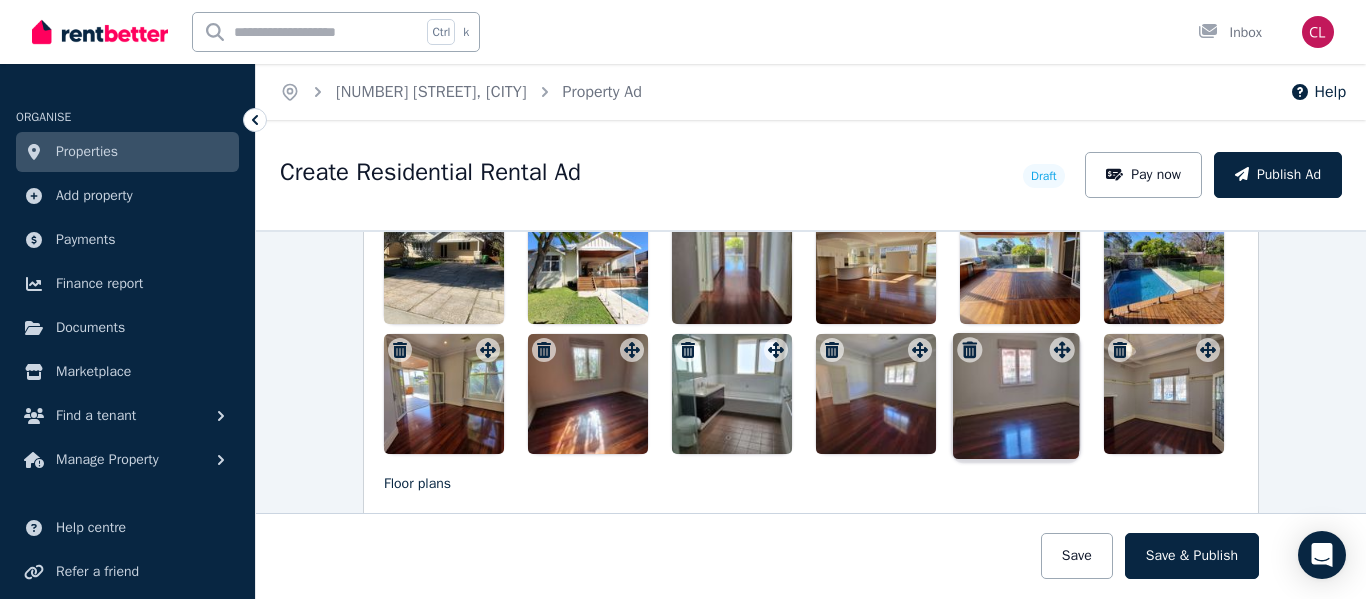 click on "Photos Upload a file   or drag and drop
To pick up a draggable item, press the space bar.
While dragging, use the arrow keys to move the item.
Press space again to drop the item in its new position, or press escape to cancel.
Draggable item b2e9d20f-7d5c-4ed2-9804-e800dbb5fa0e was moved over droppable area 40edc874-7e32-47fb-84e6-0b5e866b4285." at bounding box center (811, 237) 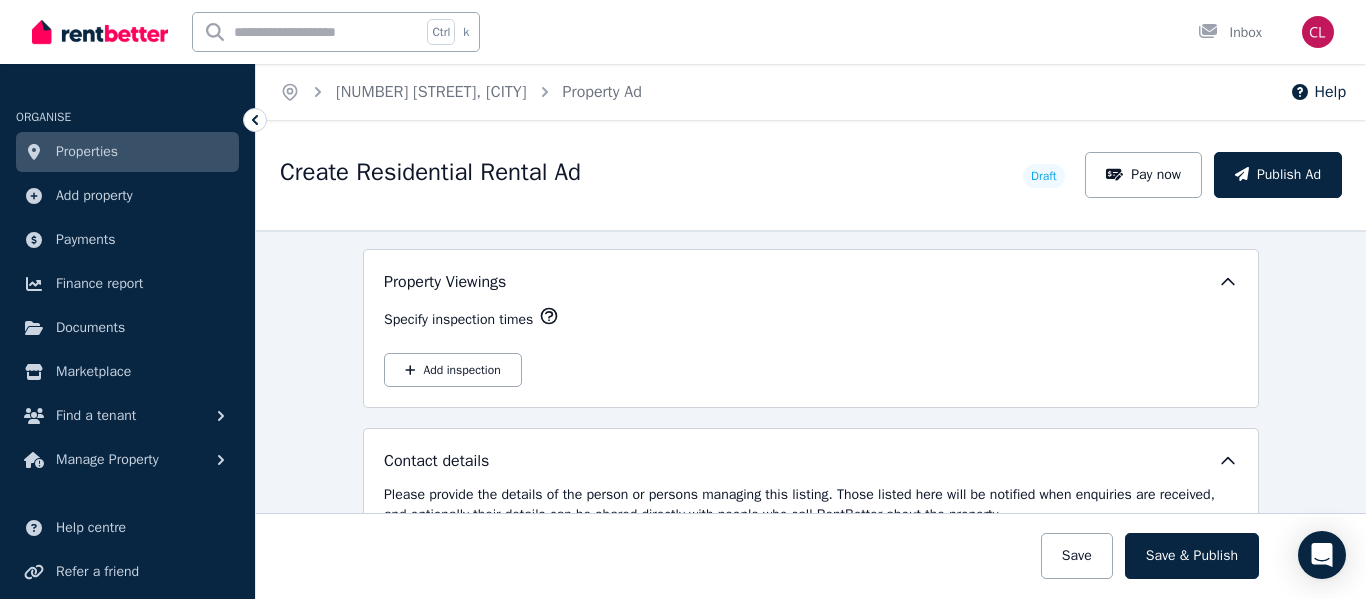 scroll, scrollTop: 3062, scrollLeft: 0, axis: vertical 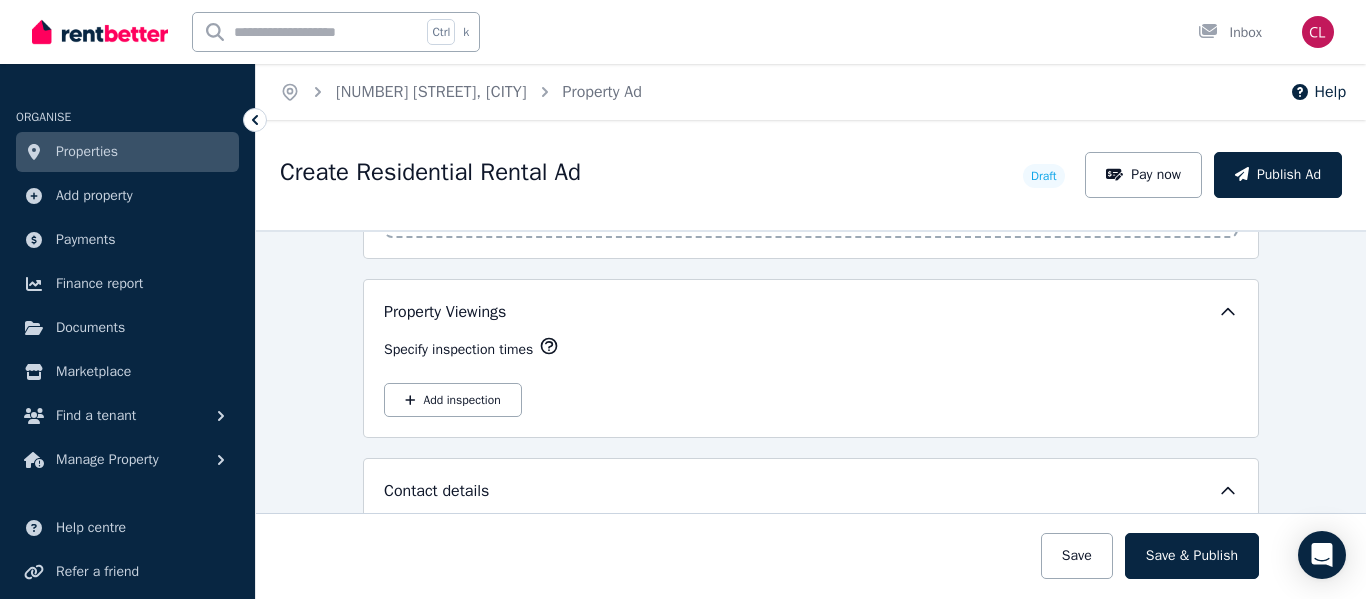 click 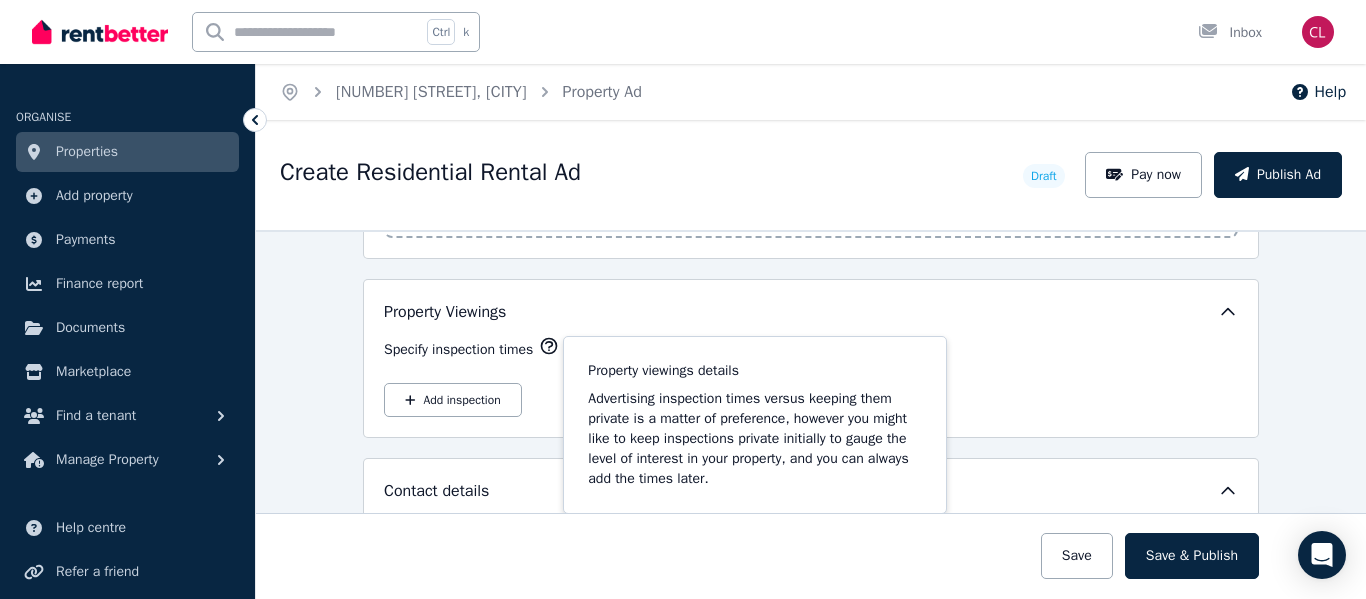 click on "Property Viewings Specify inspection times Property viewings details Advertising inspection times versus keeping them private is a matter of preference, however you might like to keep inspections private initially to gauge the level of interest in your property, and you can always add the times later. Add inspection" at bounding box center (811, 358) 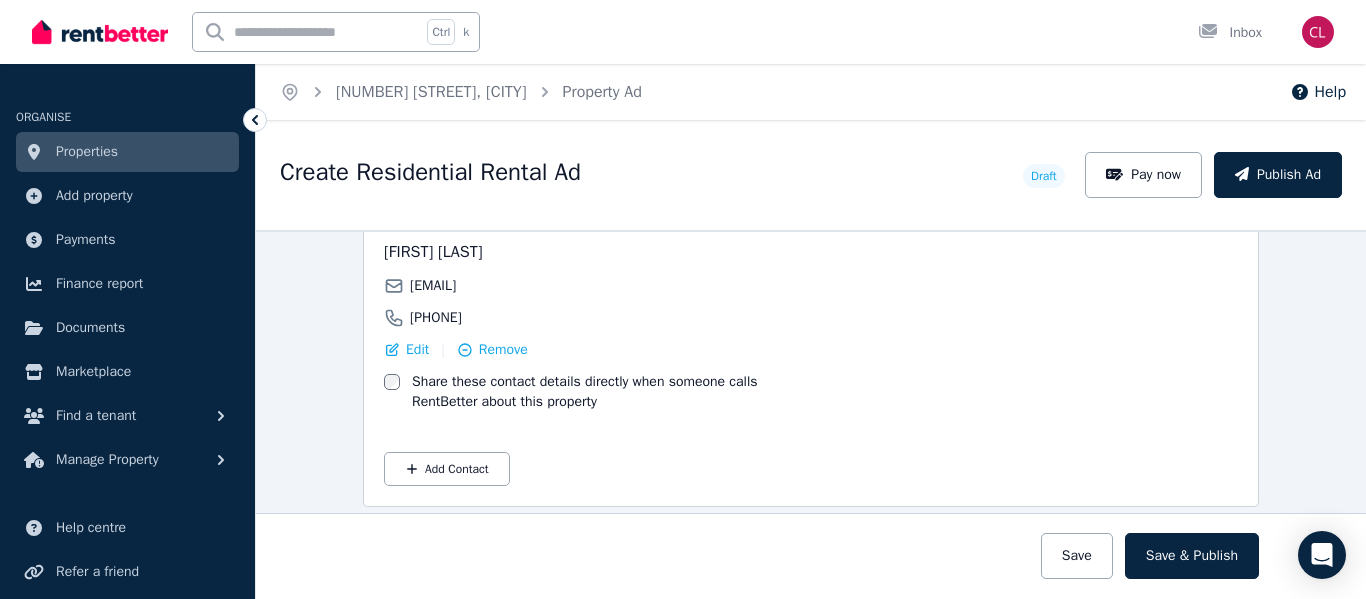 scroll, scrollTop: 3401, scrollLeft: 0, axis: vertical 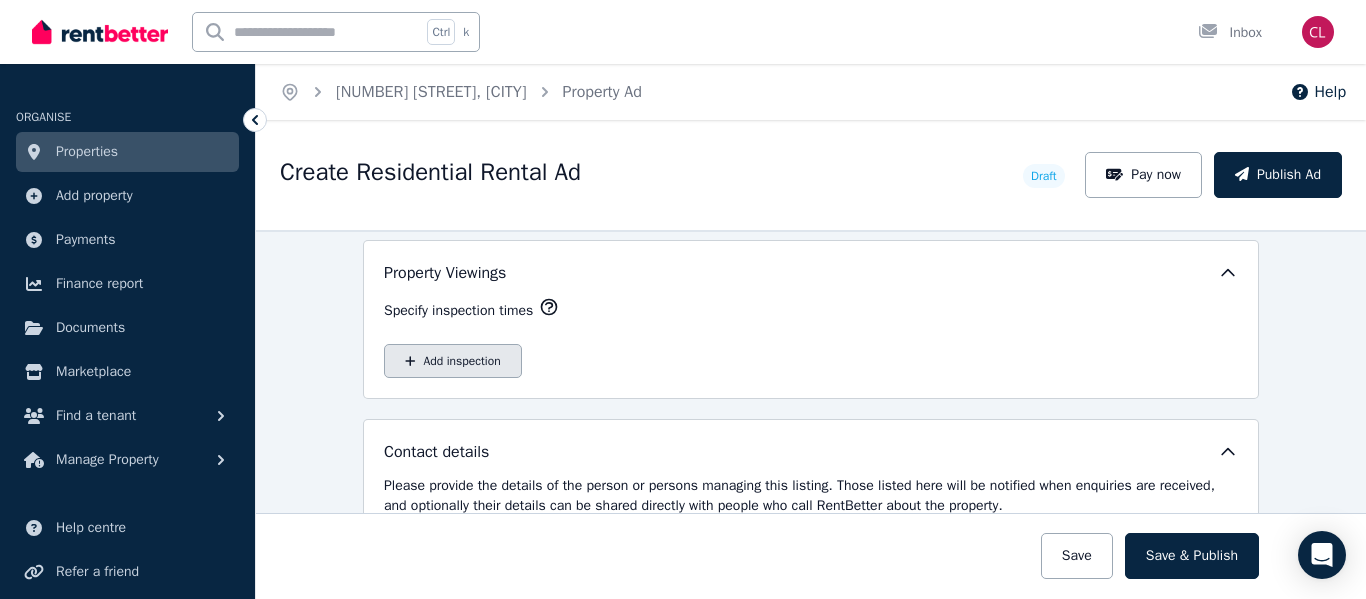 click on "Add inspection" at bounding box center [453, 361] 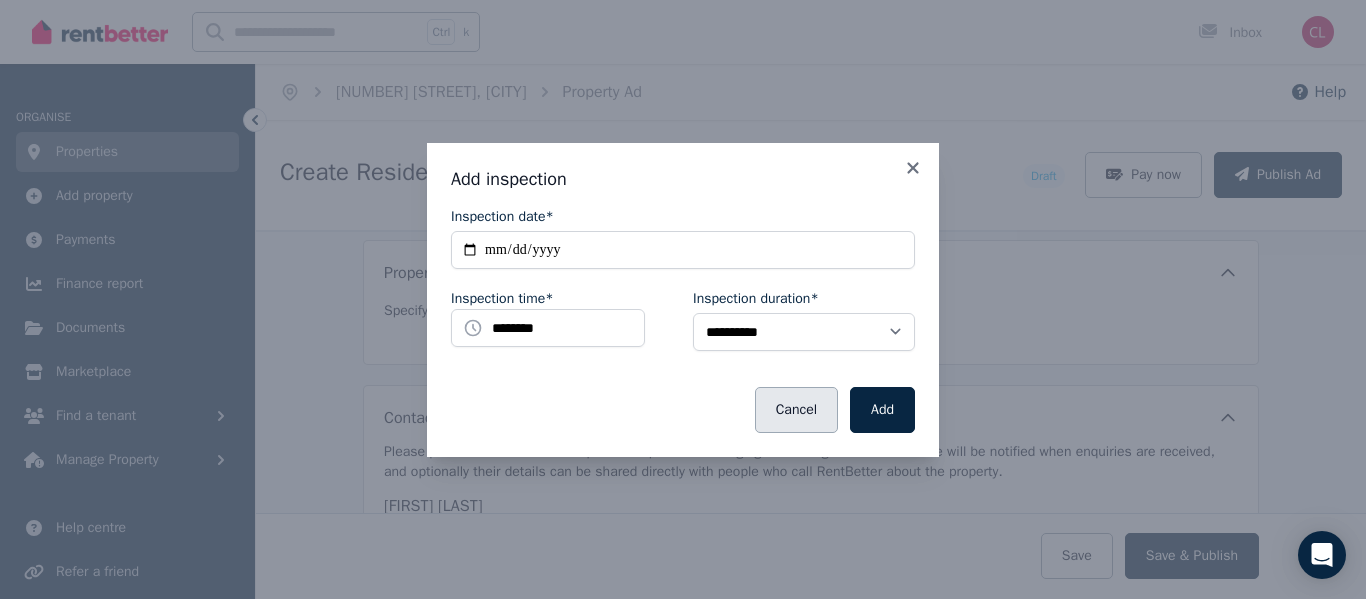 click on "Cancel" at bounding box center [796, 410] 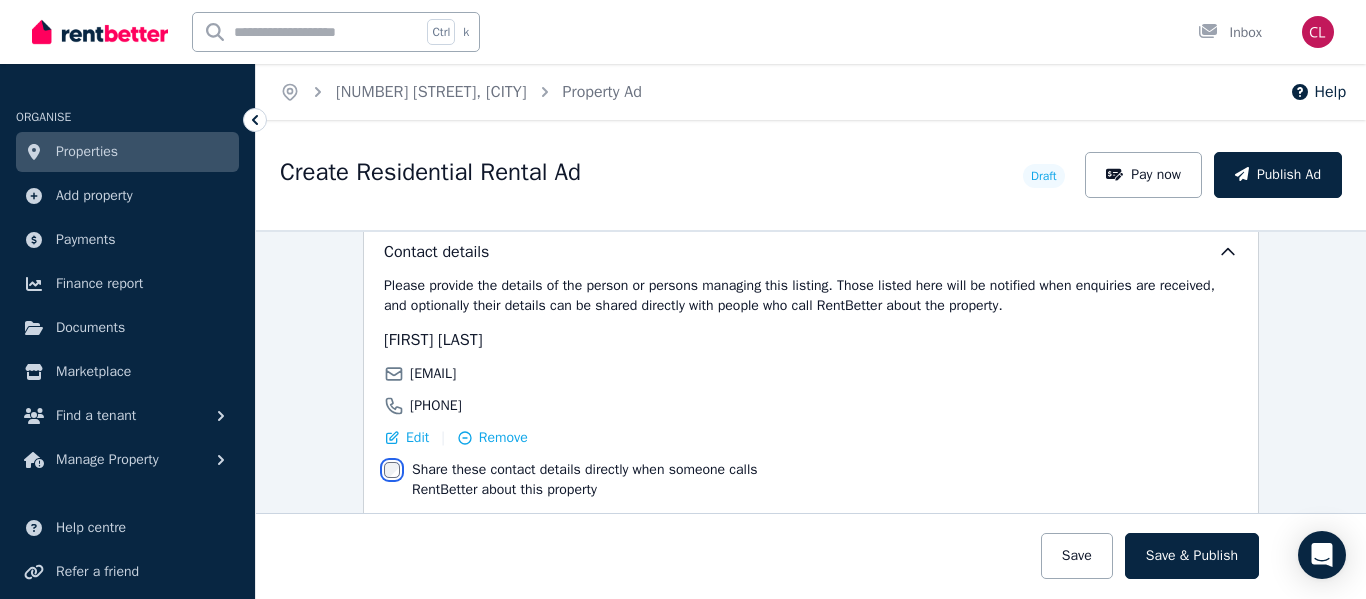 scroll, scrollTop: 3401, scrollLeft: 0, axis: vertical 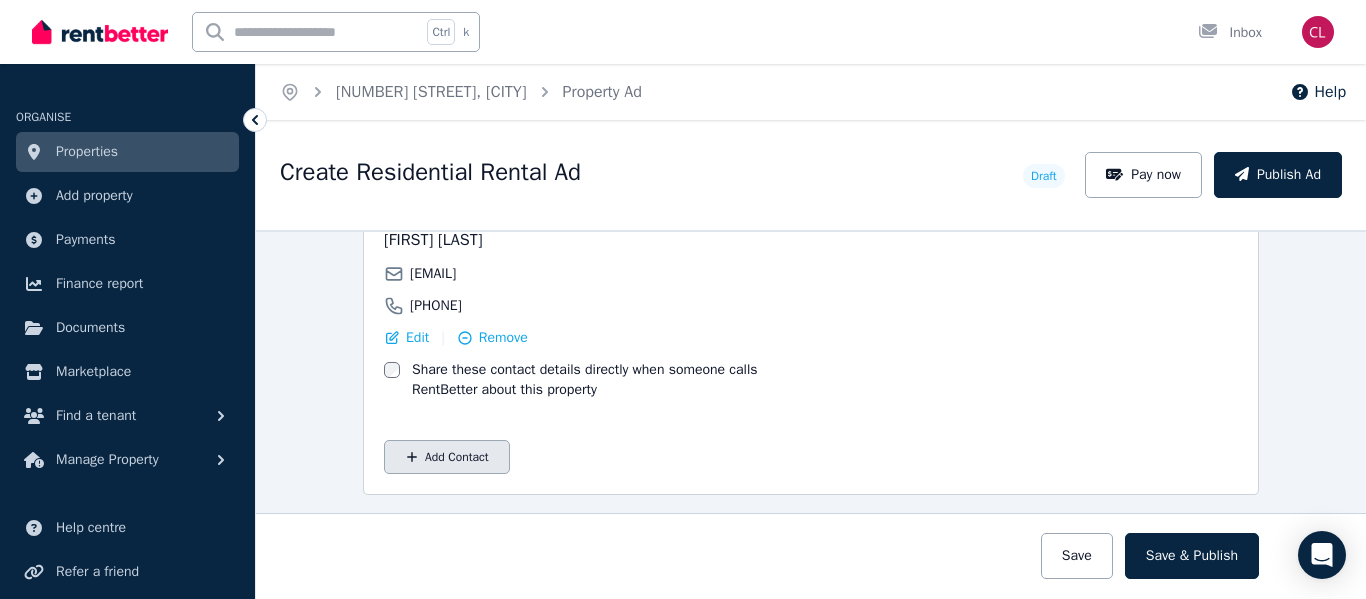 click 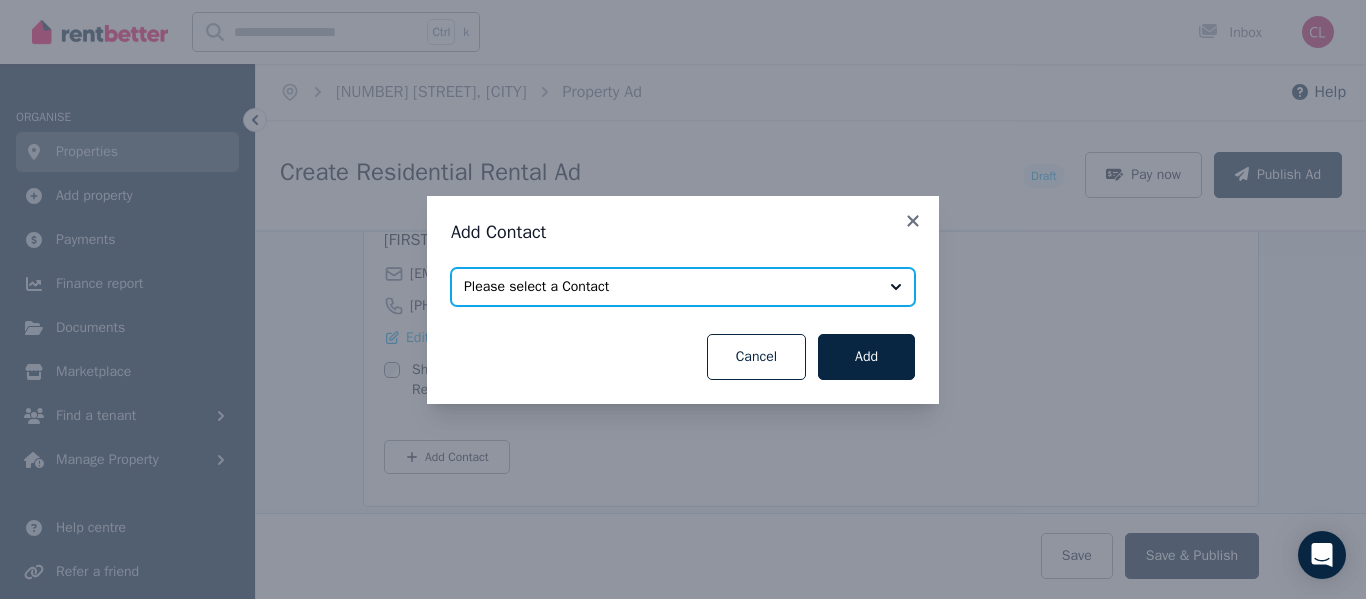 click on "Please select a Contact" at bounding box center [683, 287] 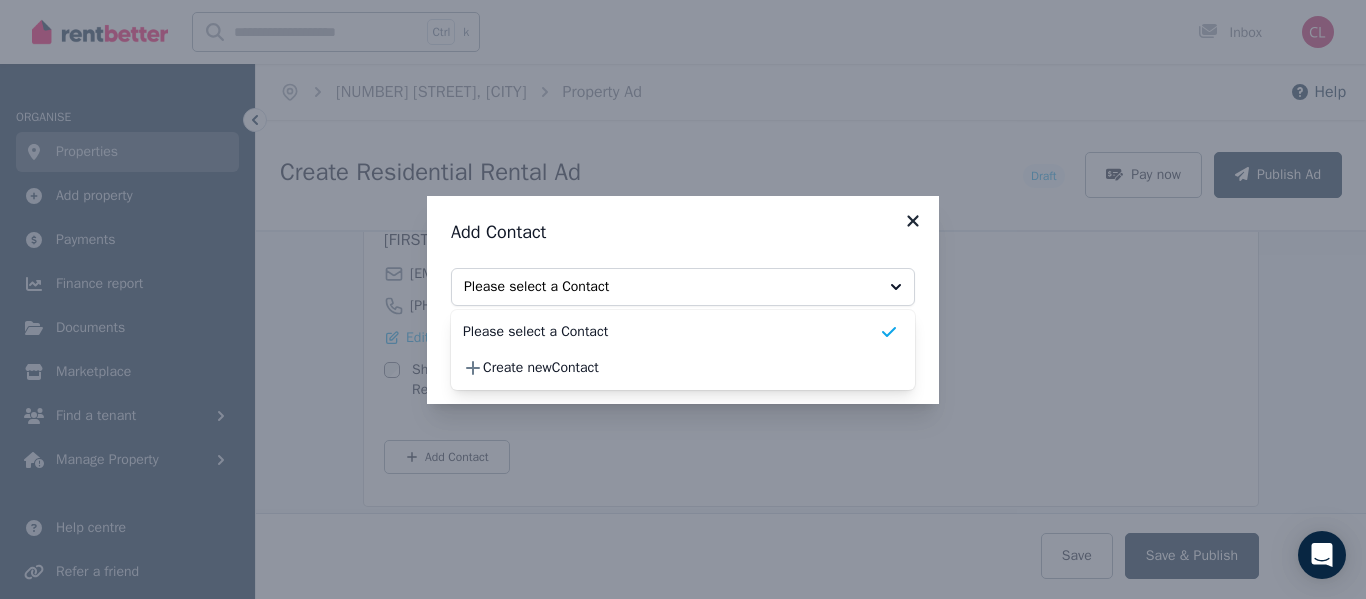 click 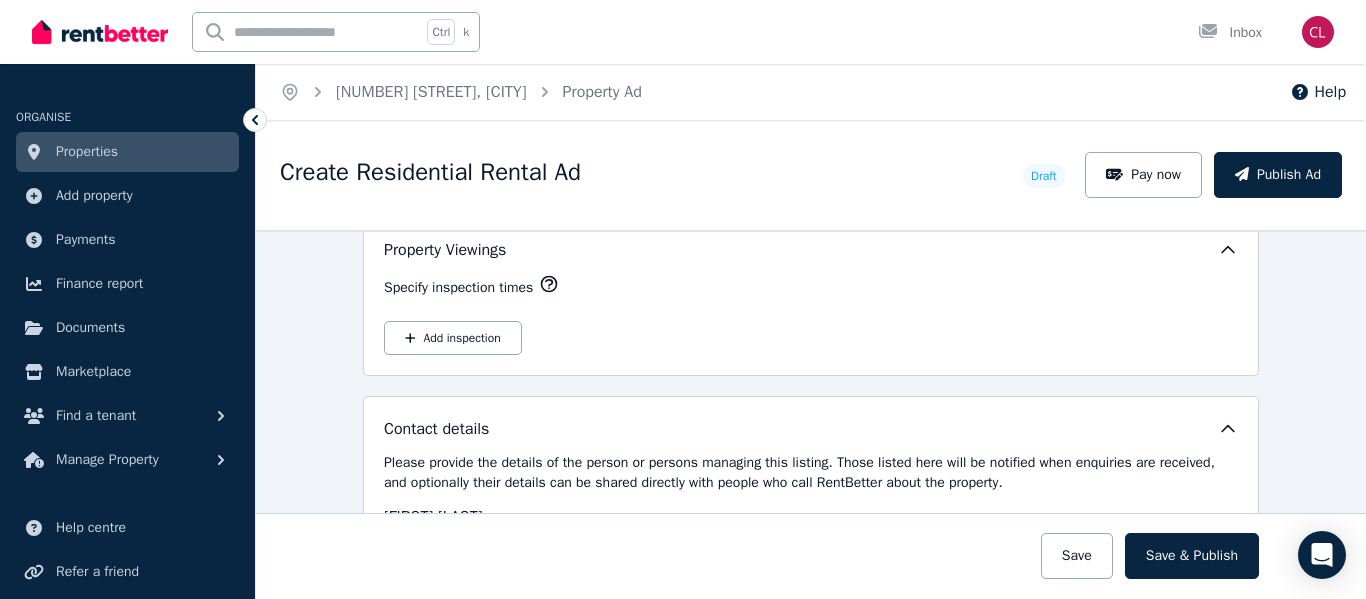 scroll, scrollTop: 3001, scrollLeft: 0, axis: vertical 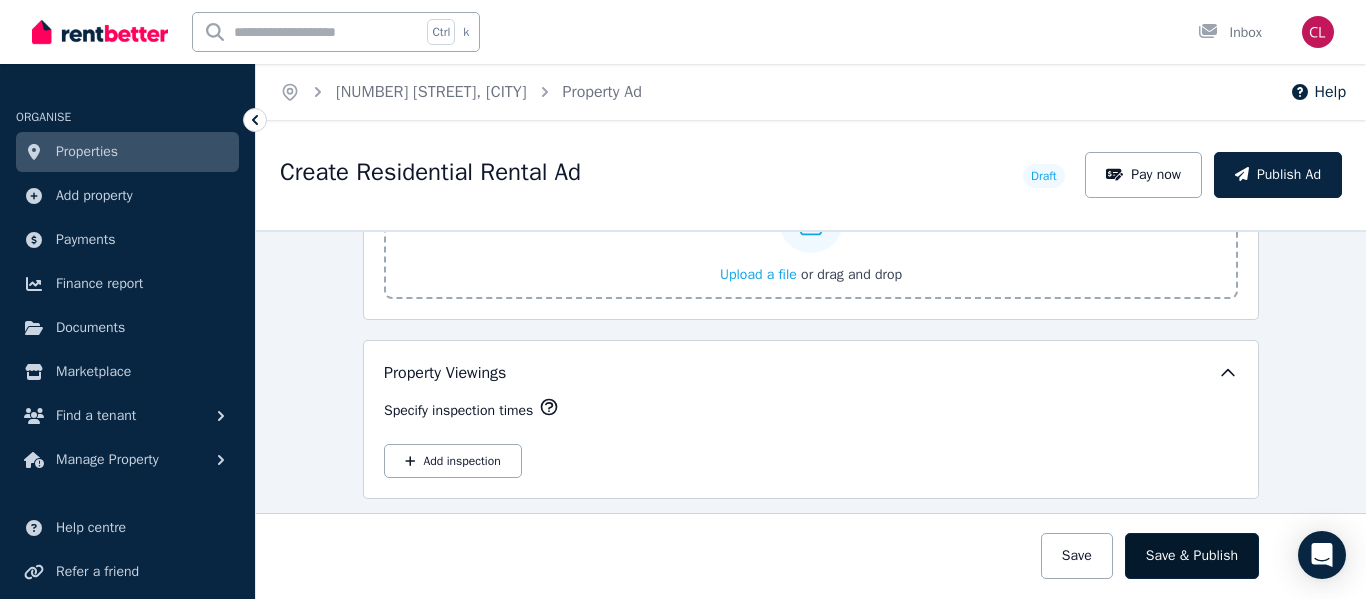 click on "Save & Publish" at bounding box center (1192, 556) 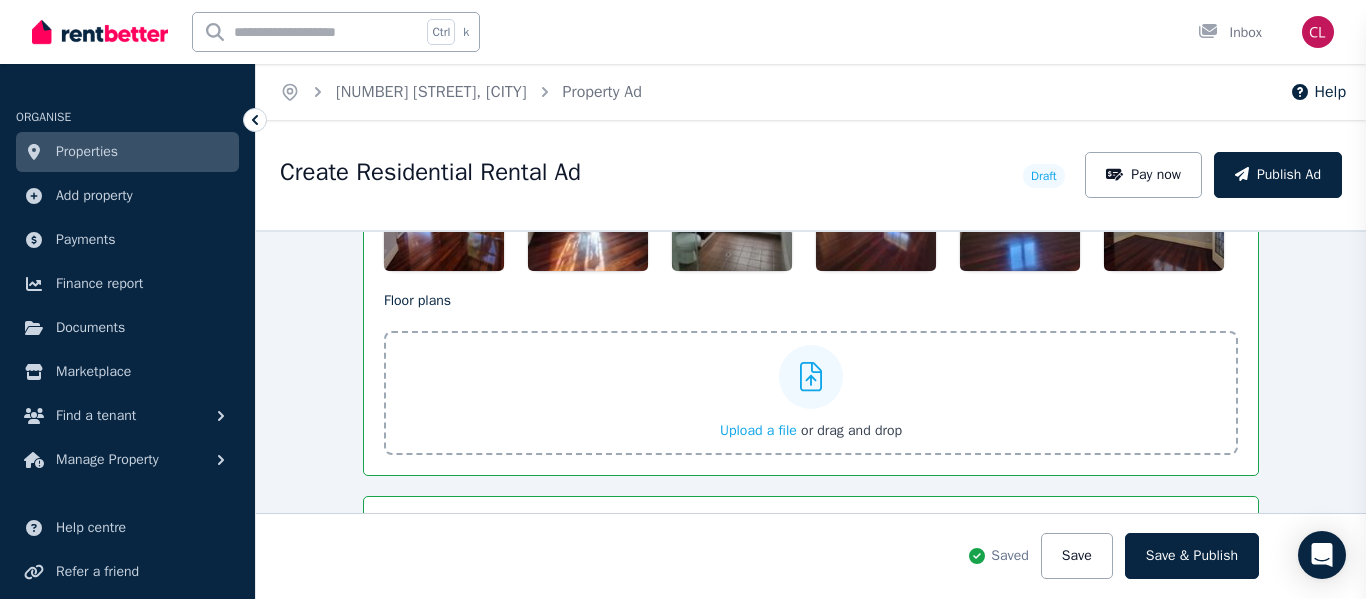 scroll, scrollTop: 3157, scrollLeft: 0, axis: vertical 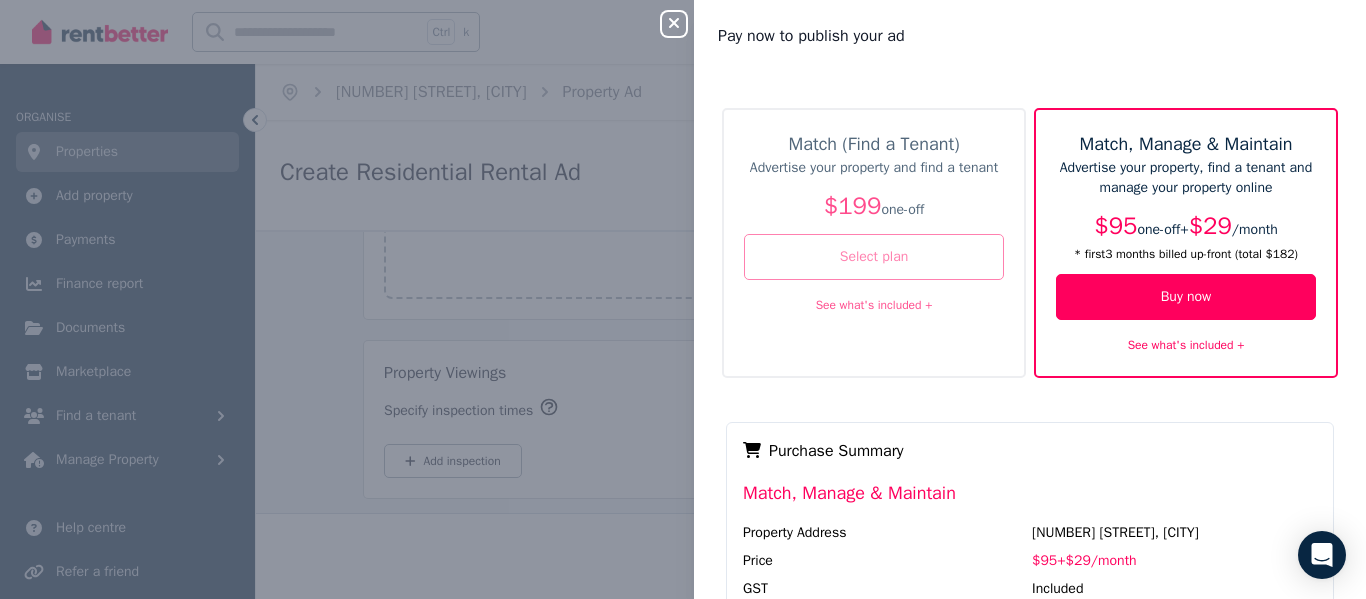 click on "Select plan" at bounding box center (874, 257) 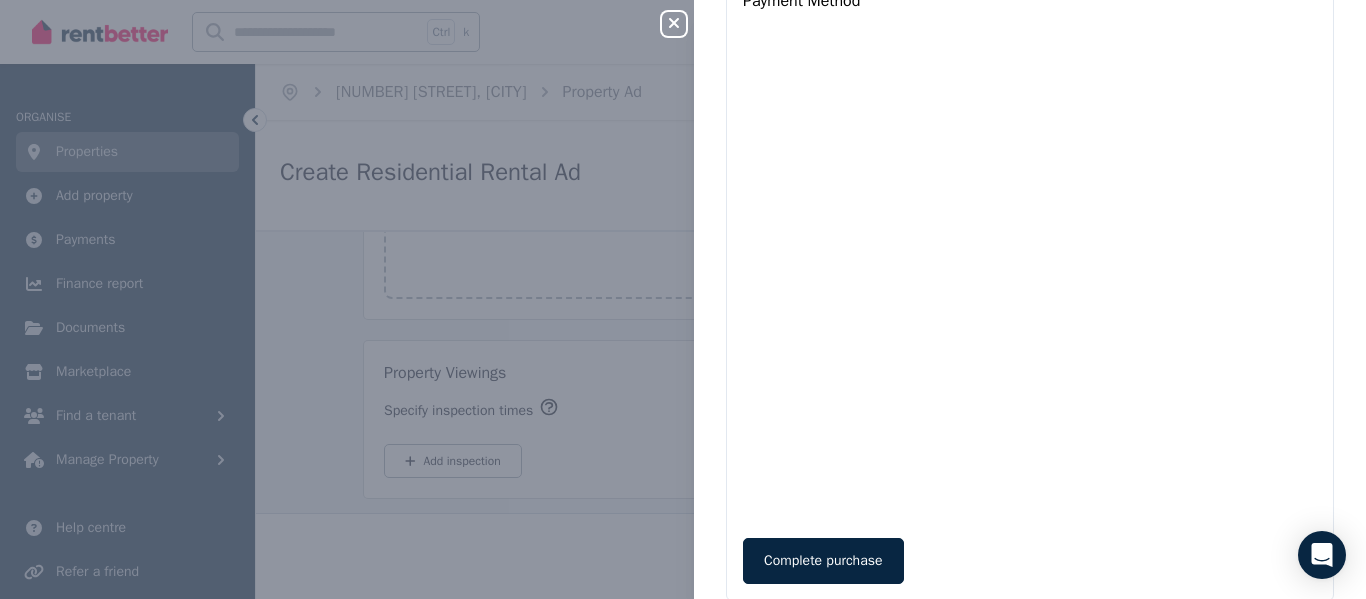 scroll, scrollTop: 826, scrollLeft: 0, axis: vertical 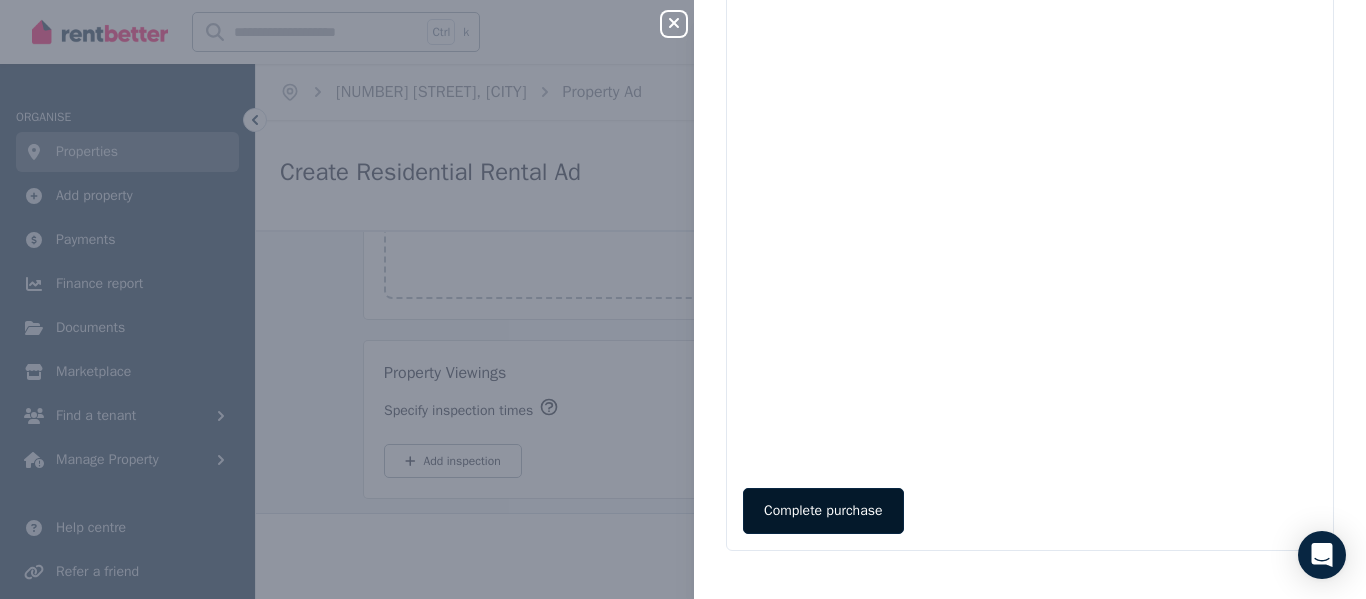 click on "Complete purchase" at bounding box center (823, 511) 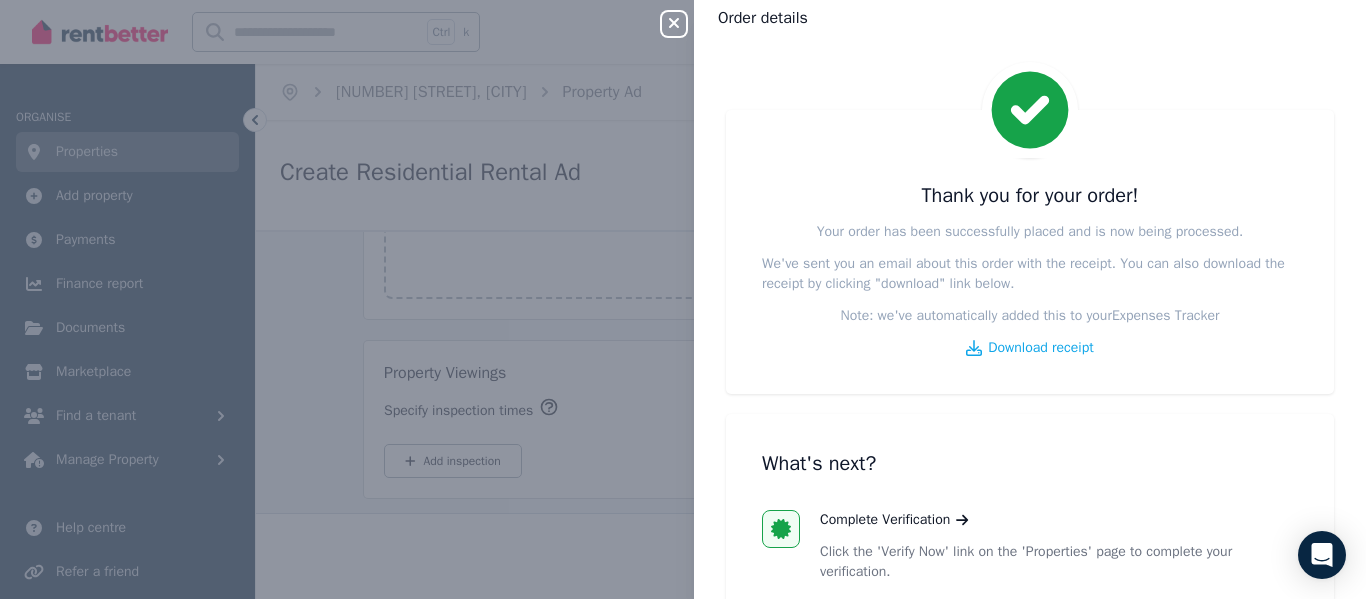 scroll, scrollTop: 0, scrollLeft: 0, axis: both 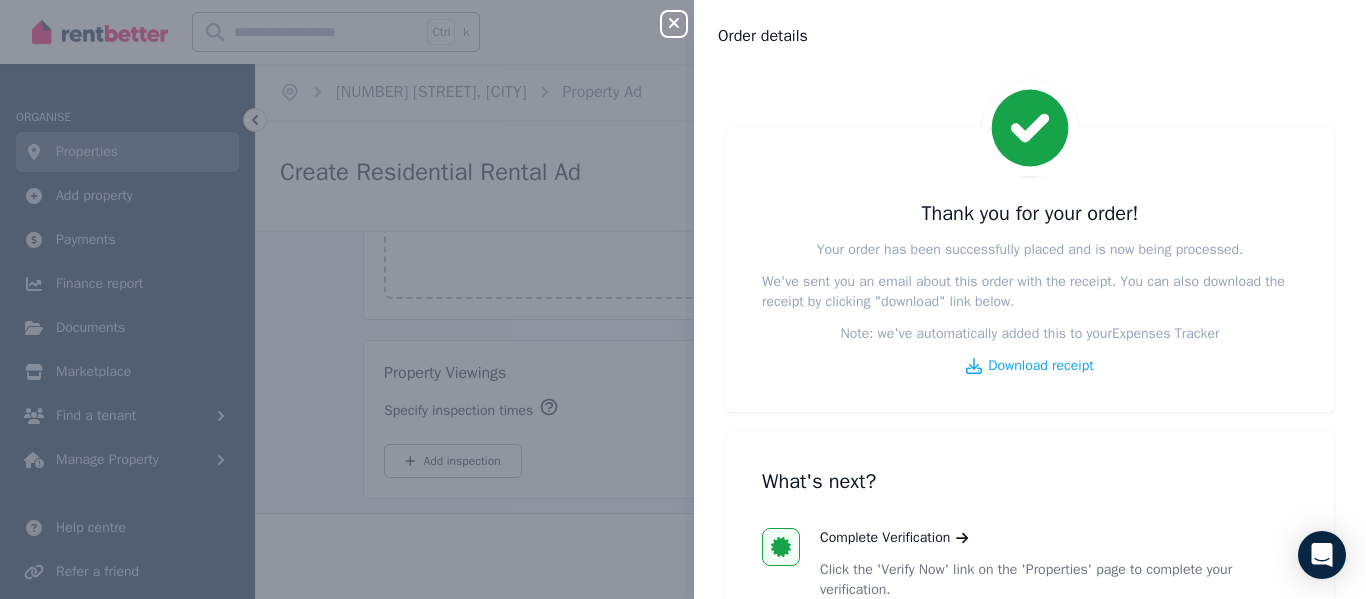 click 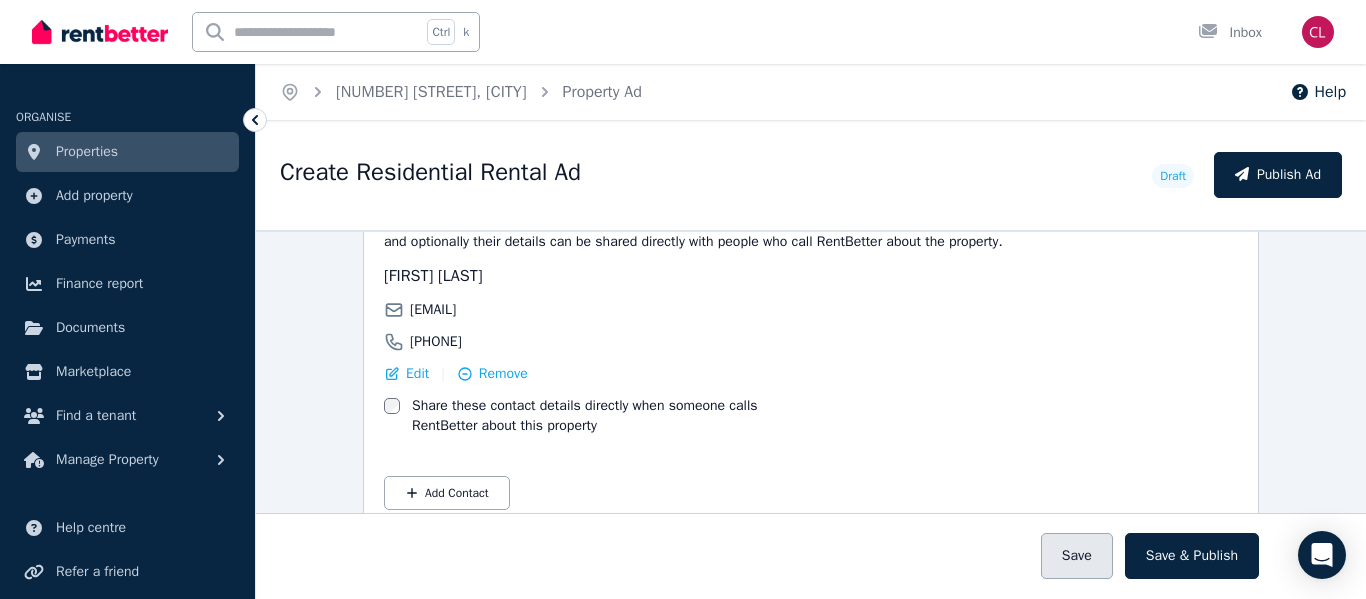 scroll, scrollTop: 3557, scrollLeft: 0, axis: vertical 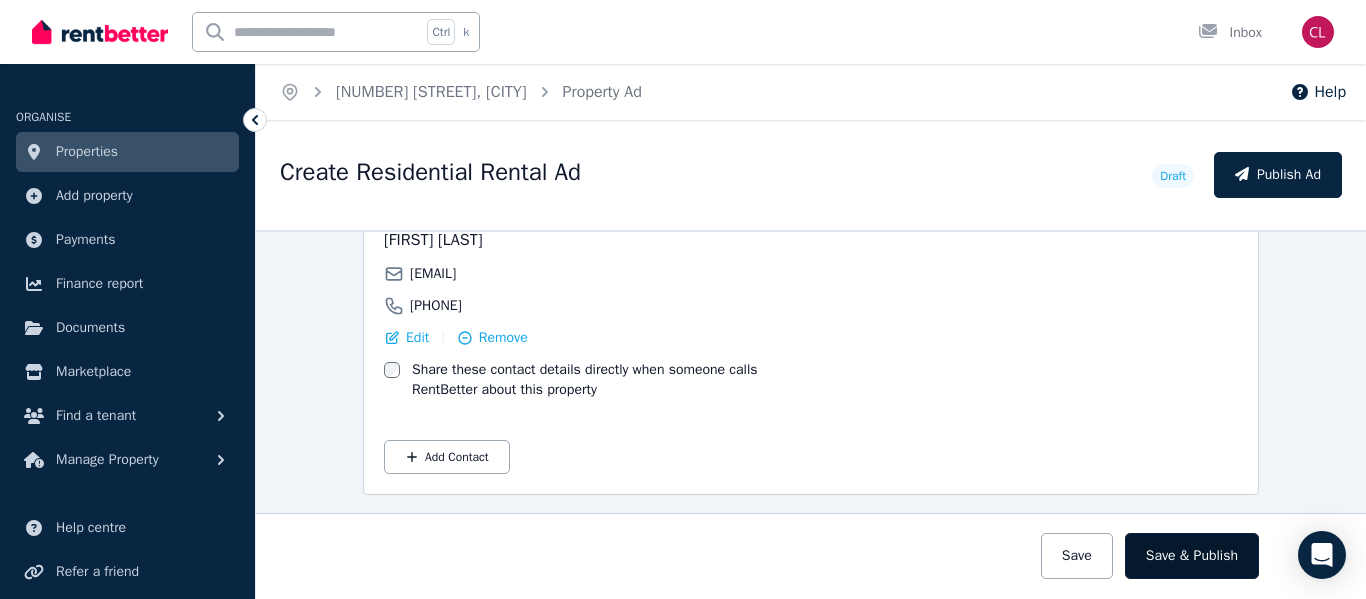 click on "Save & Publish" at bounding box center [1192, 556] 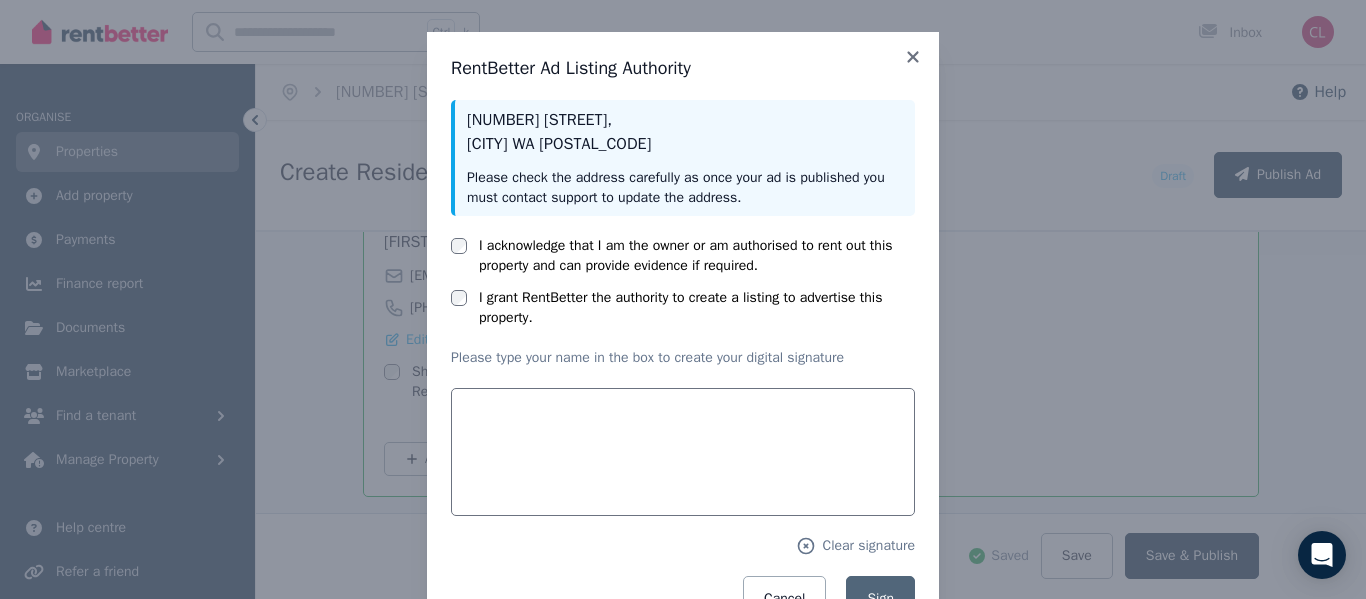 scroll, scrollTop: 3557, scrollLeft: 0, axis: vertical 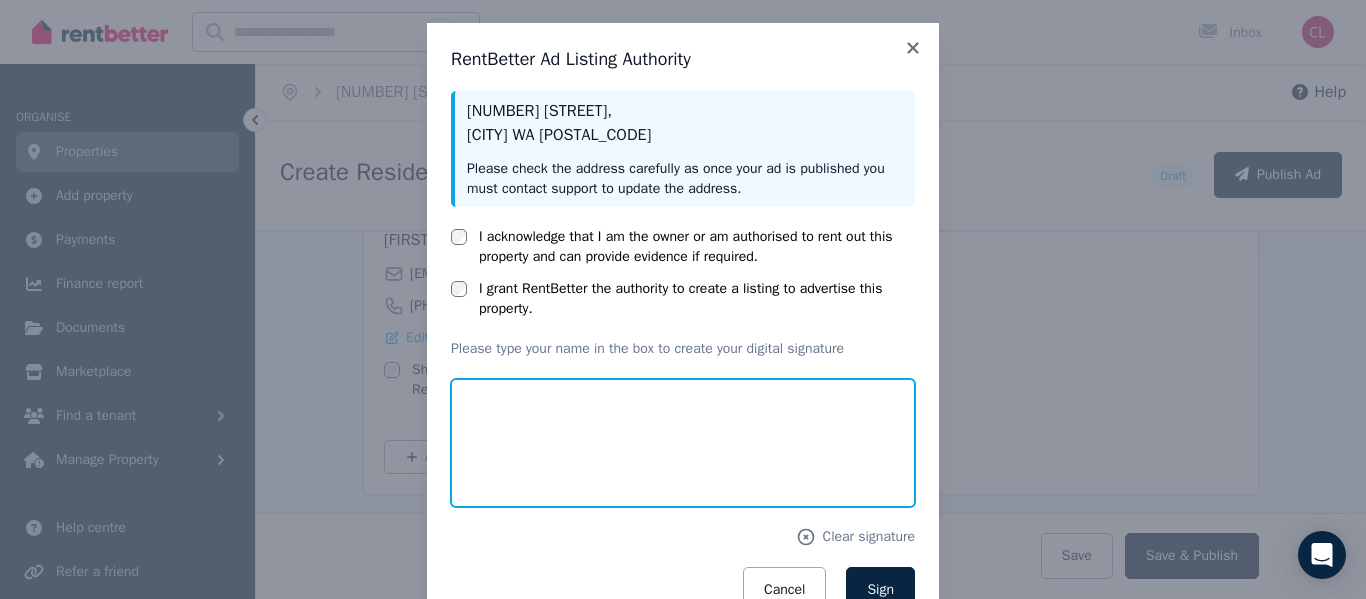 click at bounding box center [683, 443] 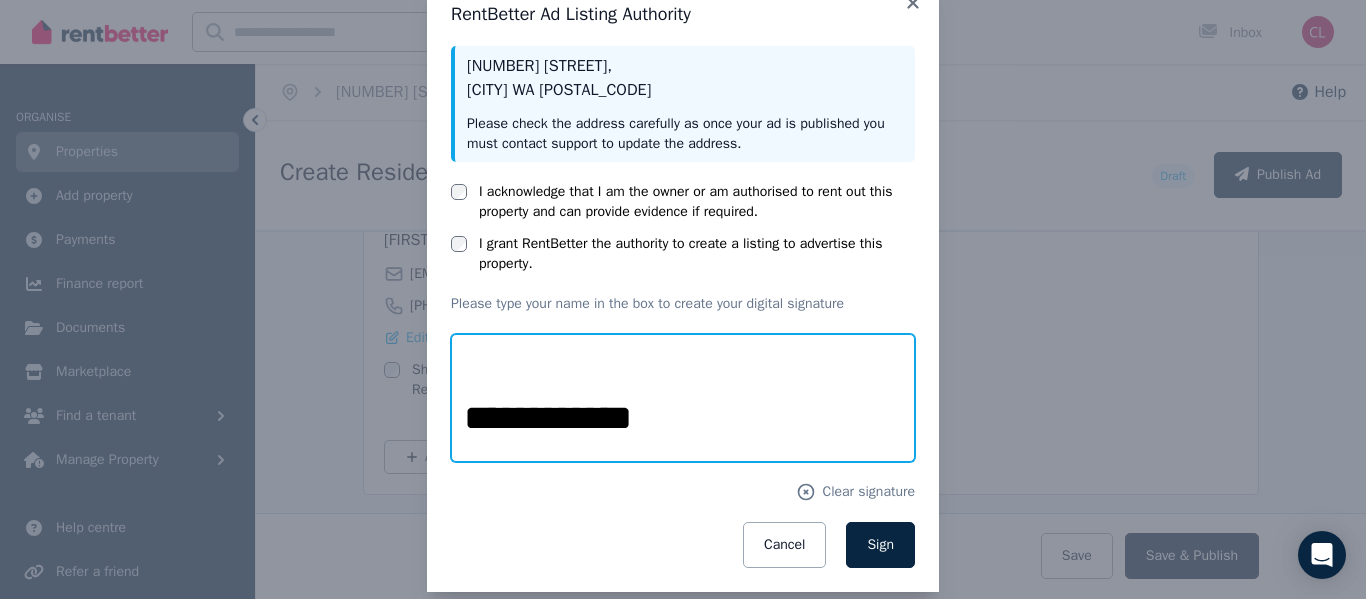 scroll, scrollTop: 79, scrollLeft: 0, axis: vertical 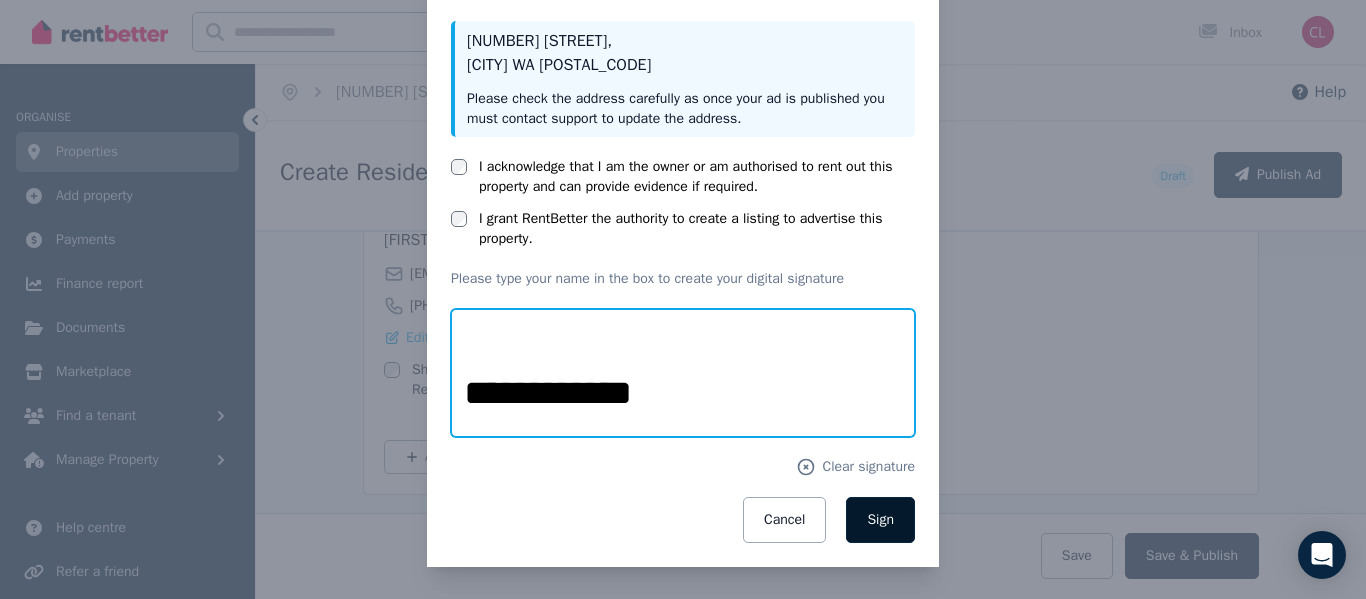 type on "**********" 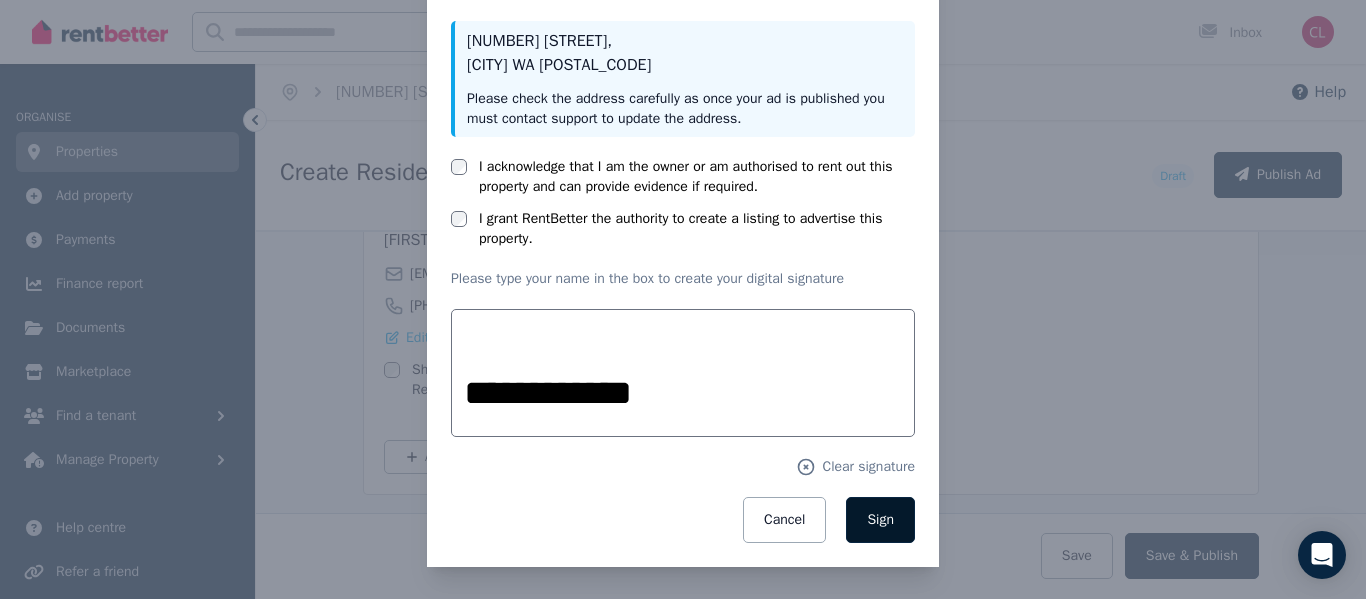 click on "Sign" at bounding box center [880, 519] 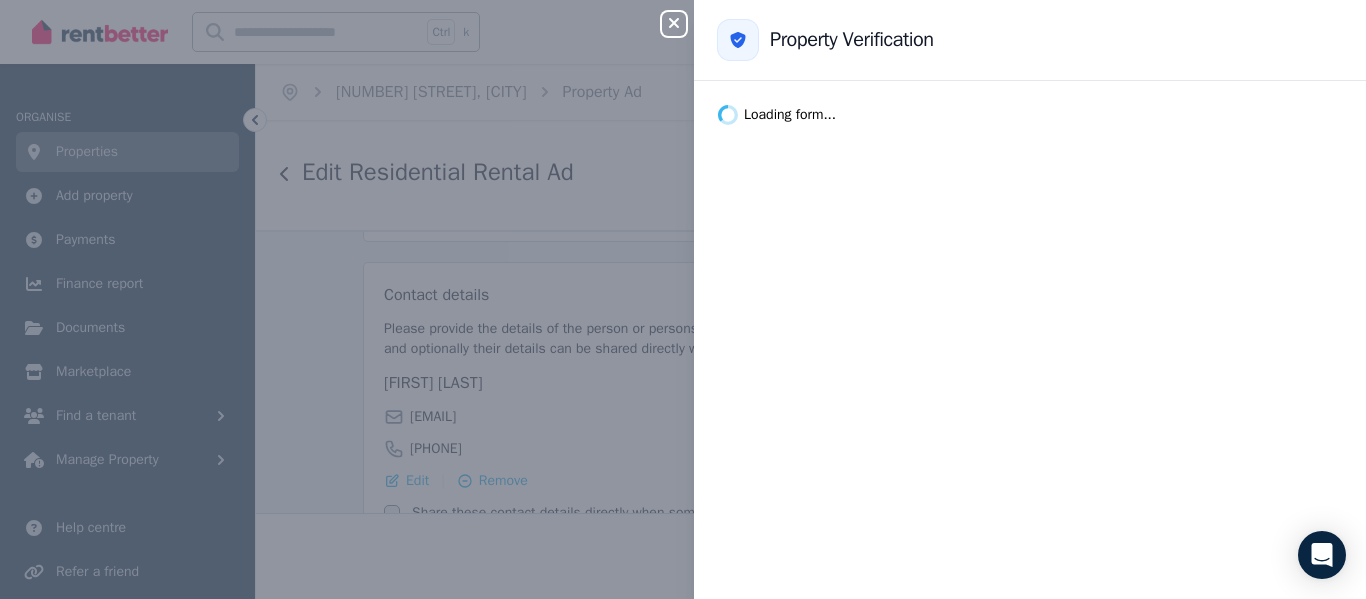 scroll, scrollTop: 3700, scrollLeft: 0, axis: vertical 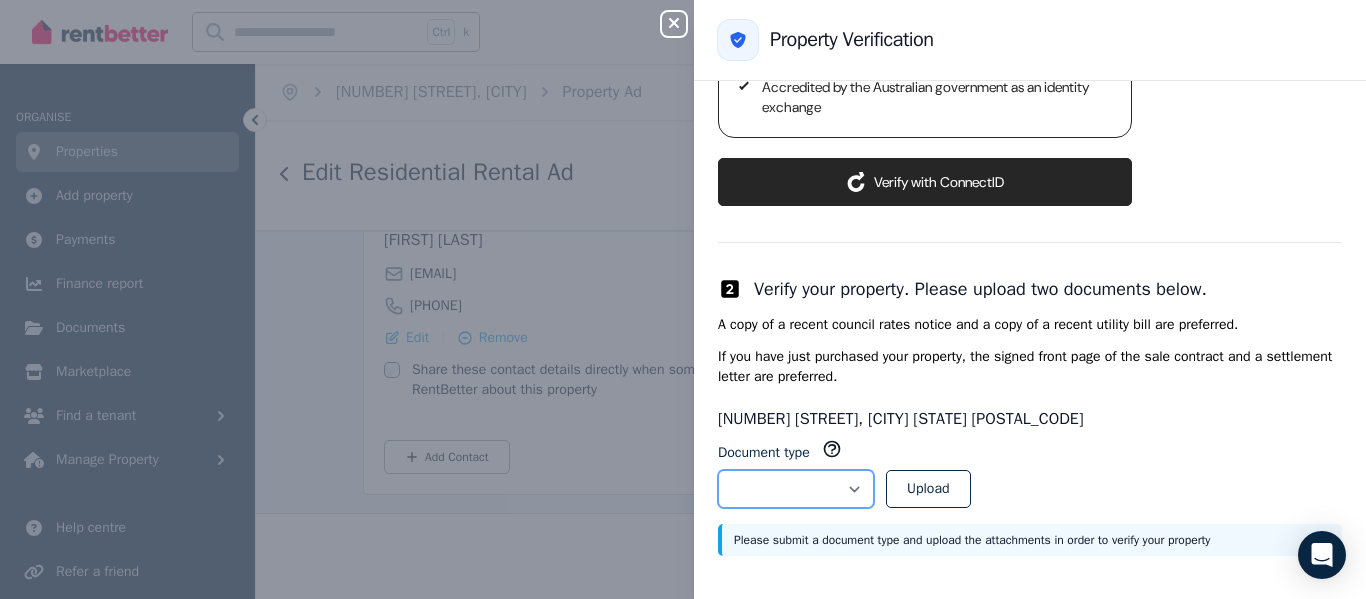 click on "**********" at bounding box center [796, 489] 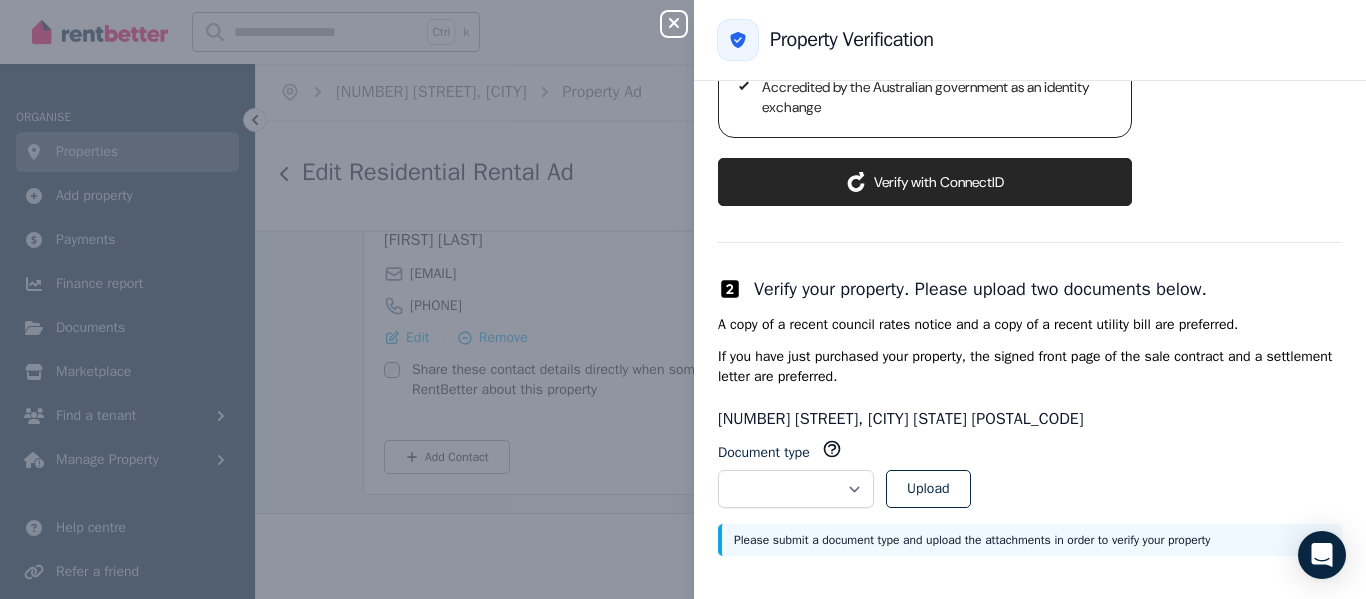 click on "**********" at bounding box center (1030, 481) 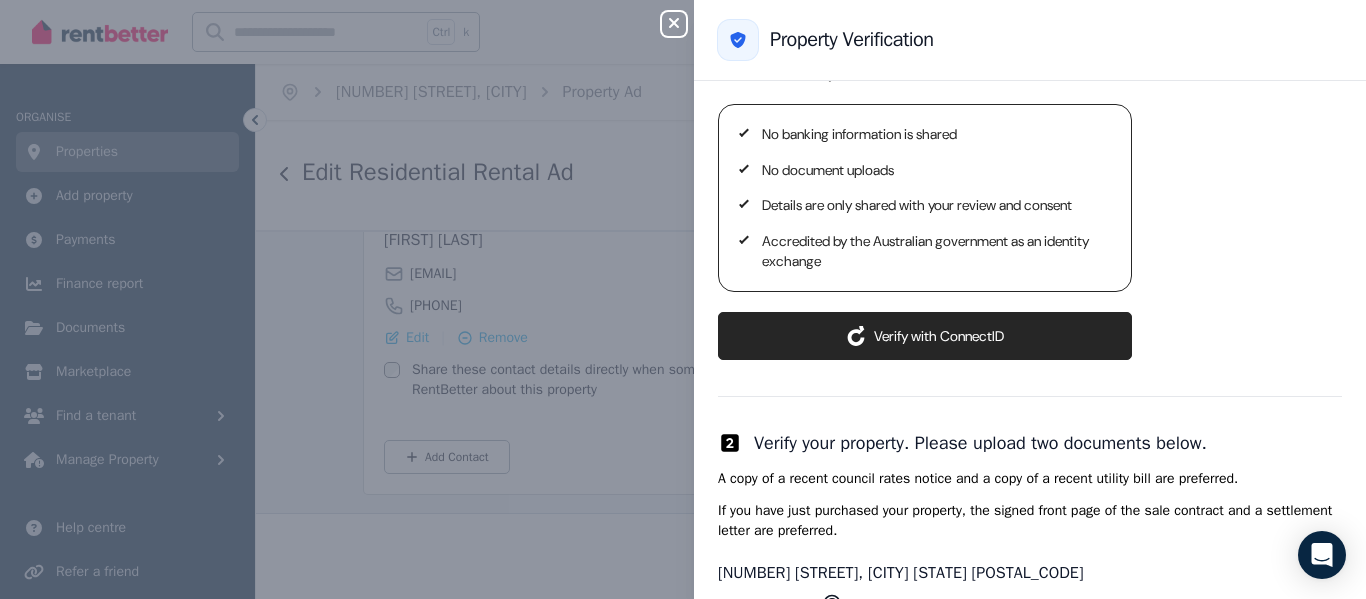 scroll, scrollTop: 254, scrollLeft: 0, axis: vertical 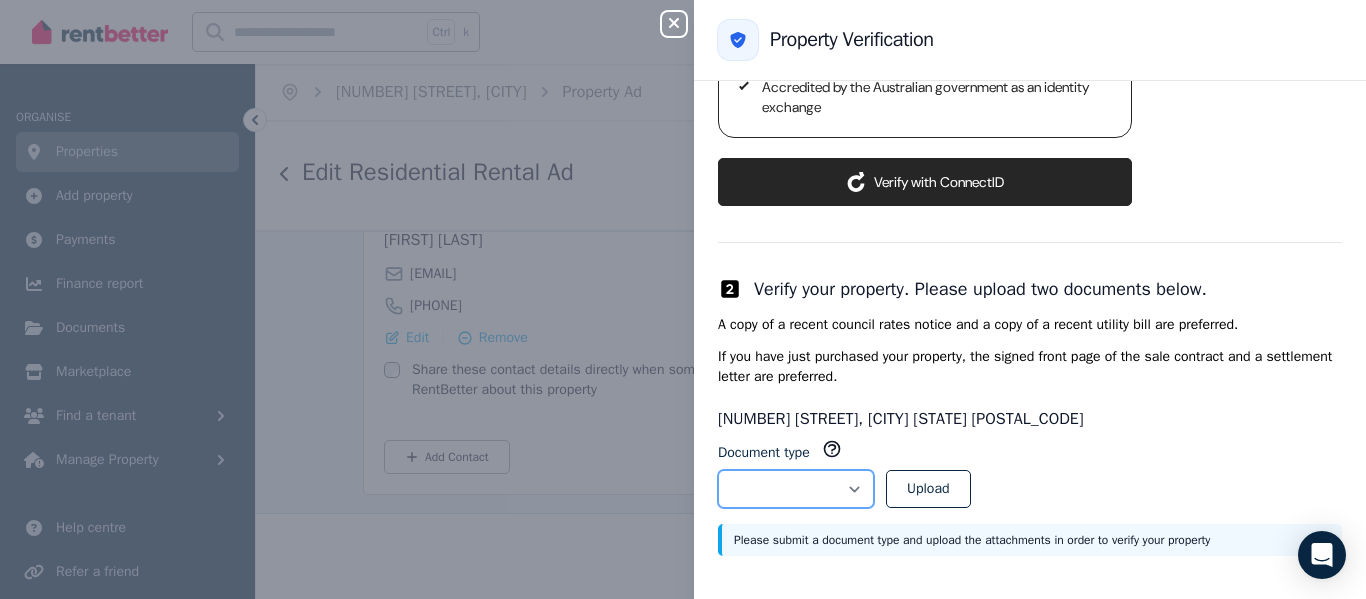 click on "**********" at bounding box center (796, 489) 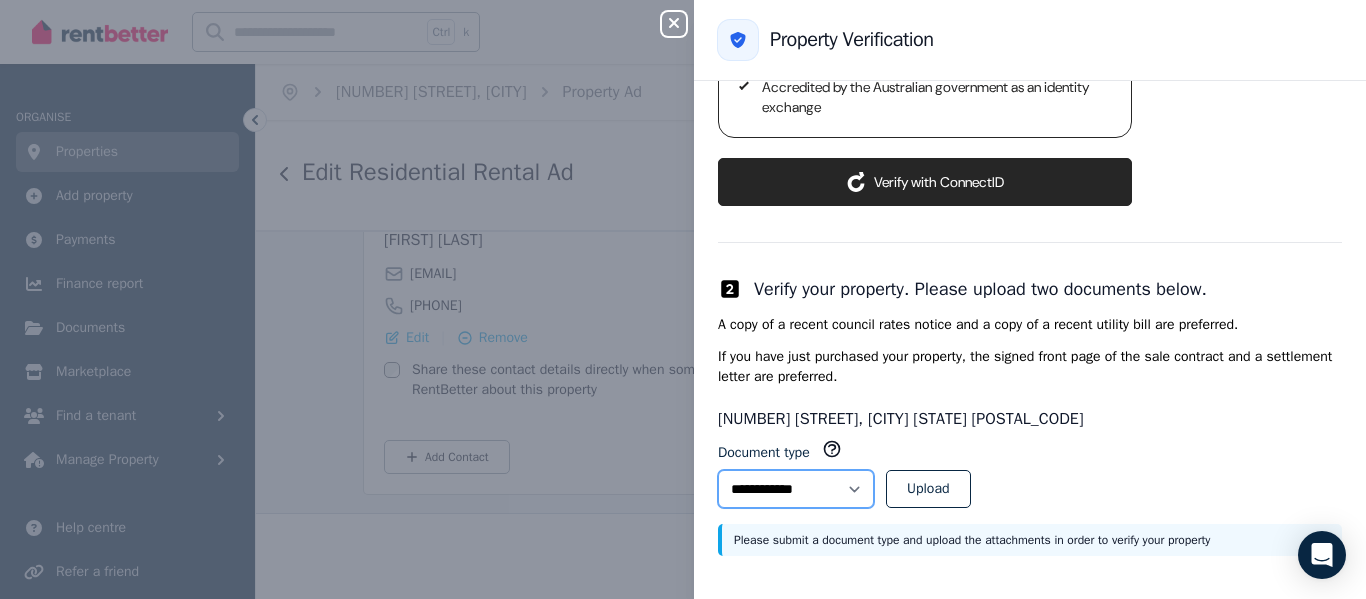 click on "**********" at bounding box center (796, 489) 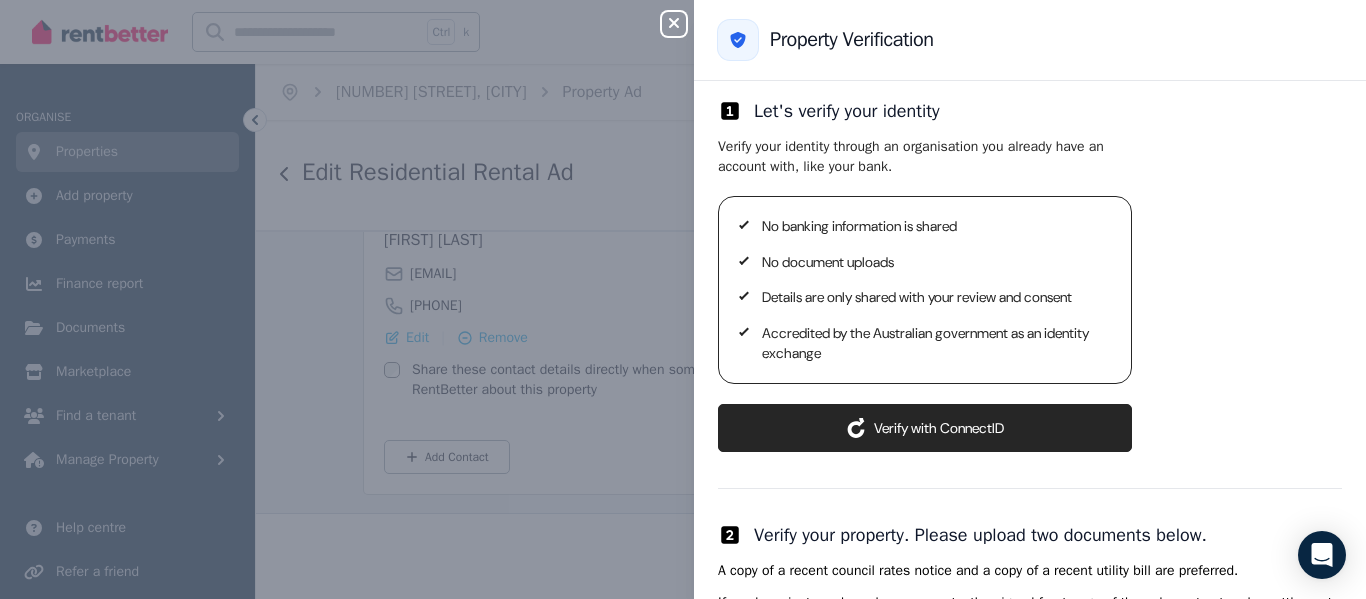 scroll, scrollTop: 0, scrollLeft: 0, axis: both 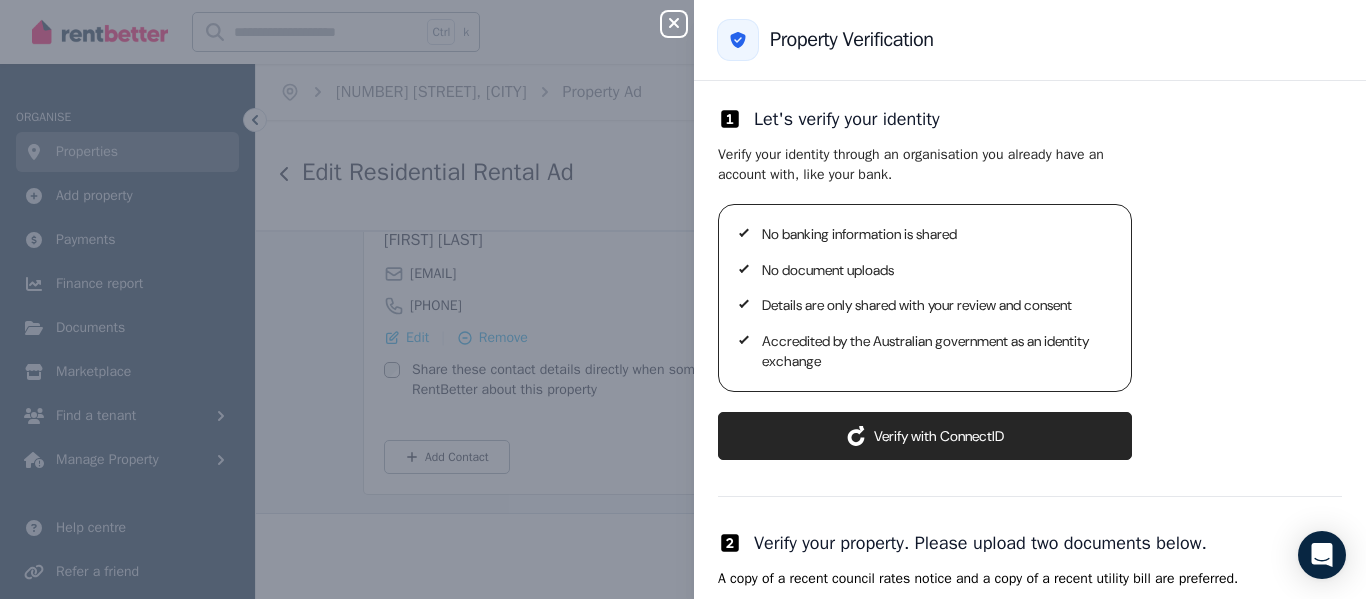 click on "ConnectID logo  Verify with ConnectID" at bounding box center [925, 436] 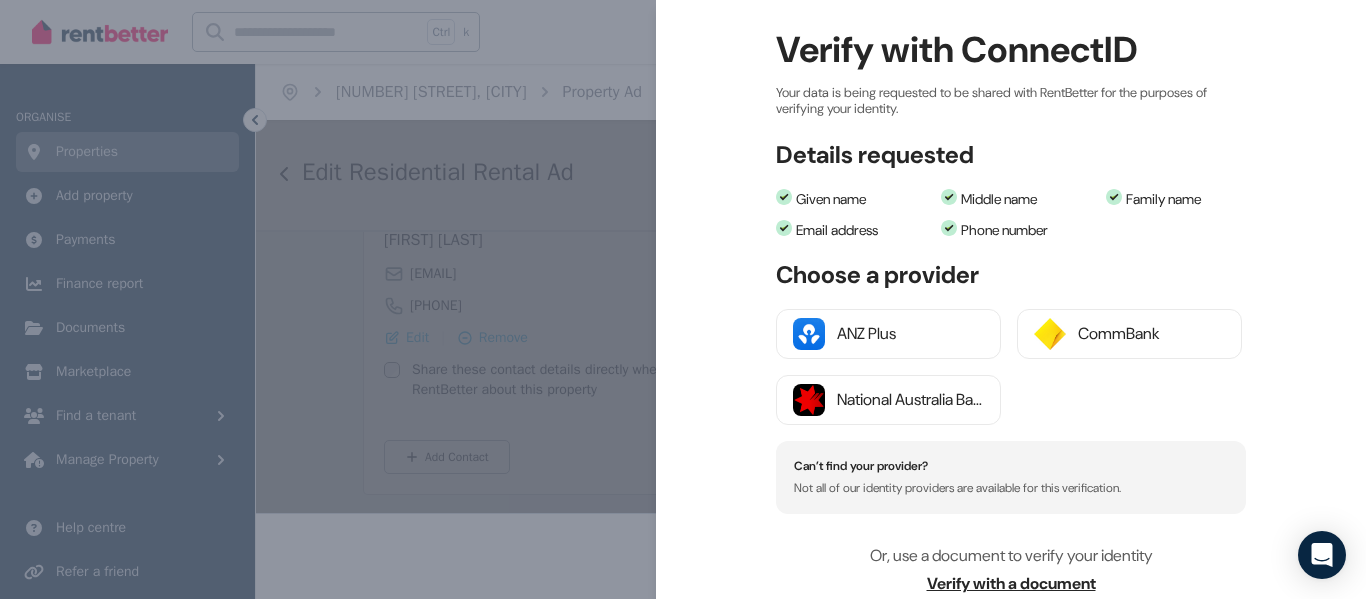 scroll, scrollTop: 100, scrollLeft: 0, axis: vertical 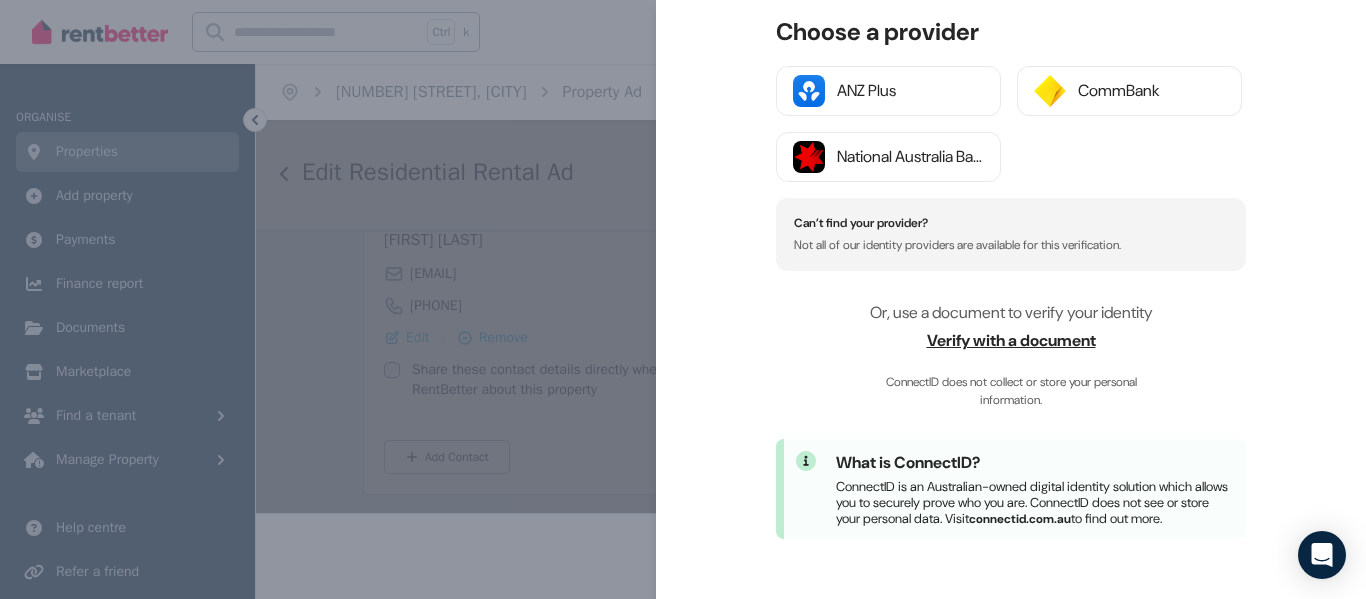 click on "Verify with a document" at bounding box center (1011, 341) 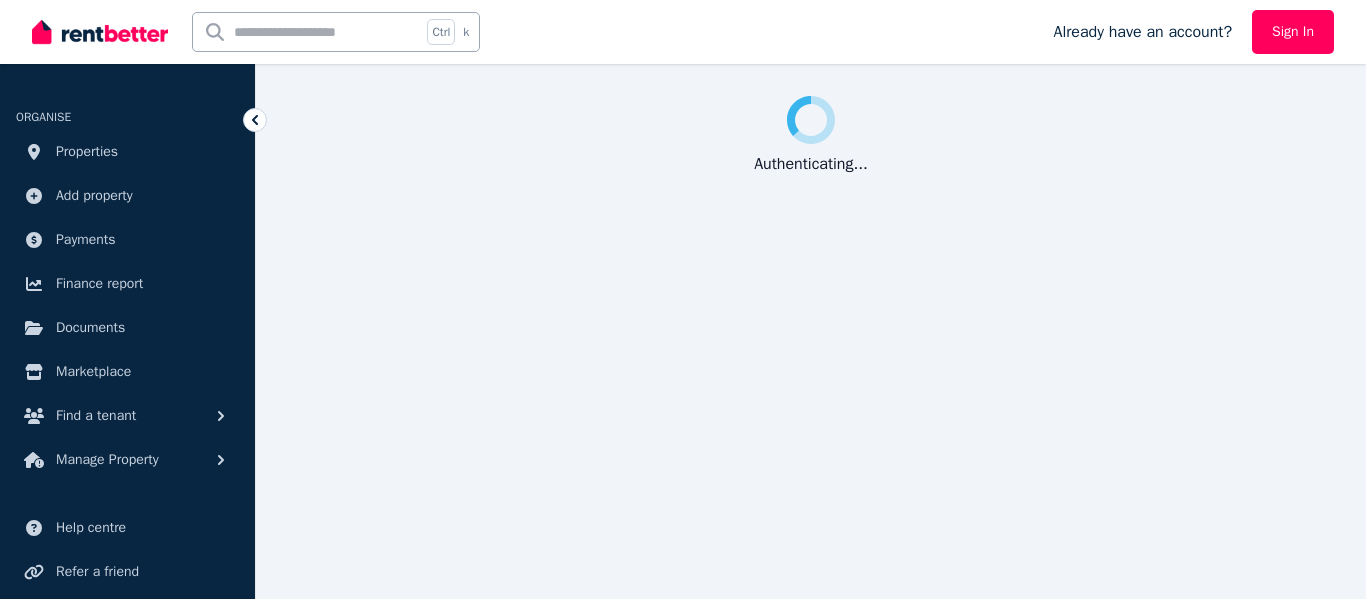 scroll, scrollTop: 0, scrollLeft: 0, axis: both 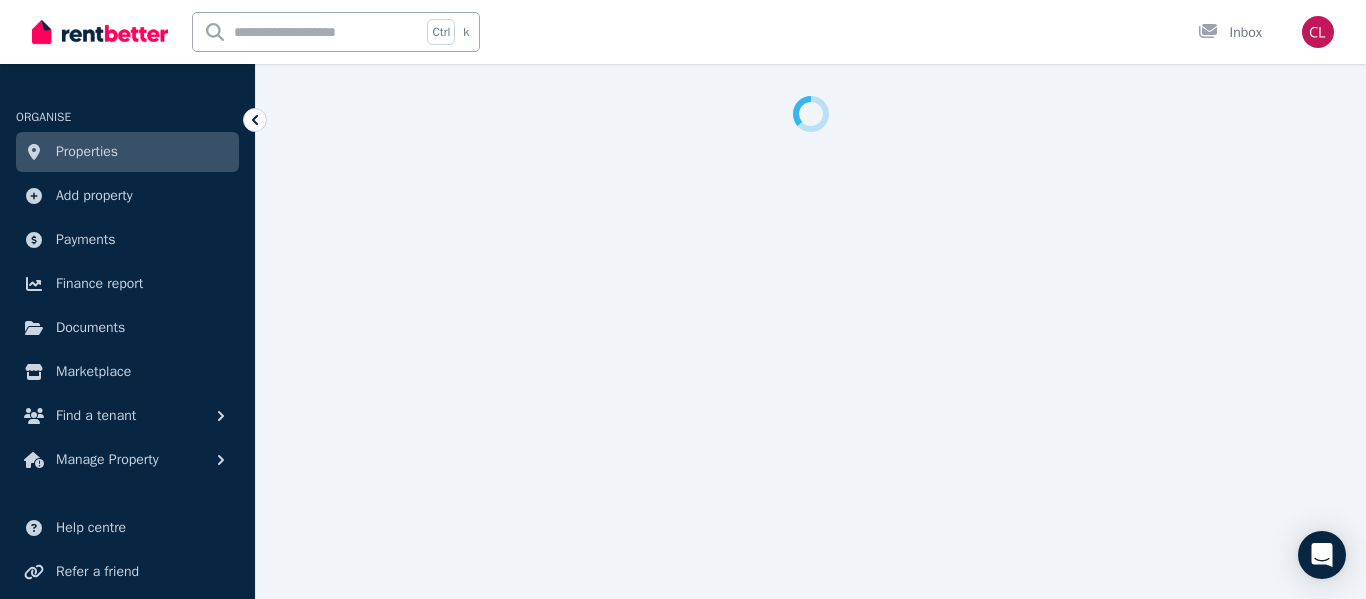 select on "**" 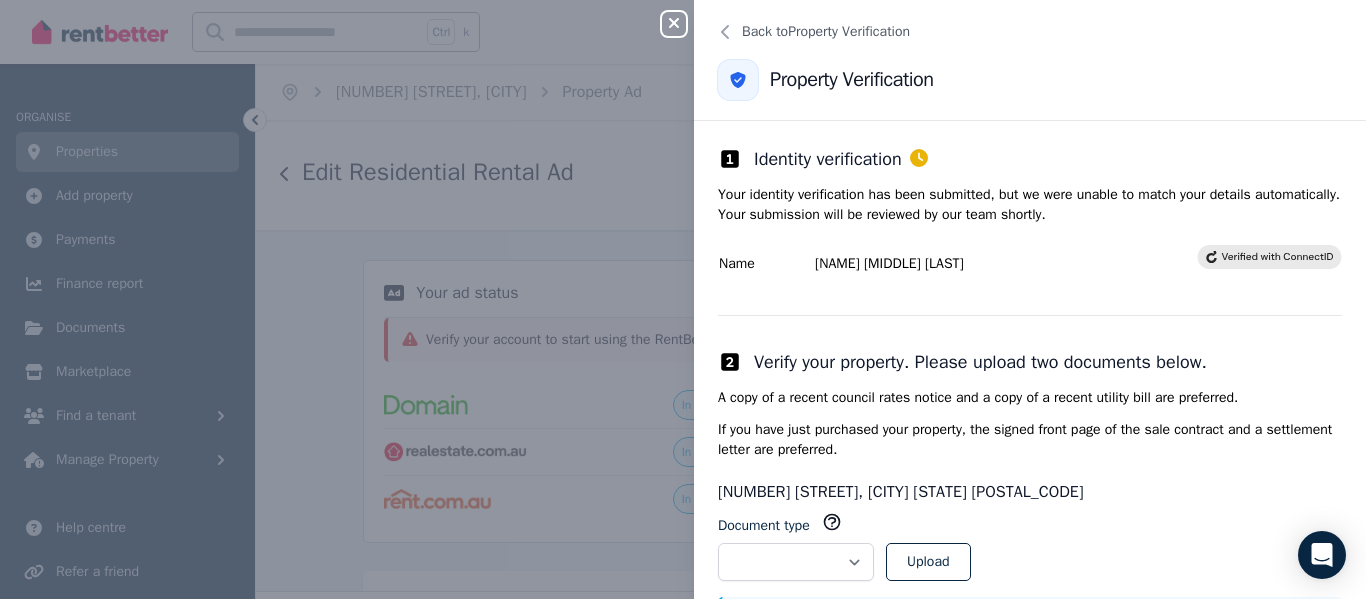 scroll, scrollTop: 73, scrollLeft: 0, axis: vertical 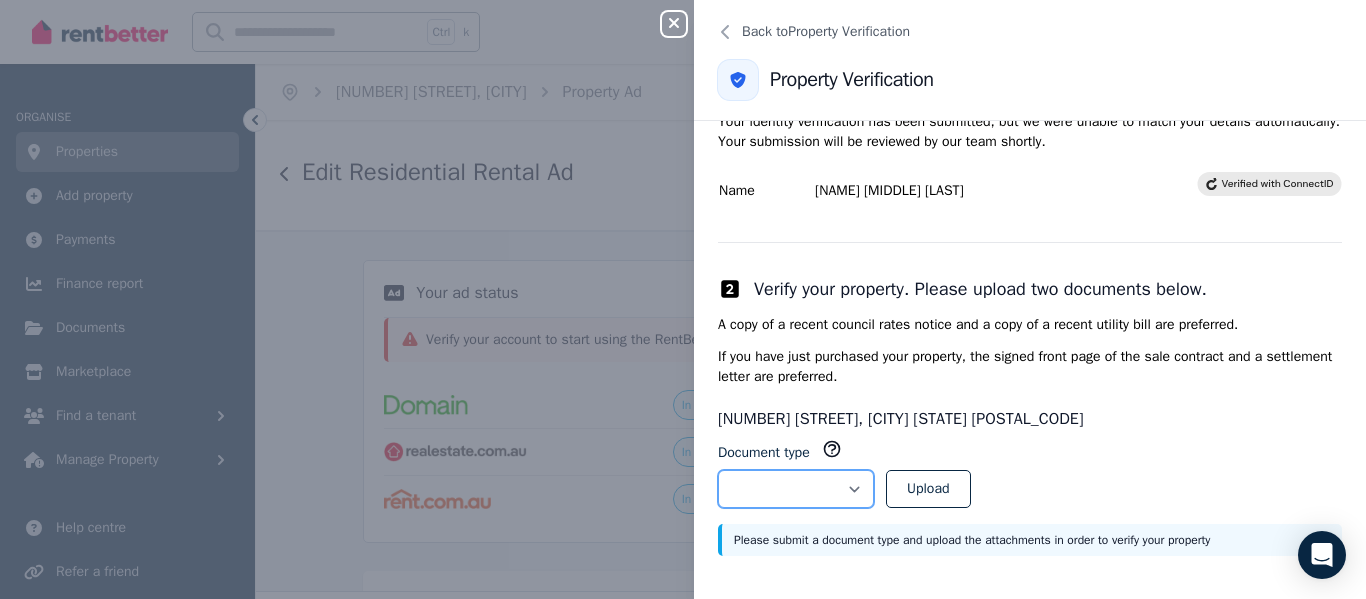 click on "**********" at bounding box center (796, 489) 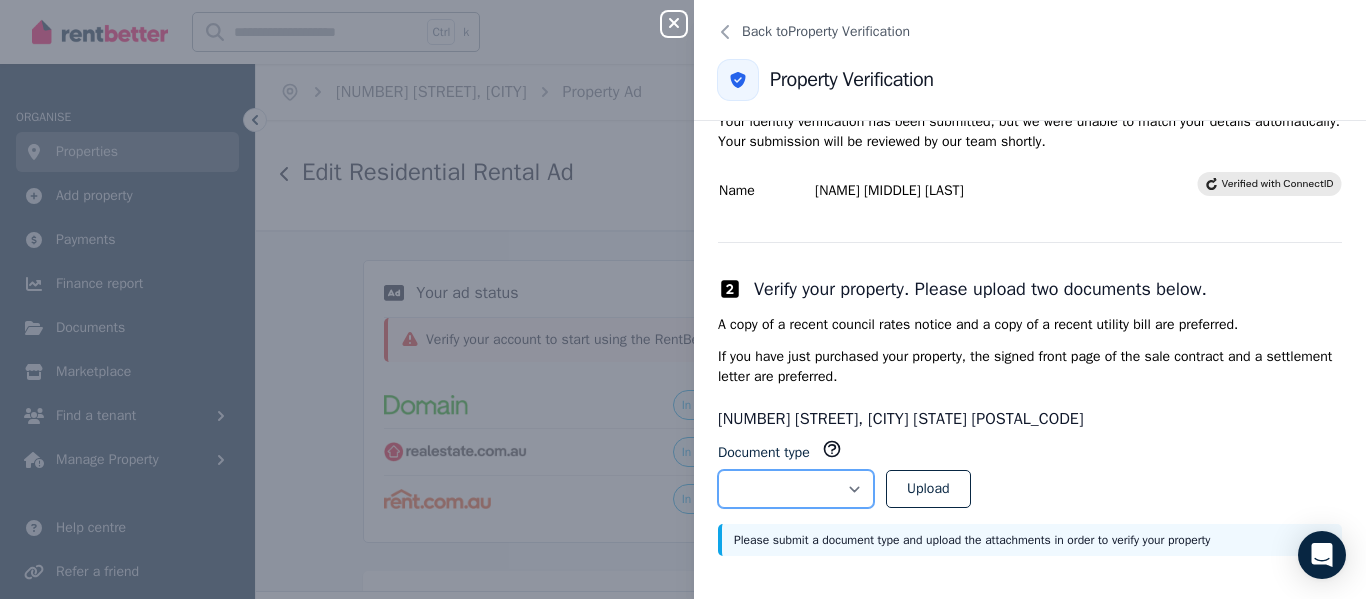 select on "**********" 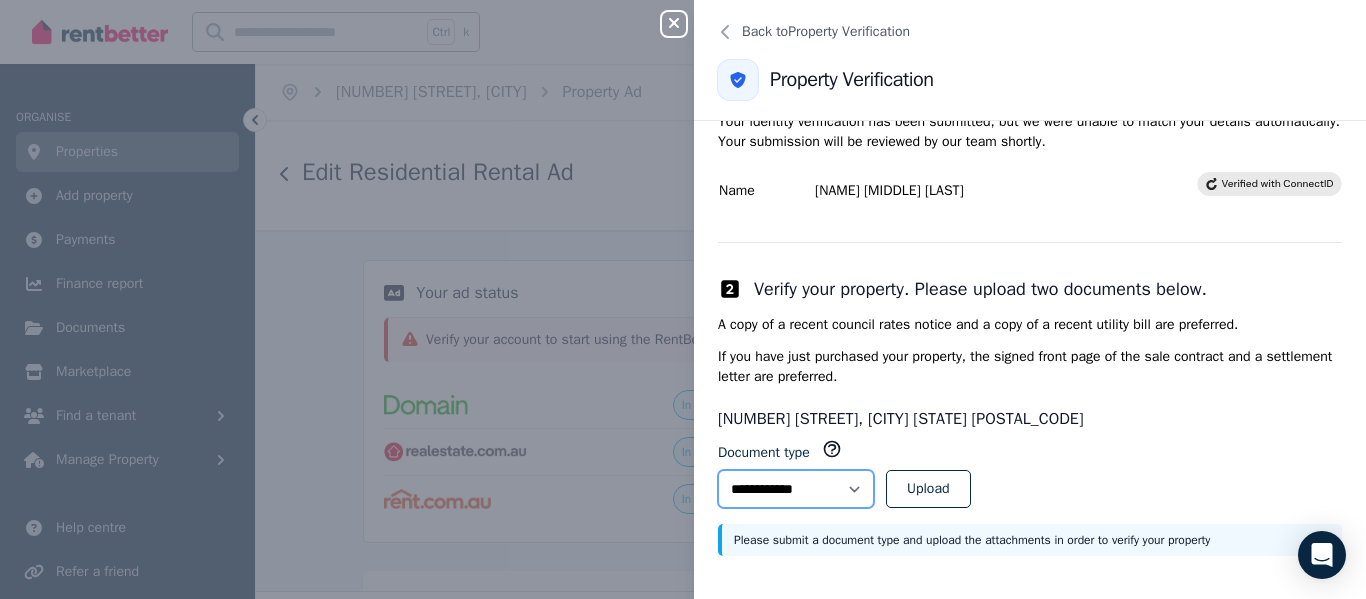 click on "**********" at bounding box center [796, 489] 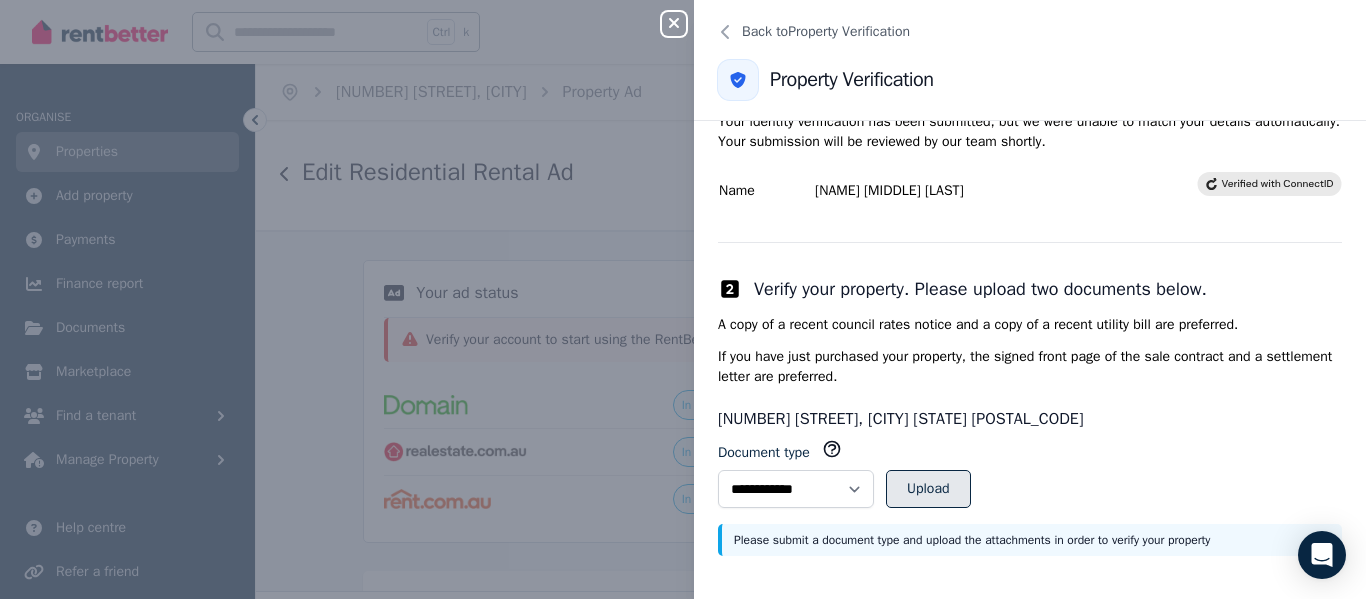 click on "Upload" at bounding box center (928, 489) 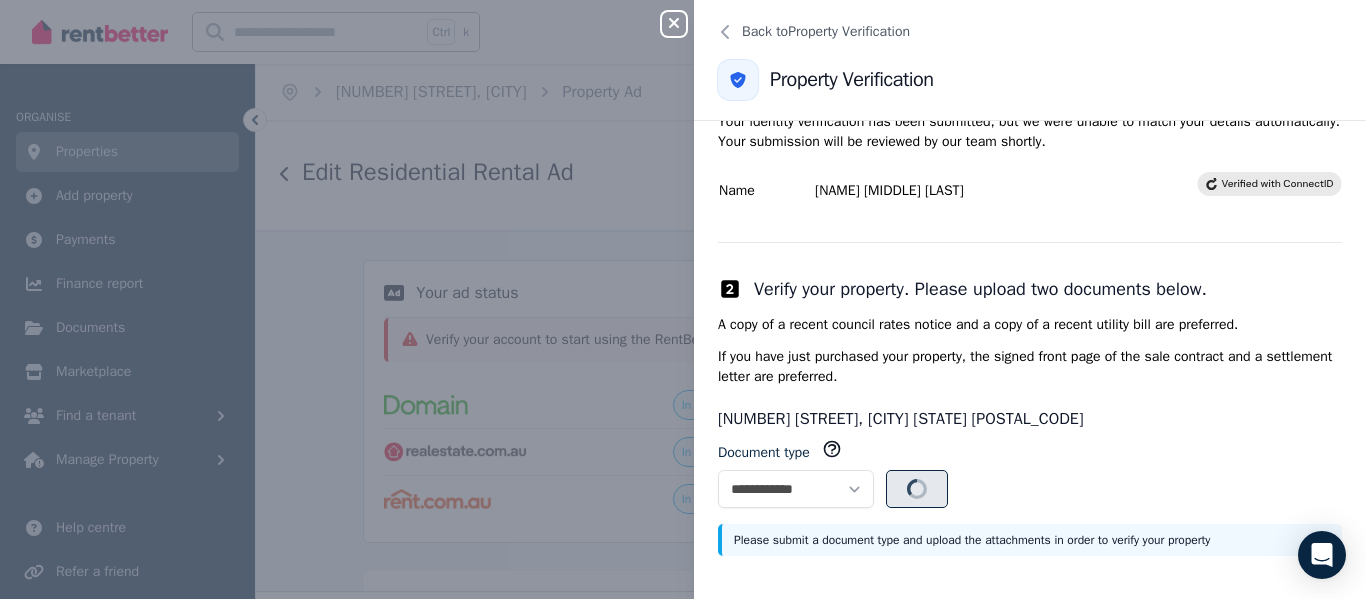 select 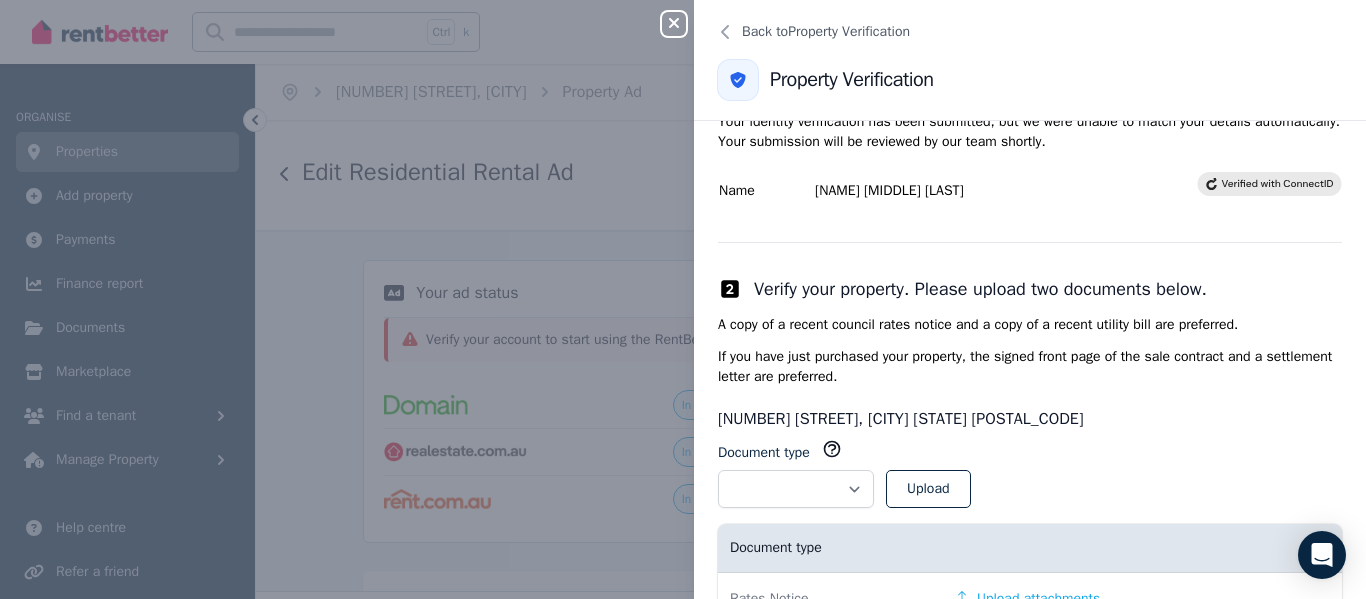 scroll, scrollTop: 142, scrollLeft: 0, axis: vertical 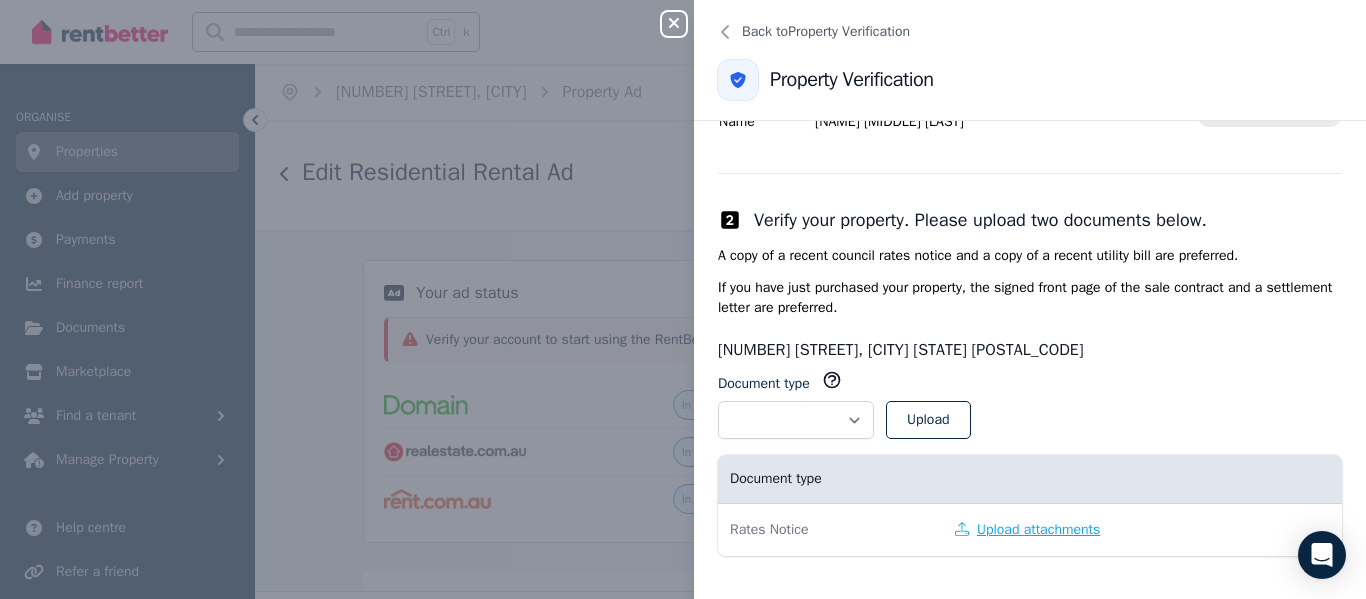 click on "Upload attachments" at bounding box center [1027, 530] 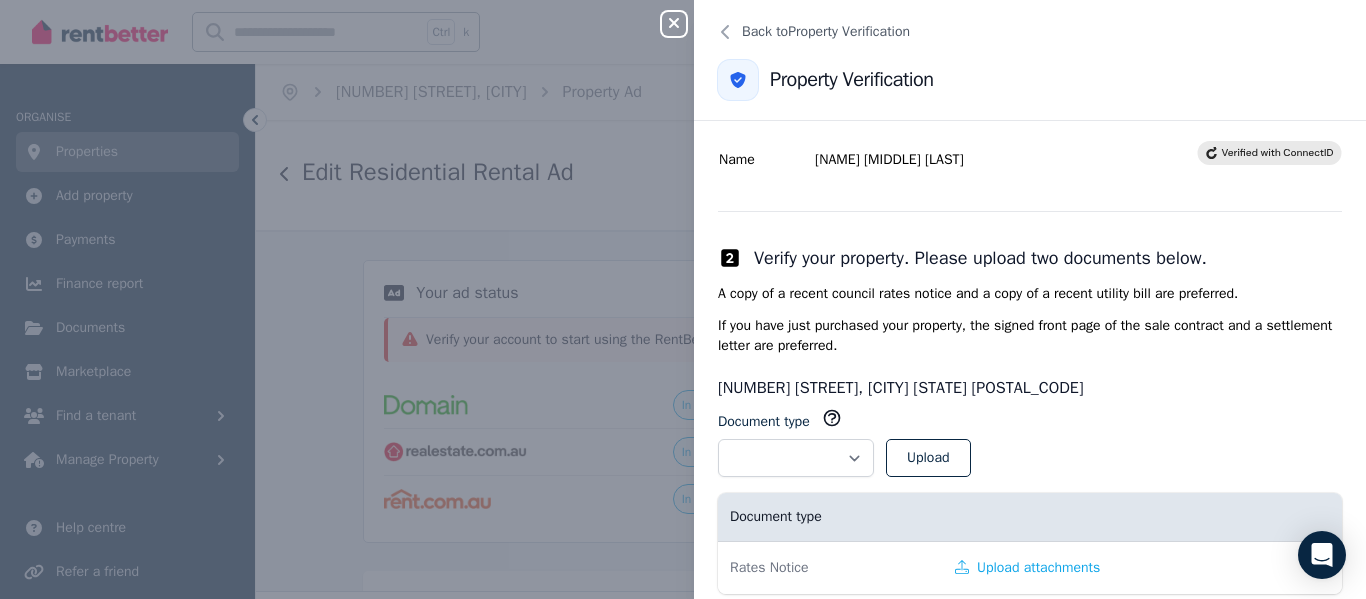 scroll, scrollTop: 142, scrollLeft: 0, axis: vertical 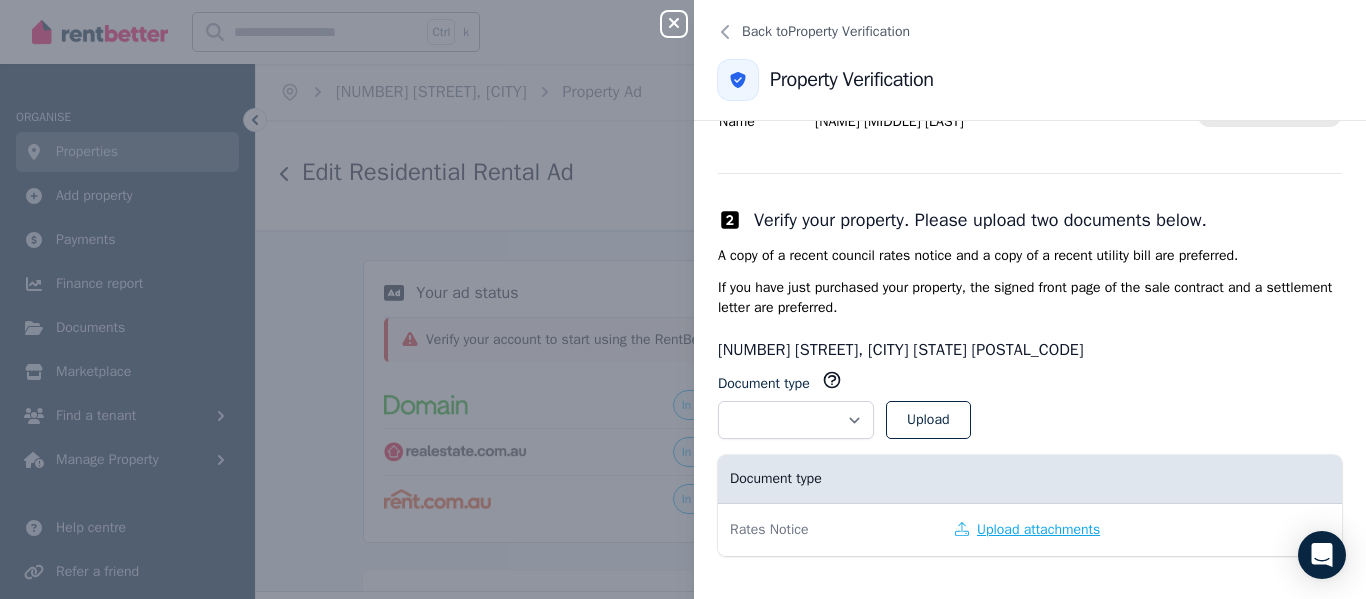 click on "Upload attachments" at bounding box center [1027, 530] 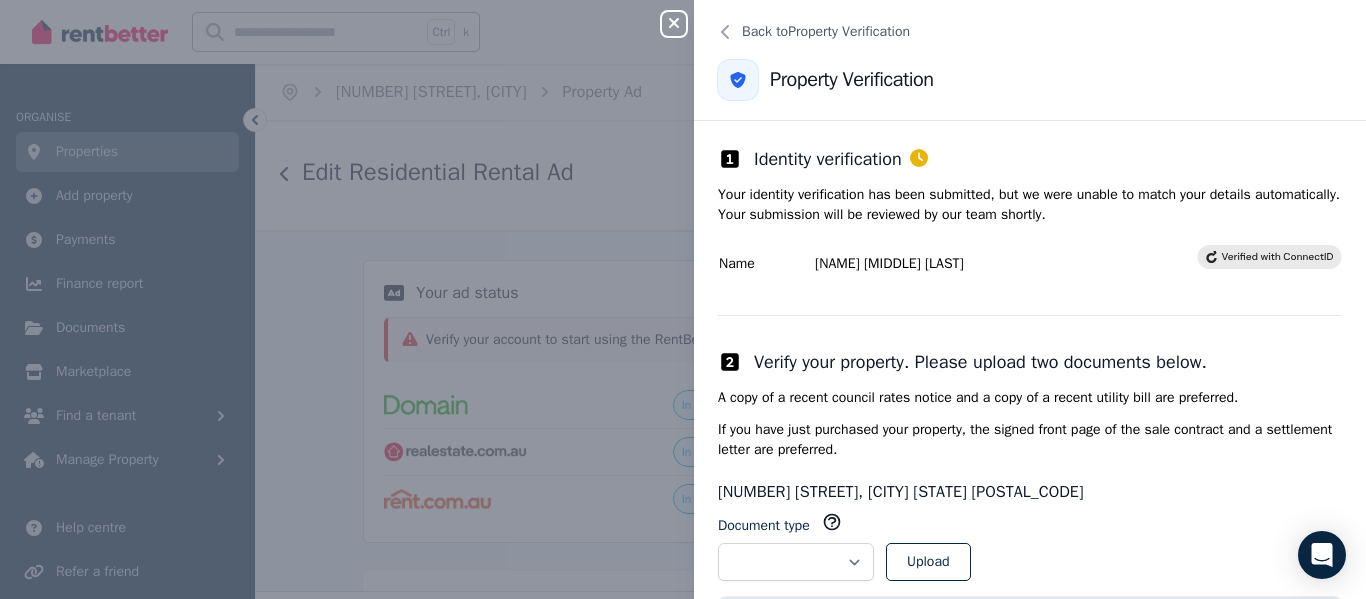 scroll, scrollTop: 142, scrollLeft: 0, axis: vertical 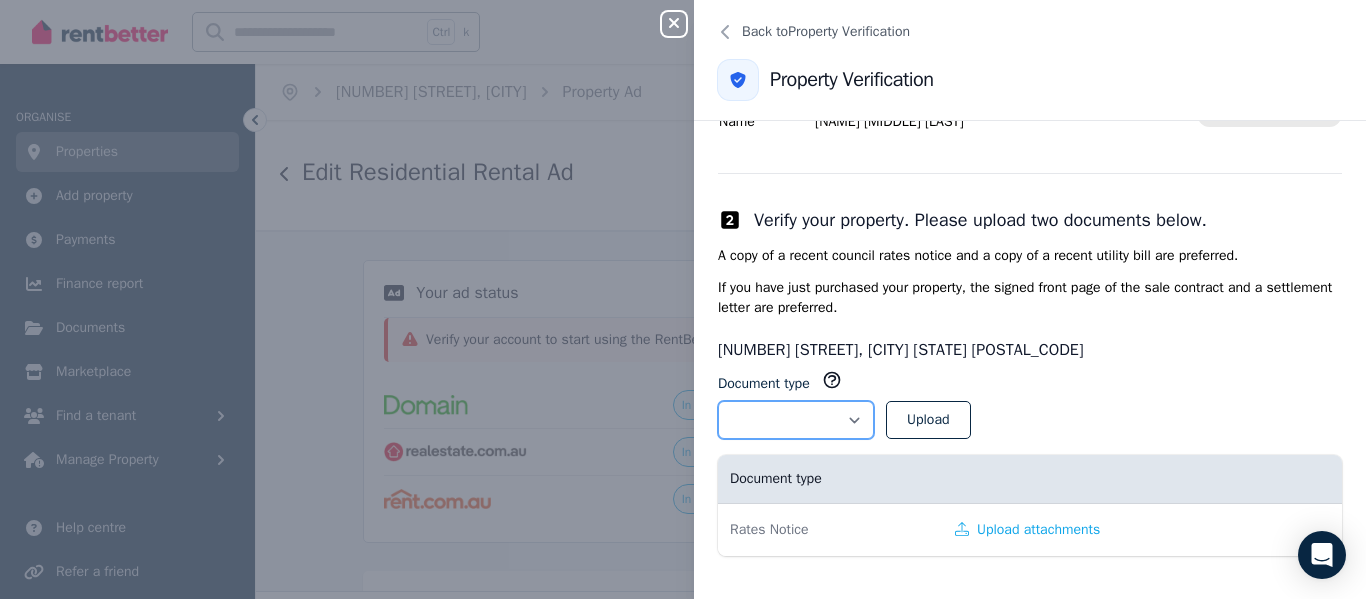 click on "**********" at bounding box center [796, 420] 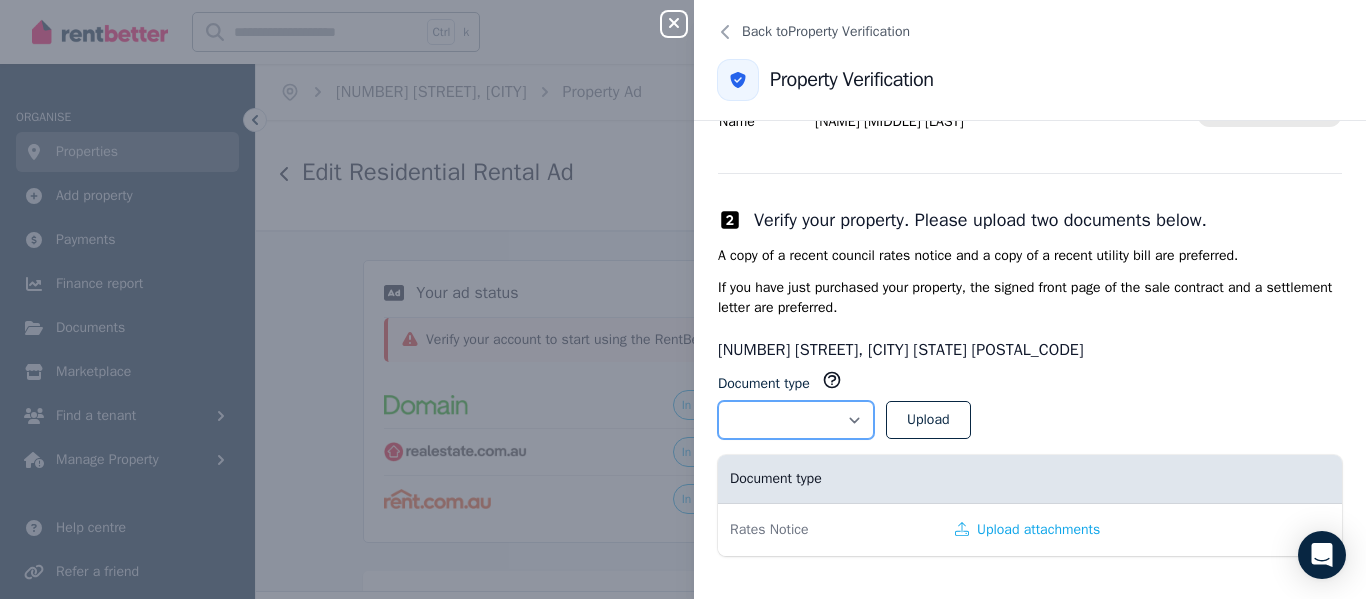 select on "**********" 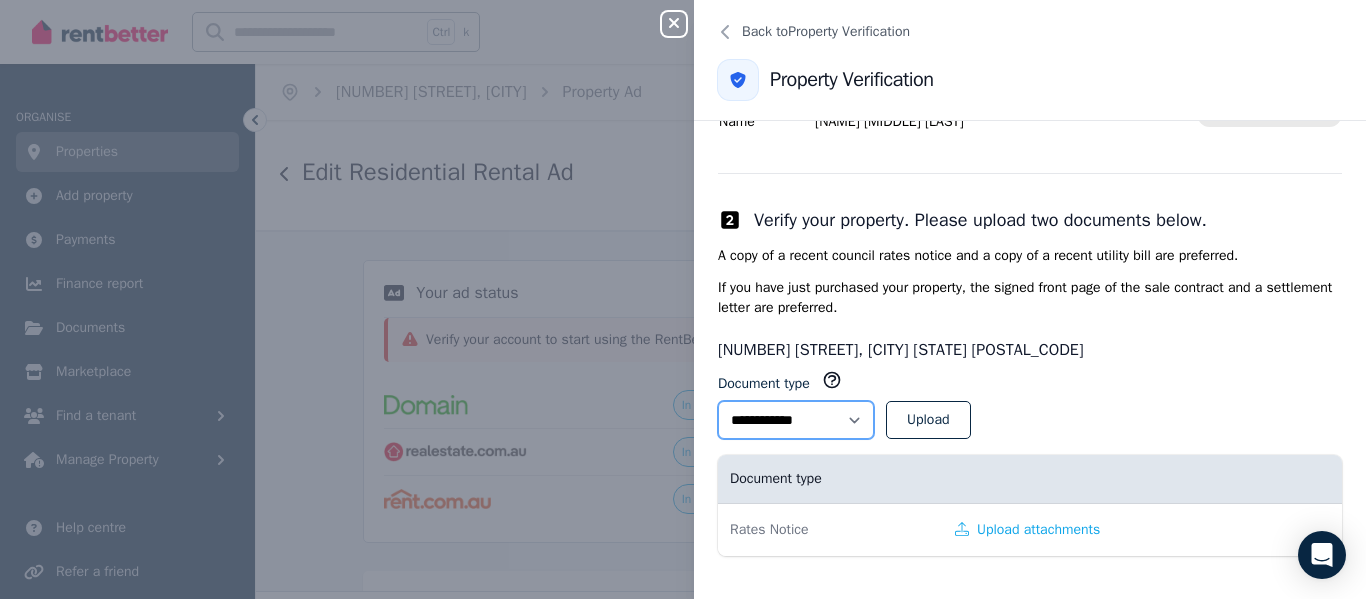 click on "**********" at bounding box center (796, 420) 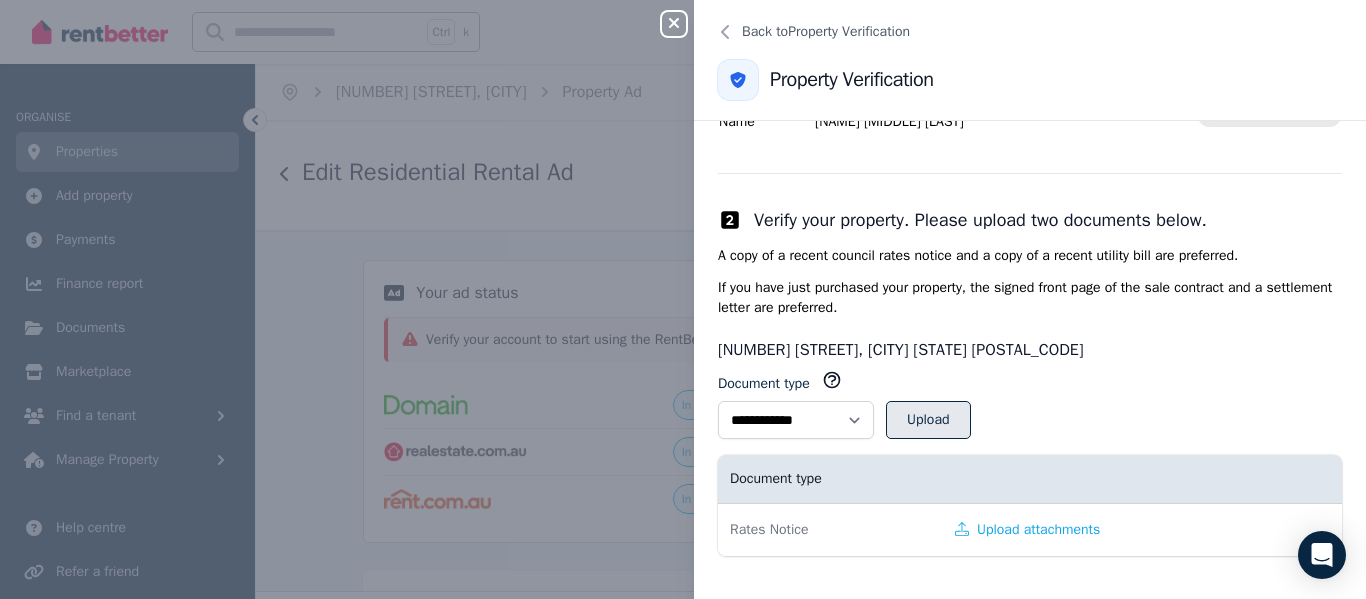 click on "Upload" at bounding box center (928, 420) 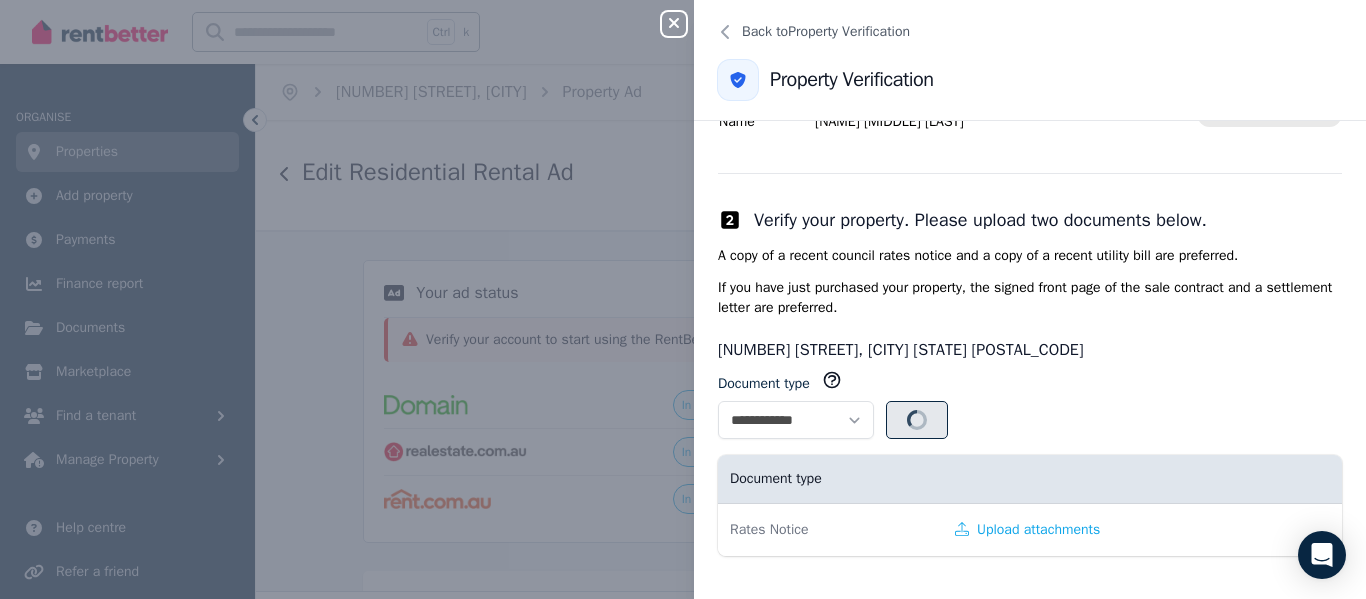 select 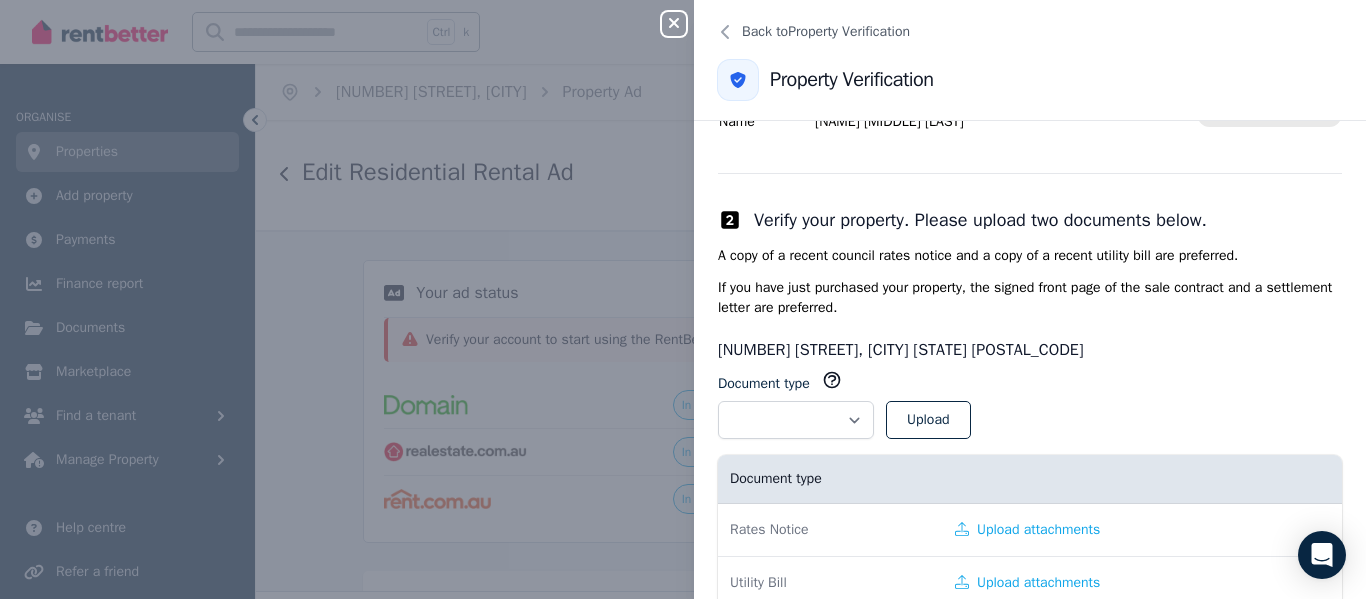scroll, scrollTop: 195, scrollLeft: 0, axis: vertical 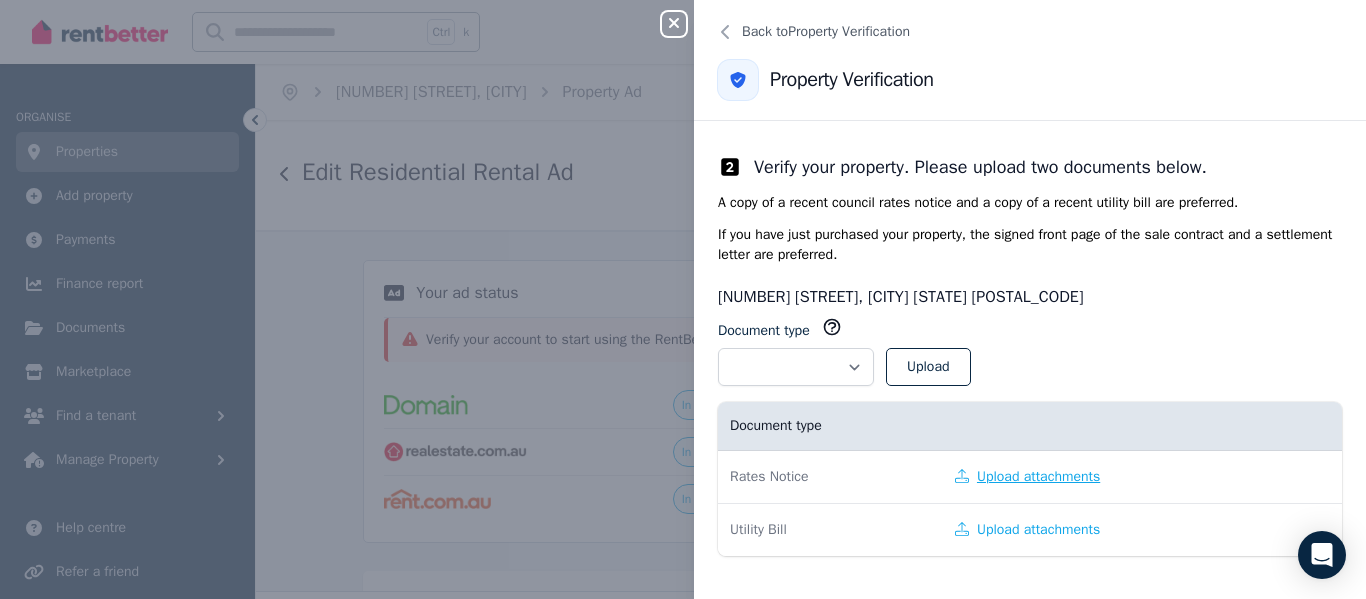 click on "Upload attachments" at bounding box center (1027, 477) 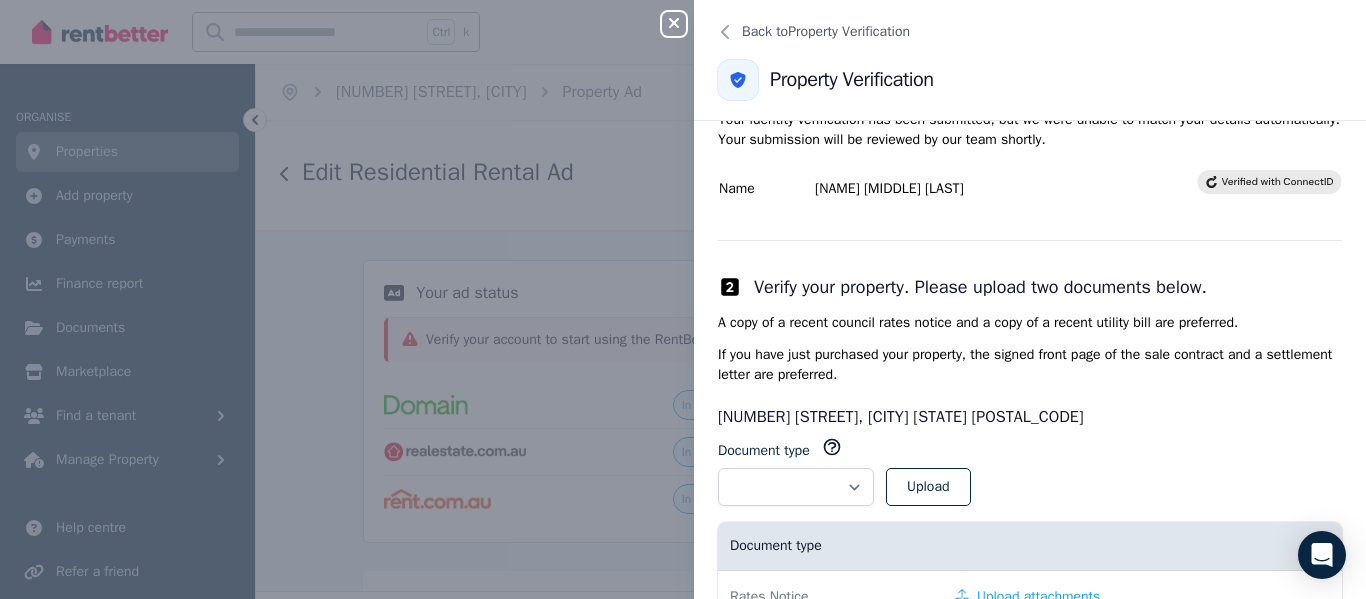 scroll, scrollTop: 195, scrollLeft: 0, axis: vertical 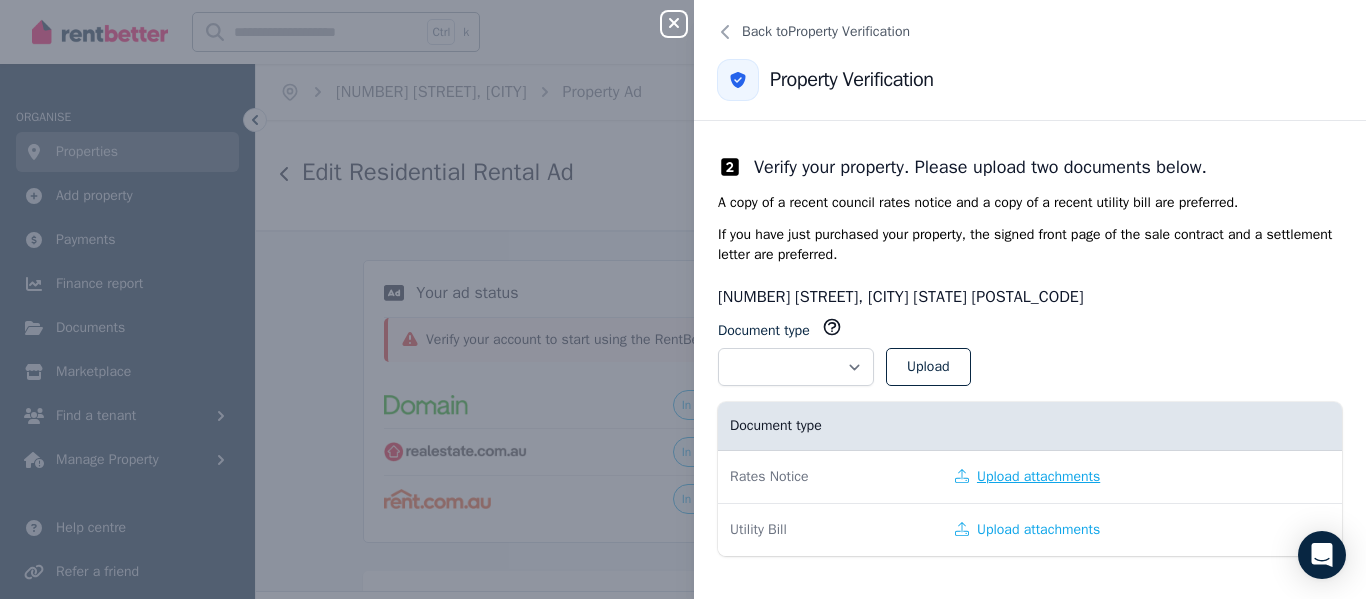 click 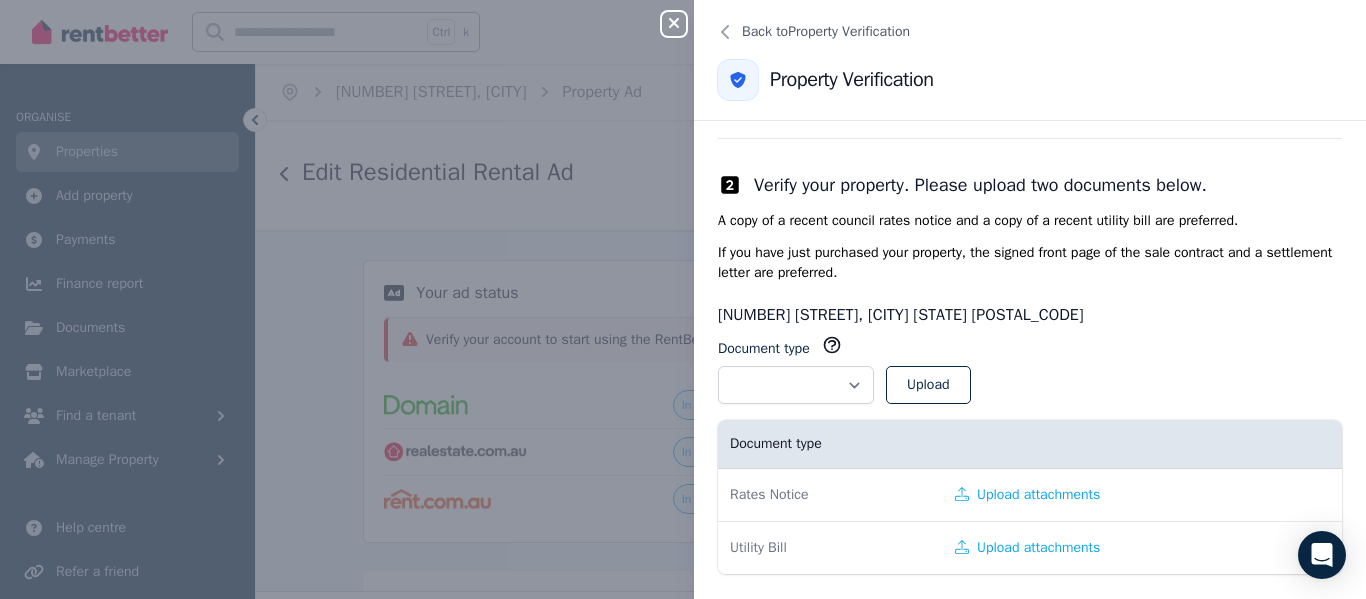 scroll, scrollTop: 195, scrollLeft: 0, axis: vertical 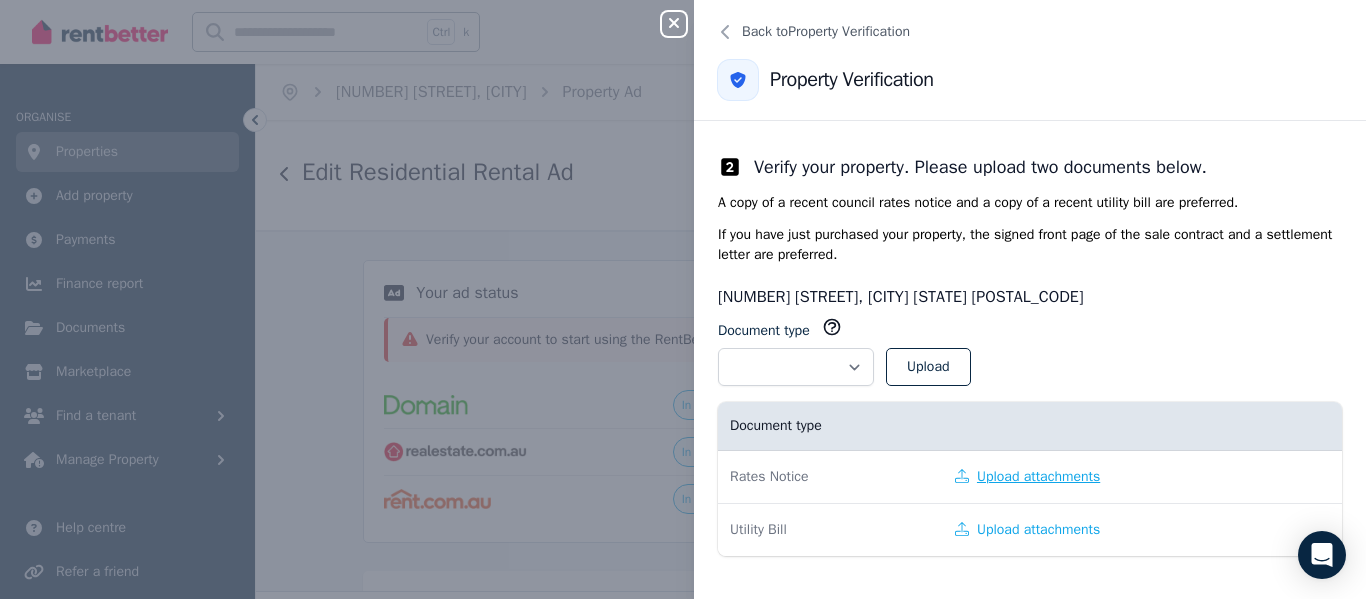 click on "Upload attachments" at bounding box center [1027, 477] 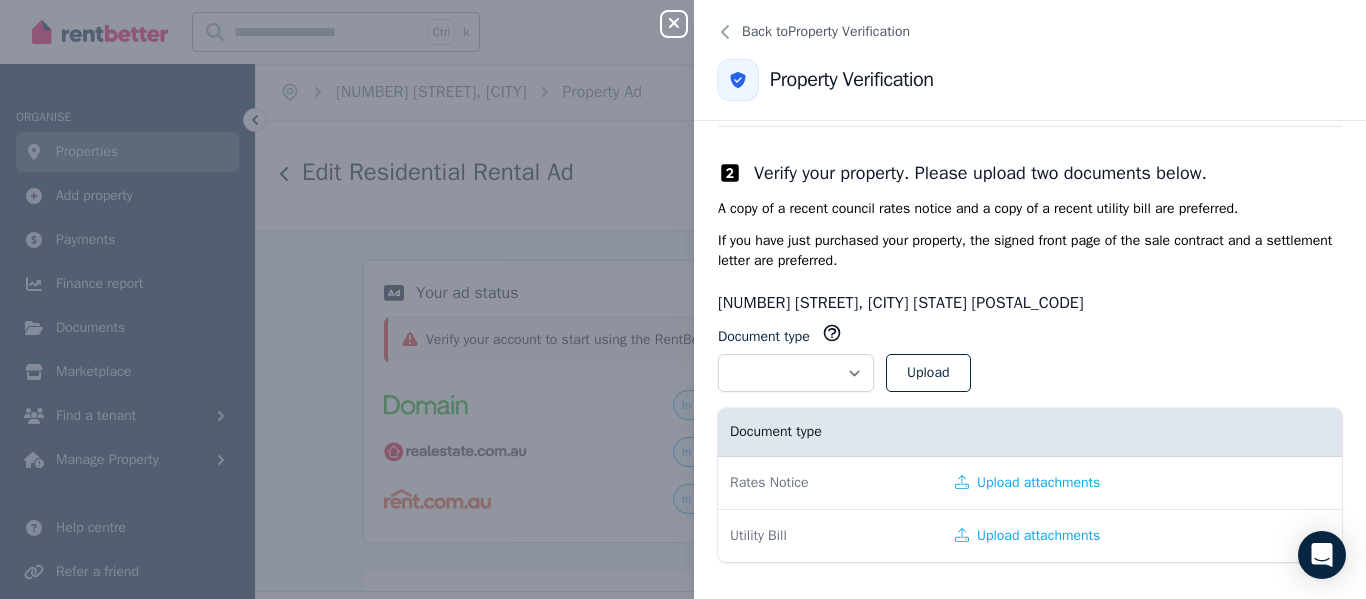 scroll, scrollTop: 195, scrollLeft: 0, axis: vertical 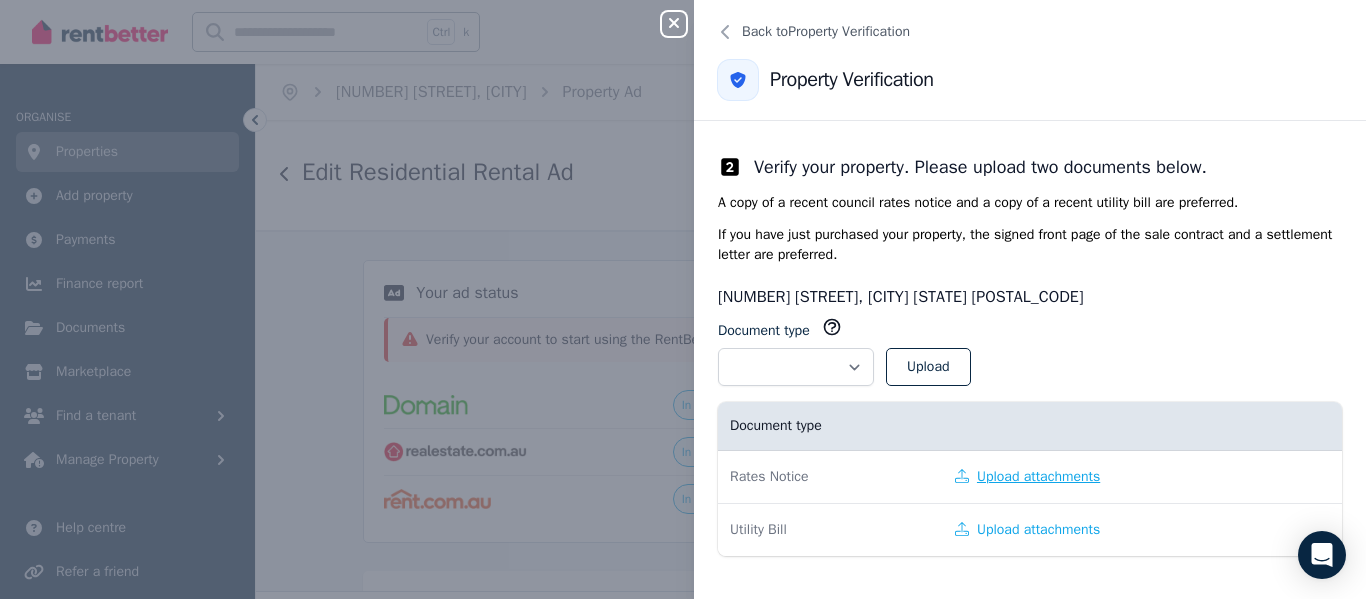drag, startPoint x: 992, startPoint y: 477, endPoint x: 969, endPoint y: 478, distance: 23.021729 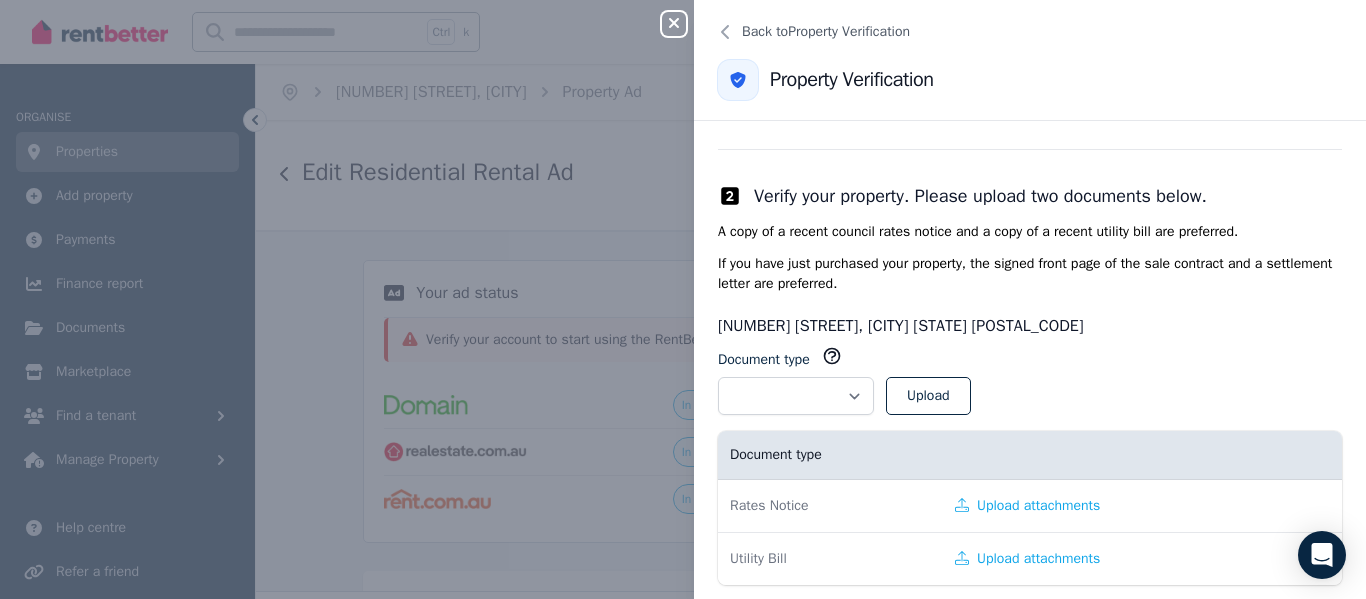 scroll, scrollTop: 195, scrollLeft: 0, axis: vertical 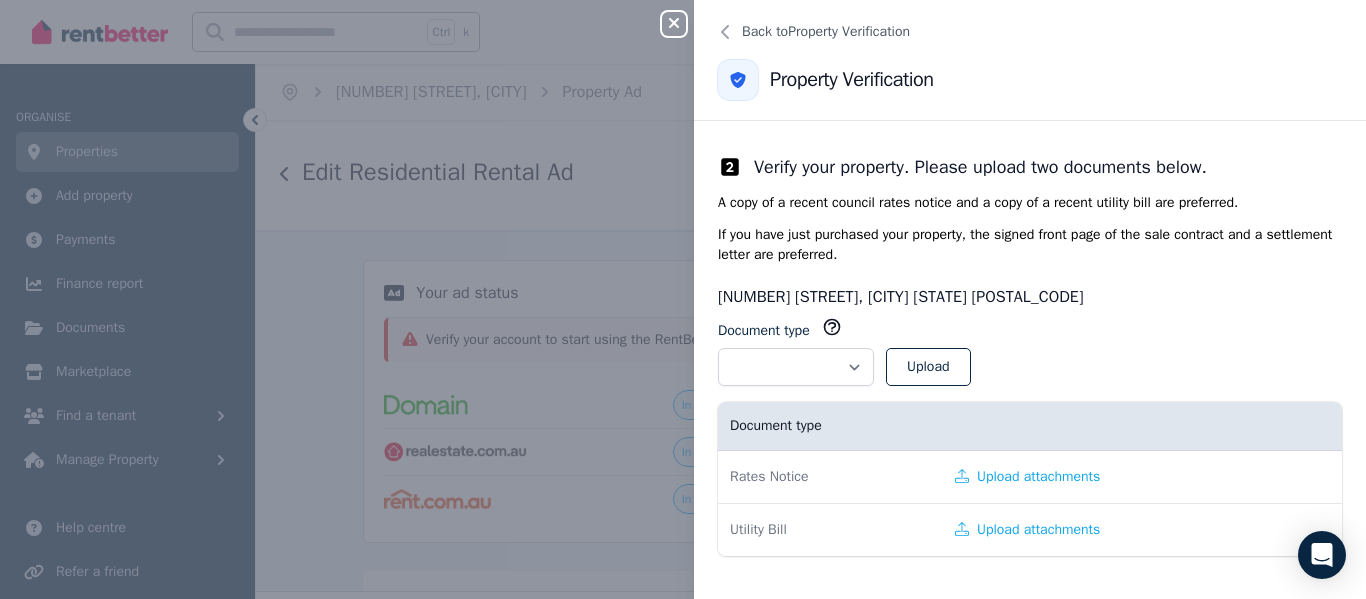 click 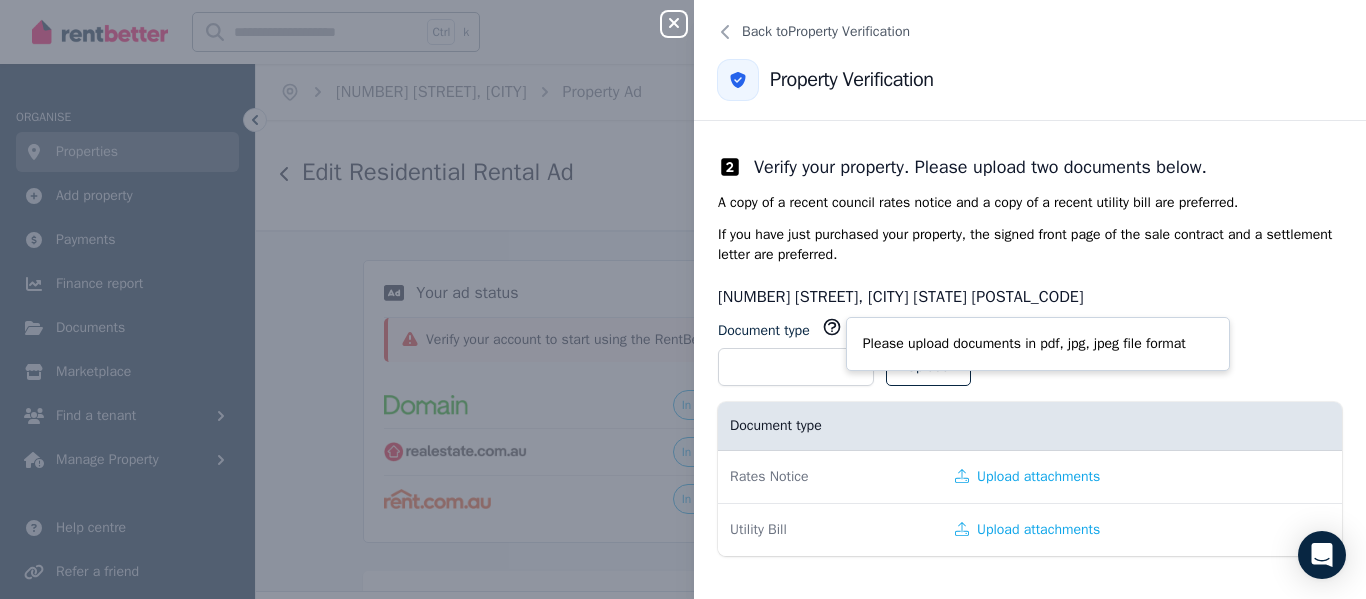 click on "Upload attachments" at bounding box center (1107, 477) 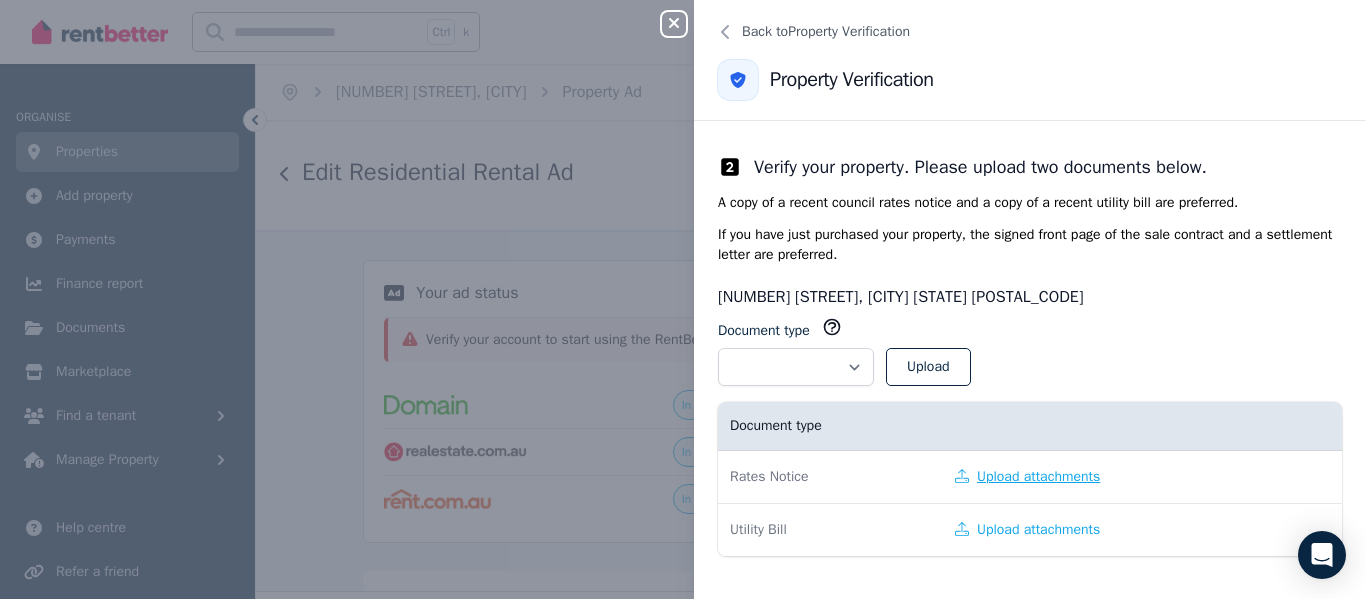 click on "Upload attachments" at bounding box center (1027, 477) 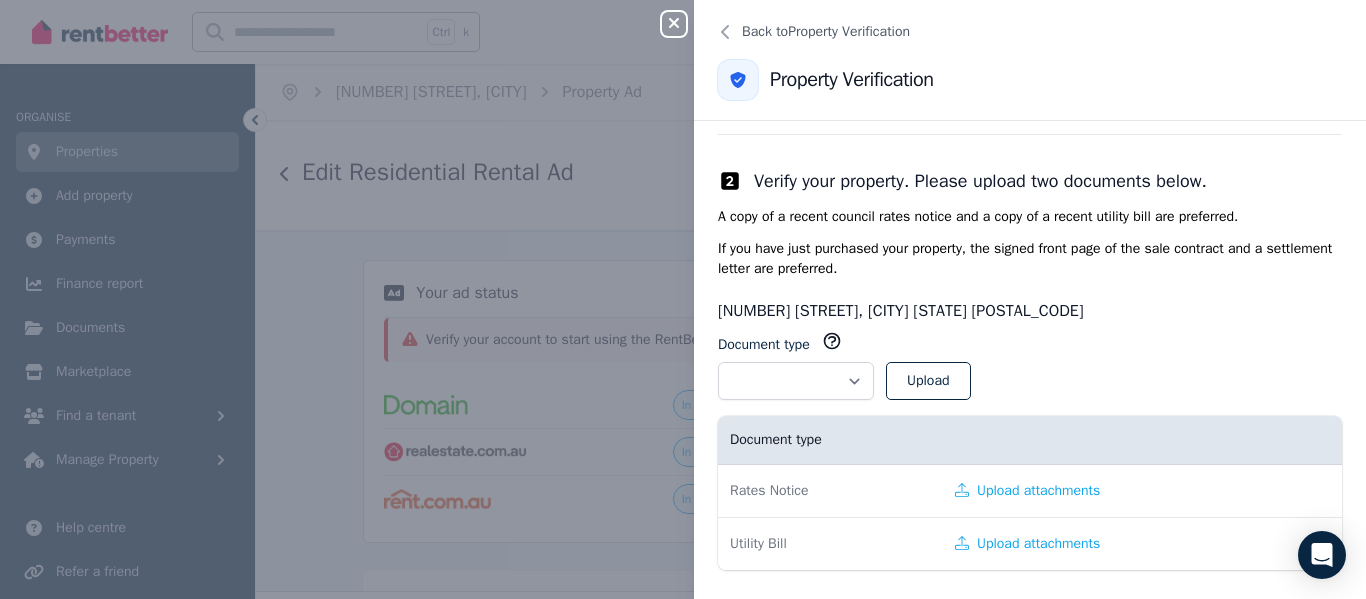 scroll, scrollTop: 195, scrollLeft: 0, axis: vertical 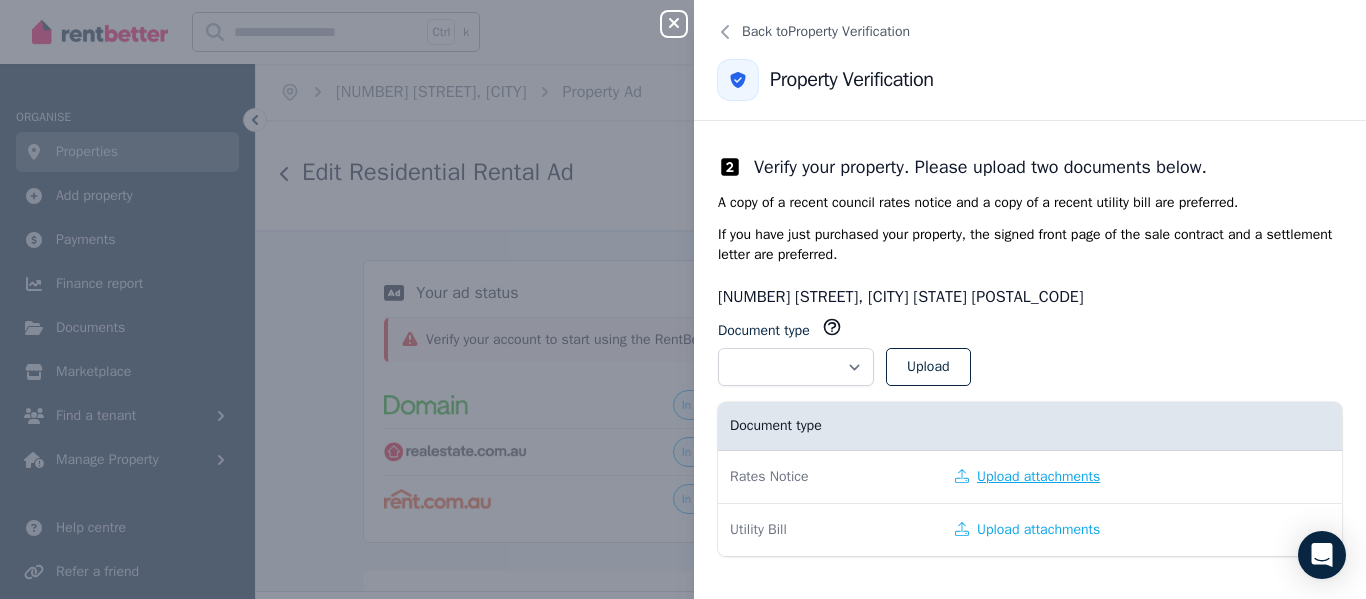 click 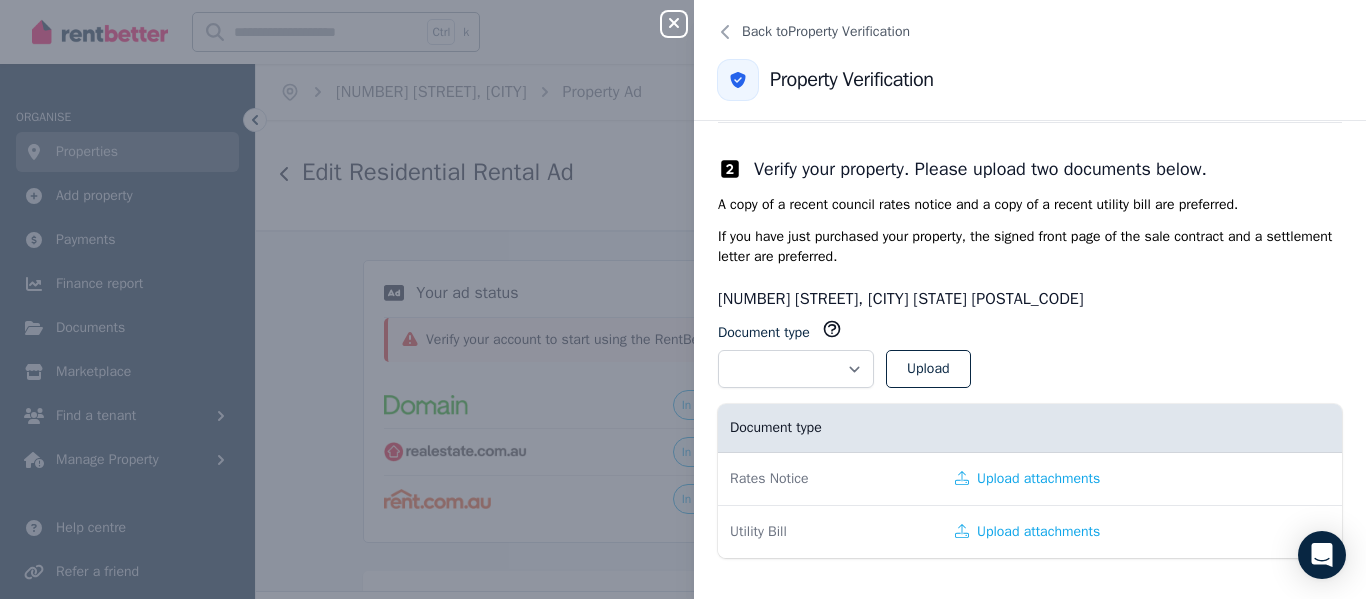 scroll, scrollTop: 195, scrollLeft: 0, axis: vertical 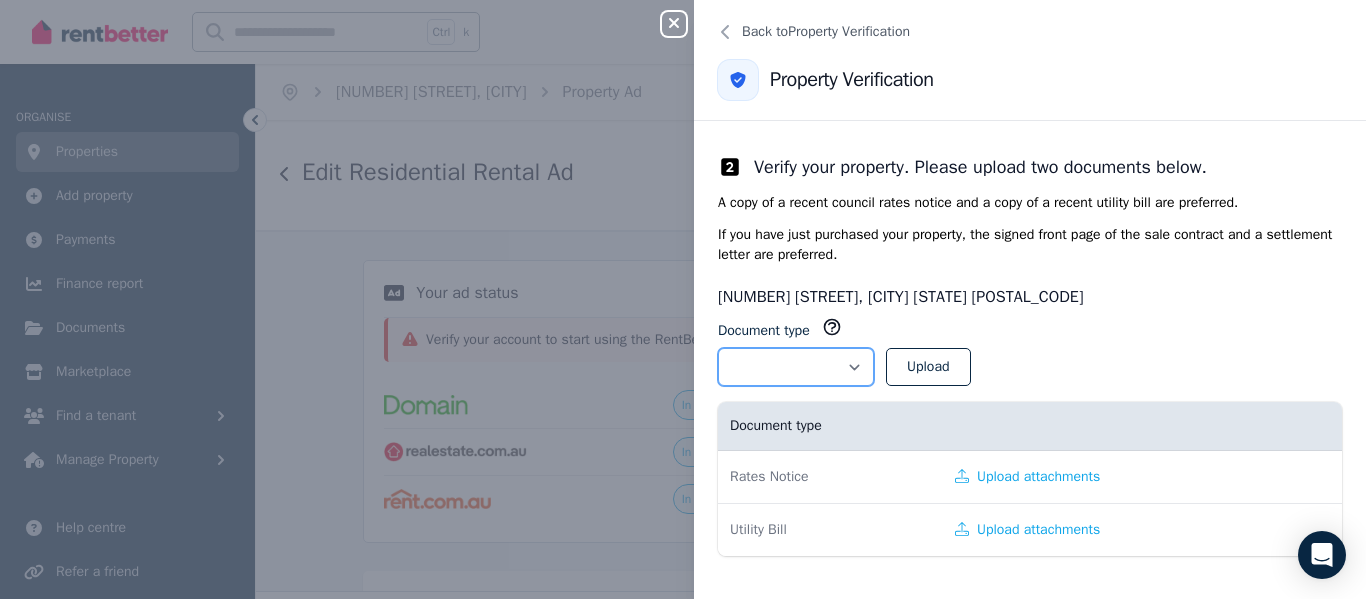click on "**********" at bounding box center (796, 367) 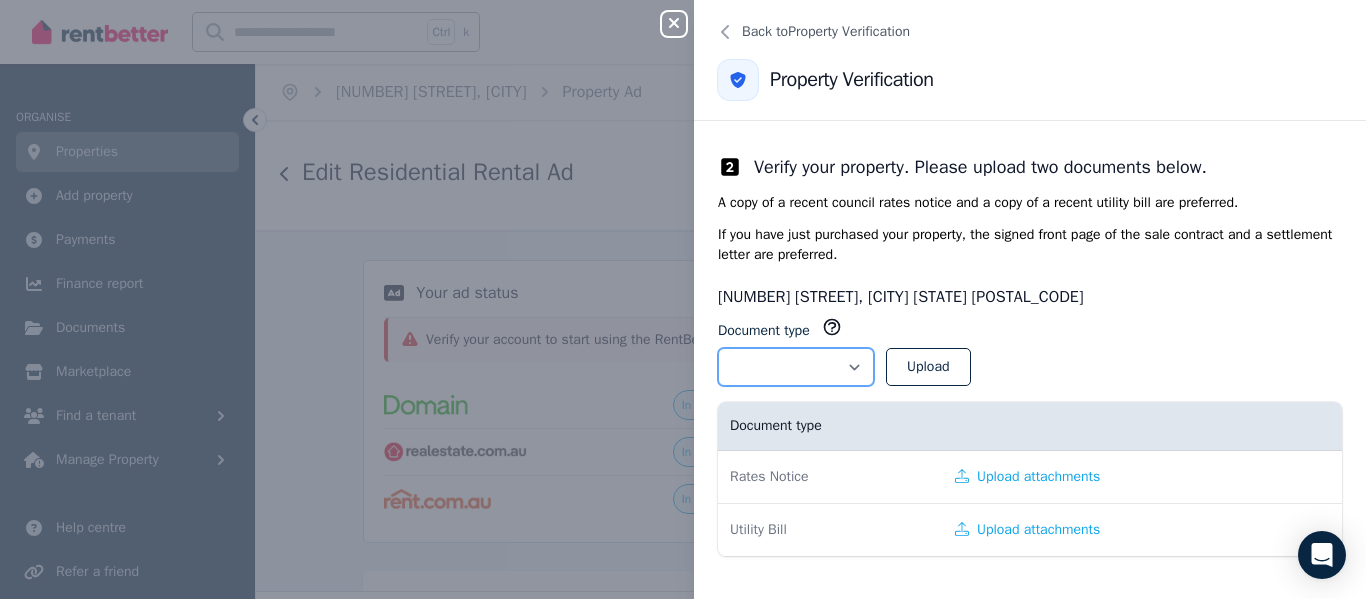 select on "**********" 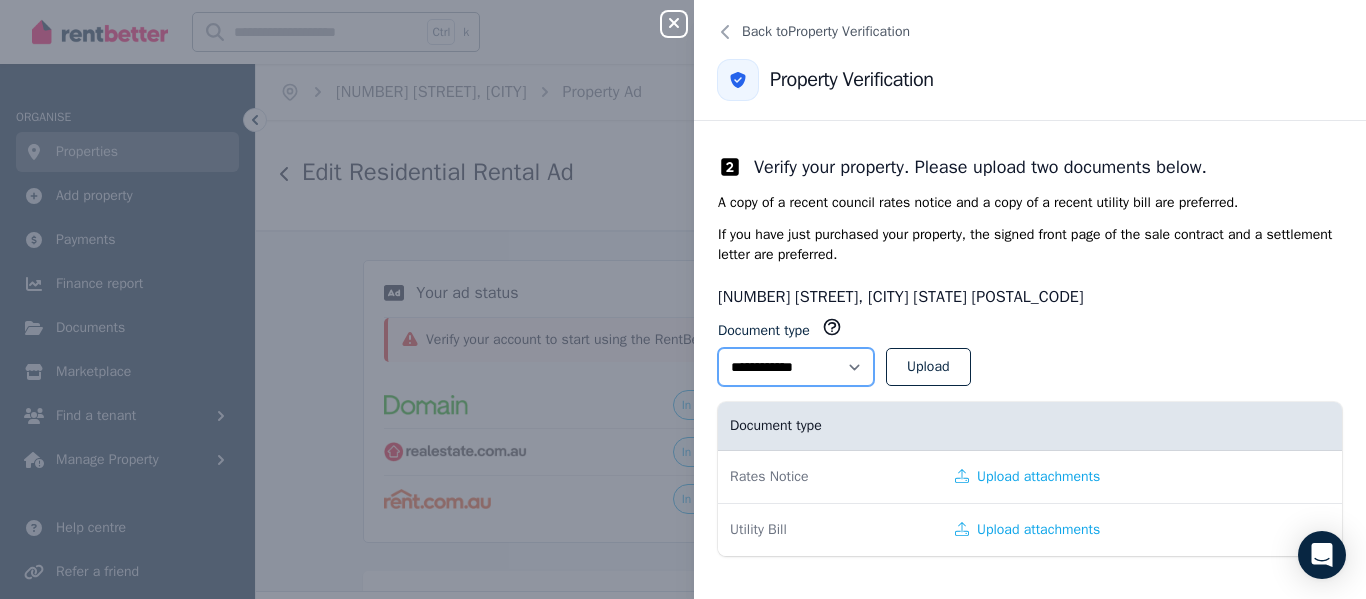 click on "**********" at bounding box center (796, 367) 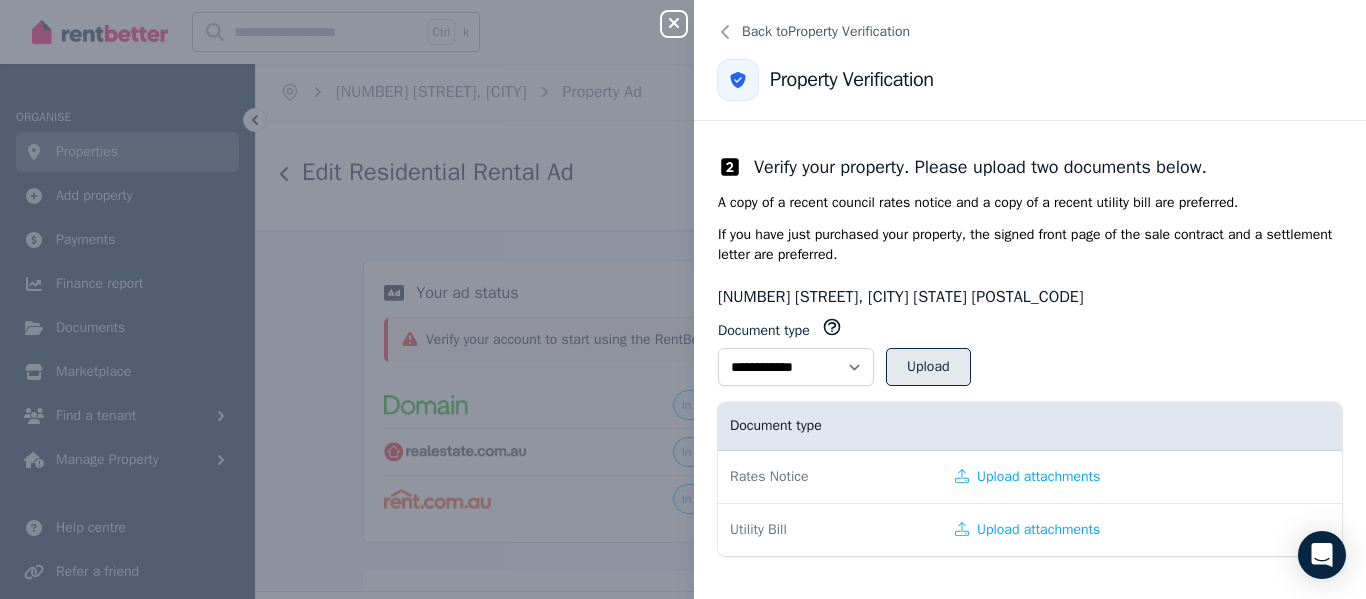 click on "Upload" at bounding box center [928, 367] 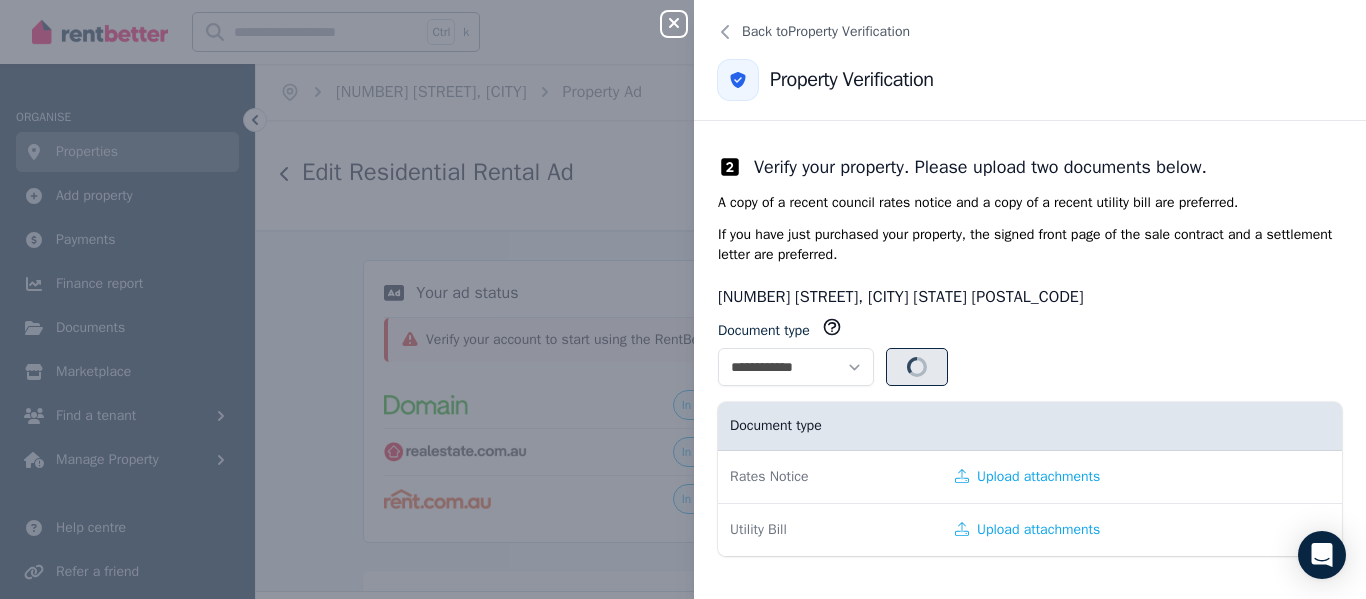 select 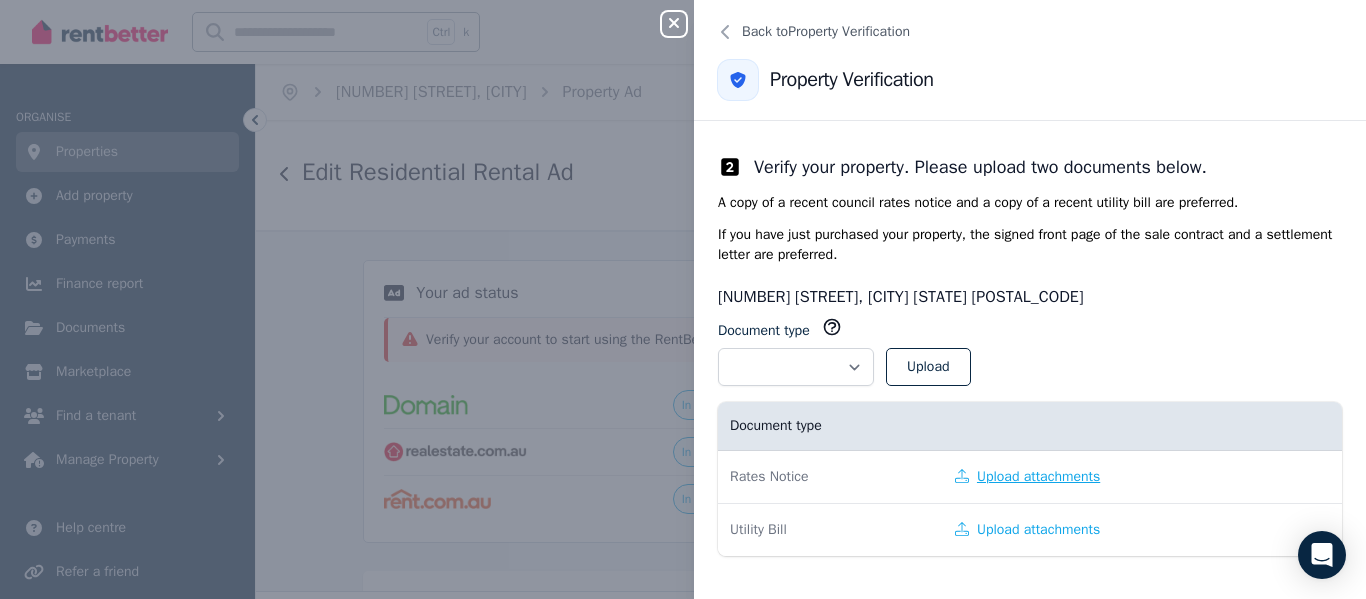 click on "Upload attachments" at bounding box center [1027, 477] 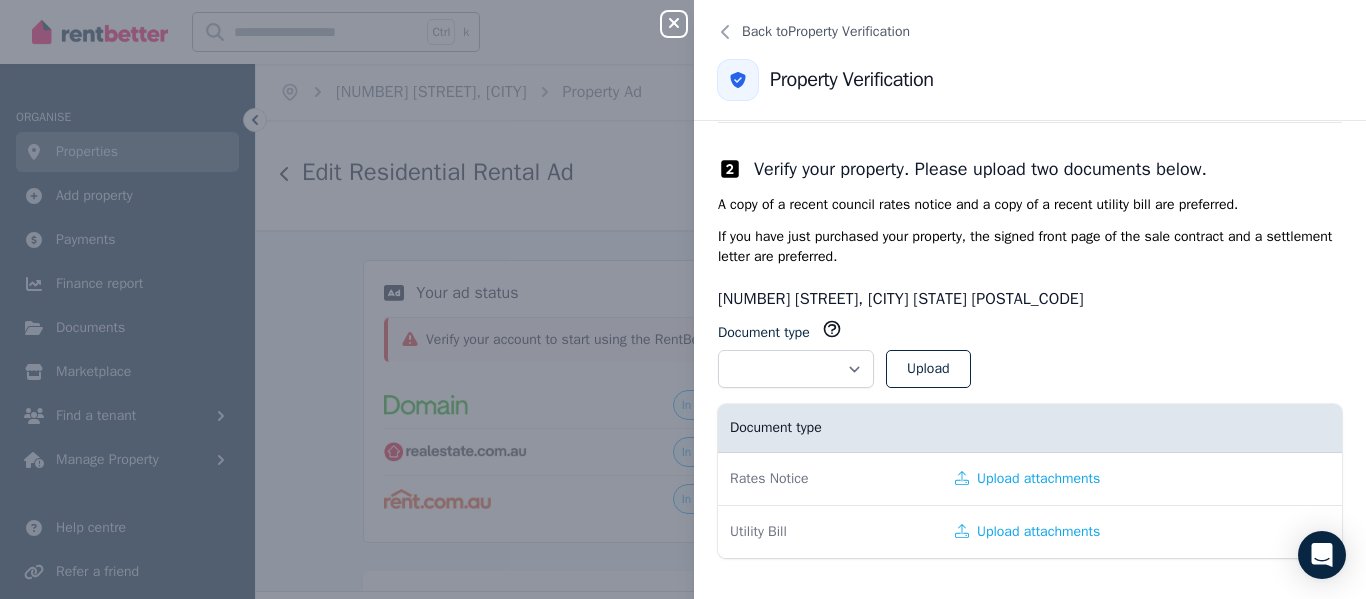 scroll, scrollTop: 195, scrollLeft: 0, axis: vertical 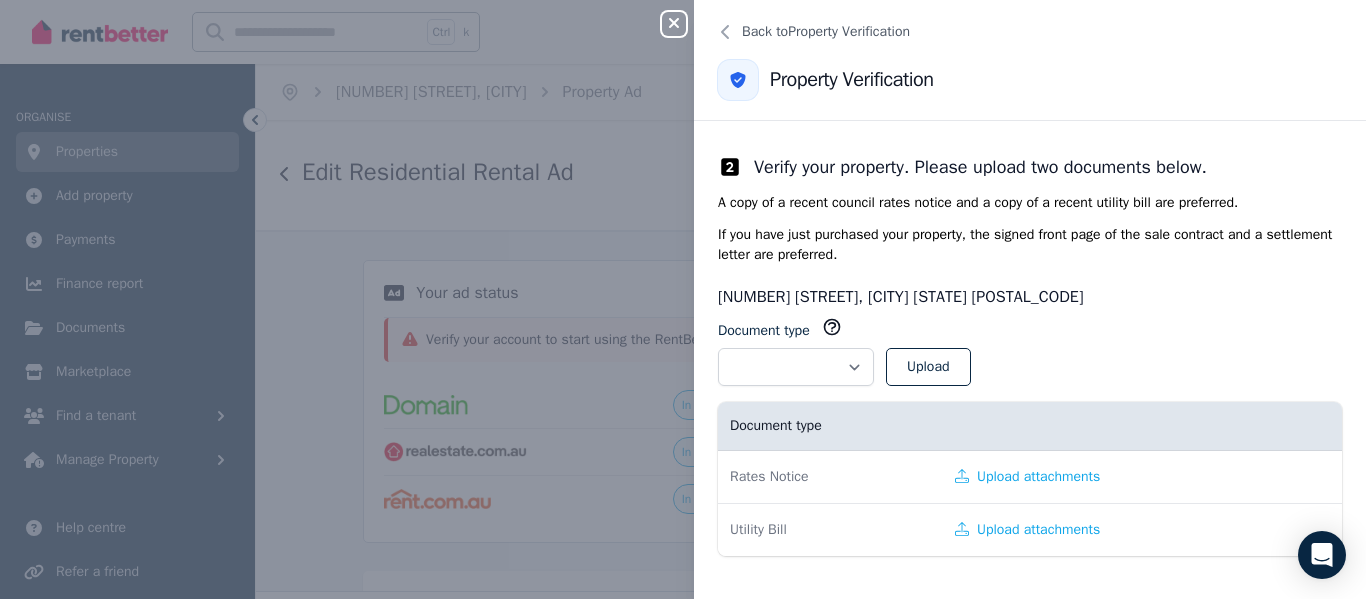 drag, startPoint x: 1031, startPoint y: 473, endPoint x: 900, endPoint y: 467, distance: 131.13733 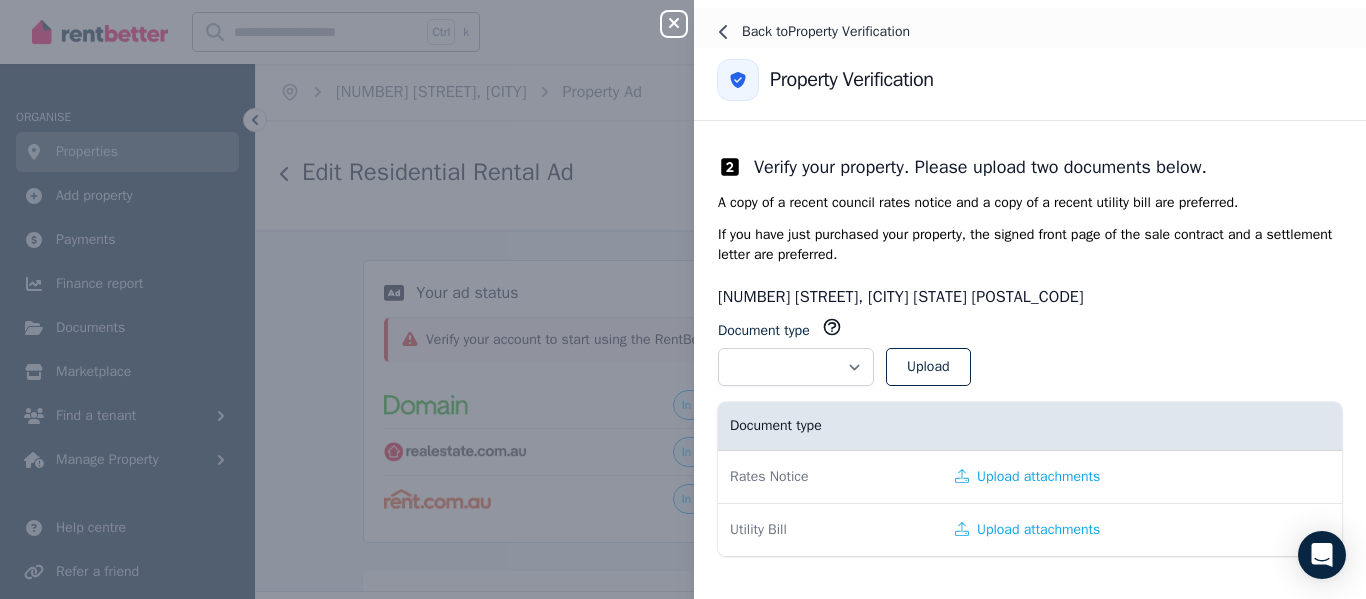 click 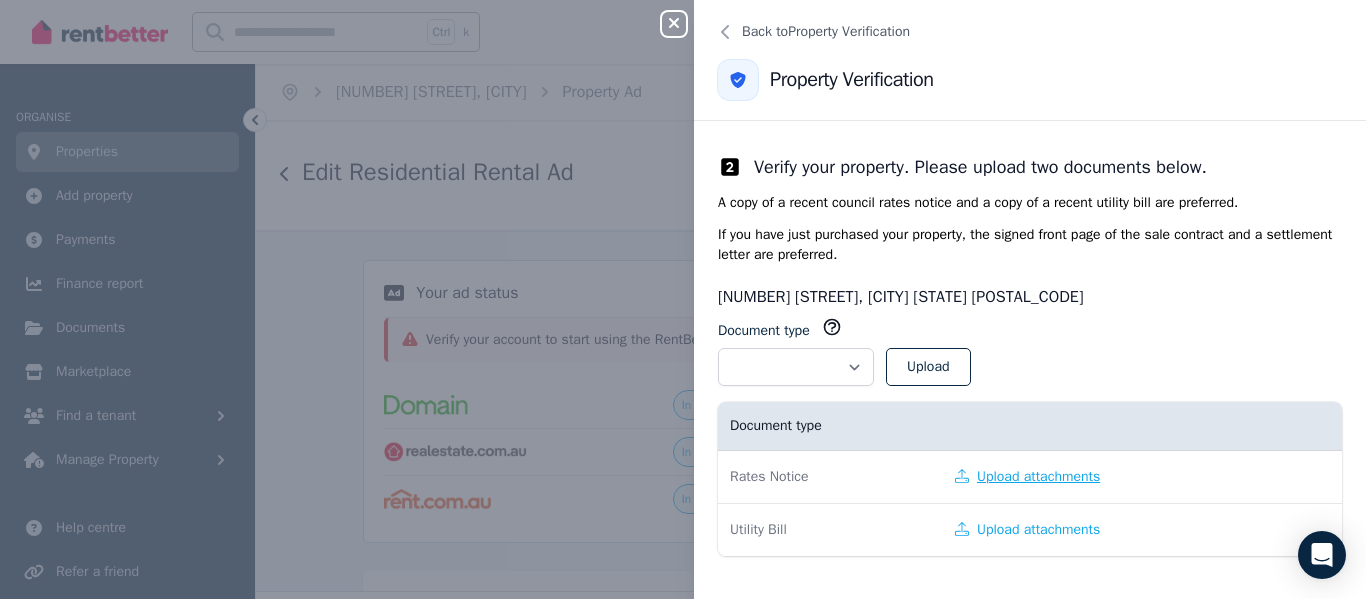 click on "Upload attachments" at bounding box center [1027, 477] 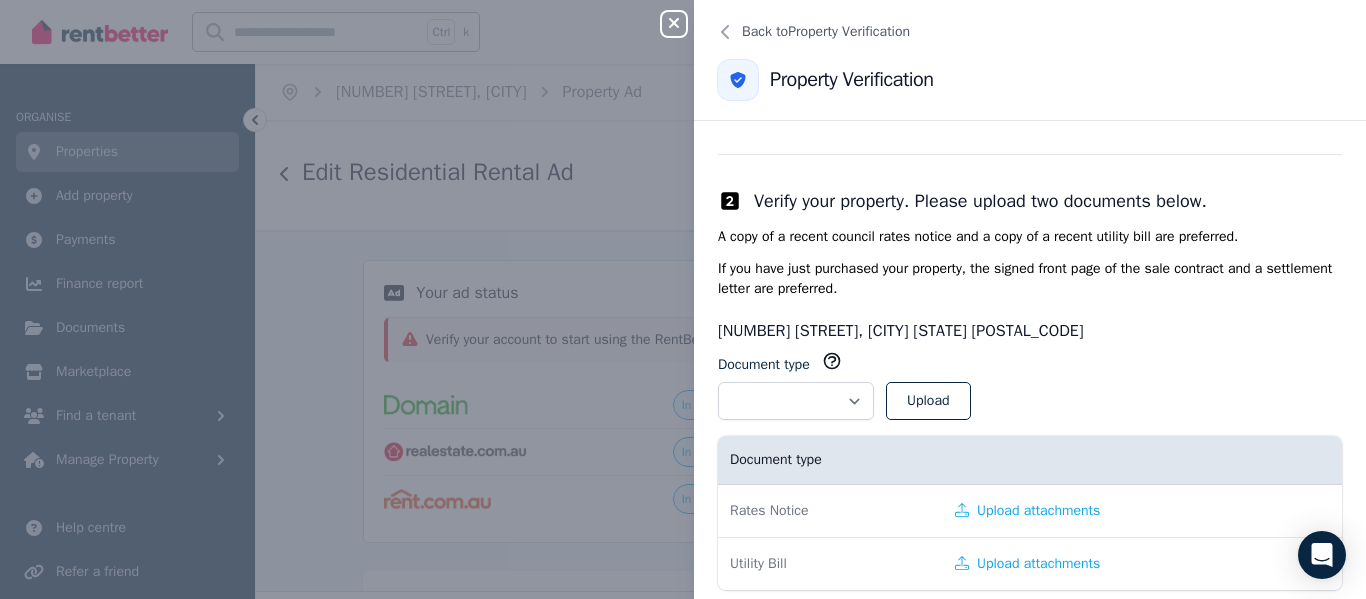 scroll, scrollTop: 195, scrollLeft: 0, axis: vertical 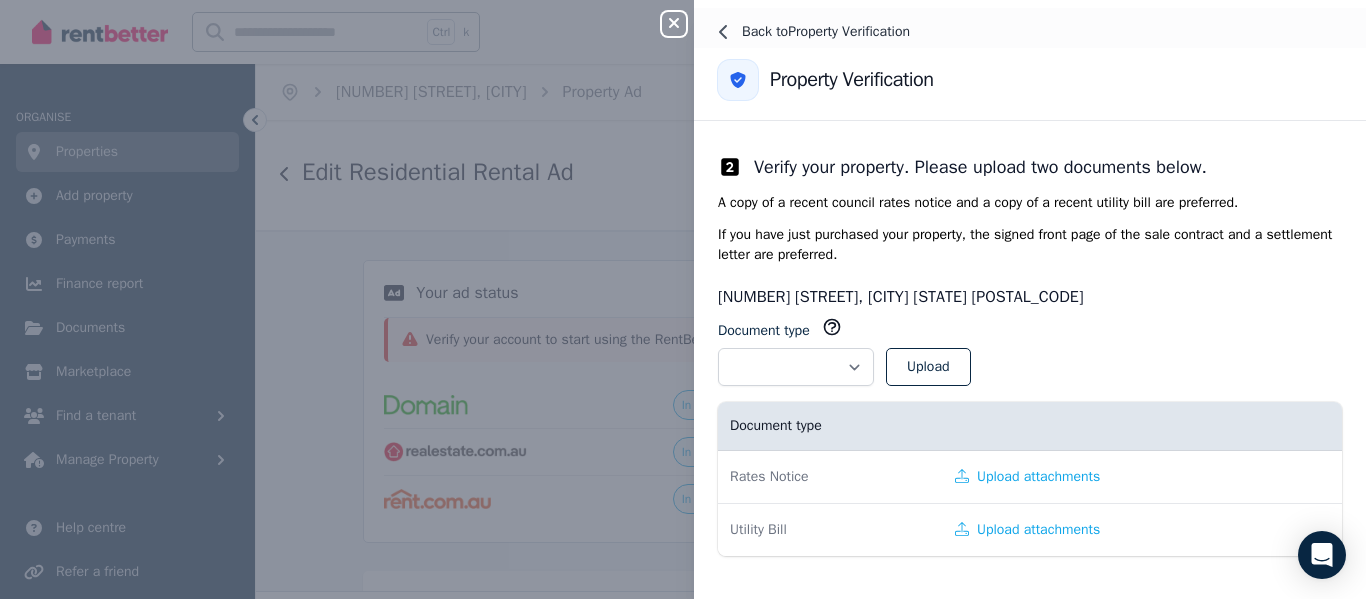 drag, startPoint x: 1188, startPoint y: 0, endPoint x: 980, endPoint y: 23, distance: 209.26778 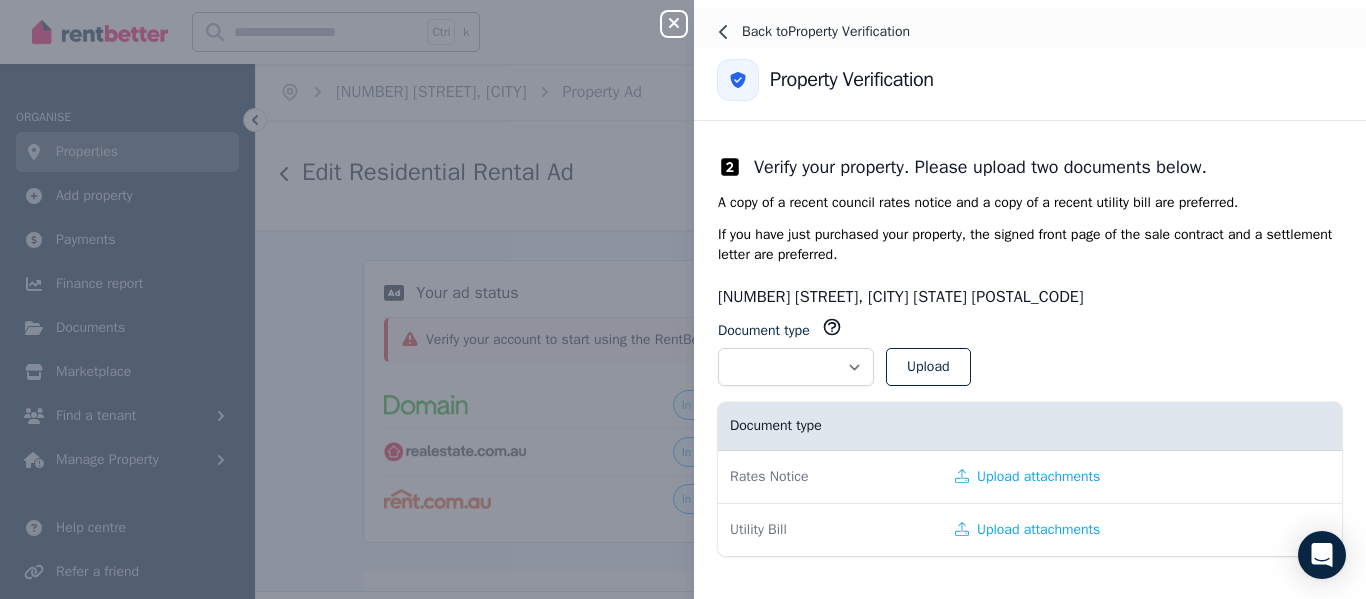 click on "Back to  Property Verification" at bounding box center (1030, 32) 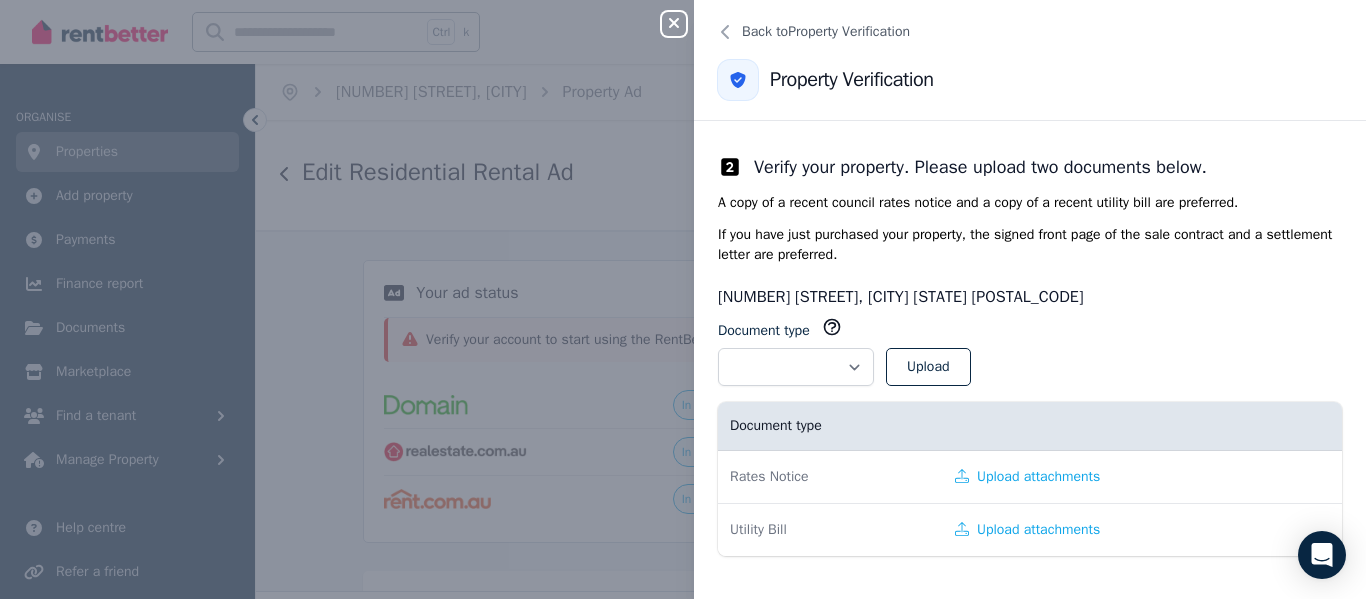 click 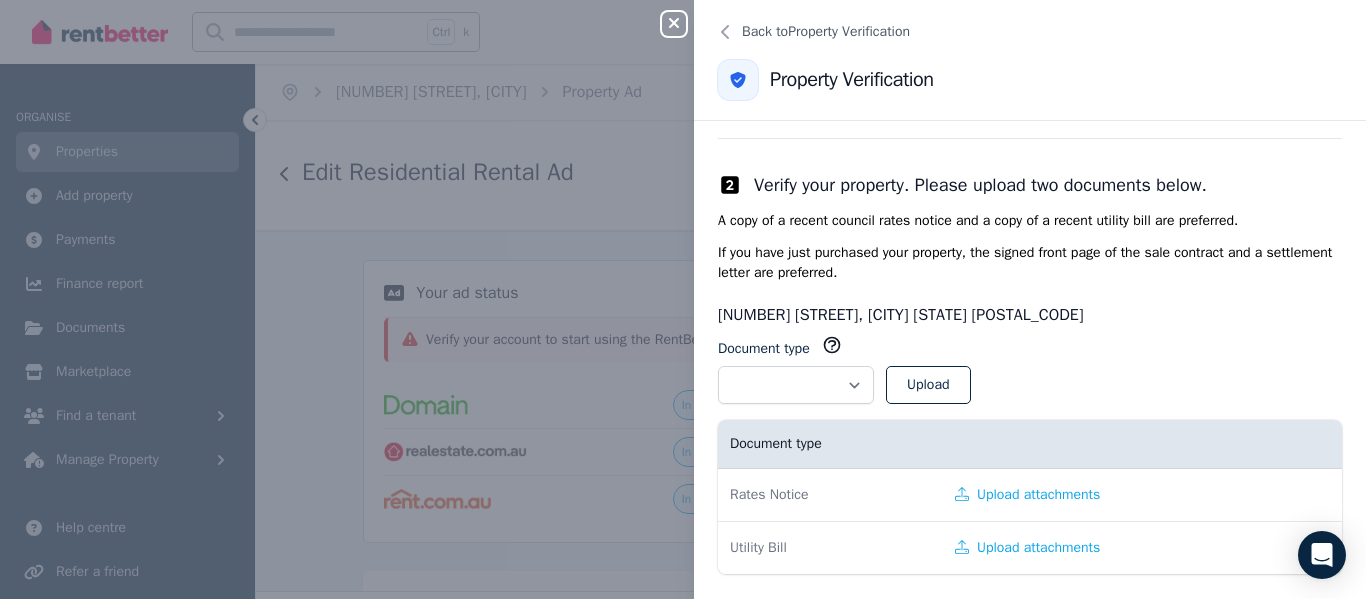 scroll, scrollTop: 195, scrollLeft: 0, axis: vertical 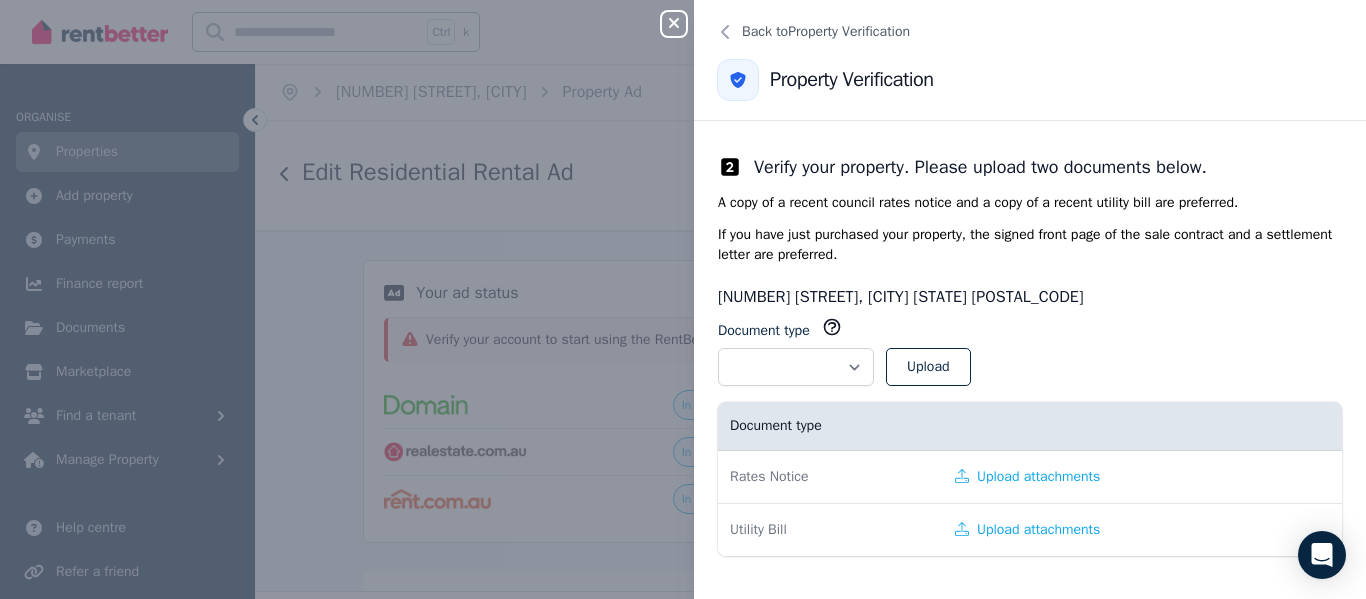 click 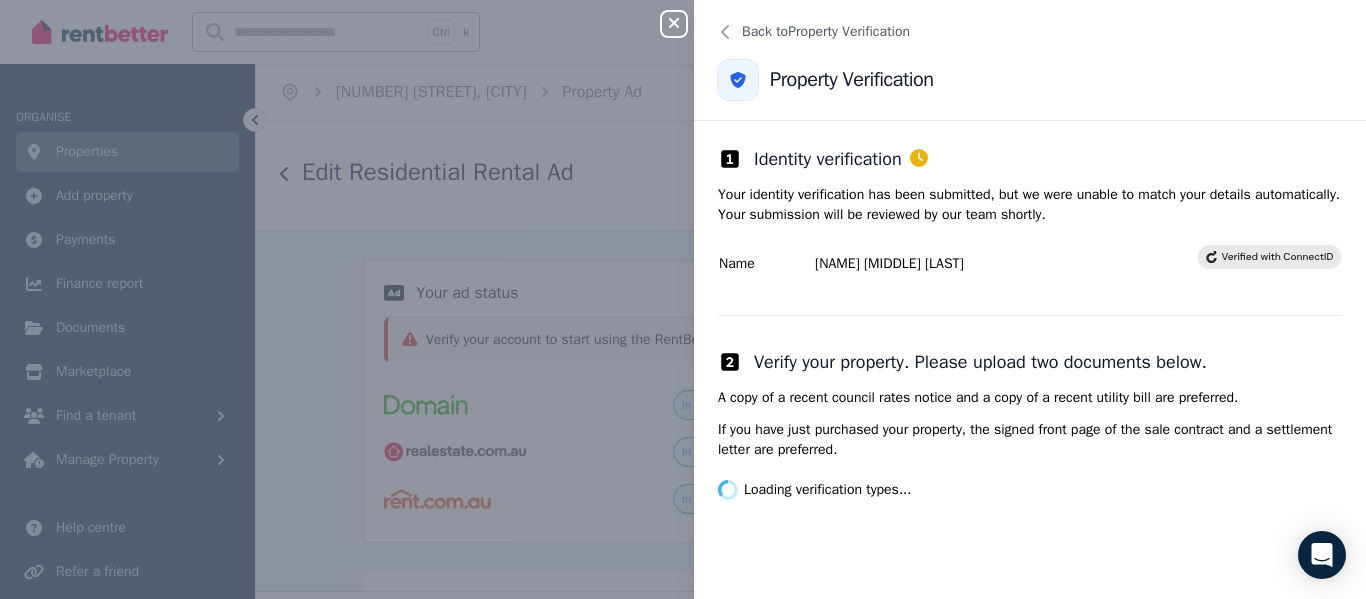 click 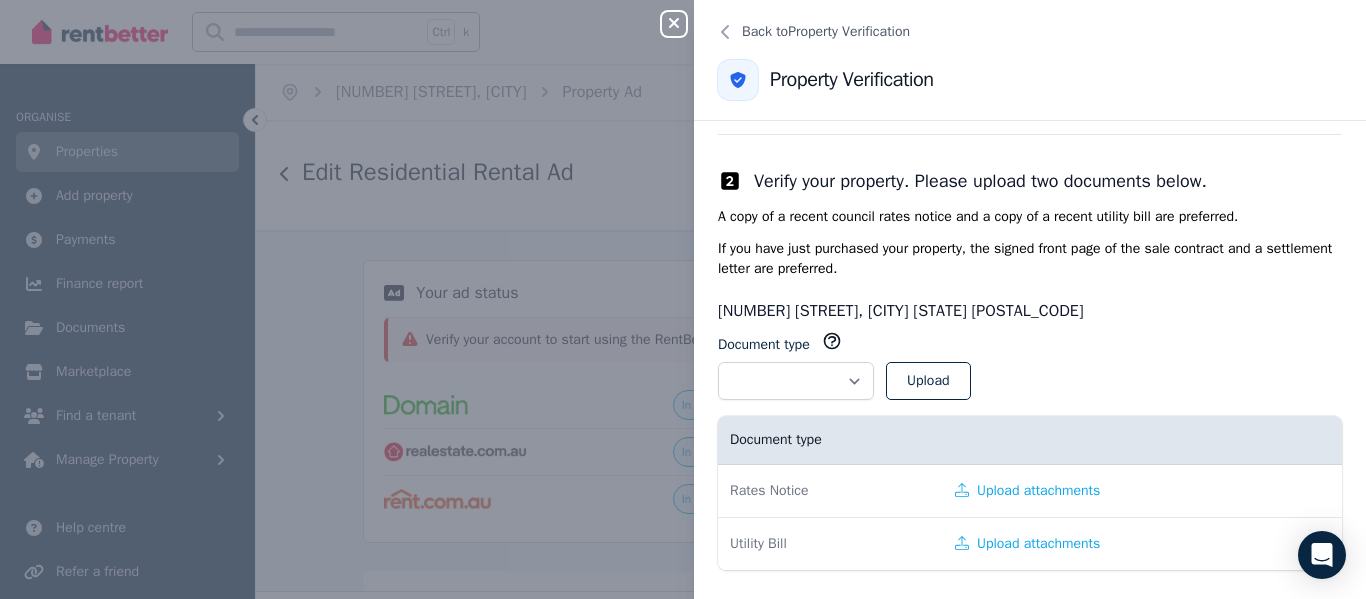 scroll, scrollTop: 195, scrollLeft: 0, axis: vertical 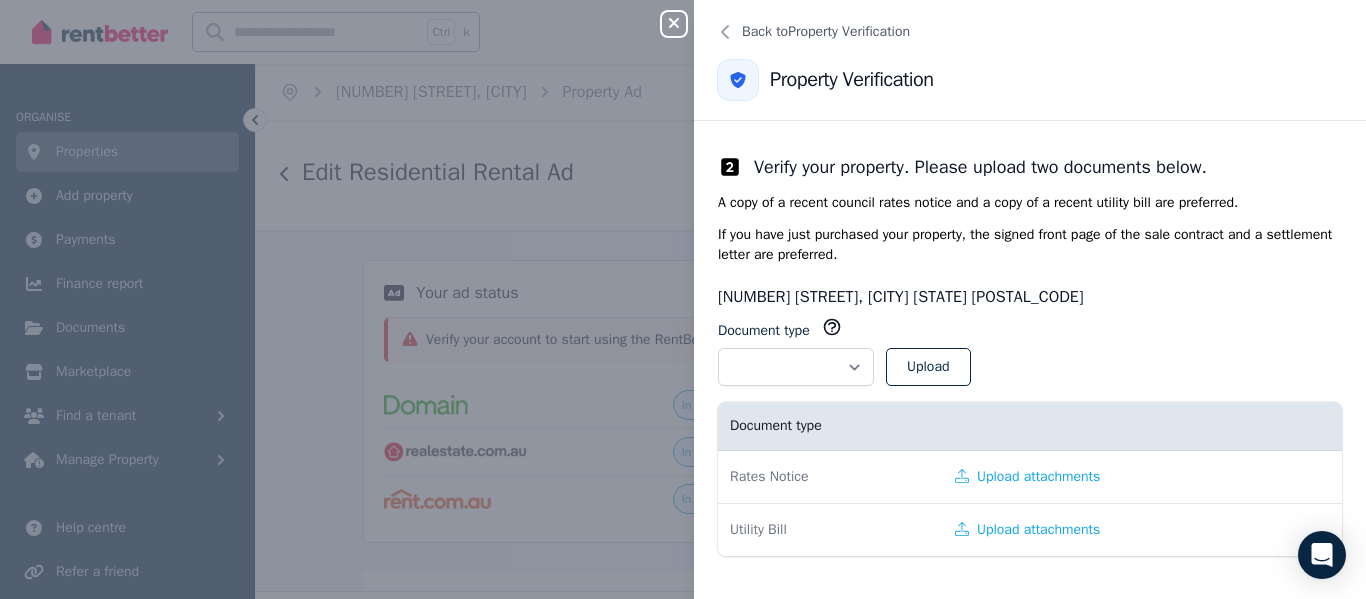 click on "Upload attachments" at bounding box center (1107, 477) 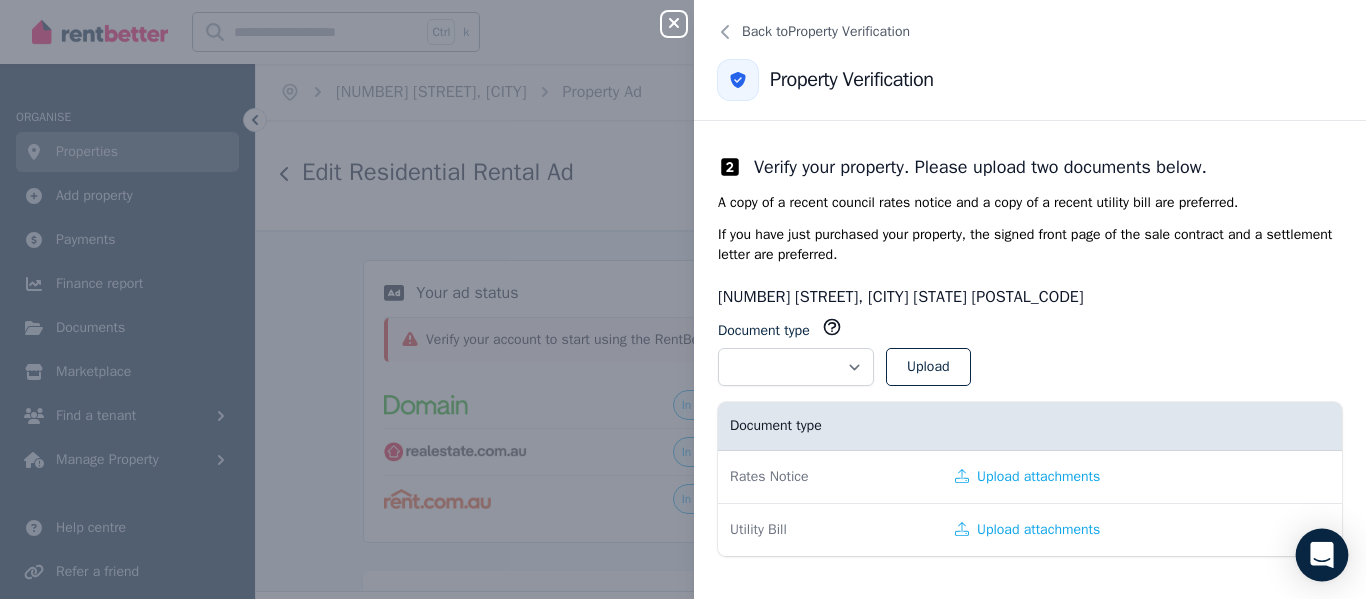 click 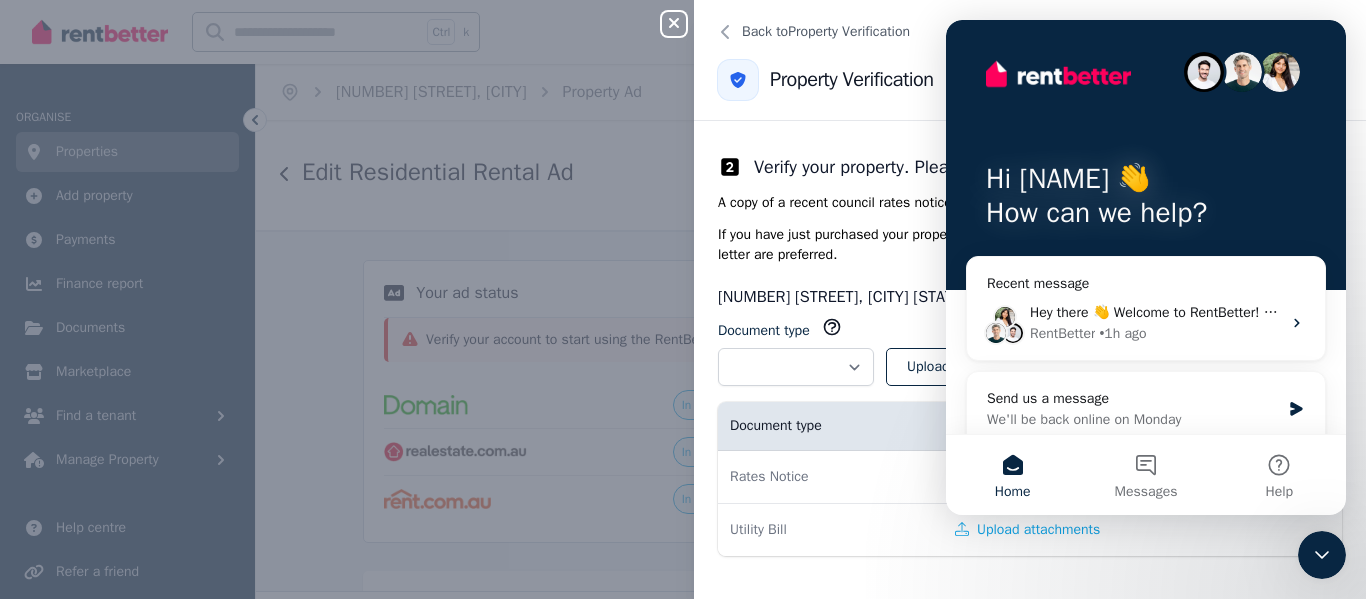 scroll, scrollTop: 0, scrollLeft: 0, axis: both 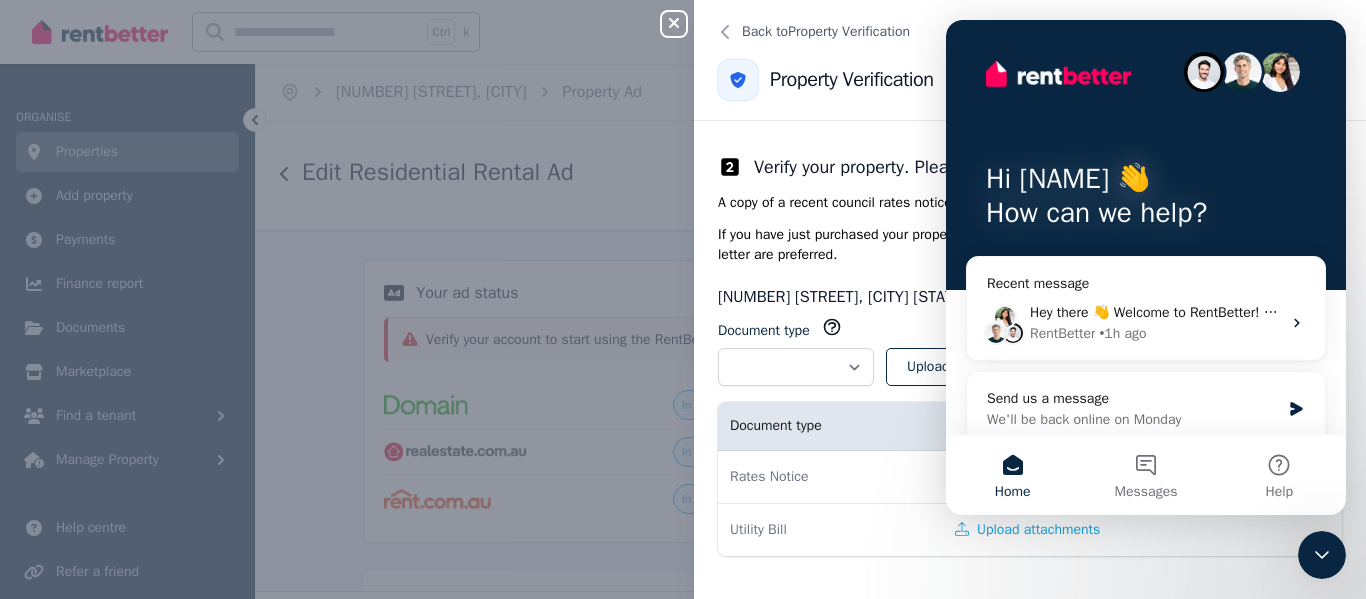 click on "Back to  Property Verification Property Verification" at bounding box center [1030, 60] 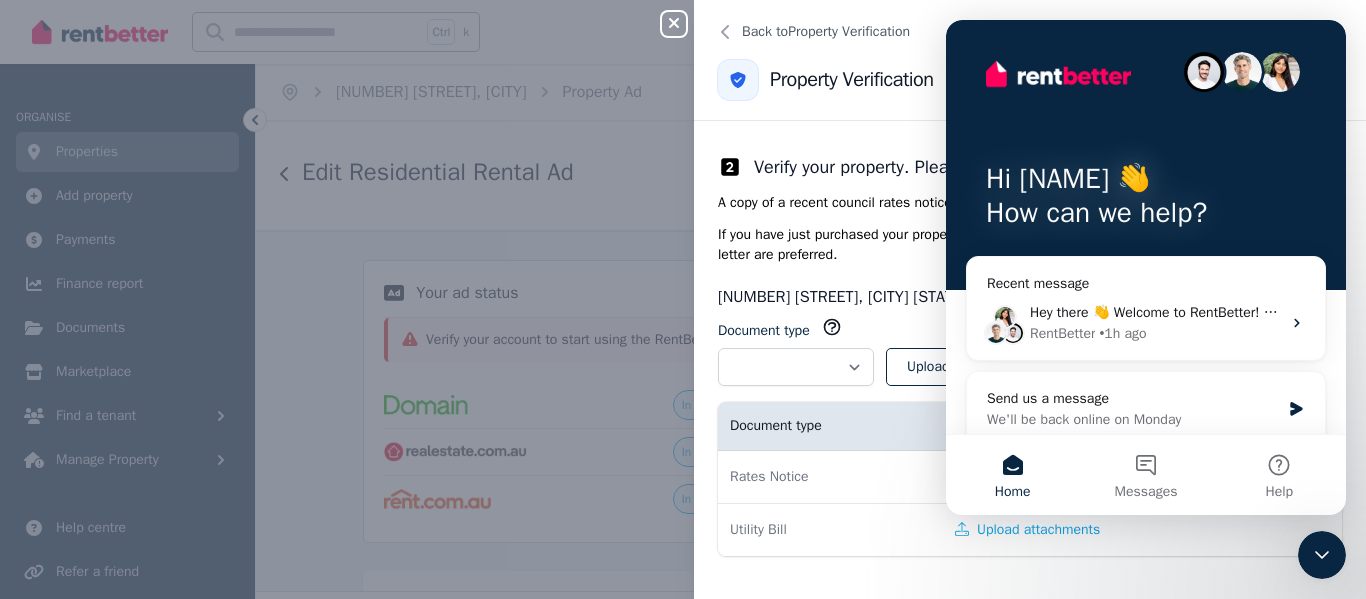 click on "Hi [NAME] 👋 How can we help?" at bounding box center (1146, 155) 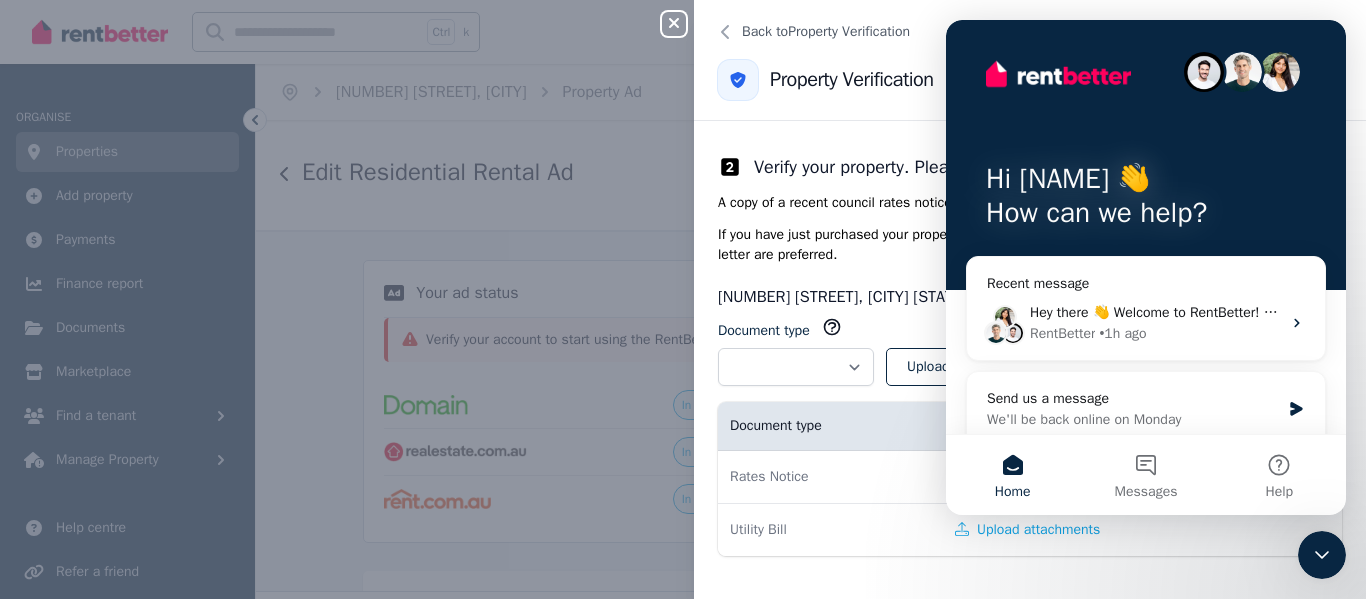 click 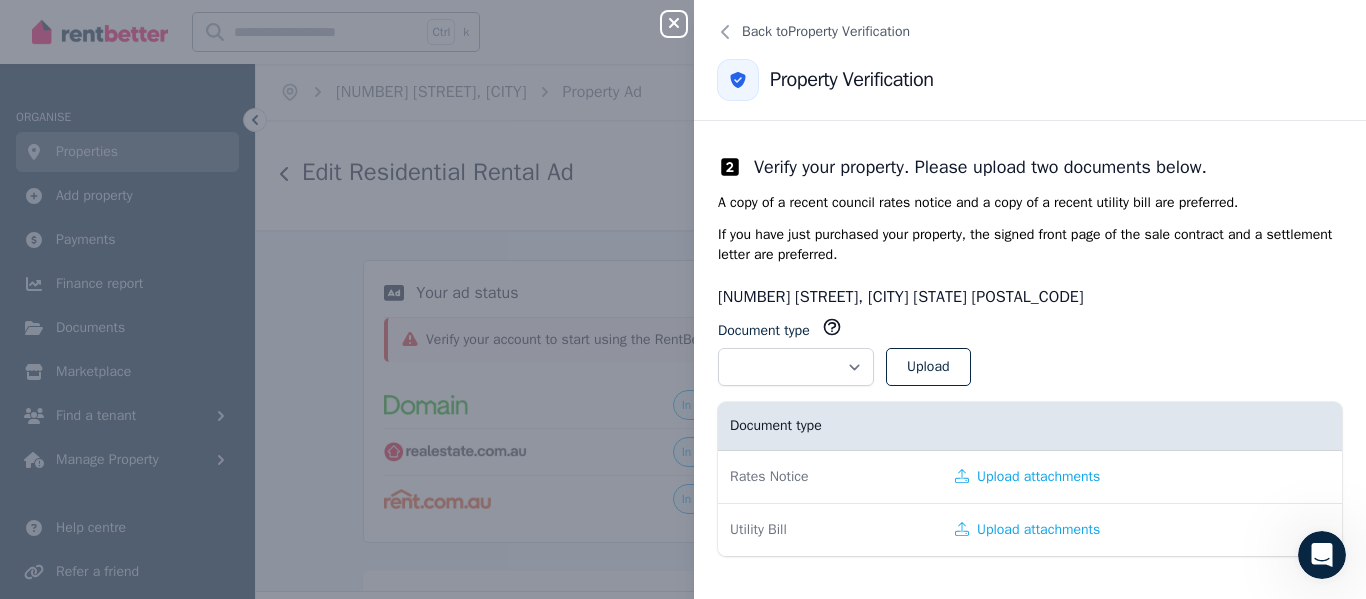 scroll, scrollTop: 0, scrollLeft: 0, axis: both 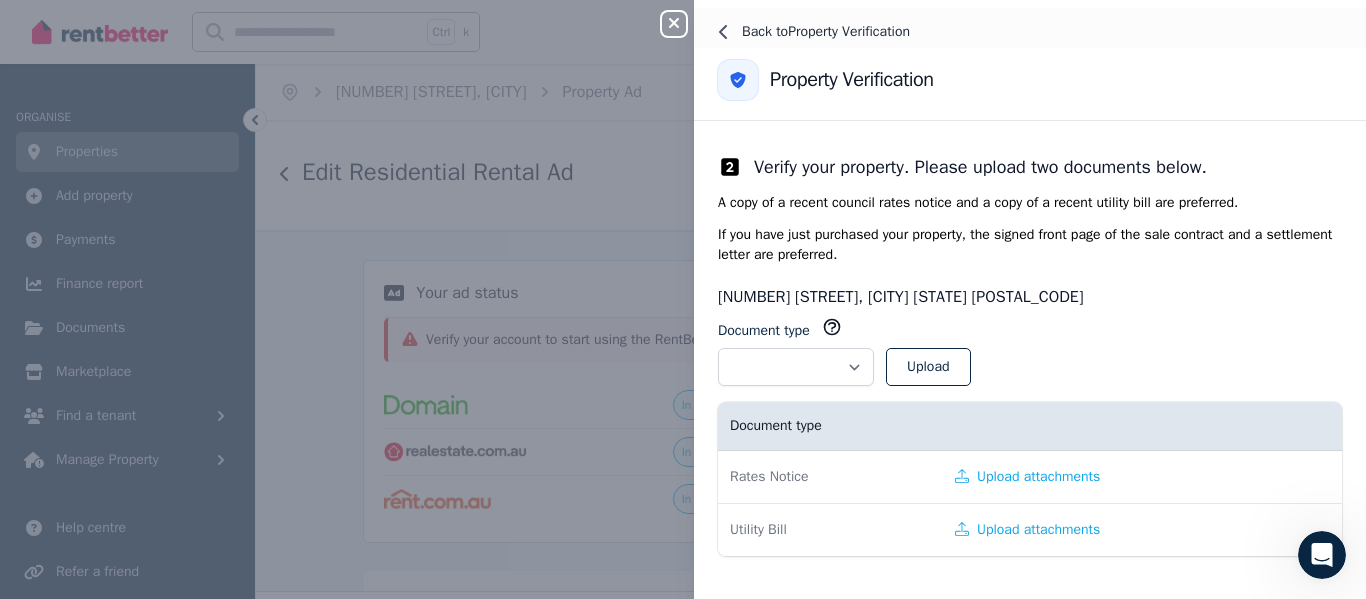 click 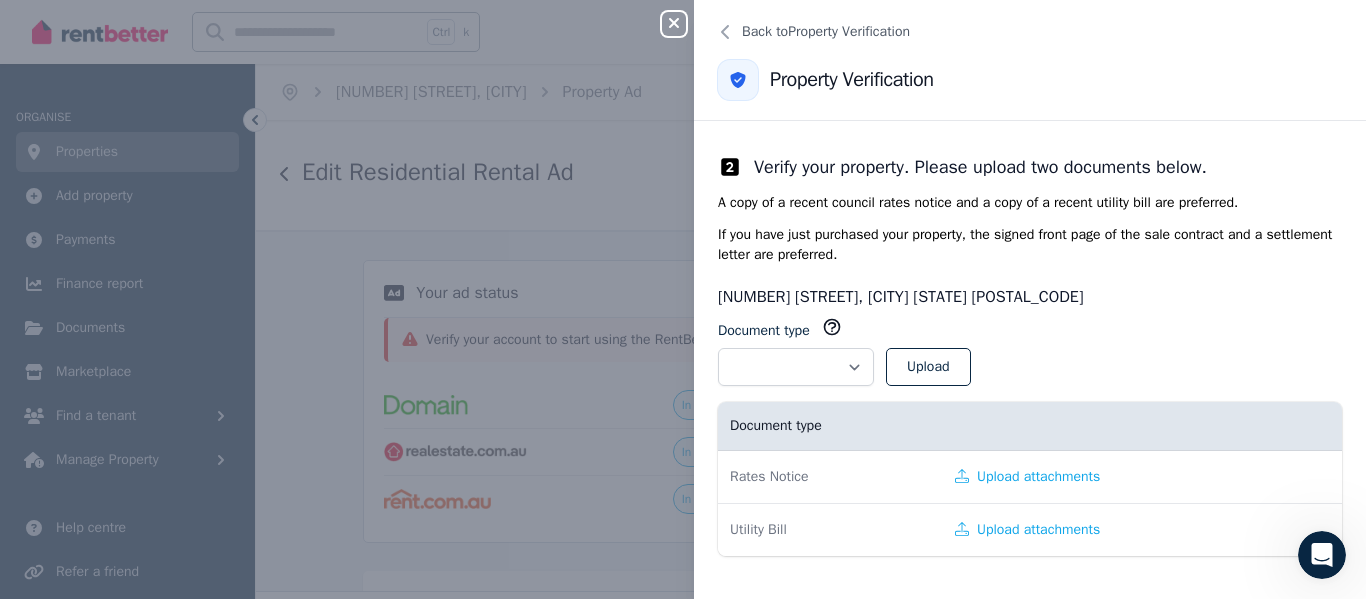 click 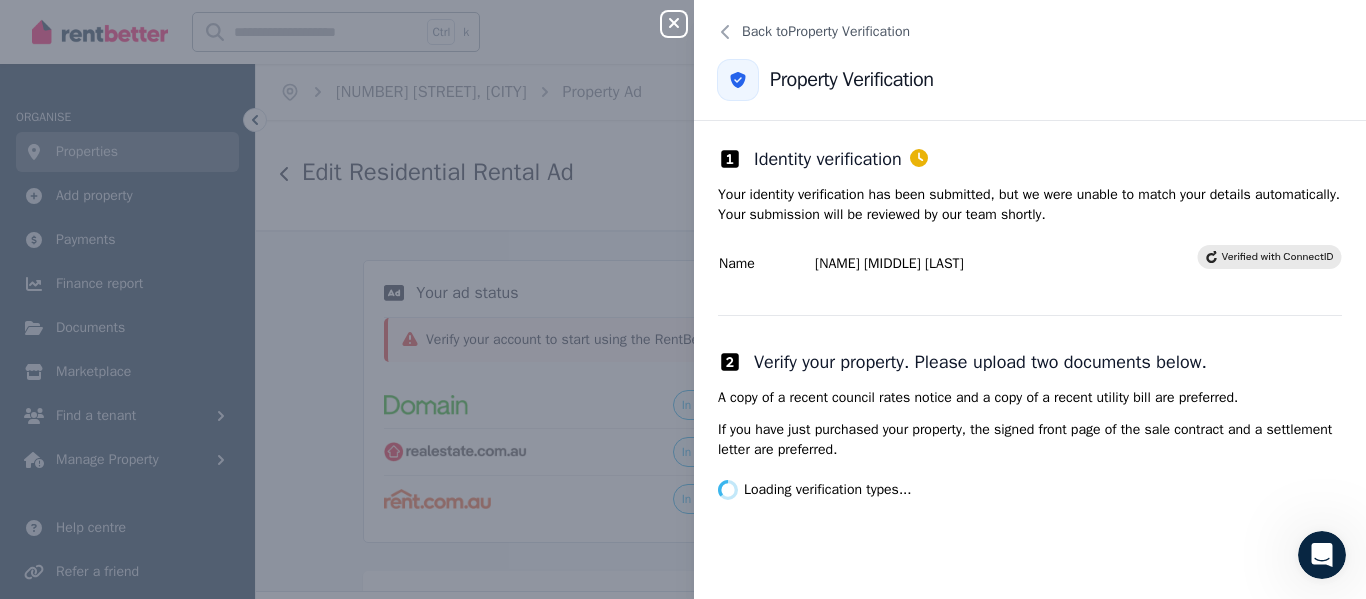 click 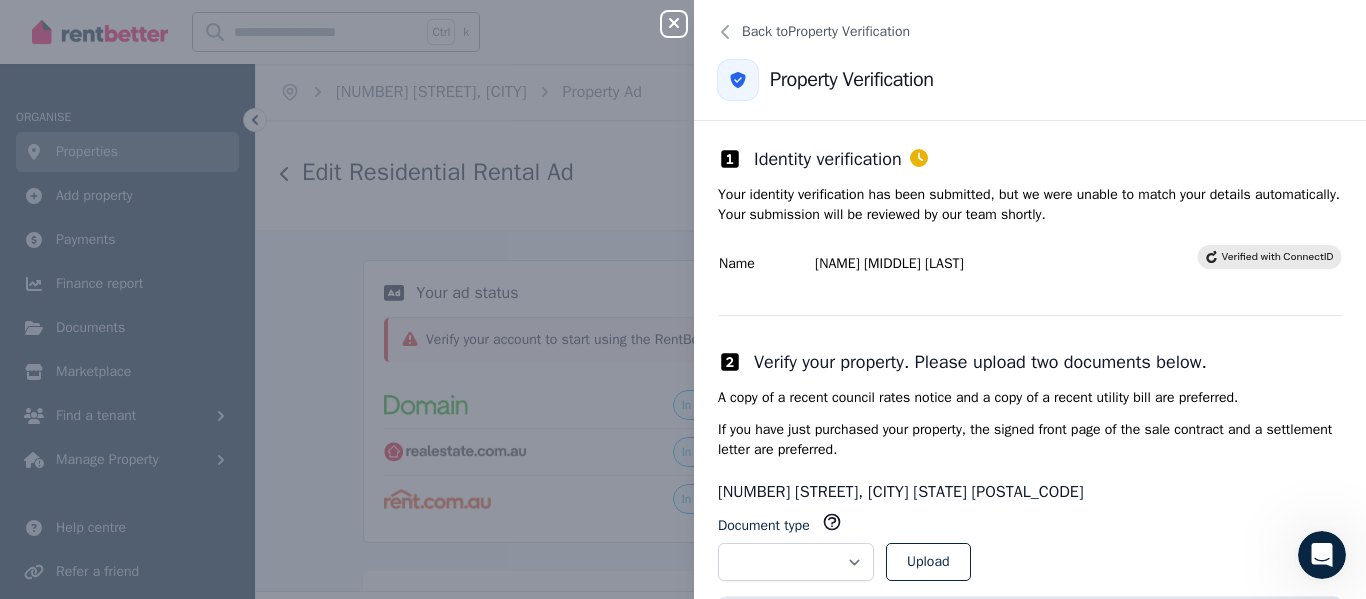 scroll, scrollTop: 195, scrollLeft: 0, axis: vertical 